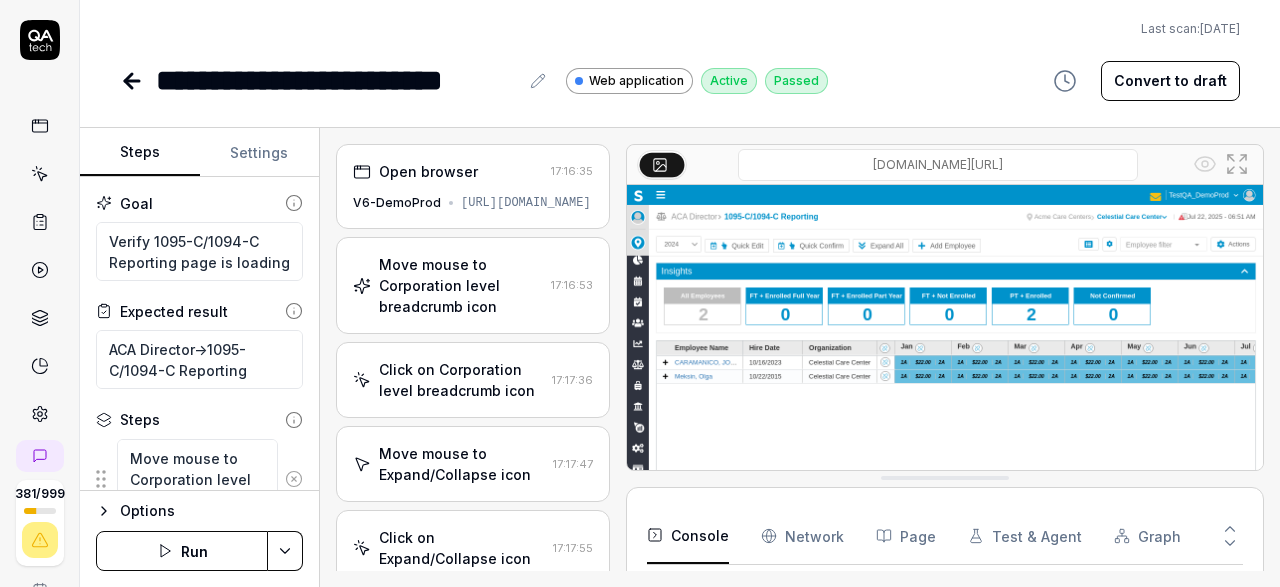 scroll, scrollTop: 0, scrollLeft: 0, axis: both 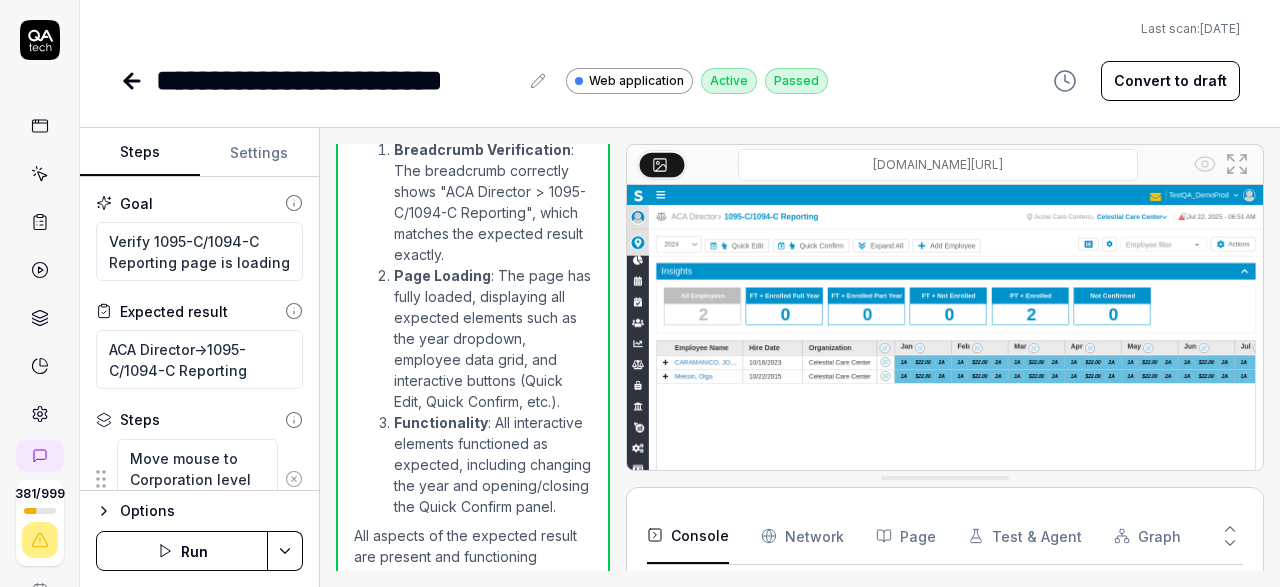 type on "*" 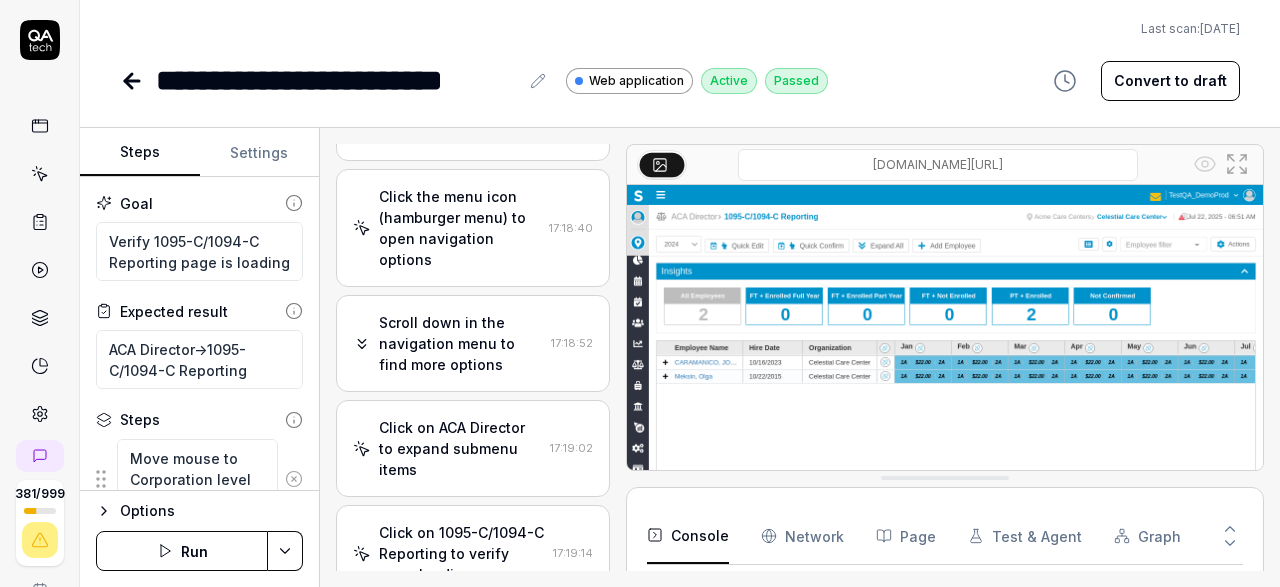 scroll, scrollTop: 702, scrollLeft: 0, axis: vertical 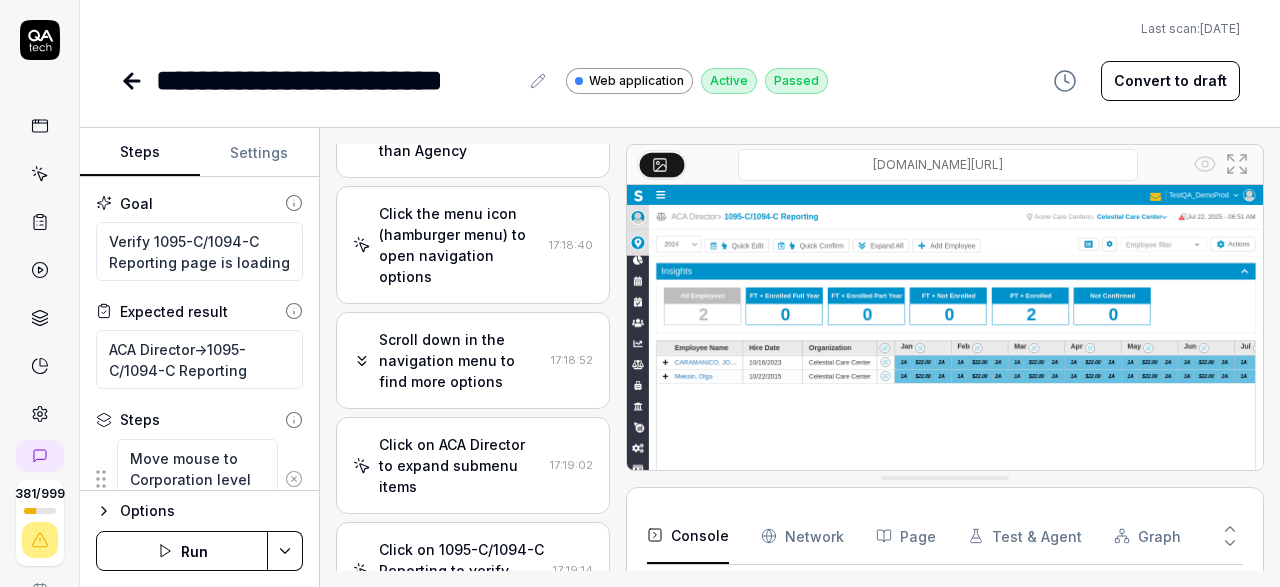 click 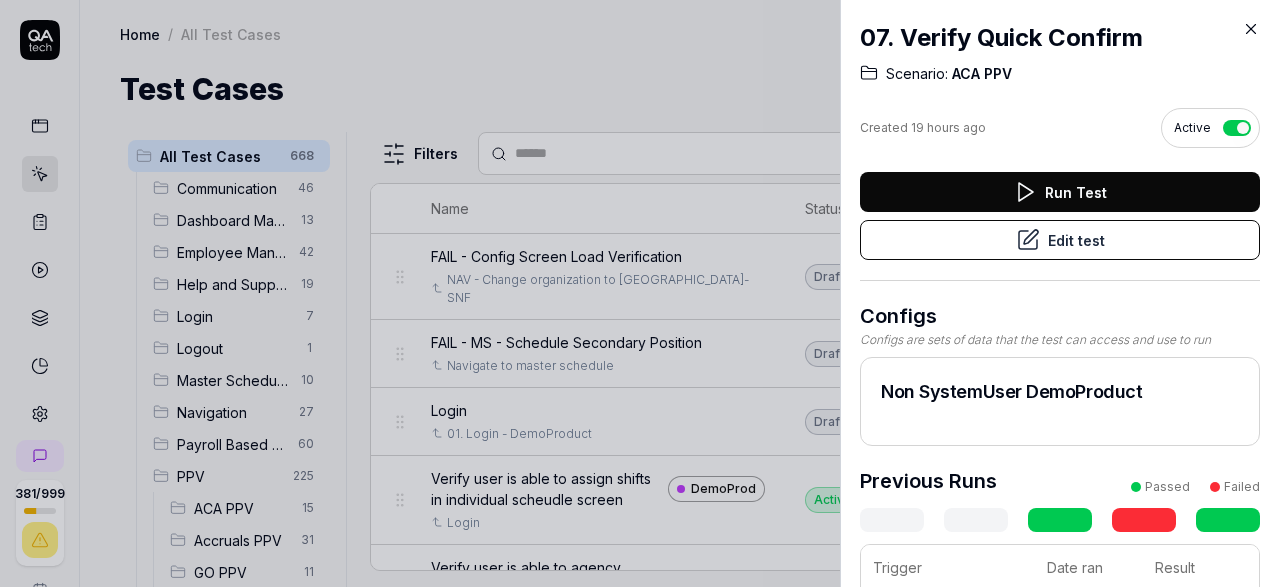 click on "07. Verify Quick Confirm Scenario:  ACA PPV Created   19 hours ago Active Run Test Edit test Configs Configs are sets of data that the test can access and use to run Non SystemUser DemoProduct Previous Runs Passed Failed Trigger Date ran Result s Manual by saibabu.golla@smartlinx.com 19 hours ago Passed k Manual by kevin.opolin@smartlinx.com 18 hours ago Failed k Manual by kevin.opolin@smartlinx.com 10 hours ago Passed" at bounding box center (1060, 467) 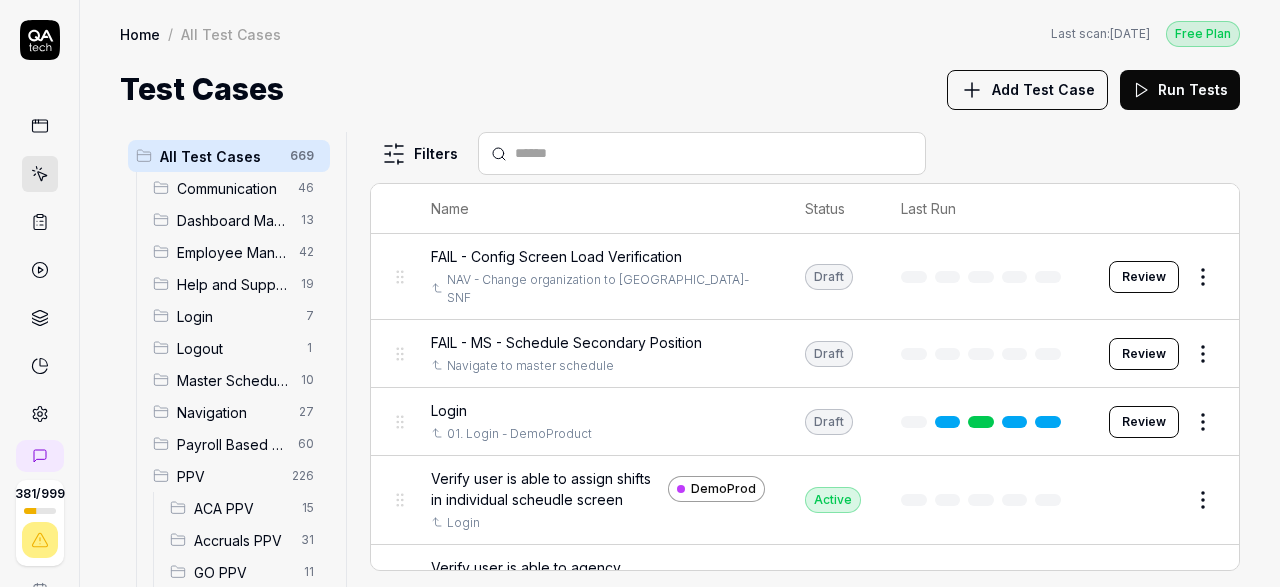 click 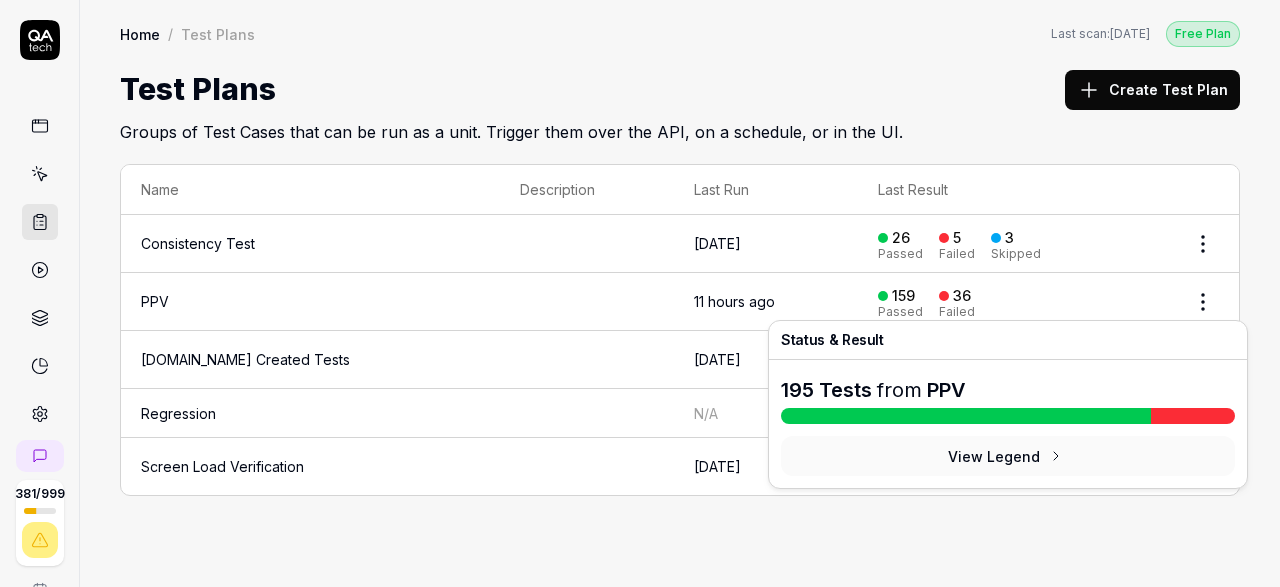 click on "36" at bounding box center (962, 296) 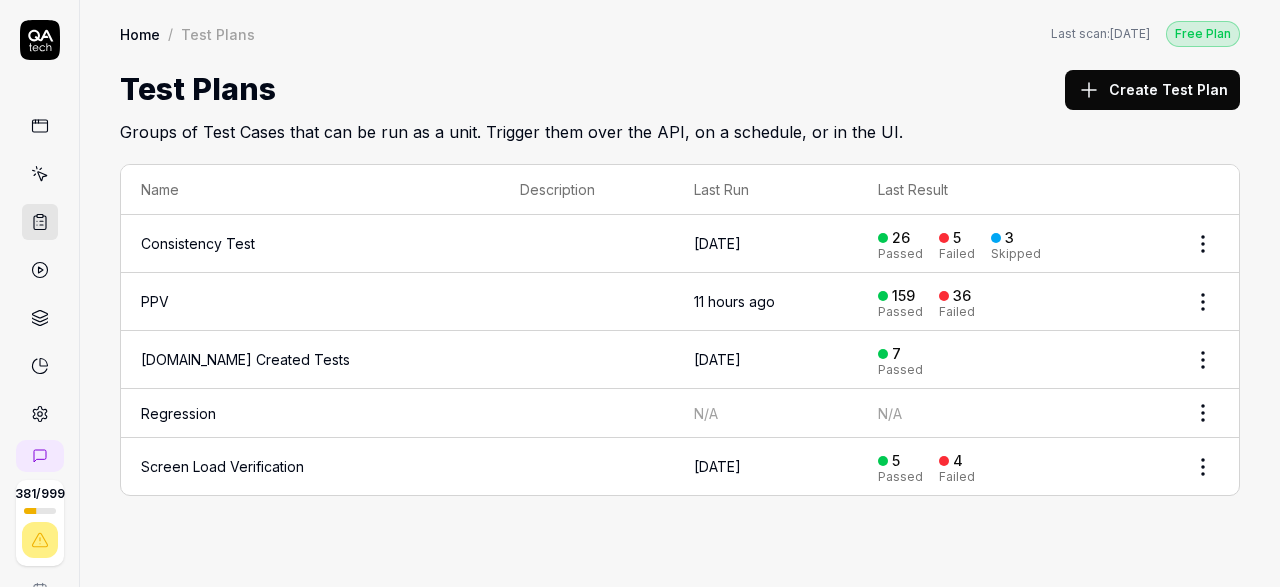 click on "36" at bounding box center (962, 296) 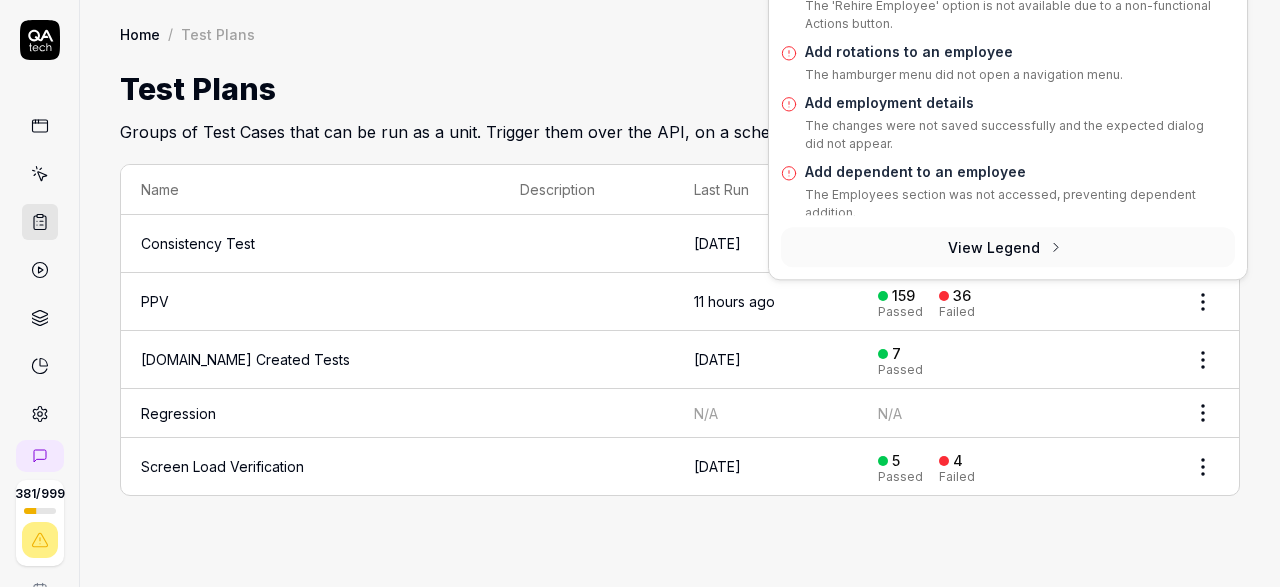 click on "36" at bounding box center (962, 296) 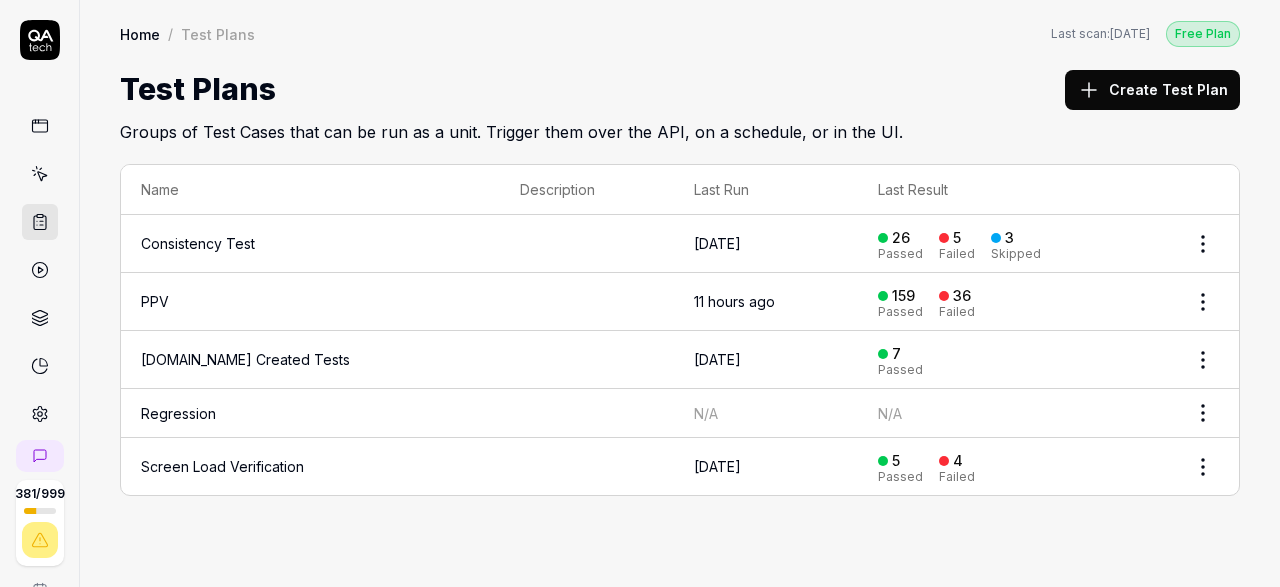 click on "36" at bounding box center (962, 296) 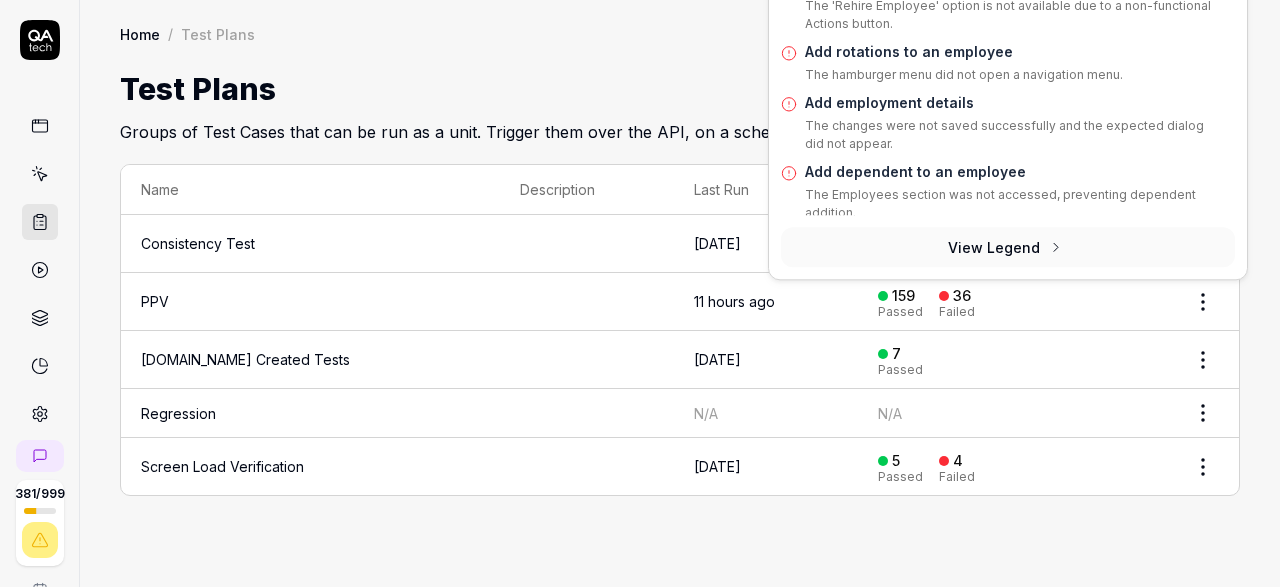 click on "36" at bounding box center (962, 296) 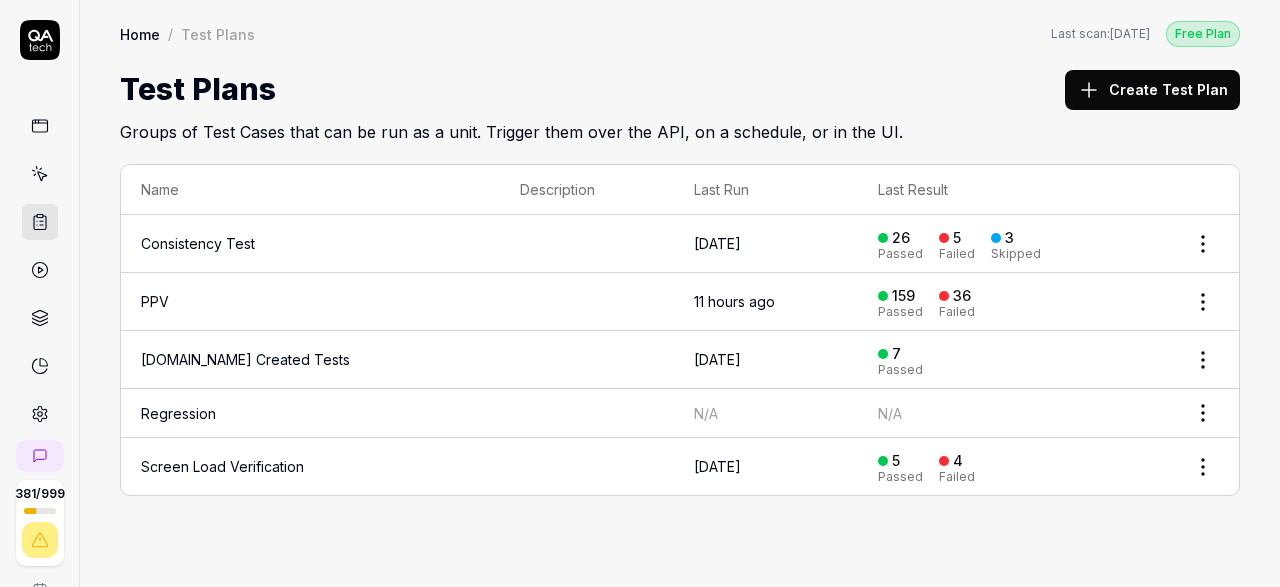 click on "36" at bounding box center (962, 296) 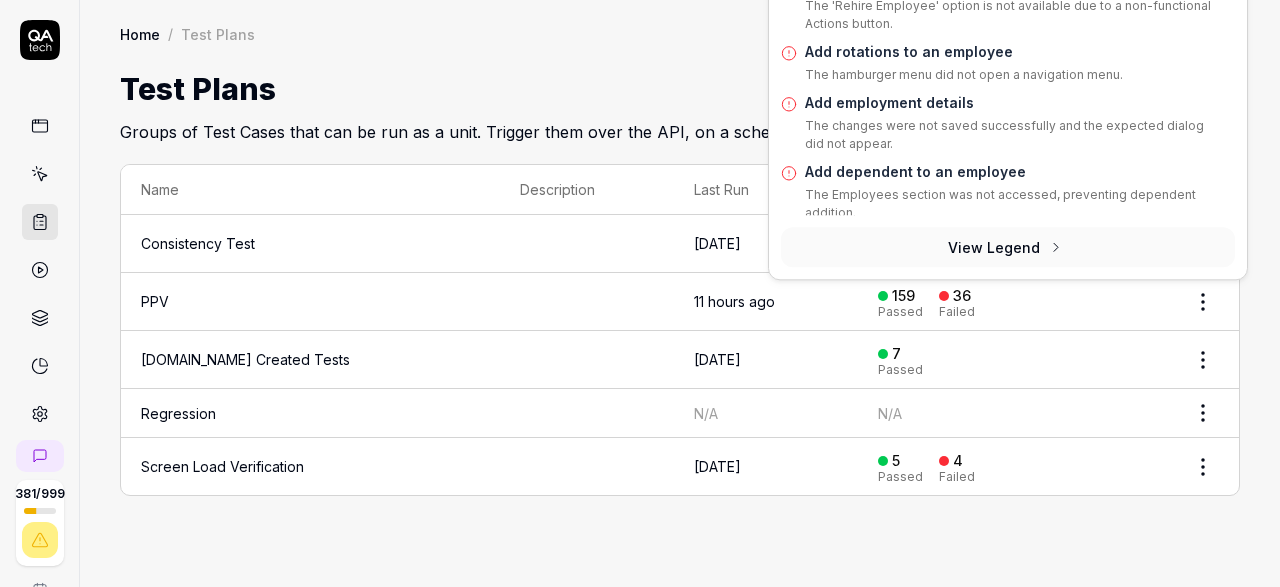click on "View Legend" at bounding box center (1008, 247) 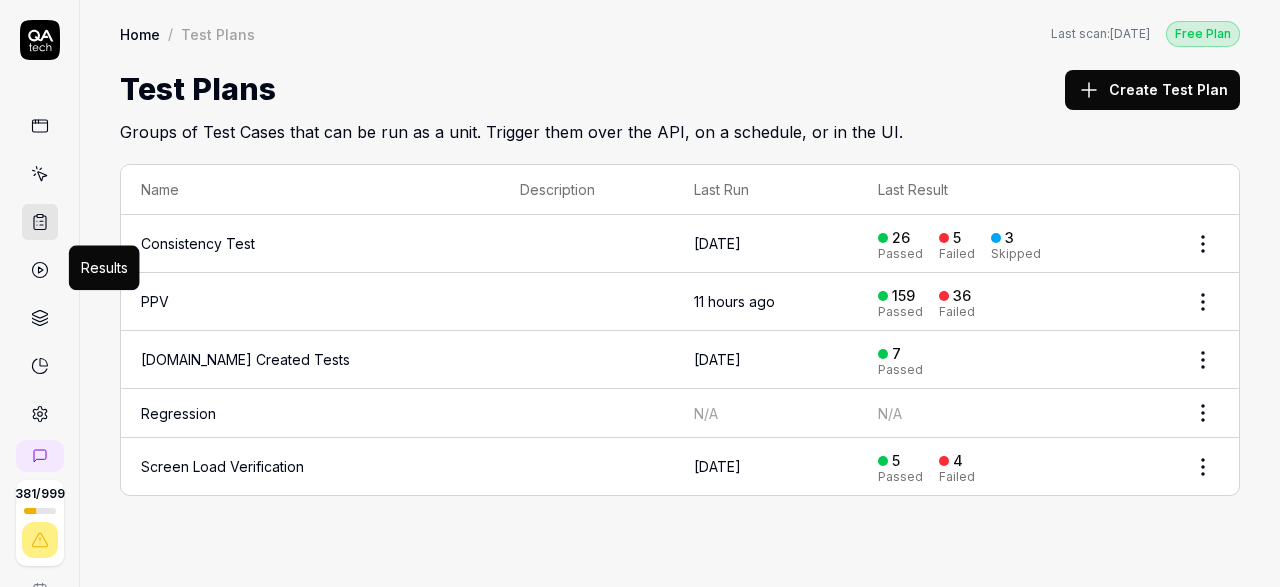 click 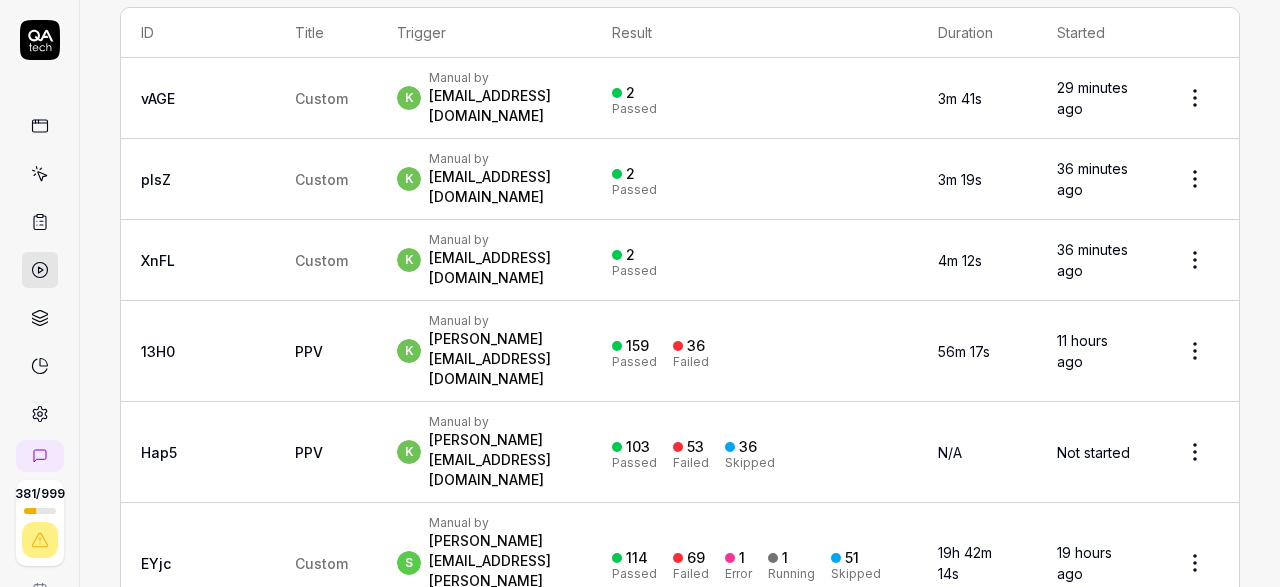 scroll, scrollTop: 232, scrollLeft: 0, axis: vertical 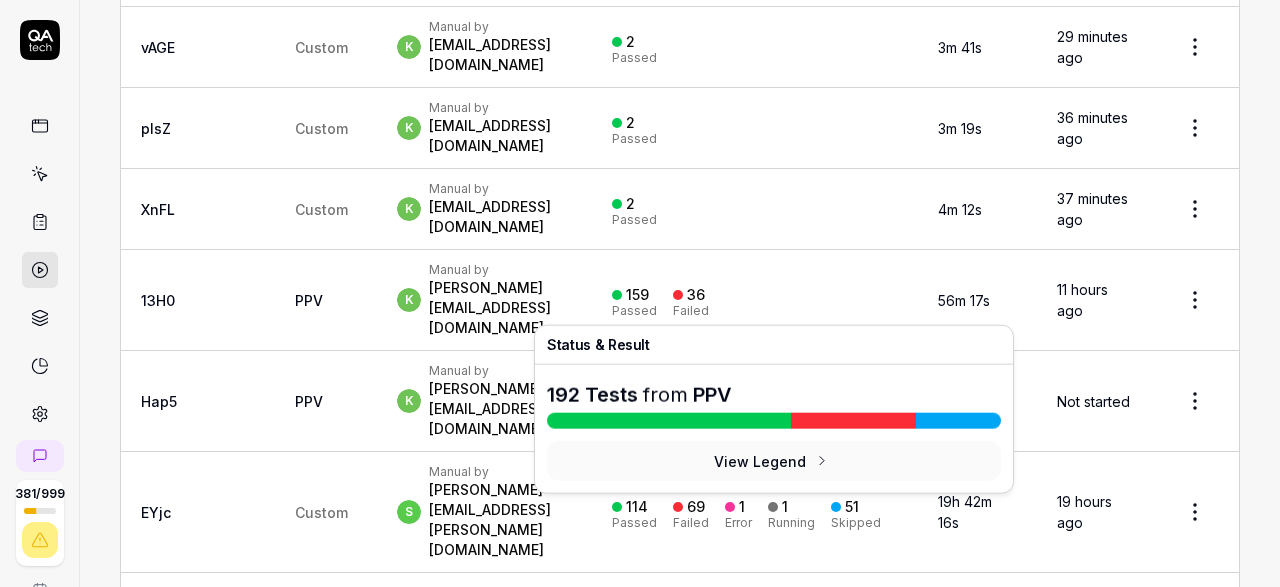 click on "Skipped" at bounding box center (750, 412) 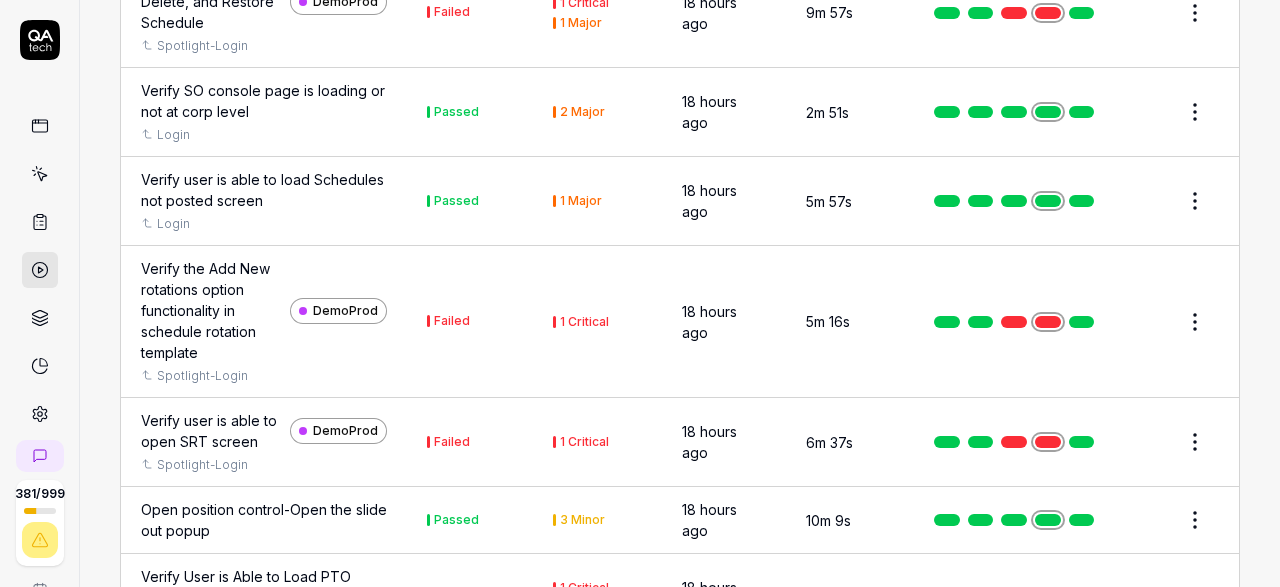 scroll, scrollTop: 15934, scrollLeft: 0, axis: vertical 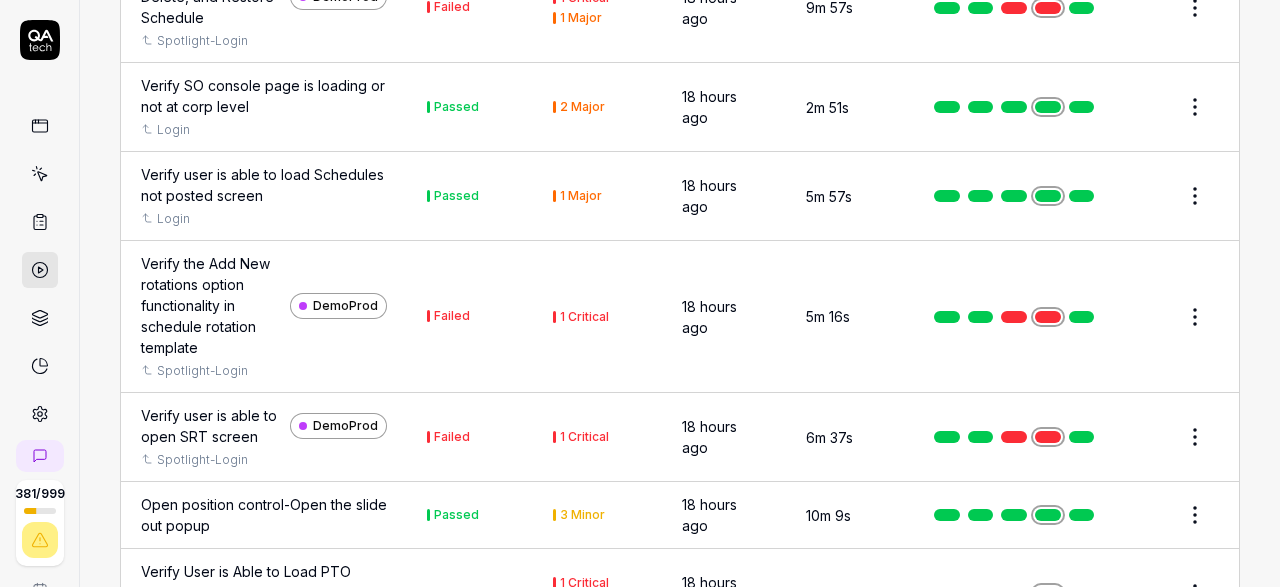 click on "18 hours ago" at bounding box center (709, 8) 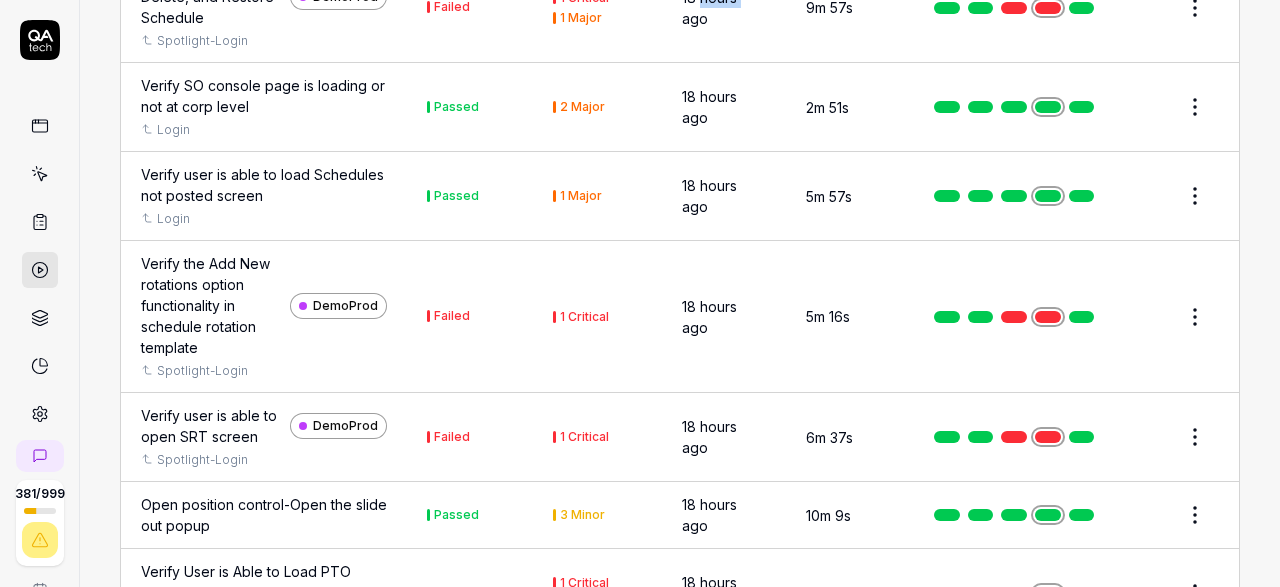 click on "18 hours ago" at bounding box center (709, 8) 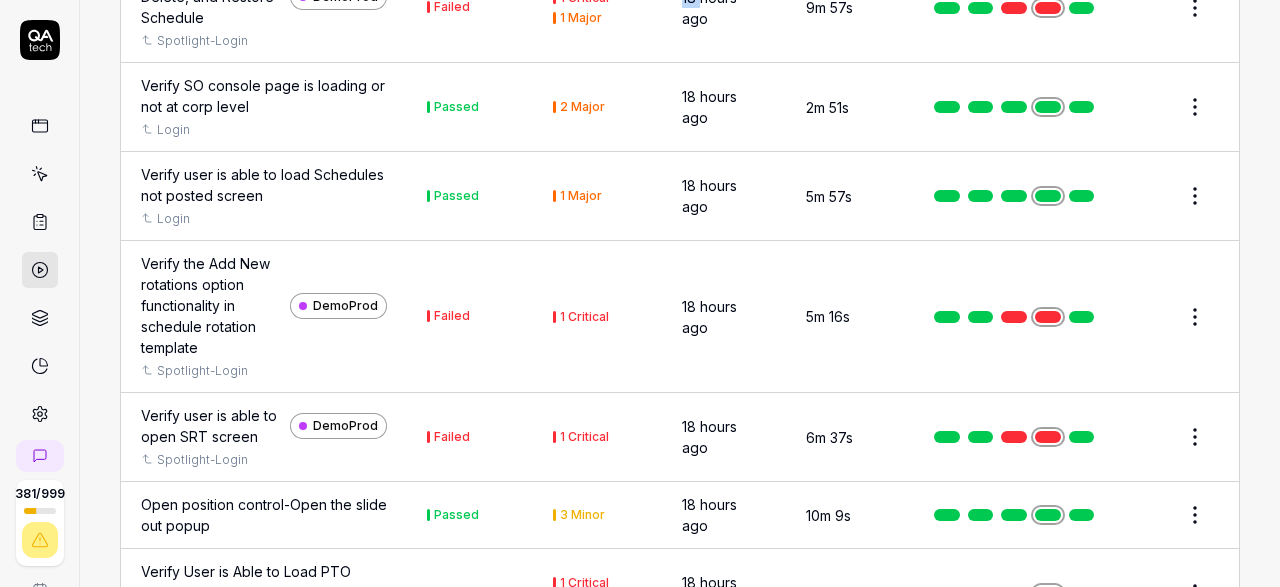 click on "18 hours ago" at bounding box center [709, 8] 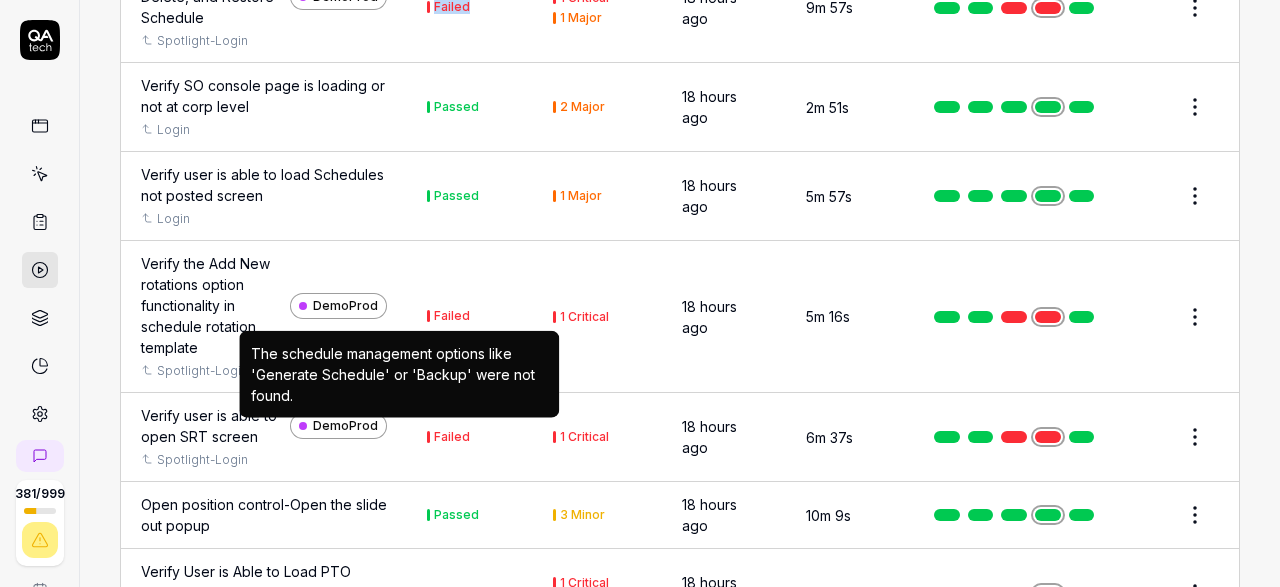 drag, startPoint x: 363, startPoint y: 436, endPoint x: 437, endPoint y: 436, distance: 74 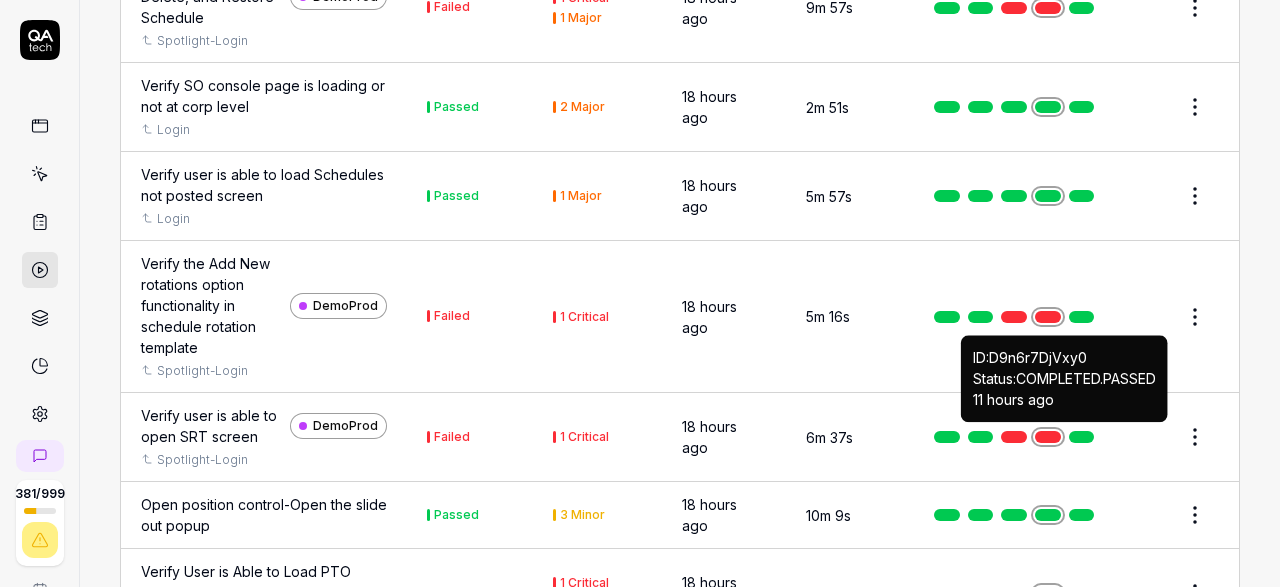 click at bounding box center [1082, 8] 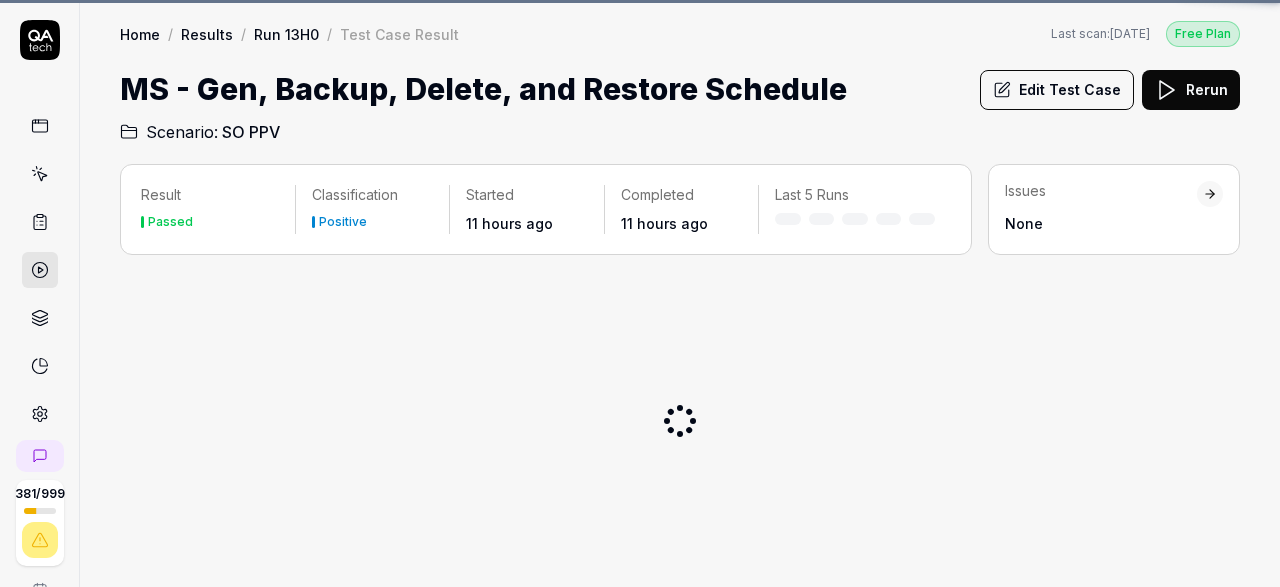 scroll, scrollTop: 0, scrollLeft: 0, axis: both 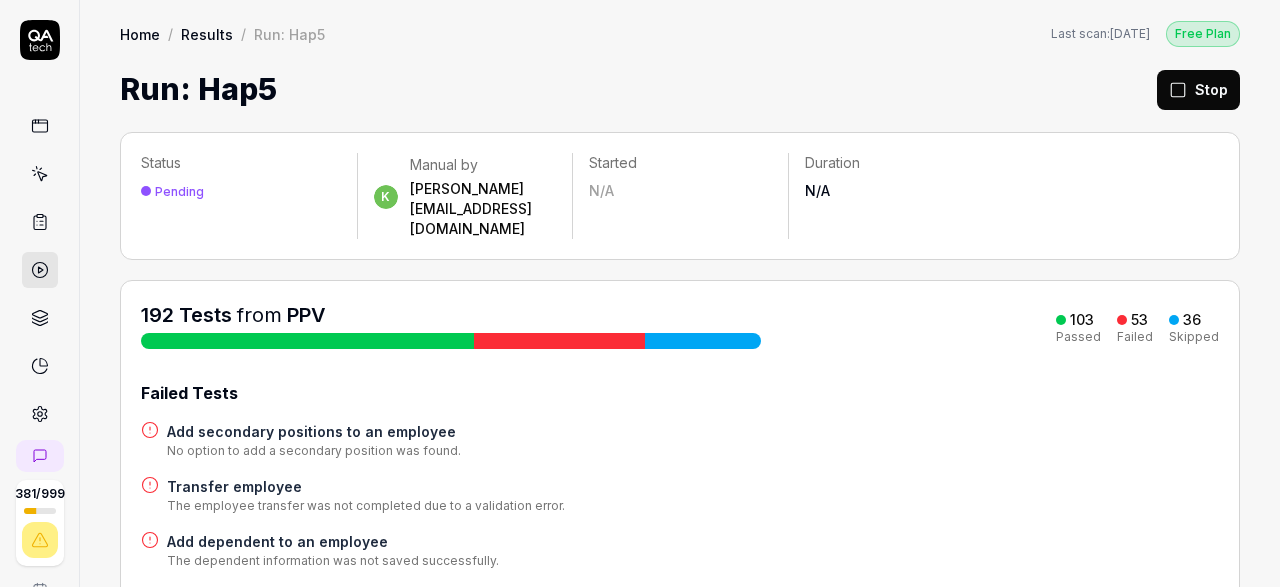 click 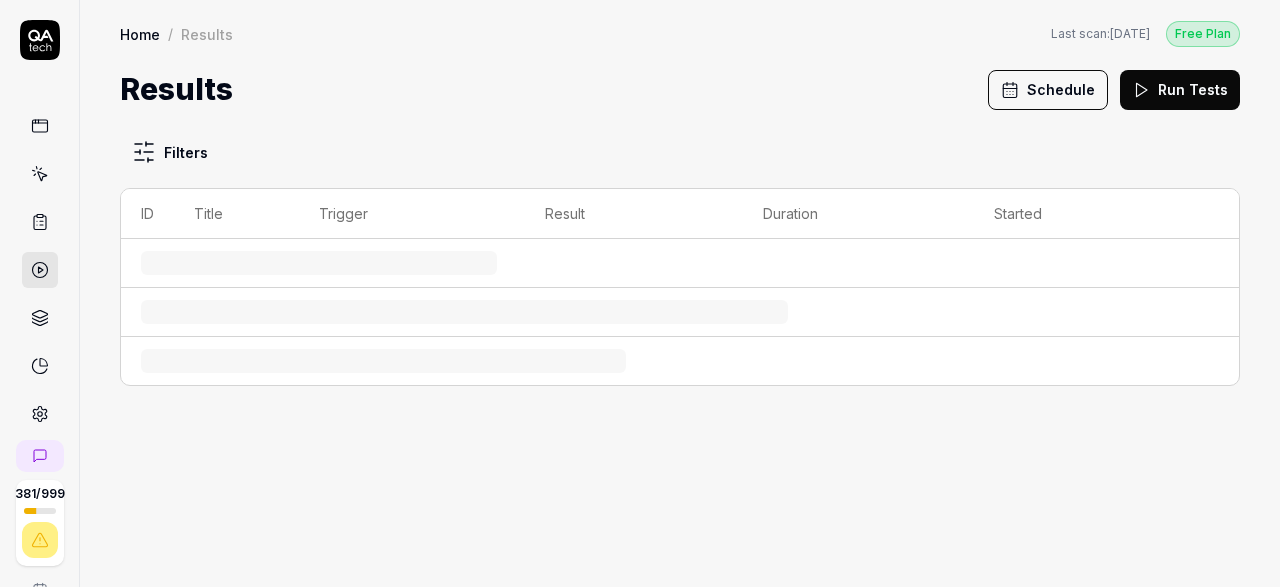 click 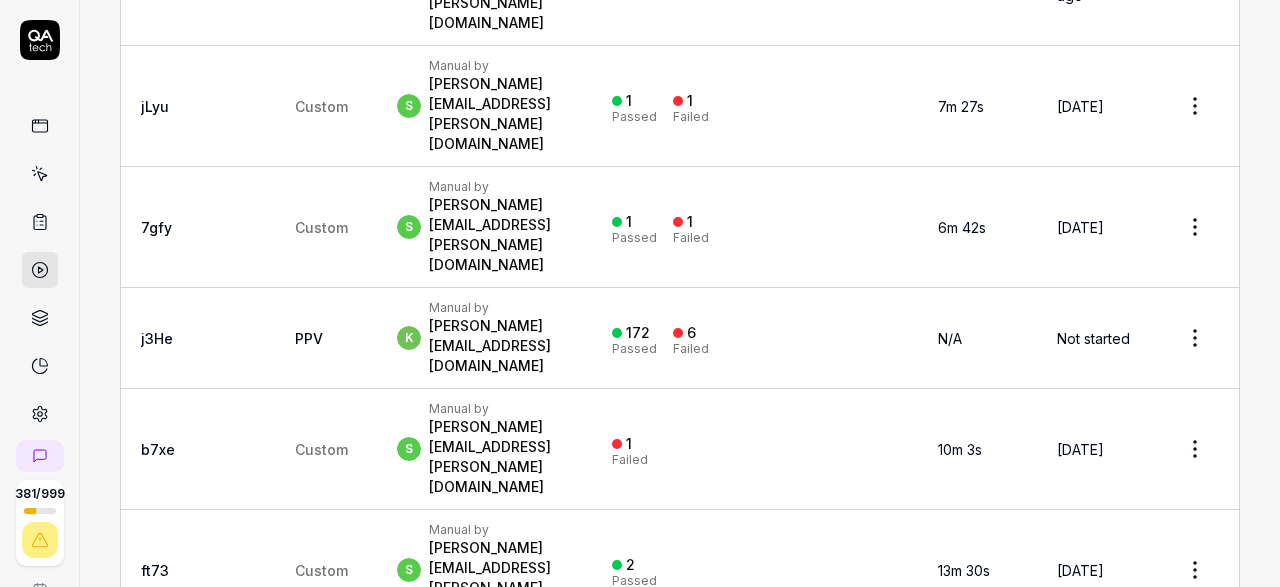 scroll, scrollTop: 928, scrollLeft: 0, axis: vertical 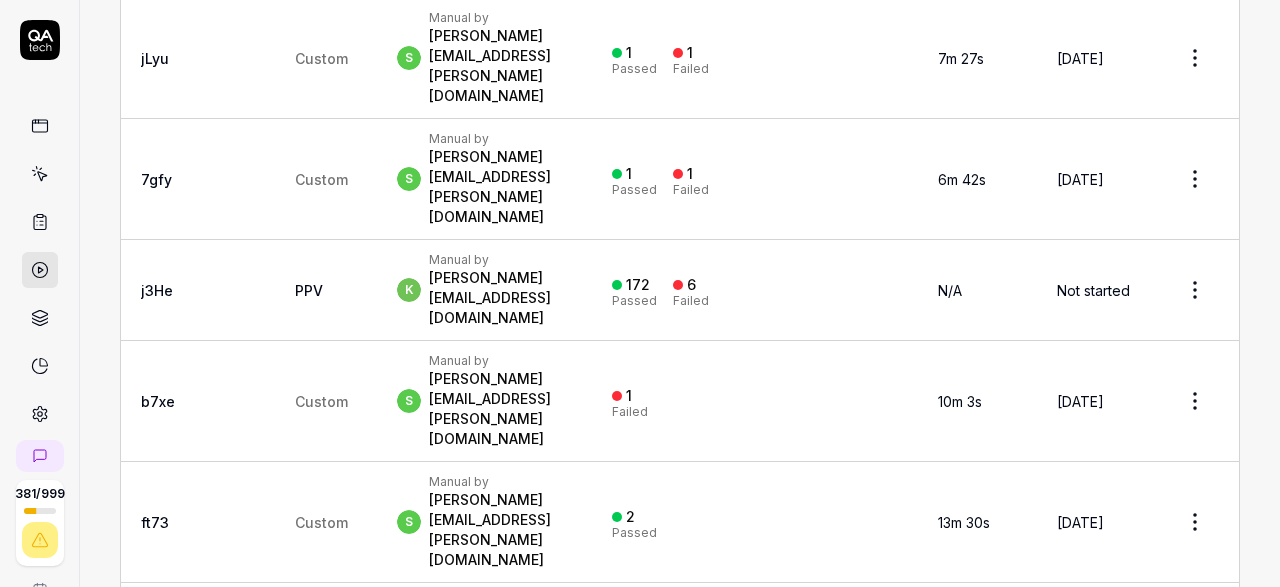 click 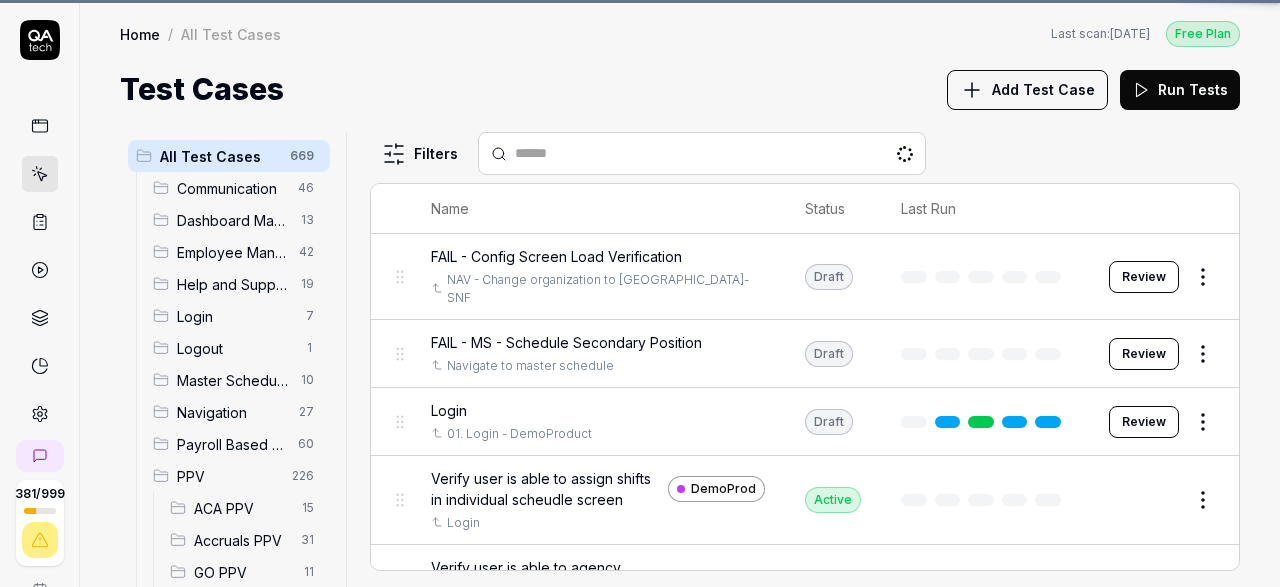 scroll, scrollTop: 0, scrollLeft: 0, axis: both 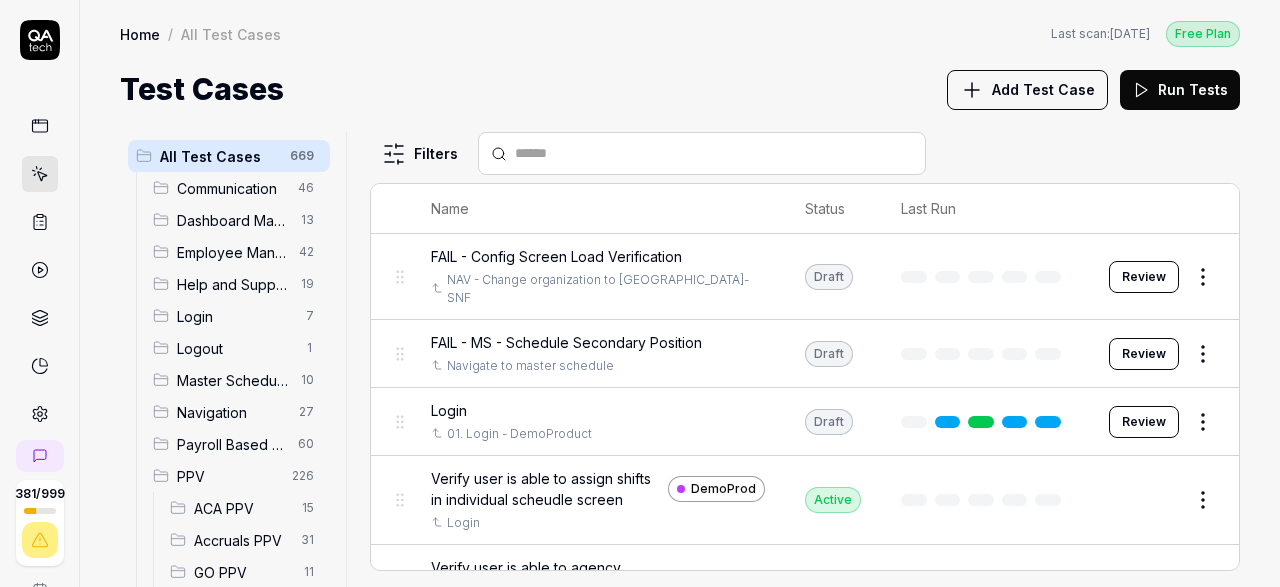 click on "Home / All Test Cases Free Plan Home / All Test Cases Last scan:  [DATE] Free Plan Test Cases Add Test Case Run Tests" at bounding box center (680, 56) 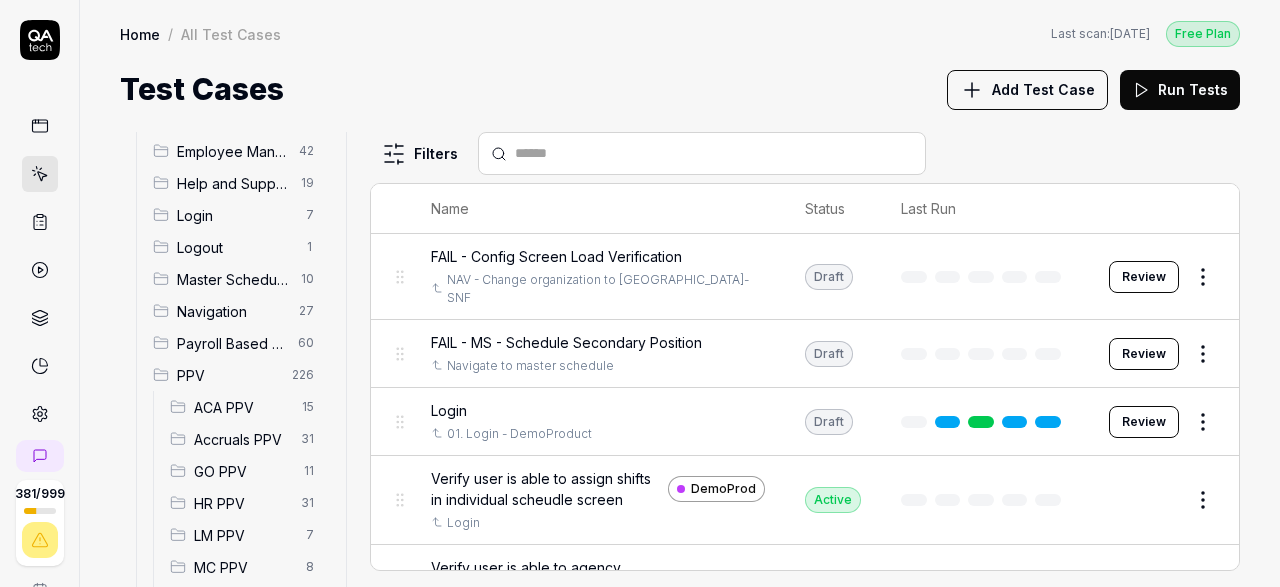 scroll, scrollTop: 232, scrollLeft: 0, axis: vertical 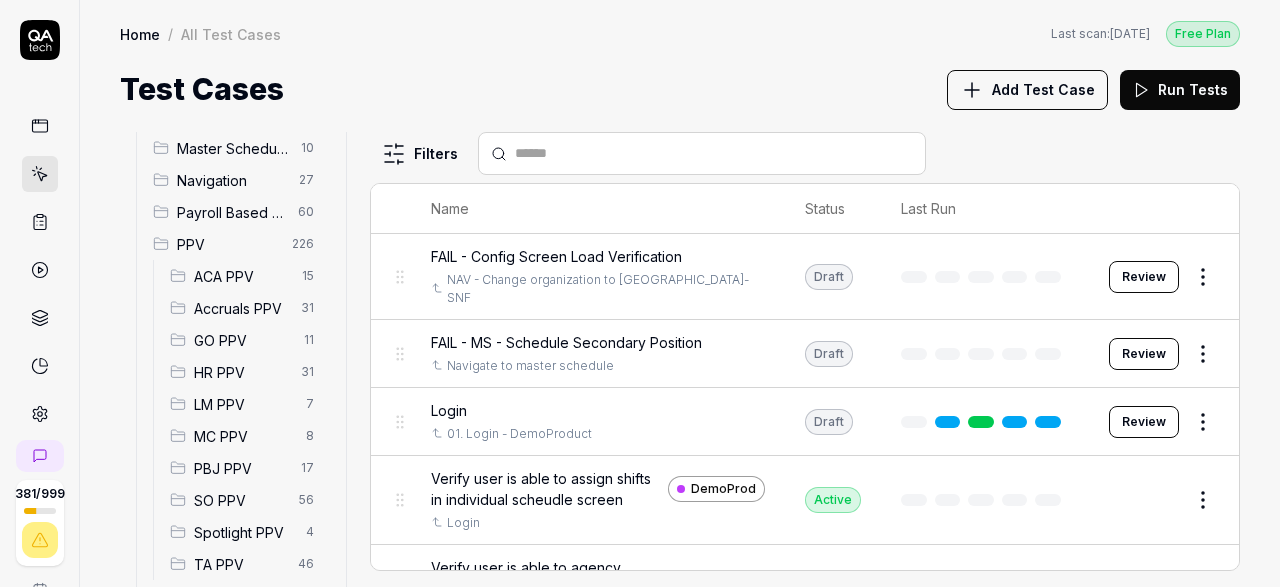 click on "ACA PPV" at bounding box center [242, 276] 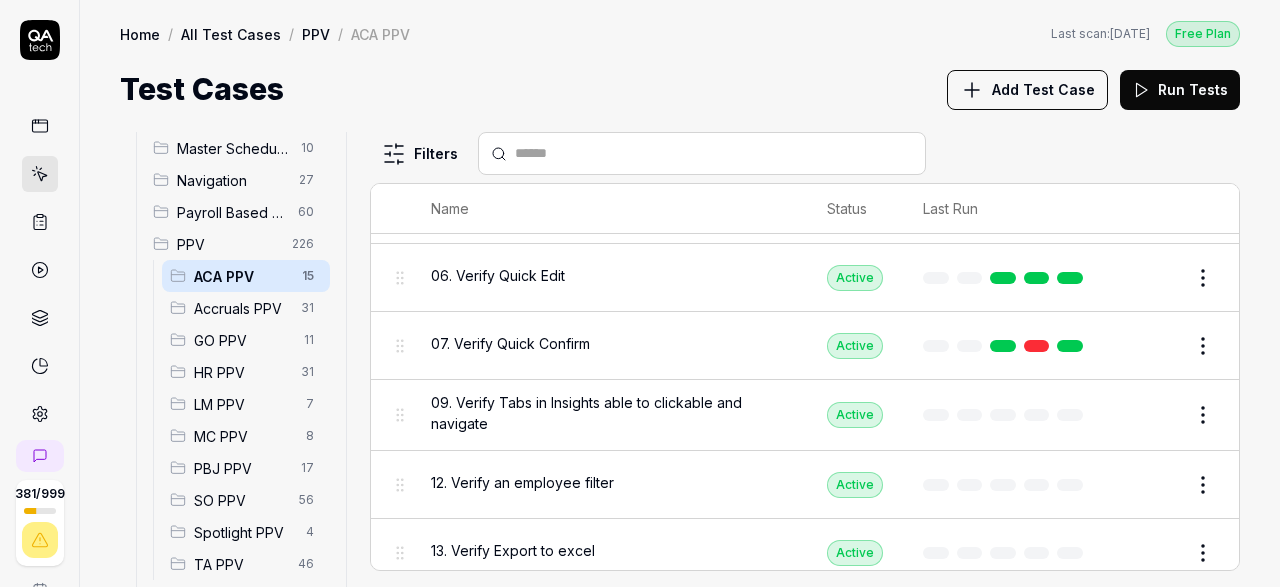 scroll, scrollTop: 481, scrollLeft: 0, axis: vertical 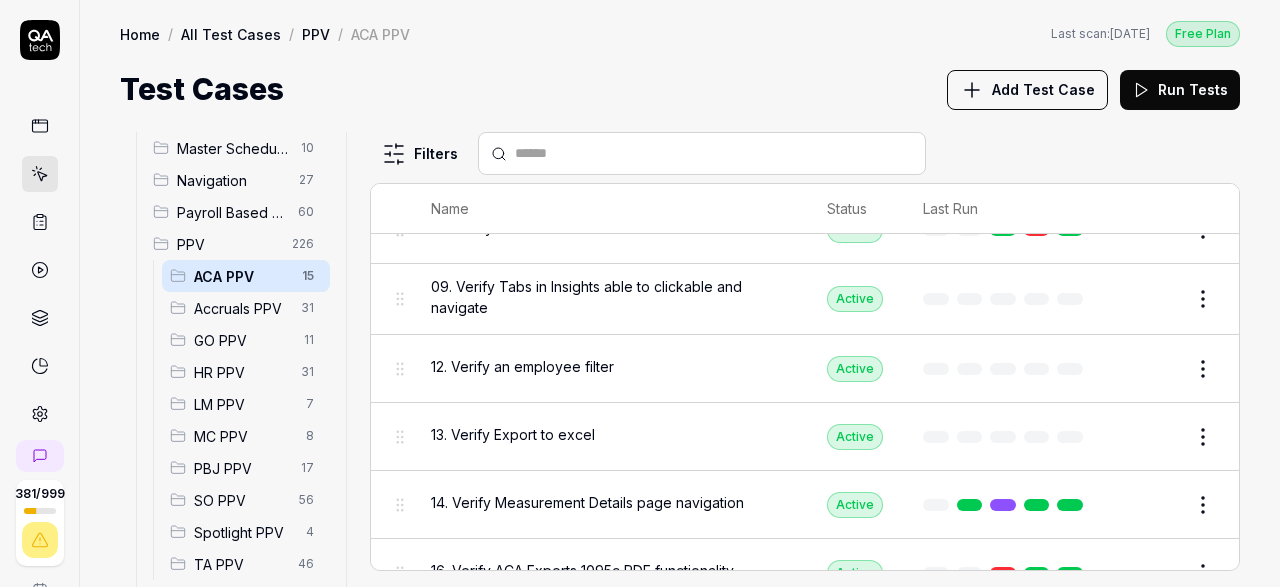 click on "Edit" at bounding box center [1155, 299] 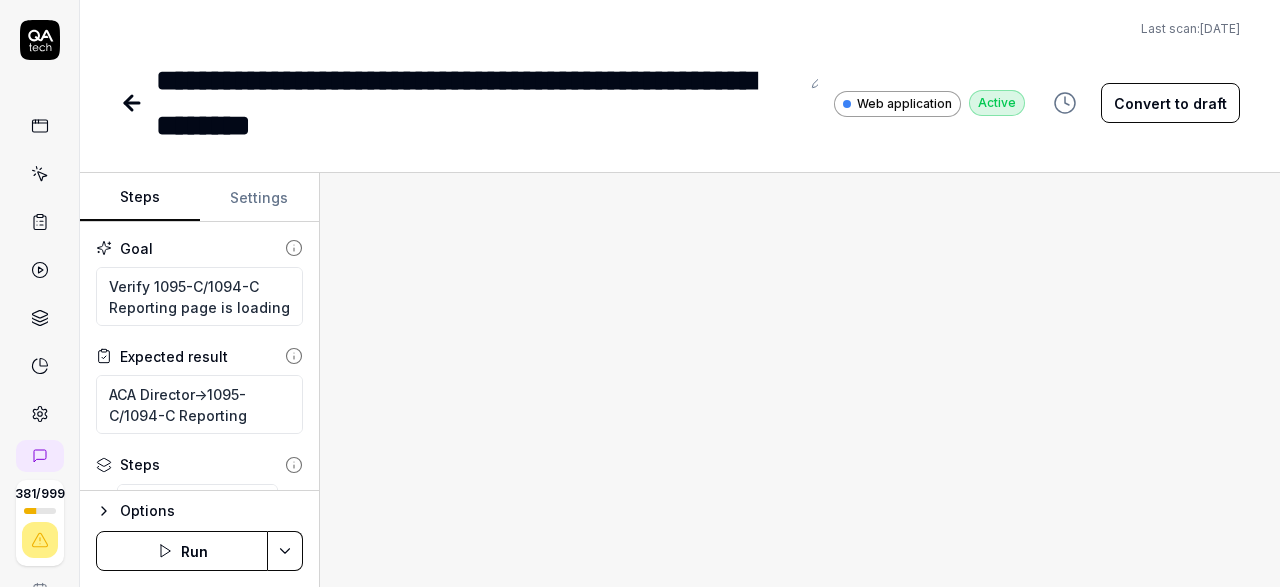 click on "Run" at bounding box center (182, 551) 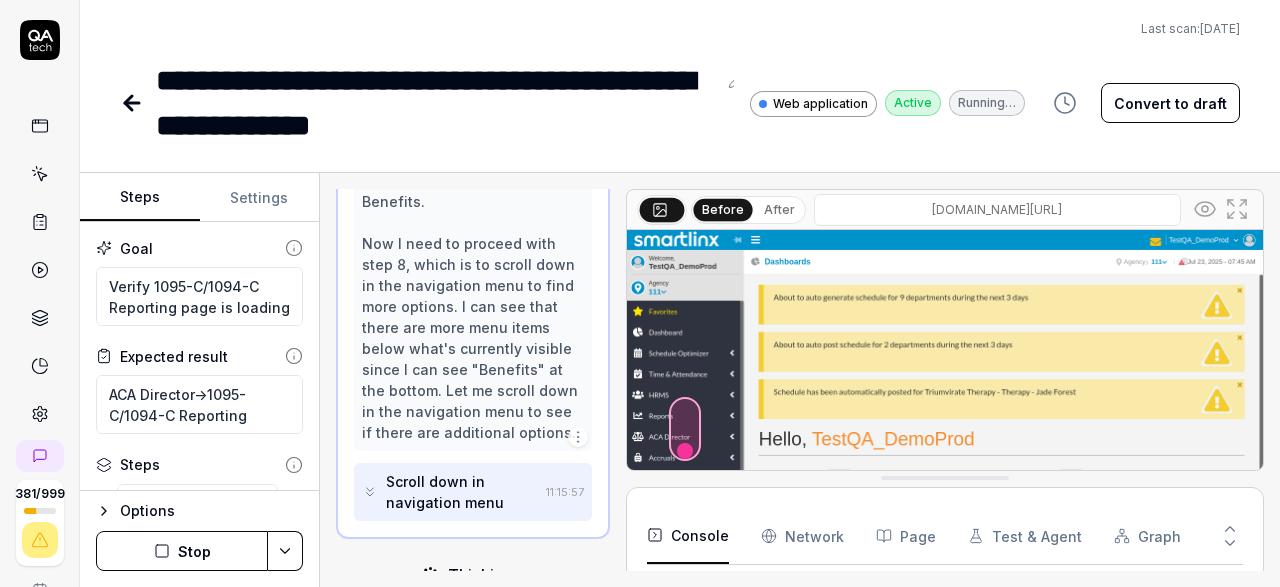 scroll, scrollTop: 1389, scrollLeft: 0, axis: vertical 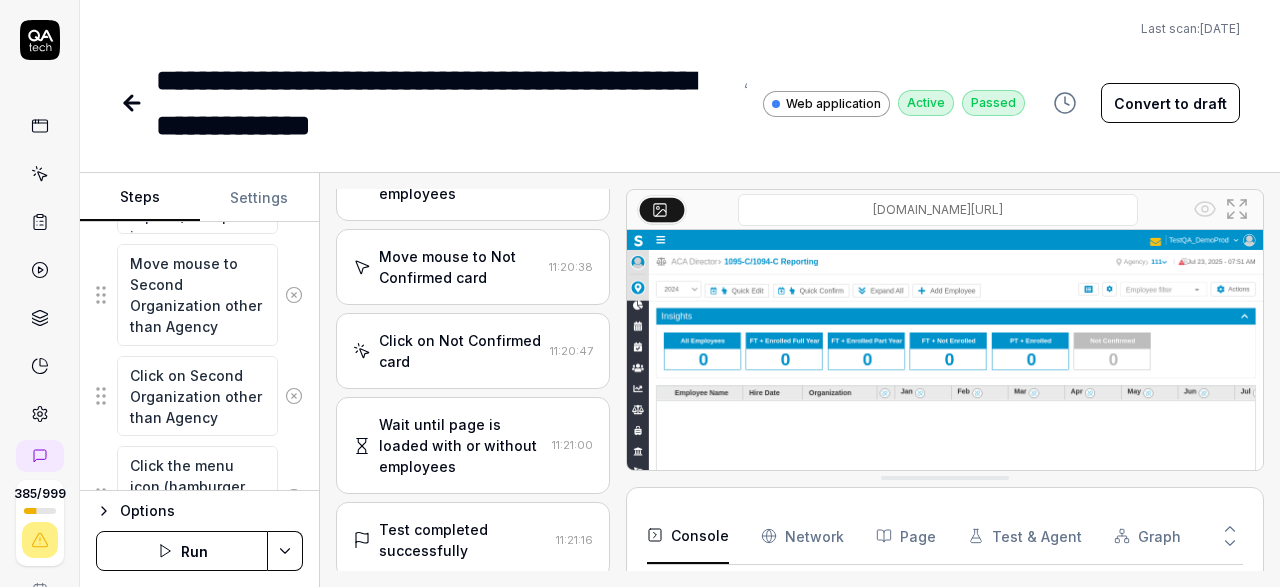 type on "*" 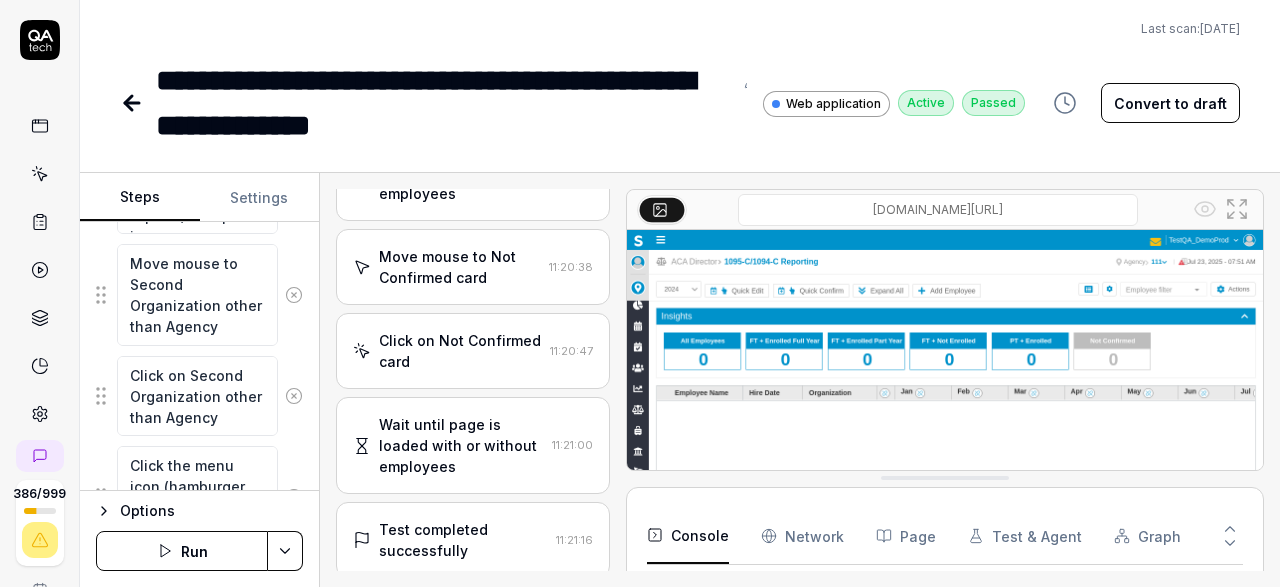click 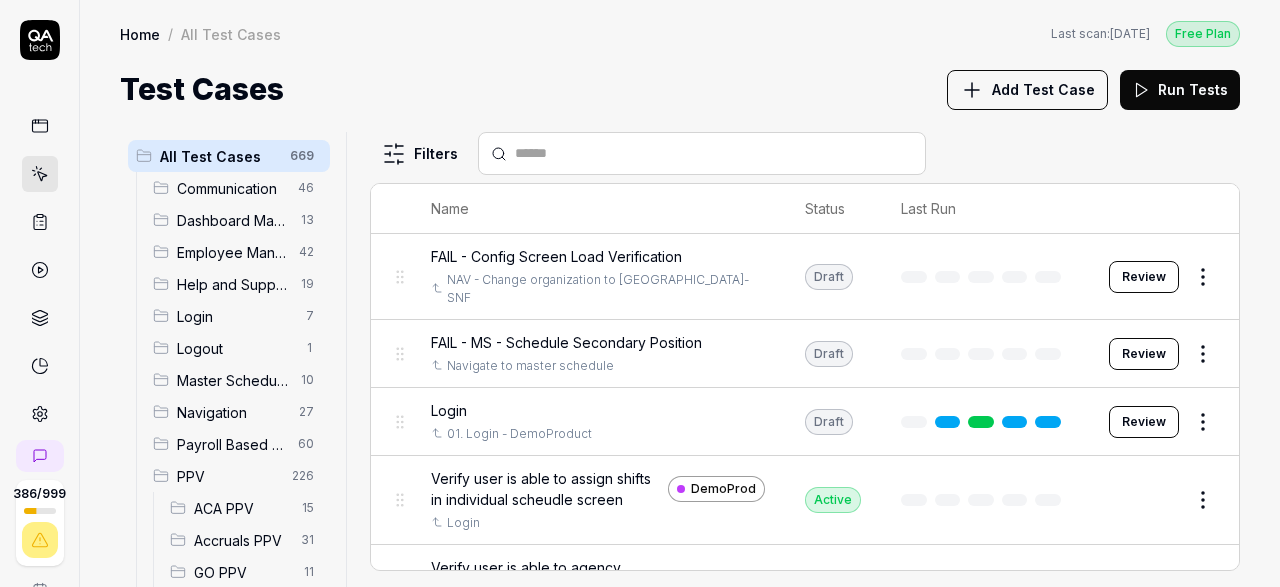 click on "ACA PPV" at bounding box center [242, 508] 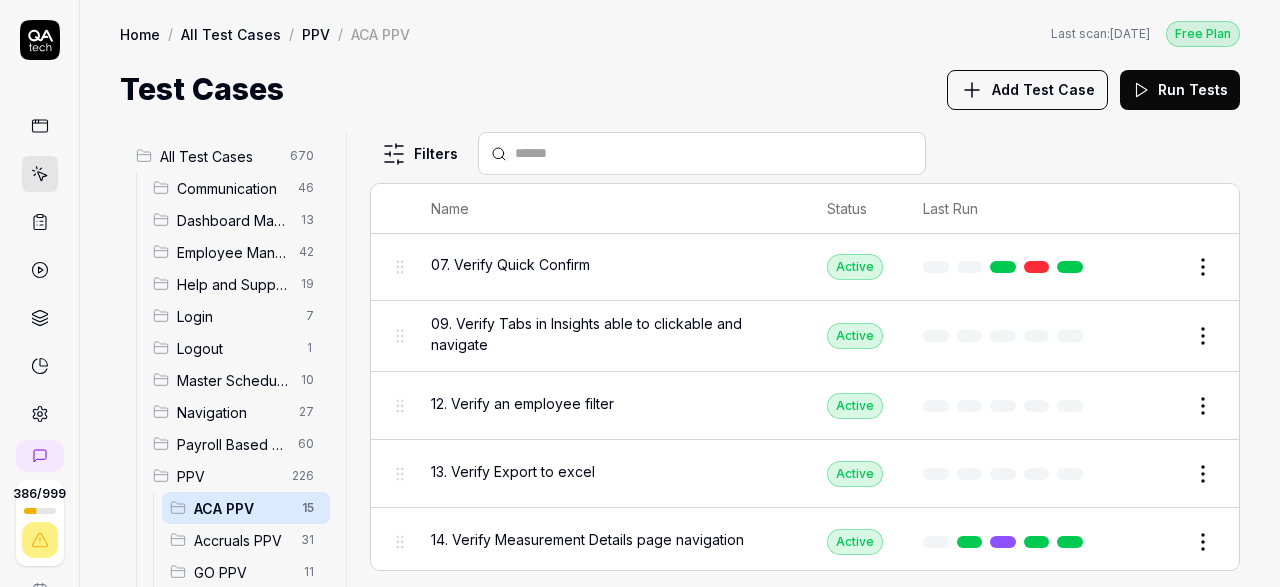 scroll, scrollTop: 443, scrollLeft: 0, axis: vertical 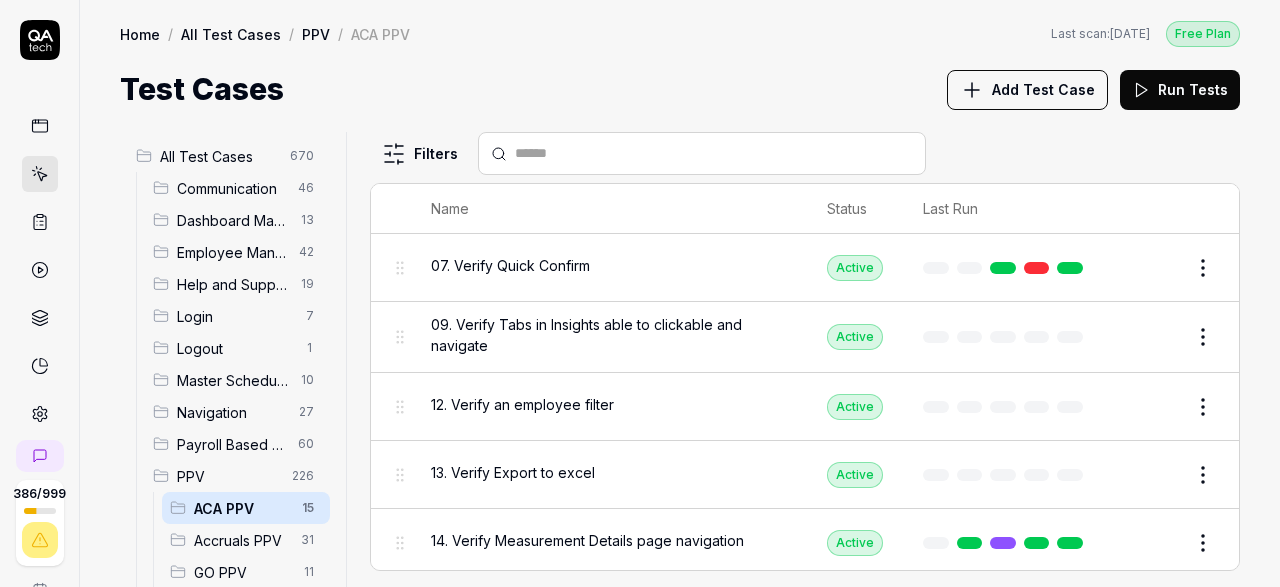 click on "Edit" at bounding box center [1155, 337] 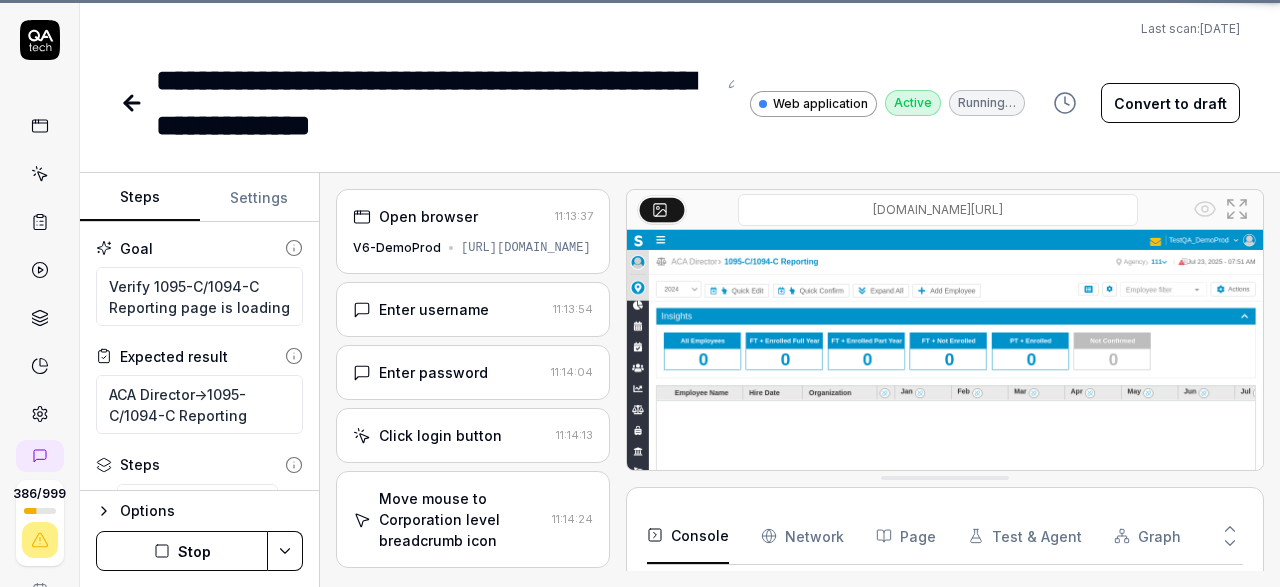 scroll, scrollTop: 3655, scrollLeft: 0, axis: vertical 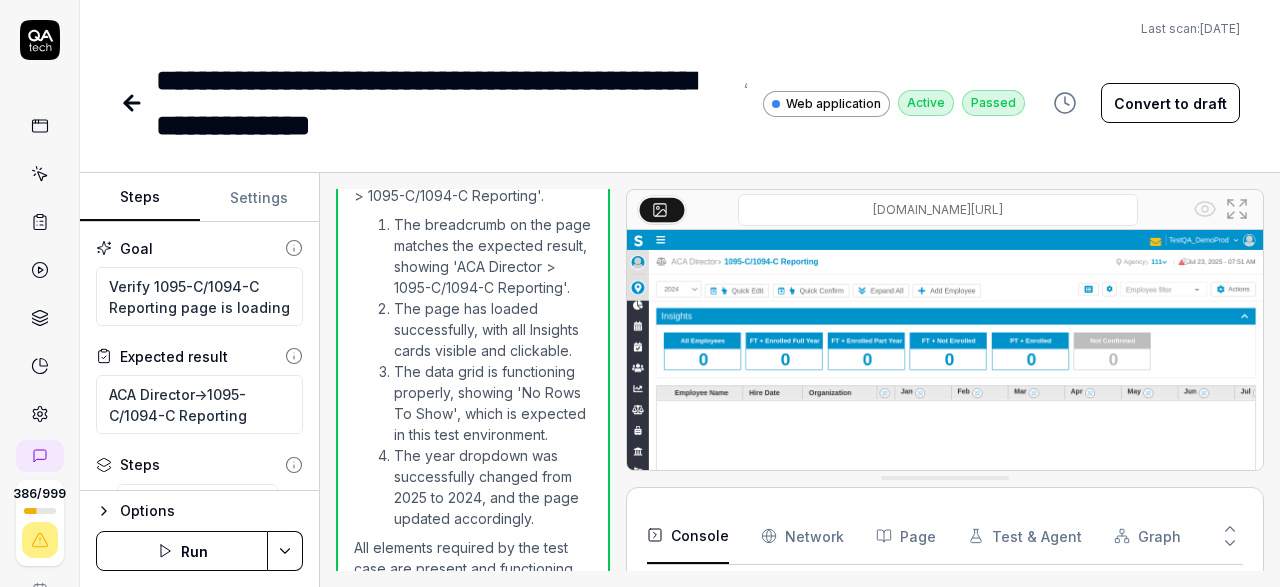 click 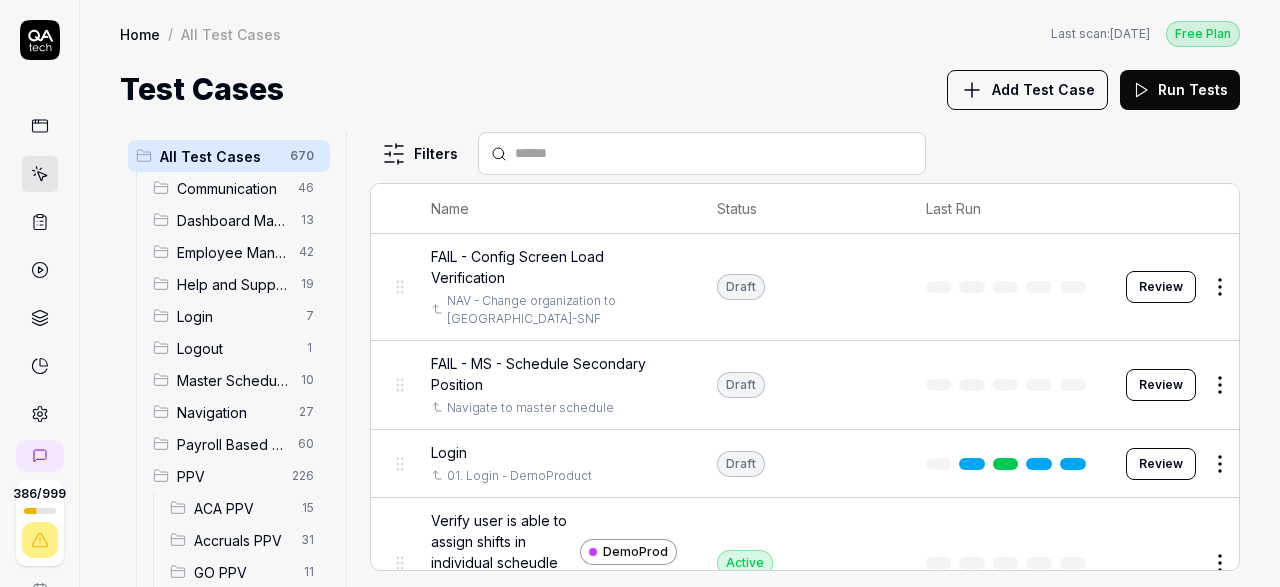 click on "ACA PPV" at bounding box center [242, 508] 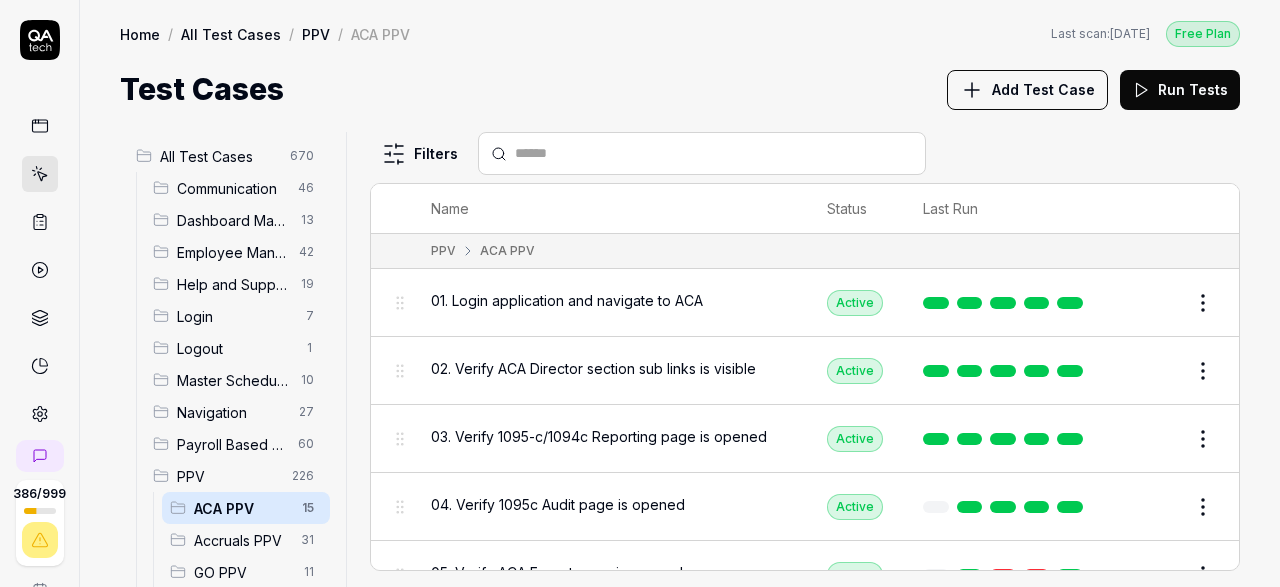 click on "ACA PPV" at bounding box center (242, 508) 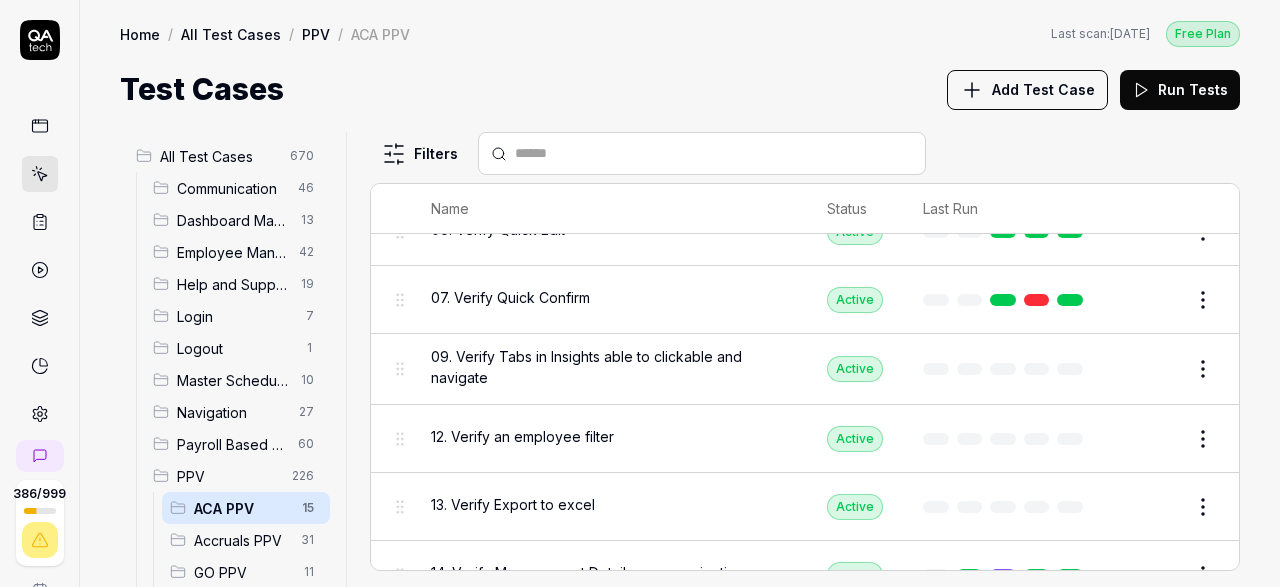 scroll, scrollTop: 509, scrollLeft: 0, axis: vertical 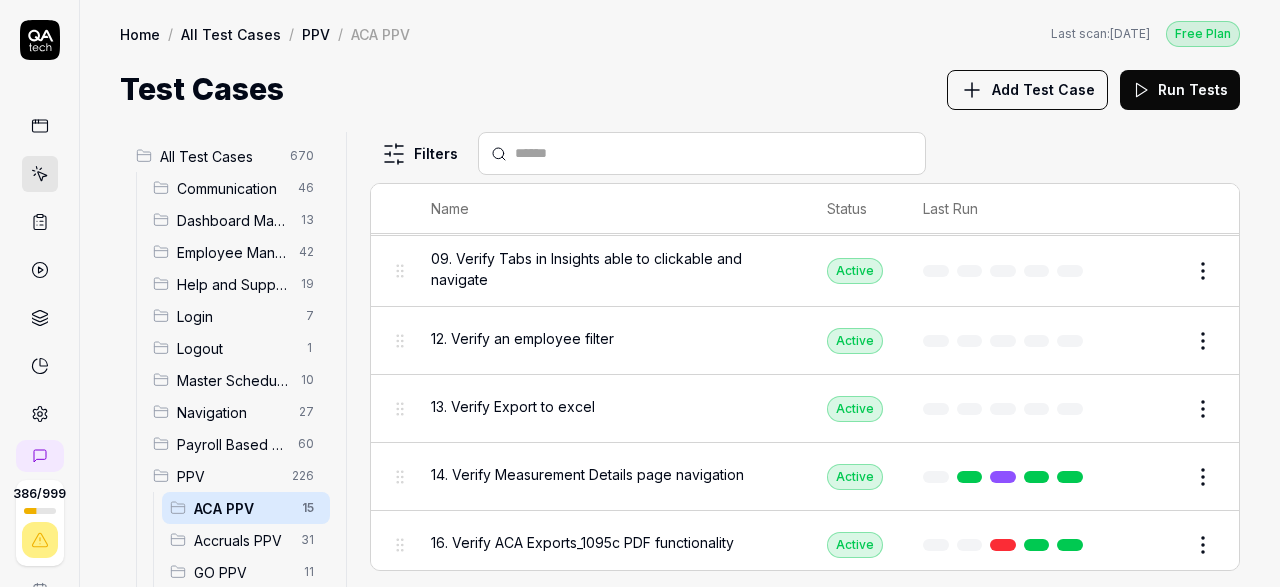 click on "Edit" at bounding box center (1155, 341) 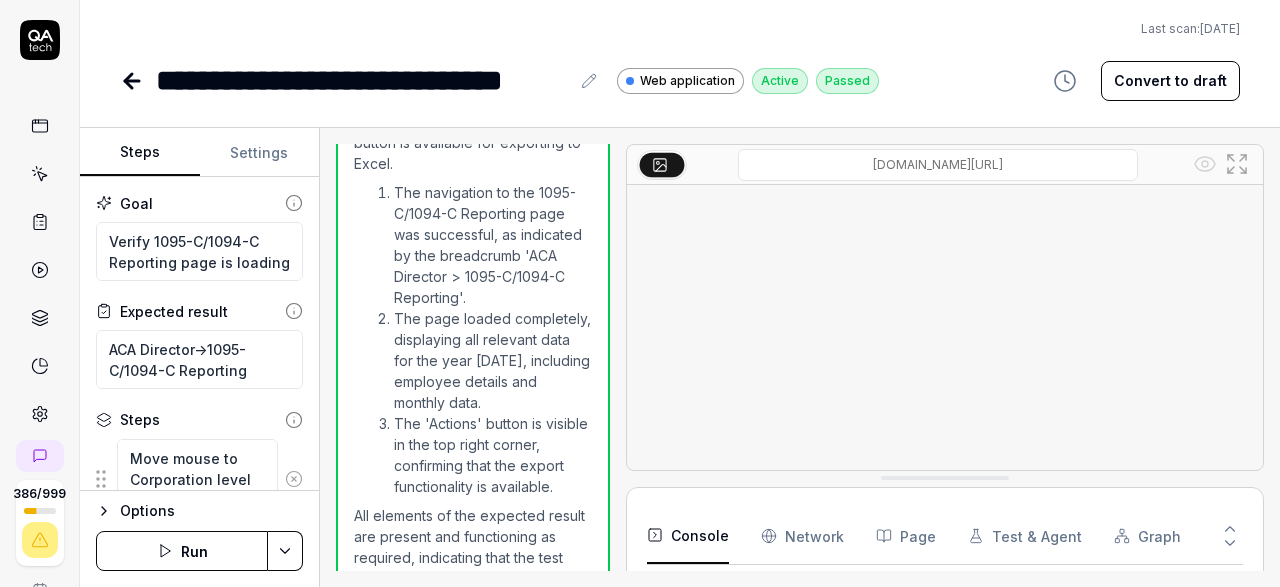 scroll, scrollTop: 2004, scrollLeft: 0, axis: vertical 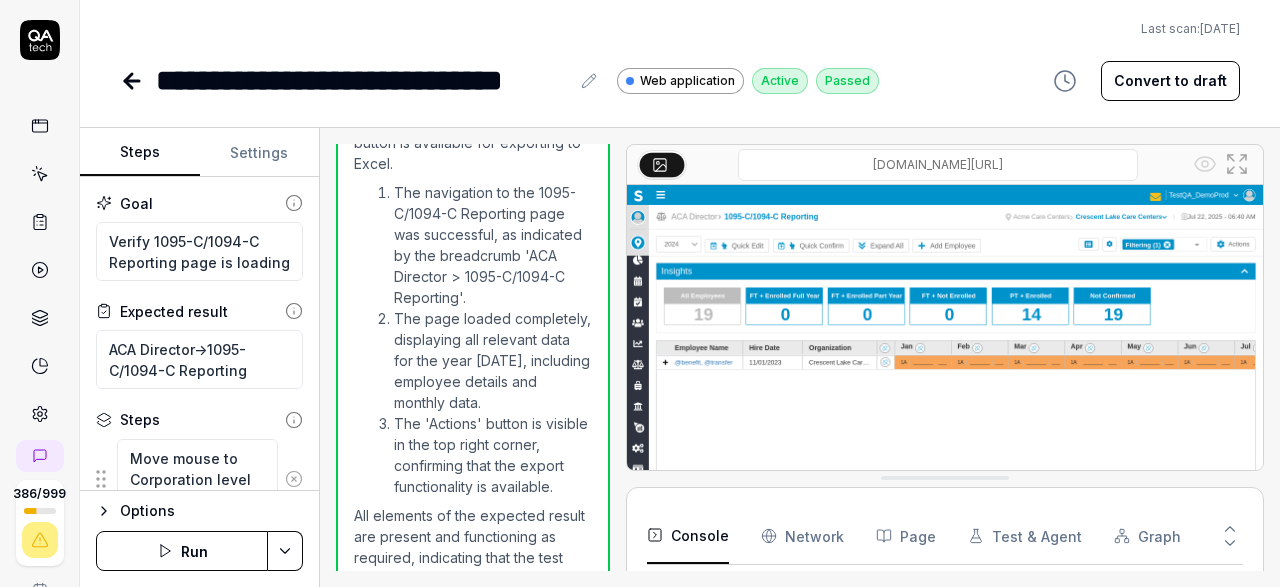 click at bounding box center (134, 81) 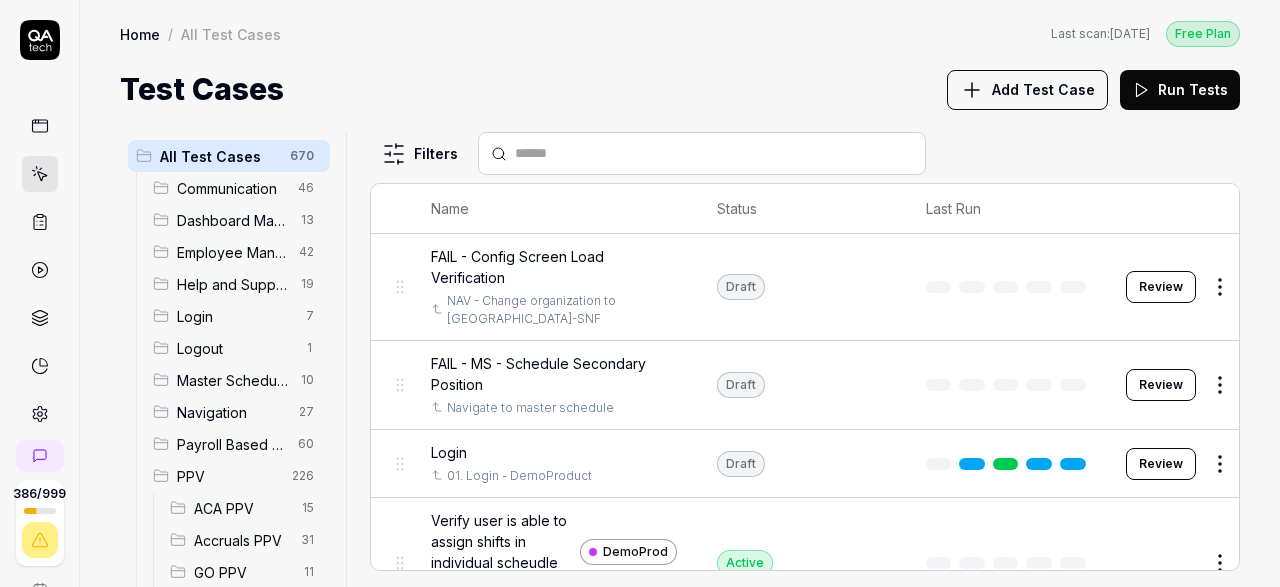 click on "ACA PPV" at bounding box center (242, 508) 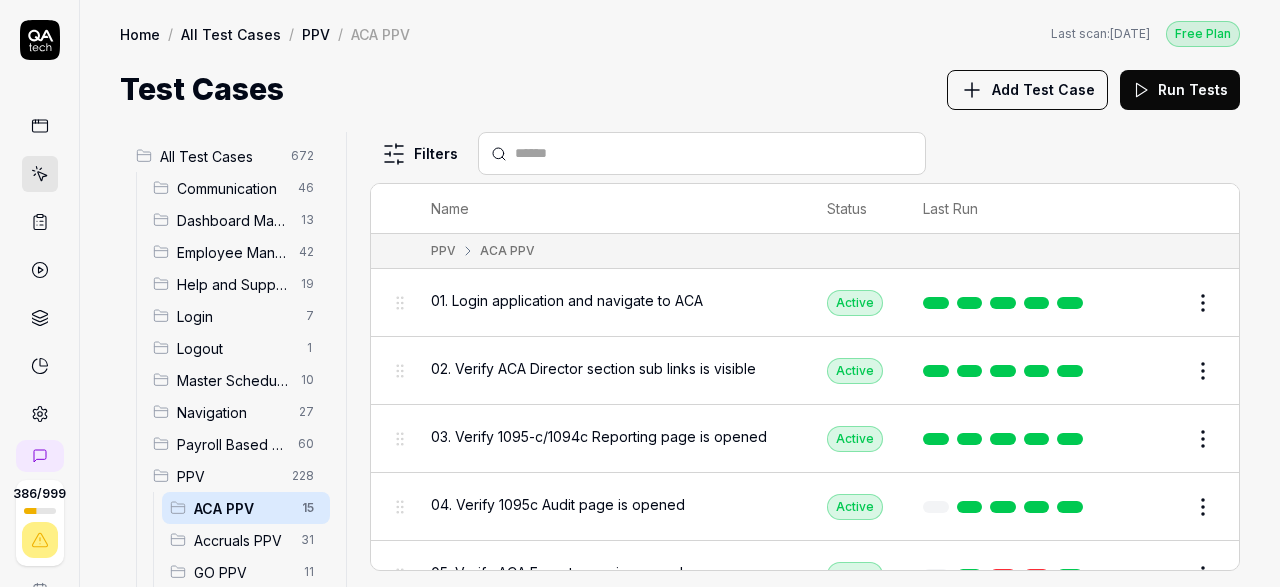 click on "ACA PPV" at bounding box center (242, 508) 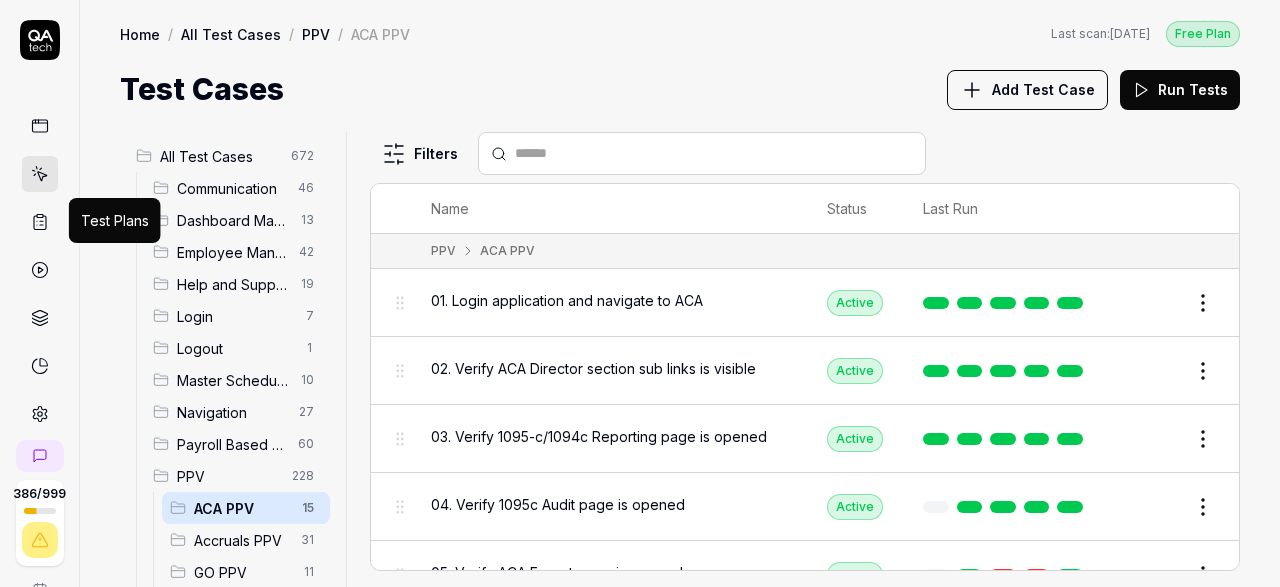 click 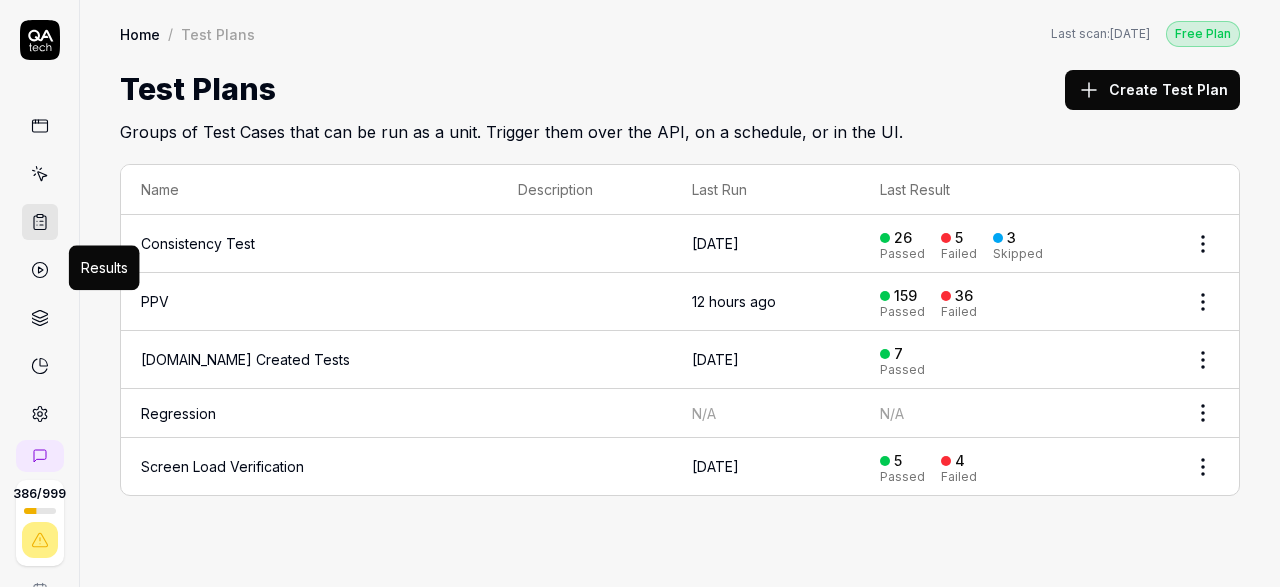 click 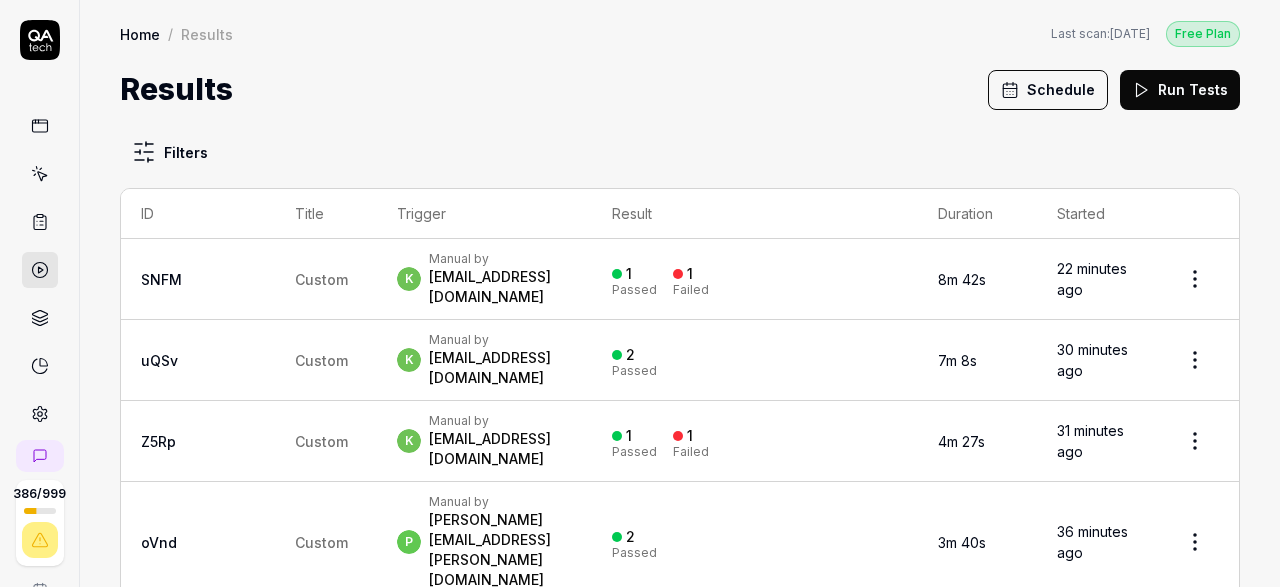 scroll, scrollTop: 116, scrollLeft: 0, axis: vertical 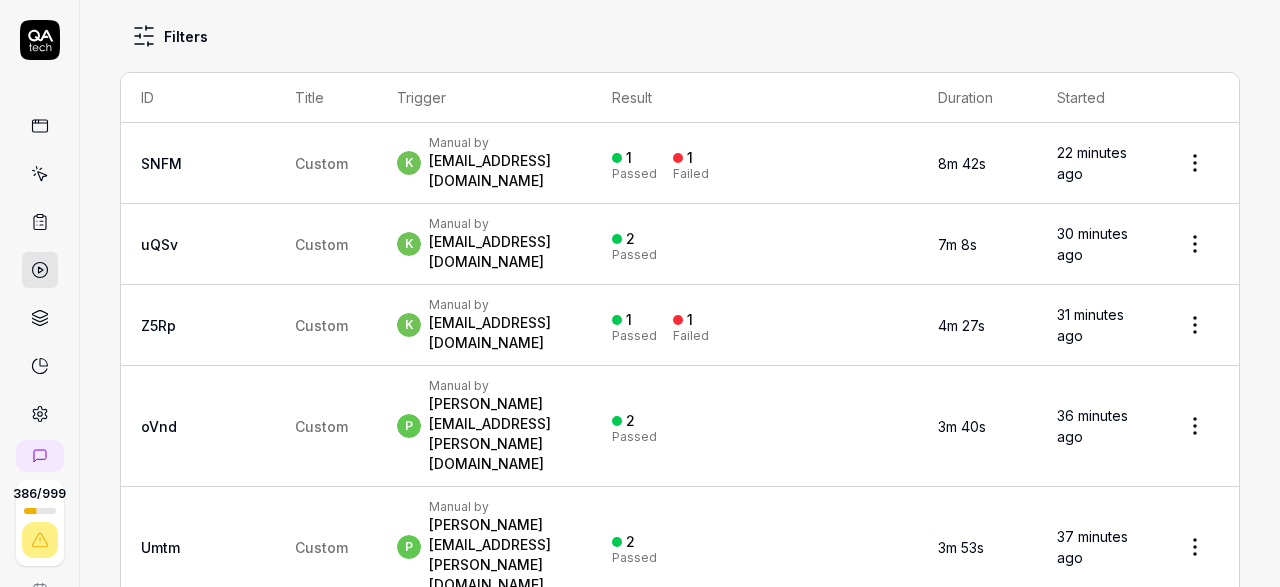 click 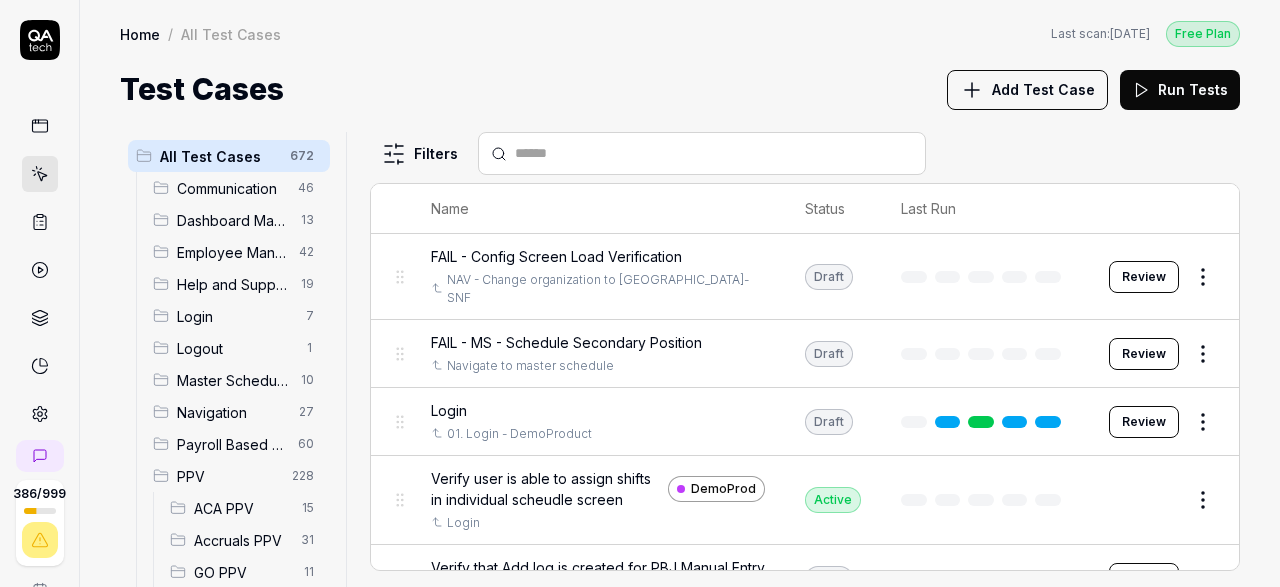 scroll, scrollTop: 0, scrollLeft: 0, axis: both 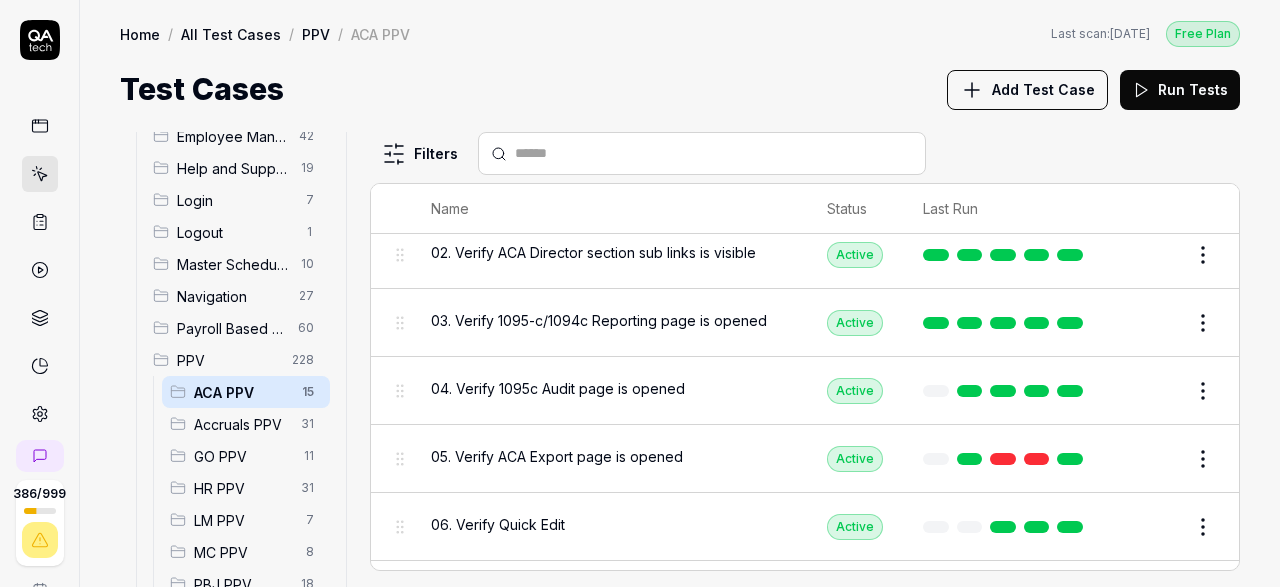 click on "ACA PPV" at bounding box center [242, 392] 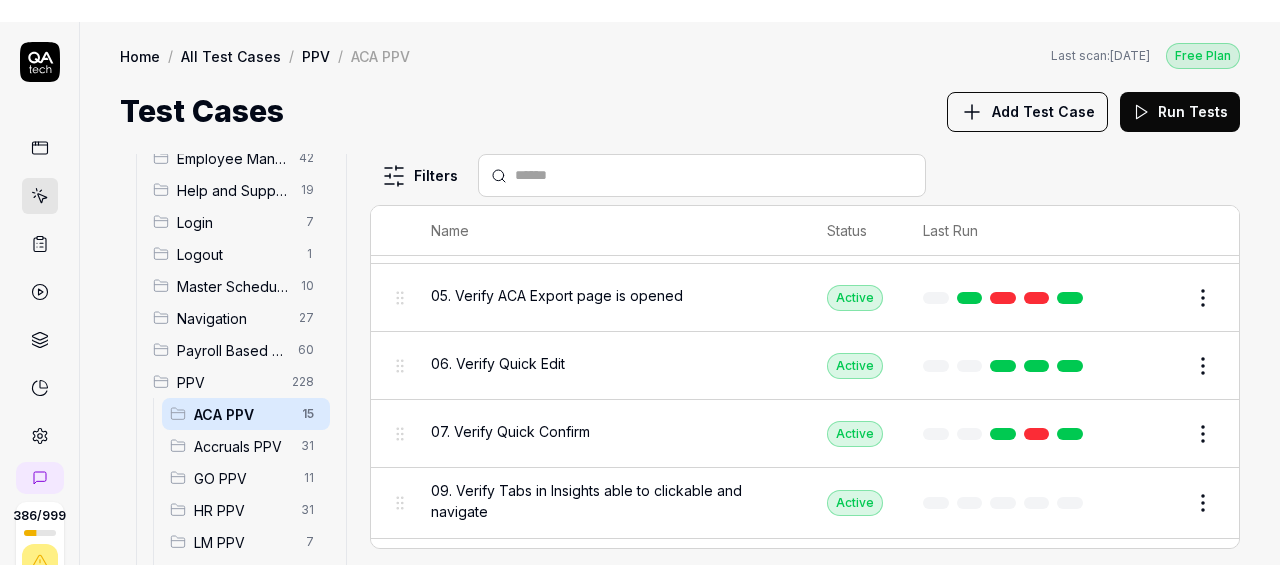scroll, scrollTop: 249, scrollLeft: 0, axis: vertical 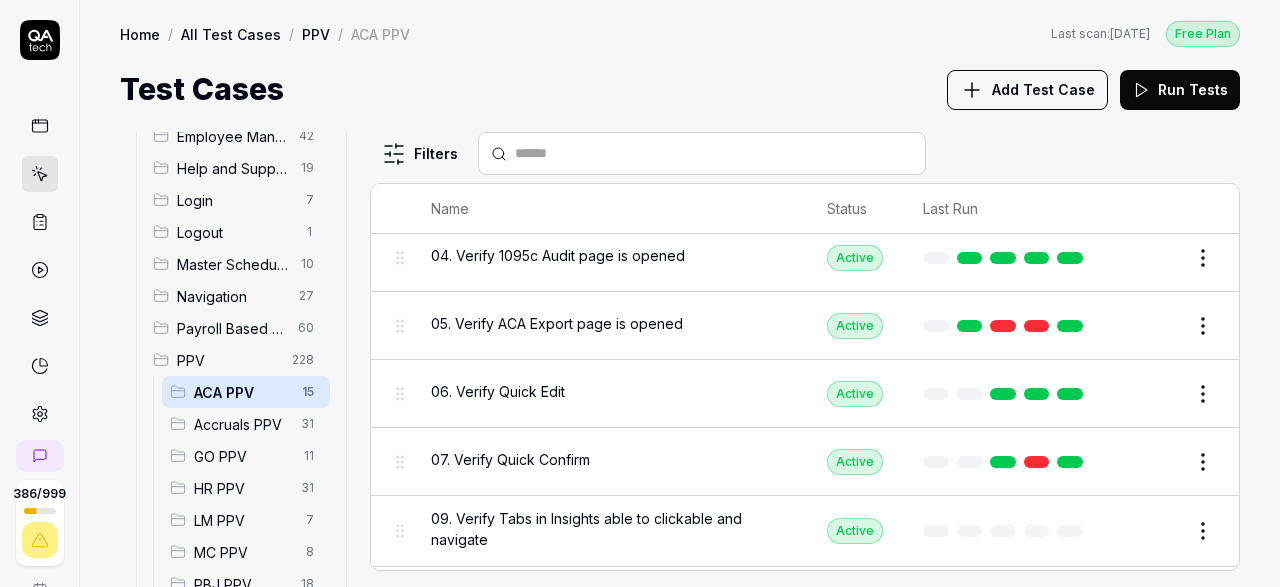 click on "ACA PPV" at bounding box center (242, 392) 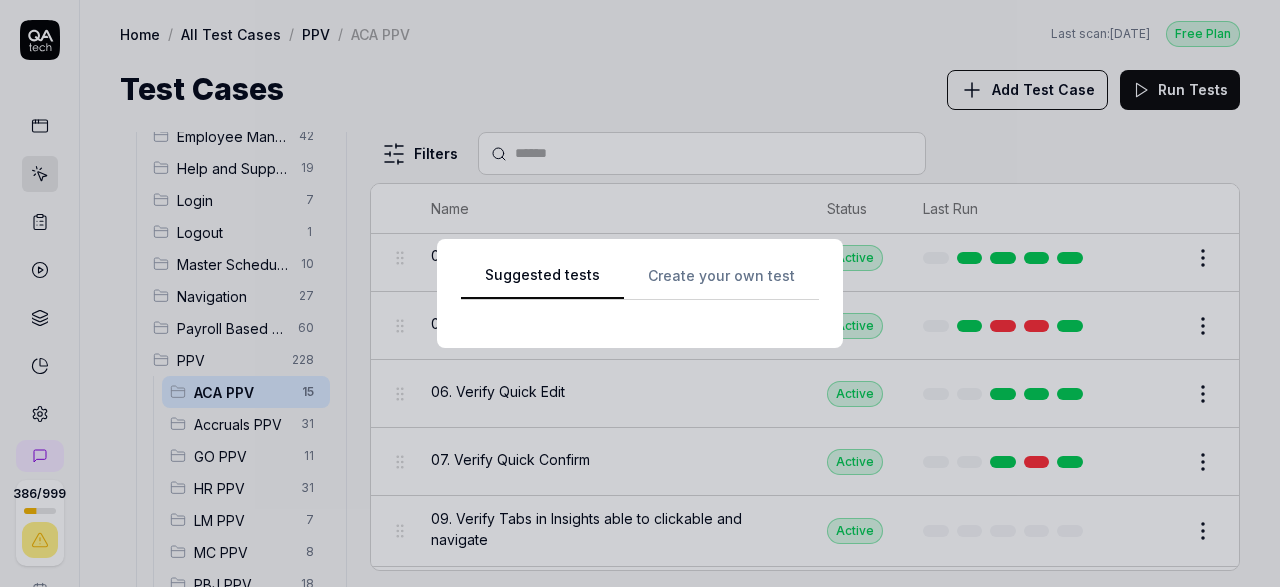 scroll, scrollTop: 116, scrollLeft: 0, axis: vertical 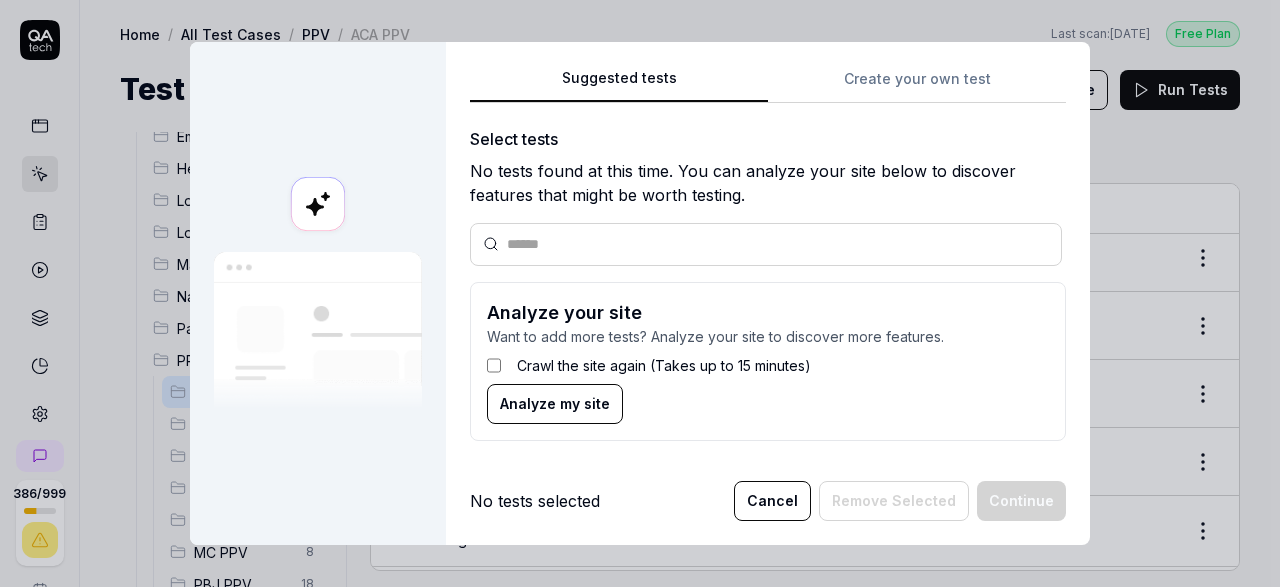 click on "Suggested tests Create your own test Select tests No tests found at this time. You can analyze your site below to discover features that might be worth testing. Analyze your site Want to add more tests? Analyze your site to discover more features. Crawl the site again (Takes up to 15 minutes) Analyze my site" at bounding box center (768, 261) 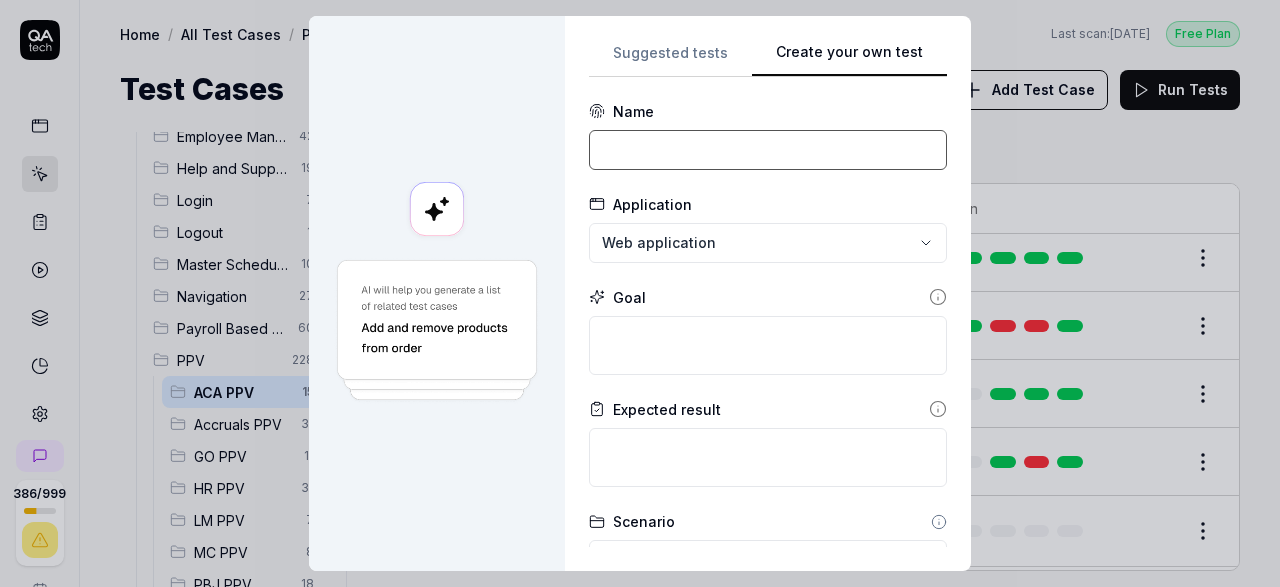 click at bounding box center (768, 150) 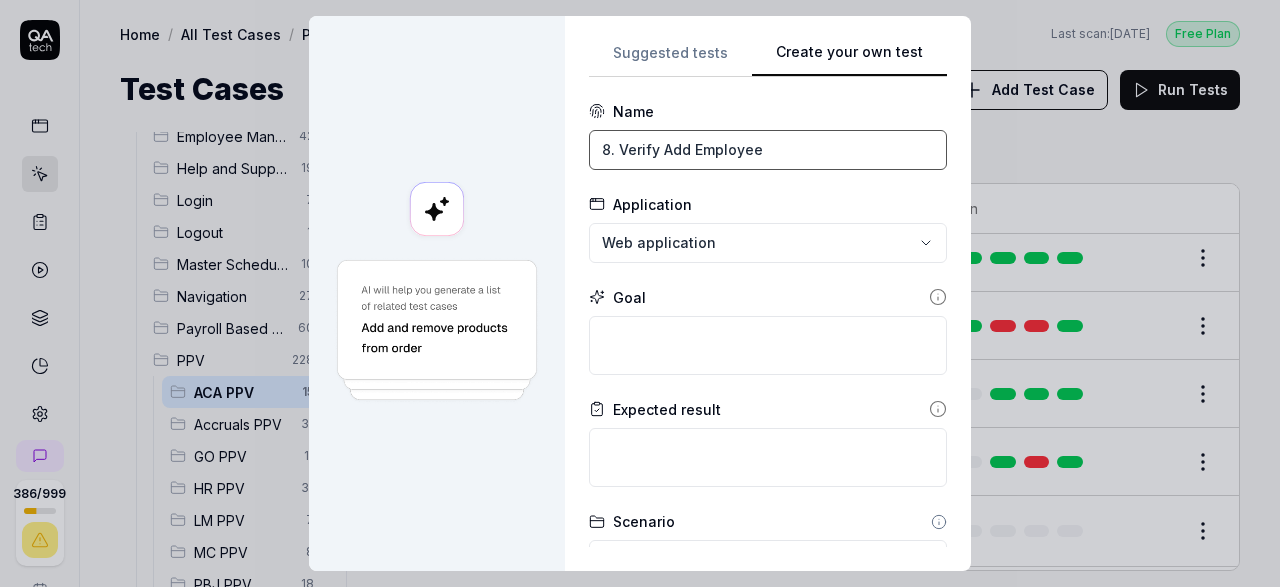 scroll, scrollTop: 331, scrollLeft: 0, axis: vertical 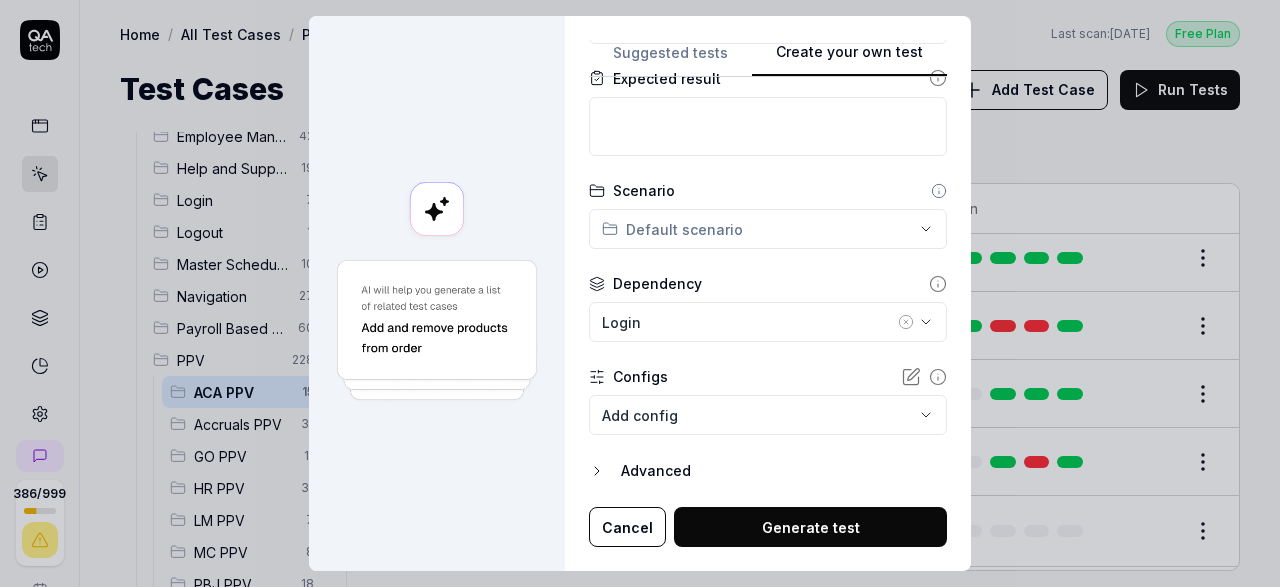 type on "8. Verify Add Employee" 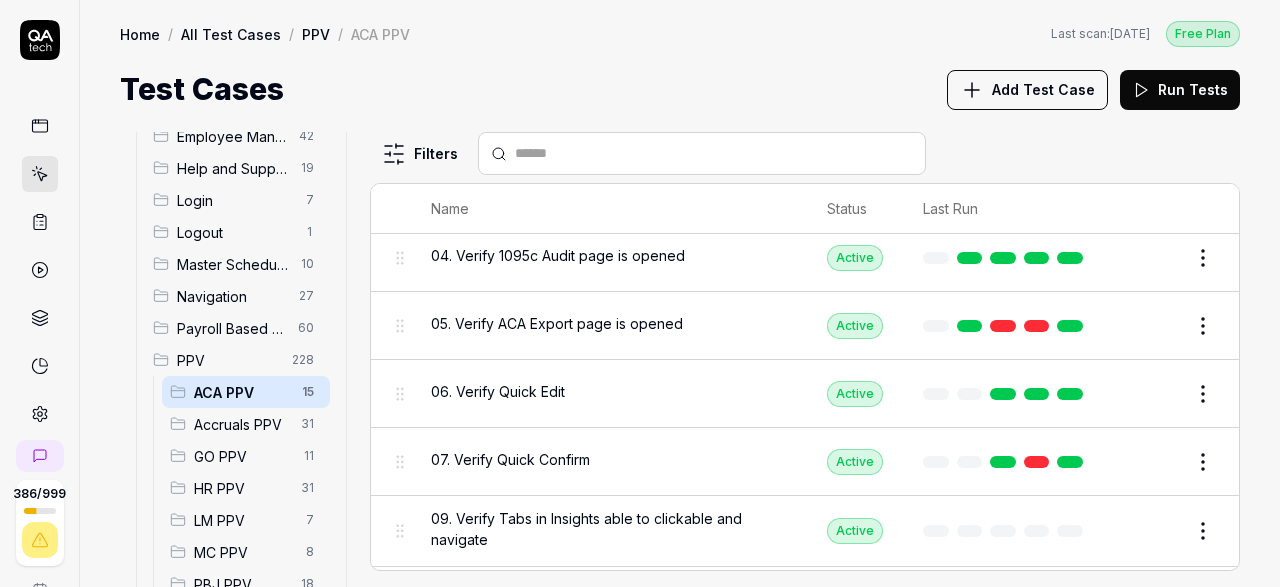 scroll, scrollTop: 116, scrollLeft: 0, axis: vertical 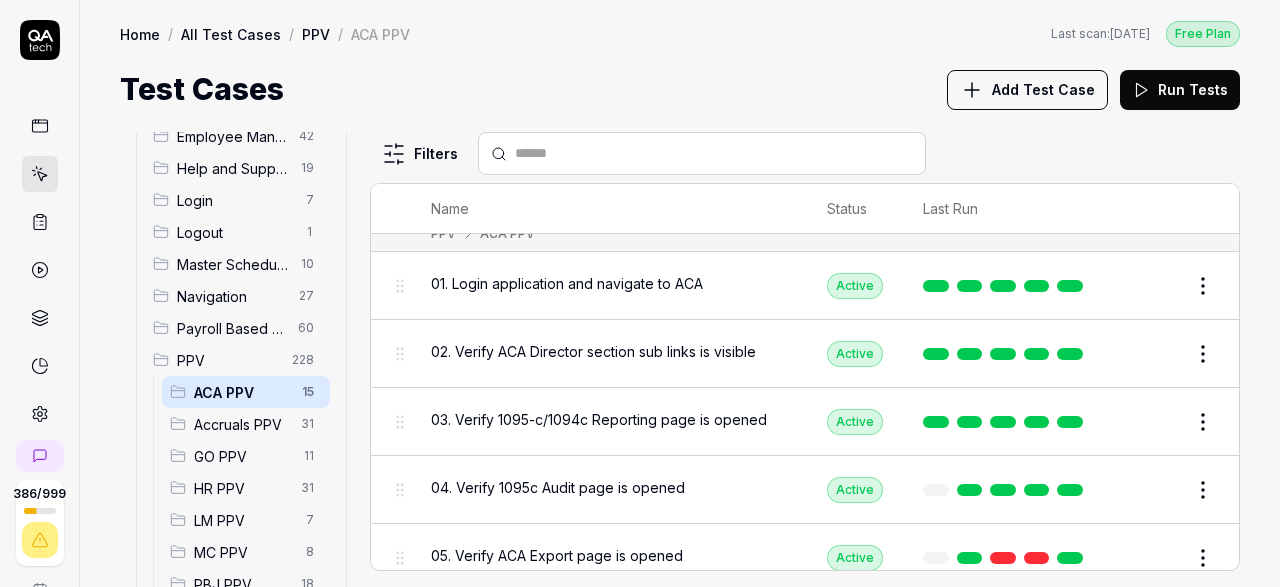 click on "386  /  999 s S Home / All Test Cases / PPV / ACA PPV Free Plan Home / All Test Cases / PPV / ACA PPV Last scan:  [DATE] Free Plan Test Cases Add Test Case Run Tests All Test Cases 672 Communication 46 Dashboard Management 13 Employee Management 42 Help and Support 19 Login 7 Logout 1 Master Schedule 10 Navigation 27 Payroll Based Journal 60 PPV 228 ACA PPV 15 Accruals PPV 31 GO PPV 11 HR PPV 31 LM PPV 7 MC PPV 8 PBJ PPV 18 SO PPV 57 Spotlight PPV 4 TA PPV 46 Reporting 6 Schedule Optimizer 7 Screen Loads 7 TestPPV 0 Time & Attendance 192 User Profile 1 Filters Name Status Last Run PPV ACA PPV 01. Login application and navigate to  ACA Active Edit 02. Verify ACA Director section sub links is visible Active Edit 03. Verify 1095-c/1094c Reporting page is opened Active Edit 04. Verify 1095c Audit  page is opened Active Edit 05. Verify ACA Export page is opened Active Edit 06. Verify Quick Edit Active Edit 07. Verify Quick Confirm Active Edit 09. Verify Tabs in Insights able to clickable and navigate Active" at bounding box center [640, 293] 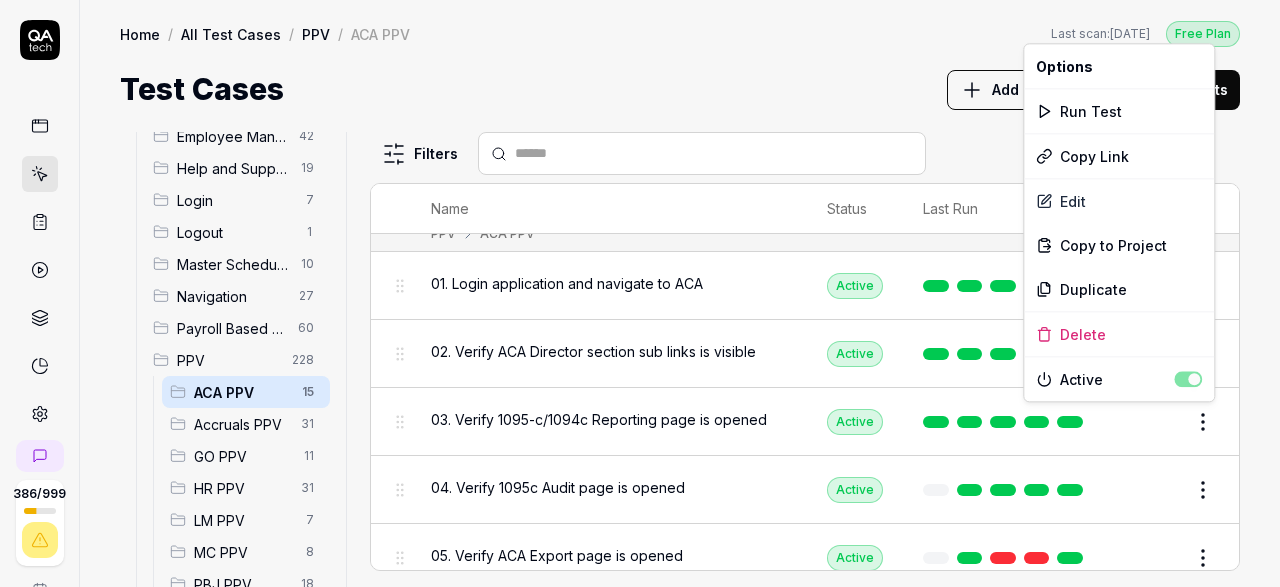 scroll, scrollTop: 116, scrollLeft: 0, axis: vertical 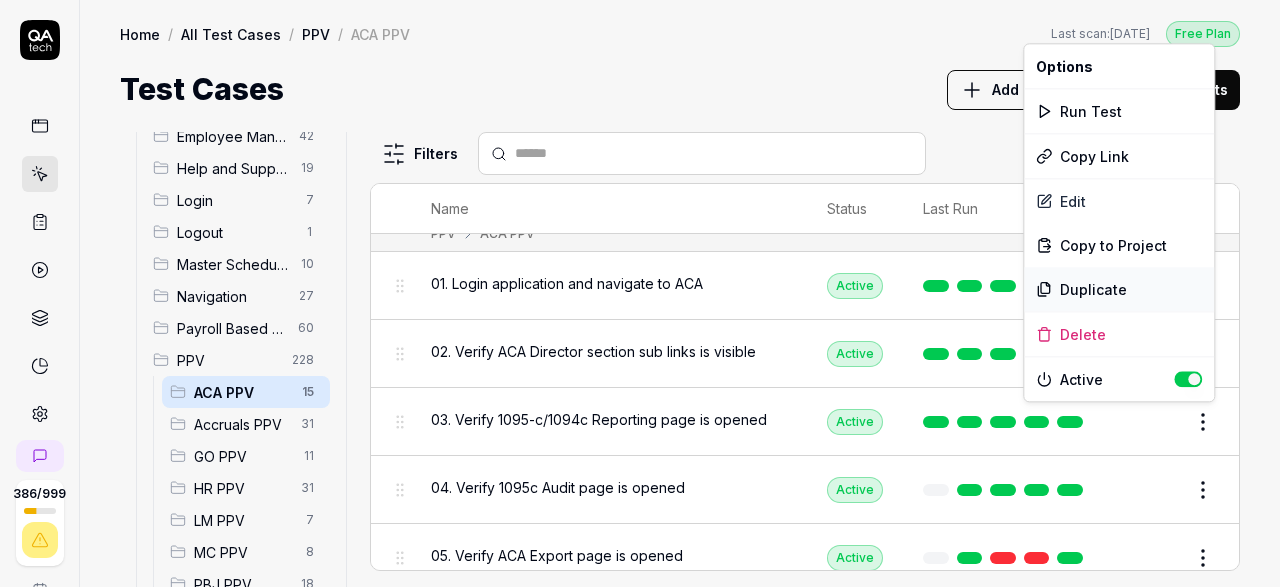 click on "Duplicate" at bounding box center [1119, 289] 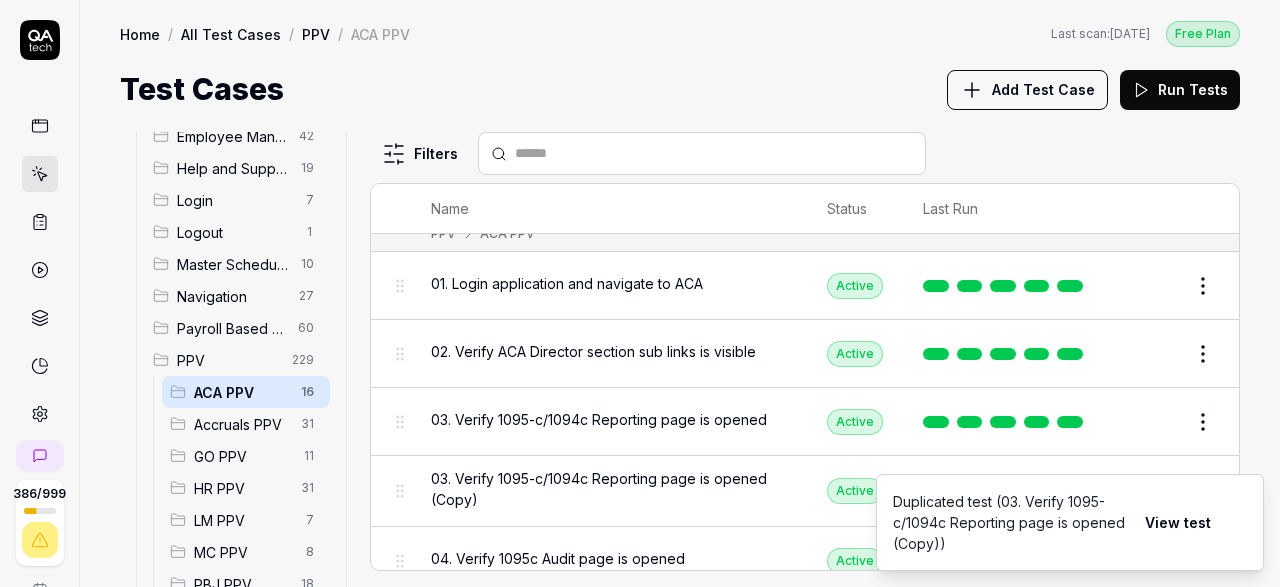 click on "03. Verify 1095-c/1094c Reporting page is opened (Copy)" at bounding box center (609, 489) 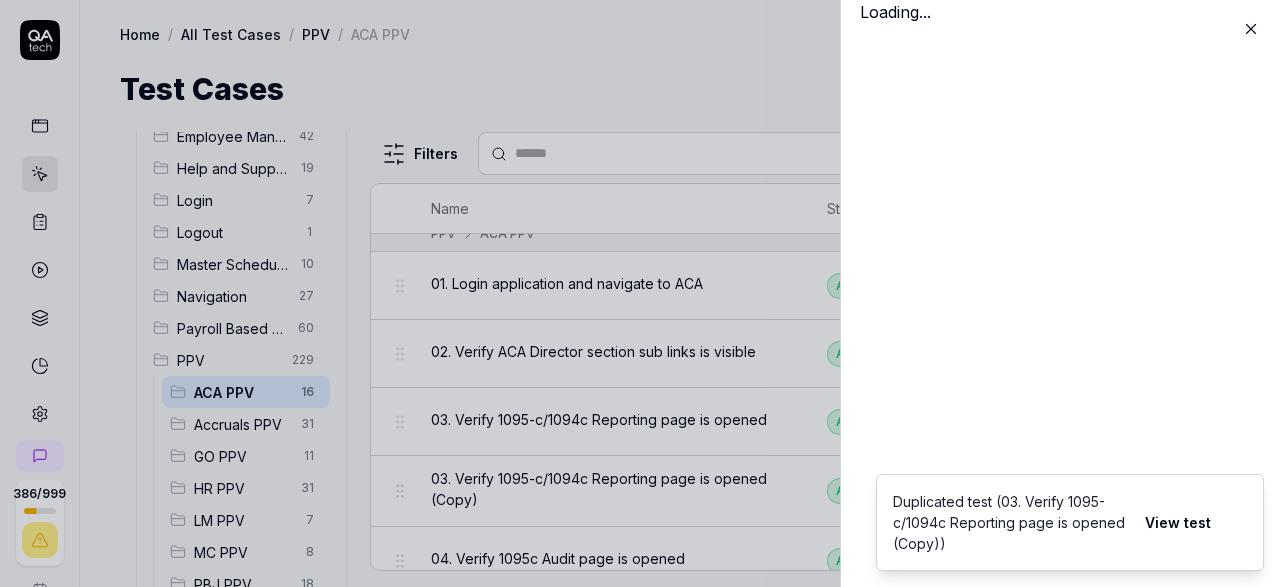 scroll, scrollTop: 116, scrollLeft: 0, axis: vertical 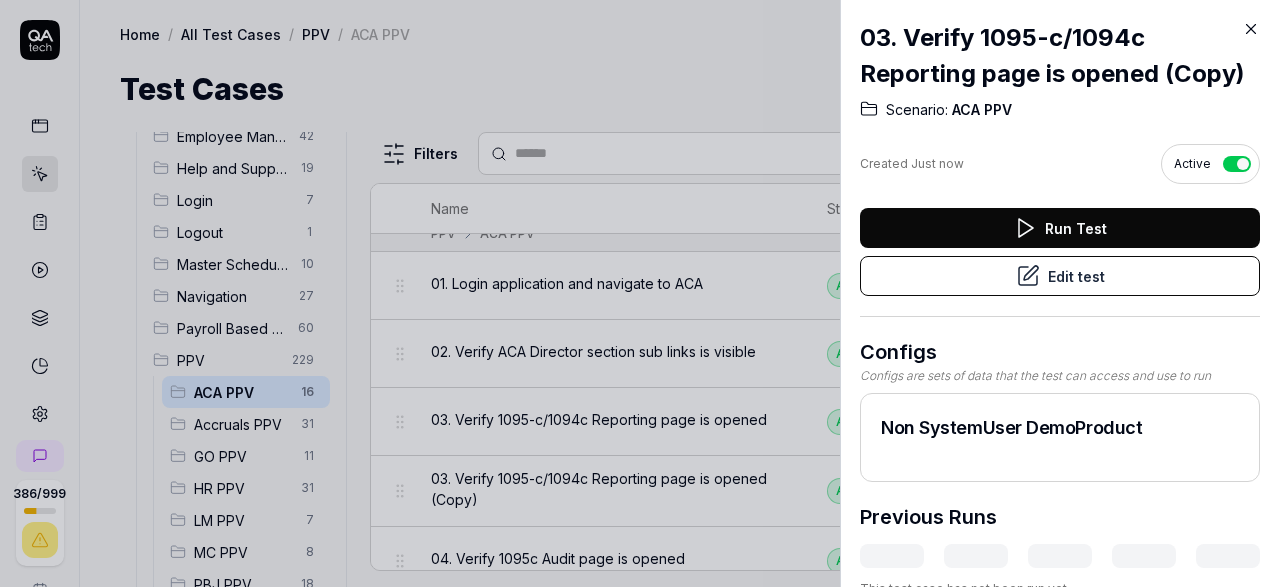 click on "Edit test" at bounding box center [1060, 276] 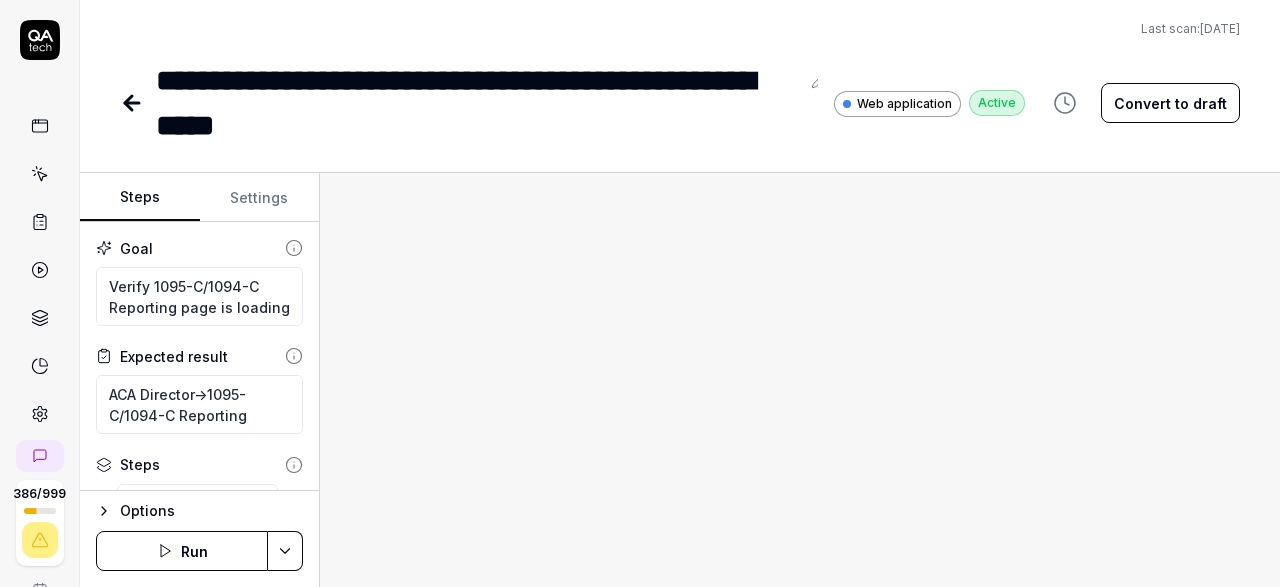 type on "*" 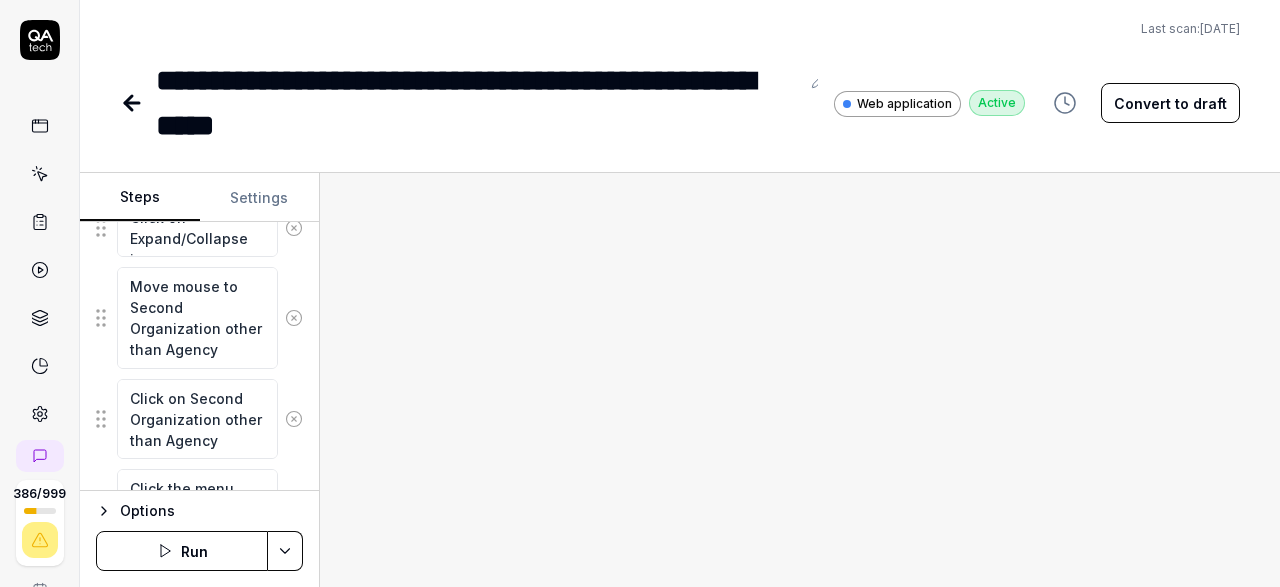 scroll, scrollTop: 580, scrollLeft: 0, axis: vertical 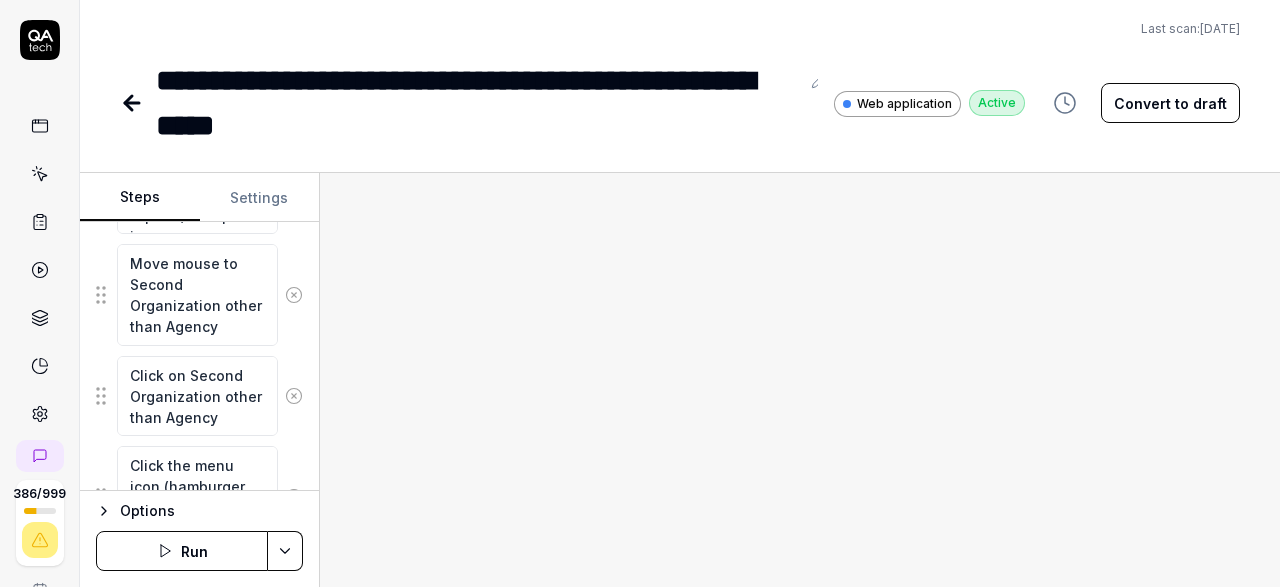 click on "**********" at bounding box center [477, 103] 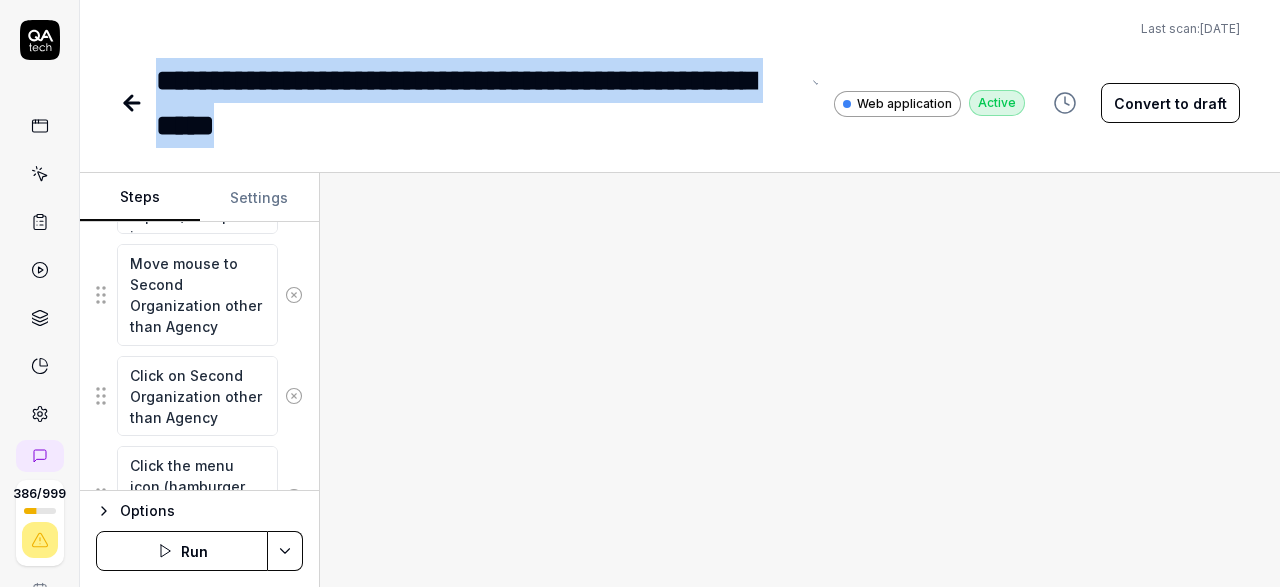 drag, startPoint x: 379, startPoint y: 138, endPoint x: 164, endPoint y: 80, distance: 222.68588 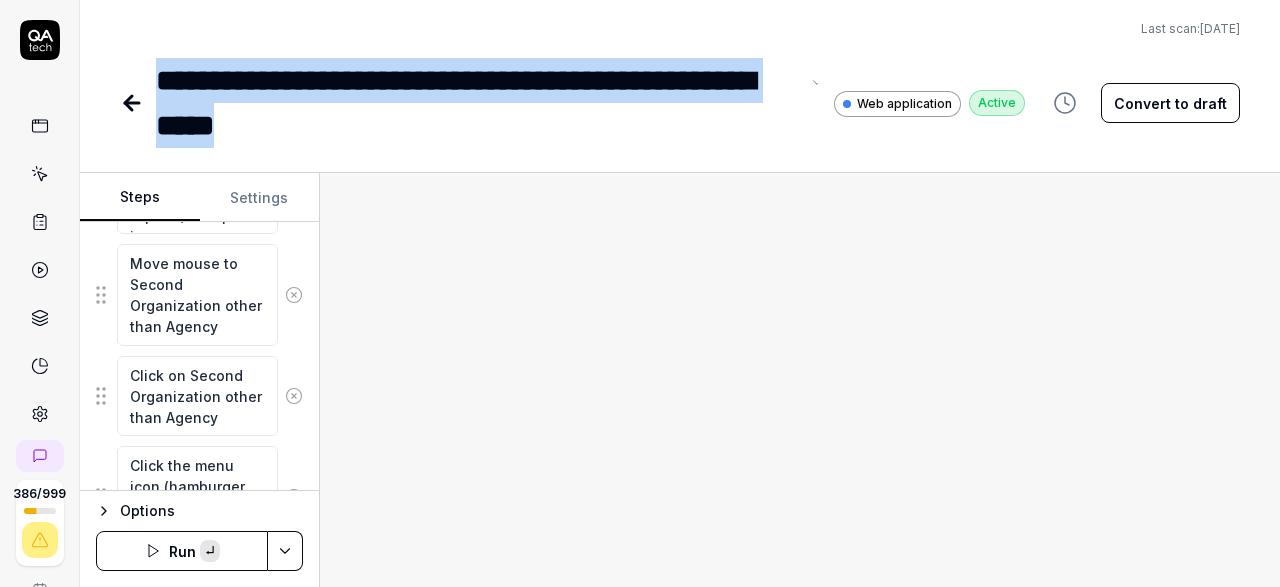 paste 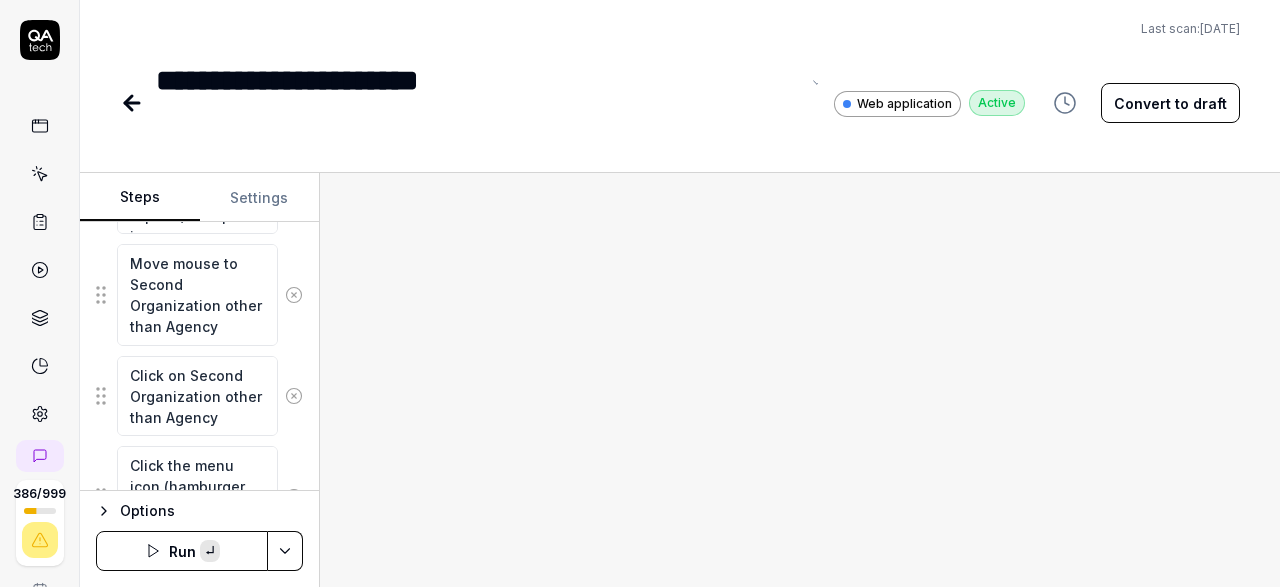 type 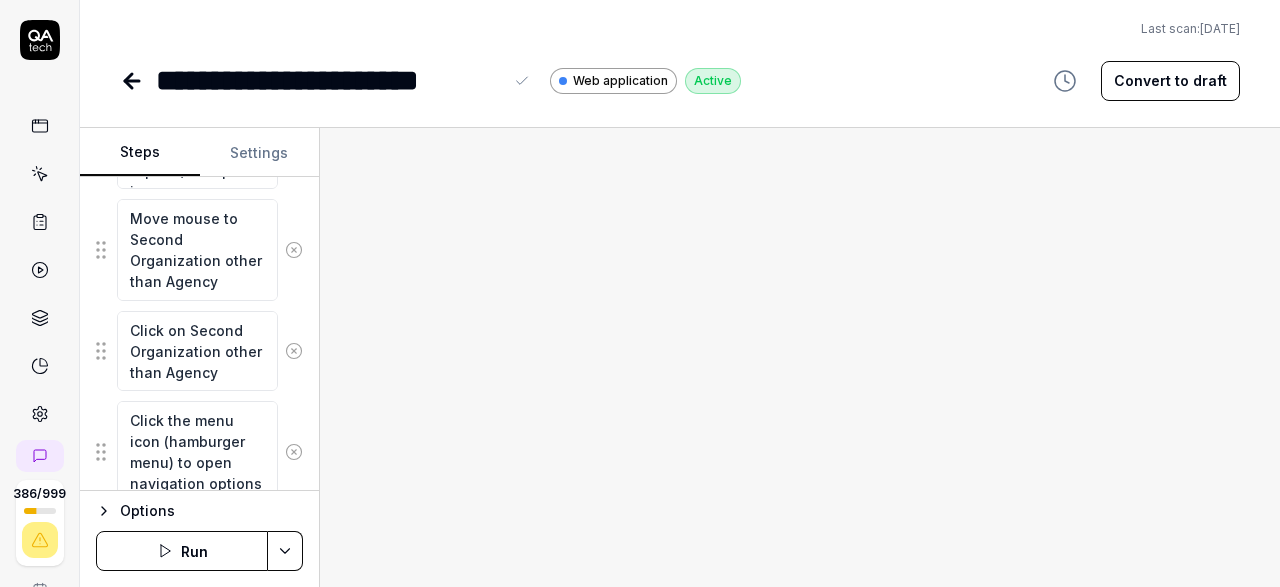 click on "**********" at bounding box center (430, 80) 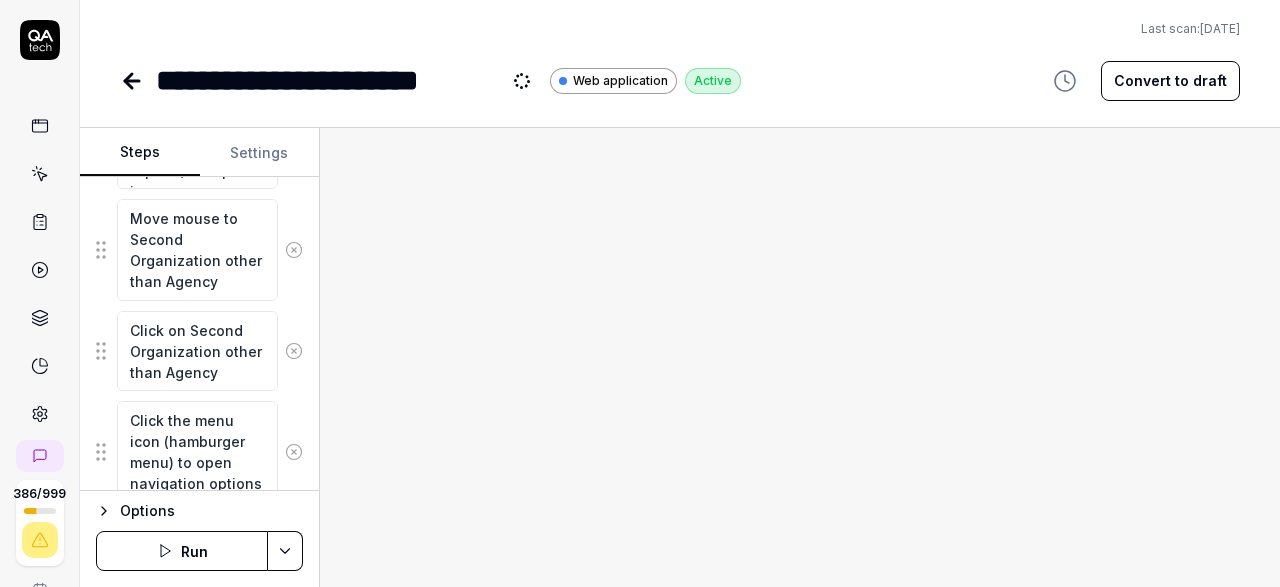 click on "**********" at bounding box center (329, 80) 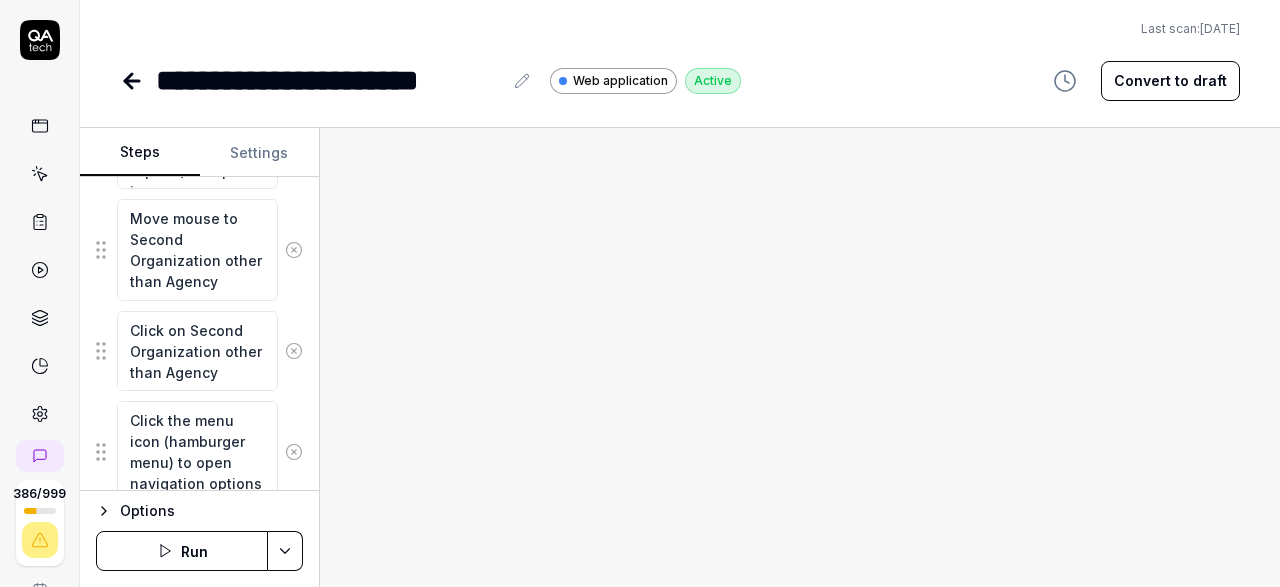 click on "**********" at bounding box center (329, 80) 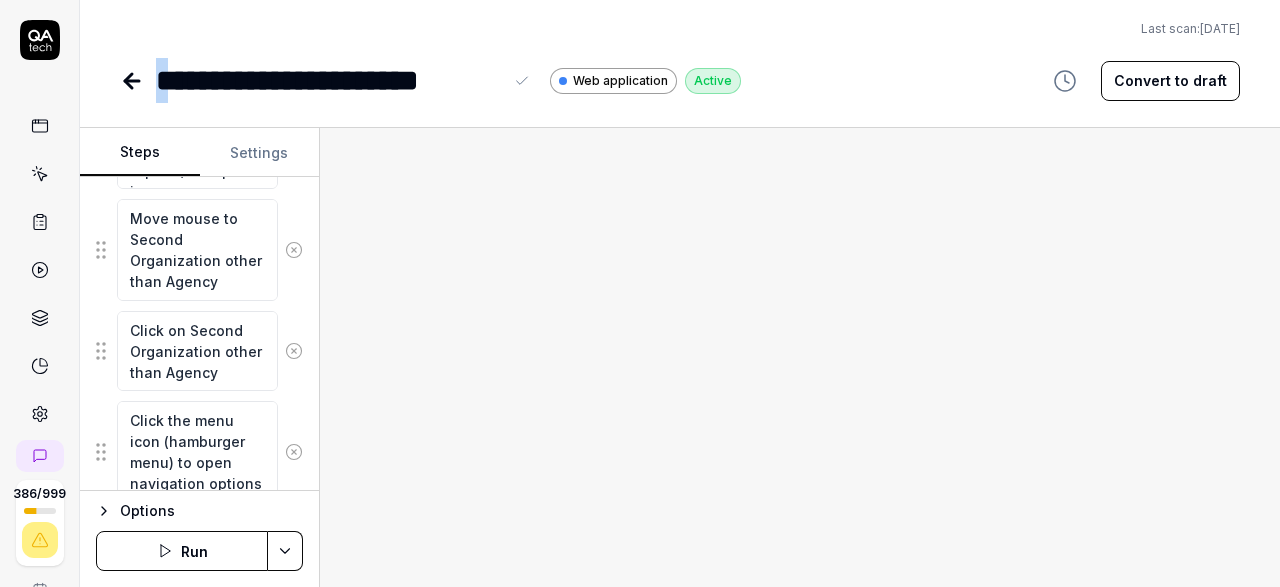 click on "**********" at bounding box center [329, 80] 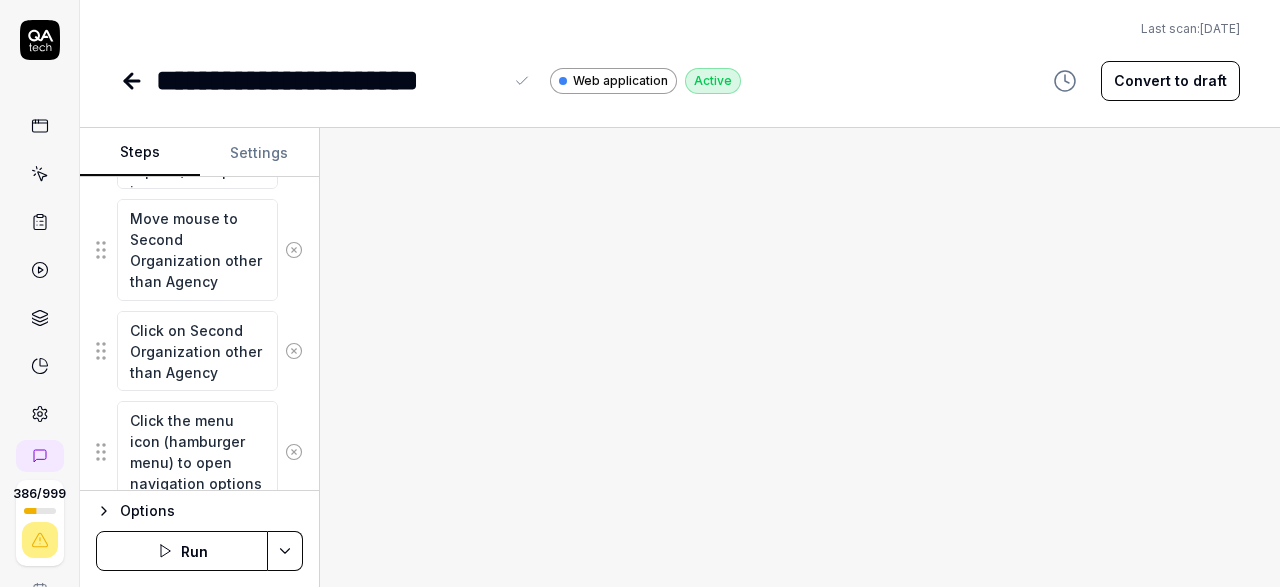 click on "**********" at bounding box center (329, 80) 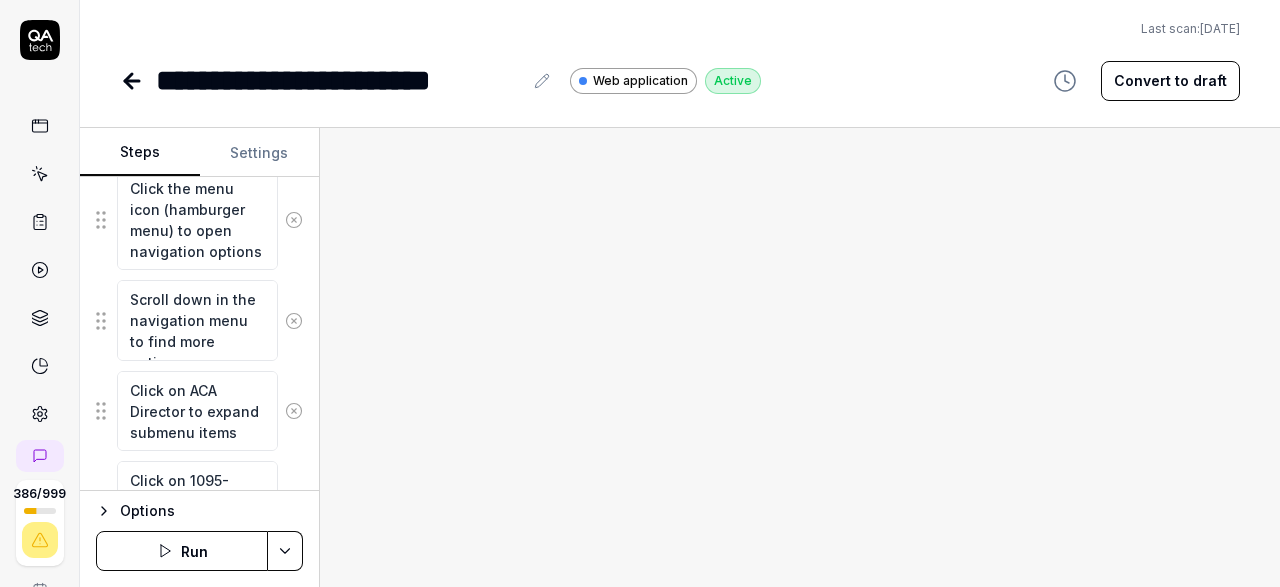 scroll, scrollTop: 939, scrollLeft: 0, axis: vertical 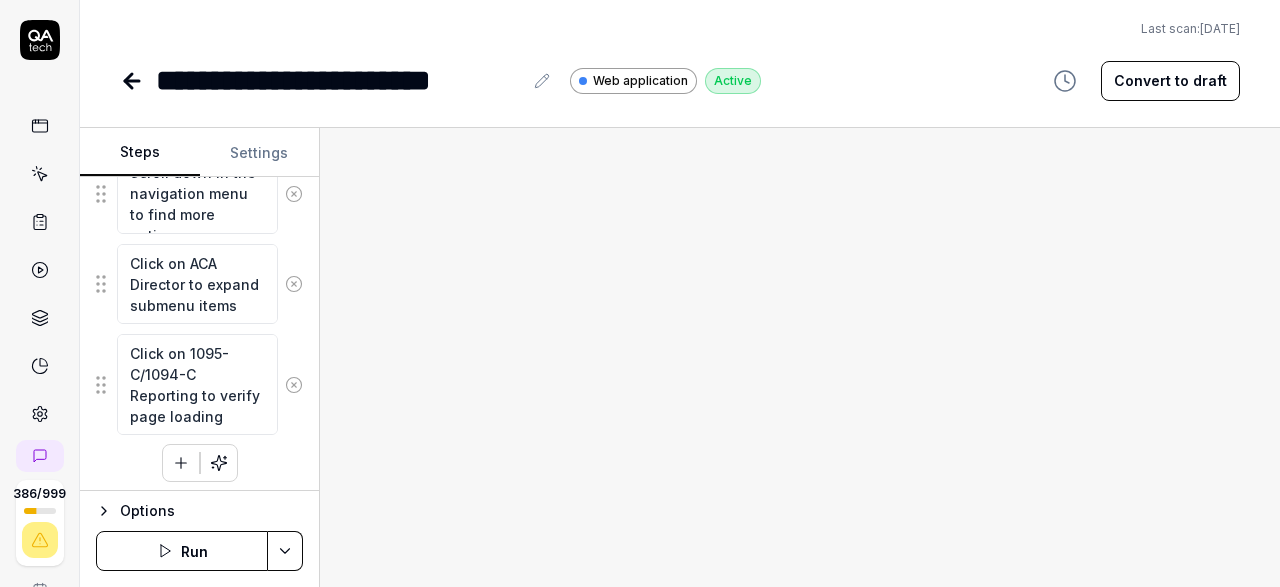 click 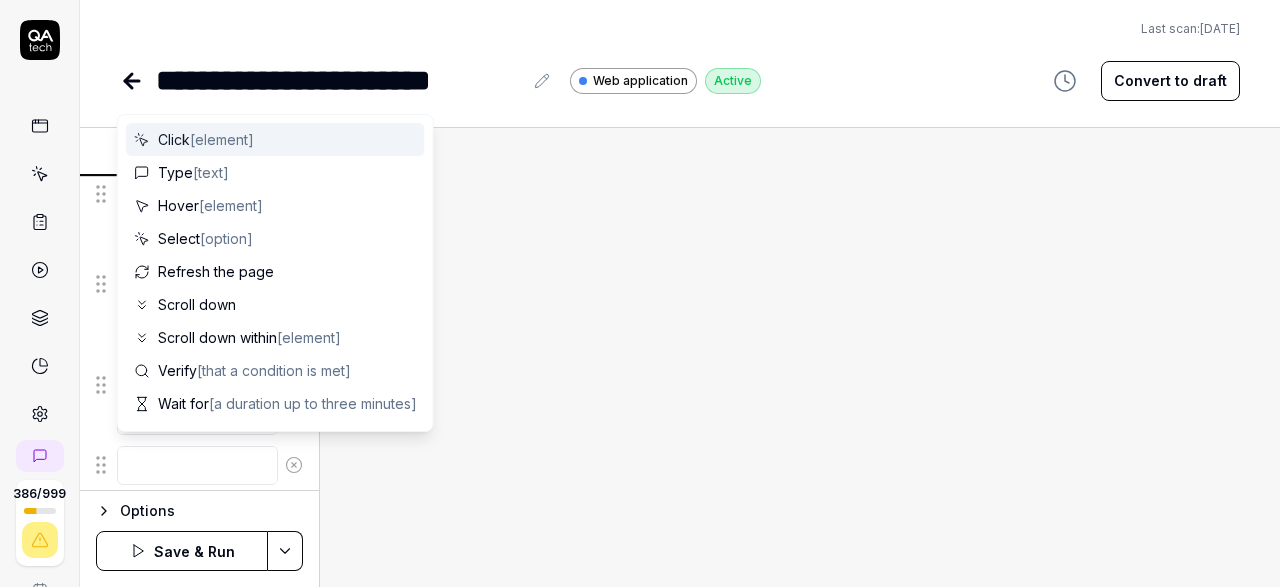 click at bounding box center [197, 465] 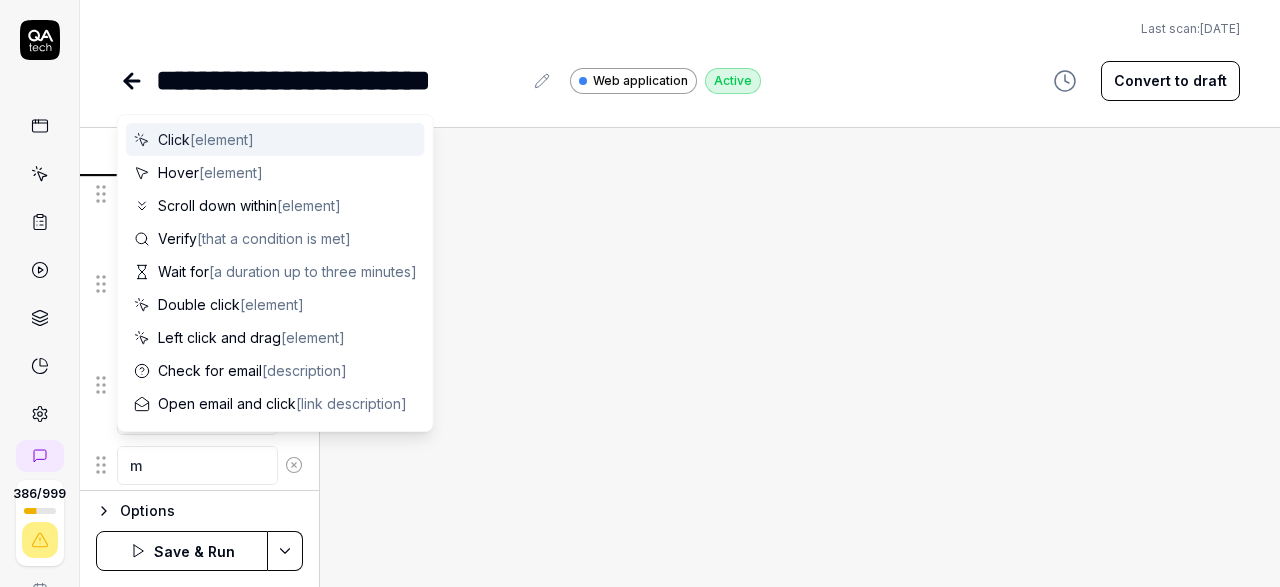 type on "mO" 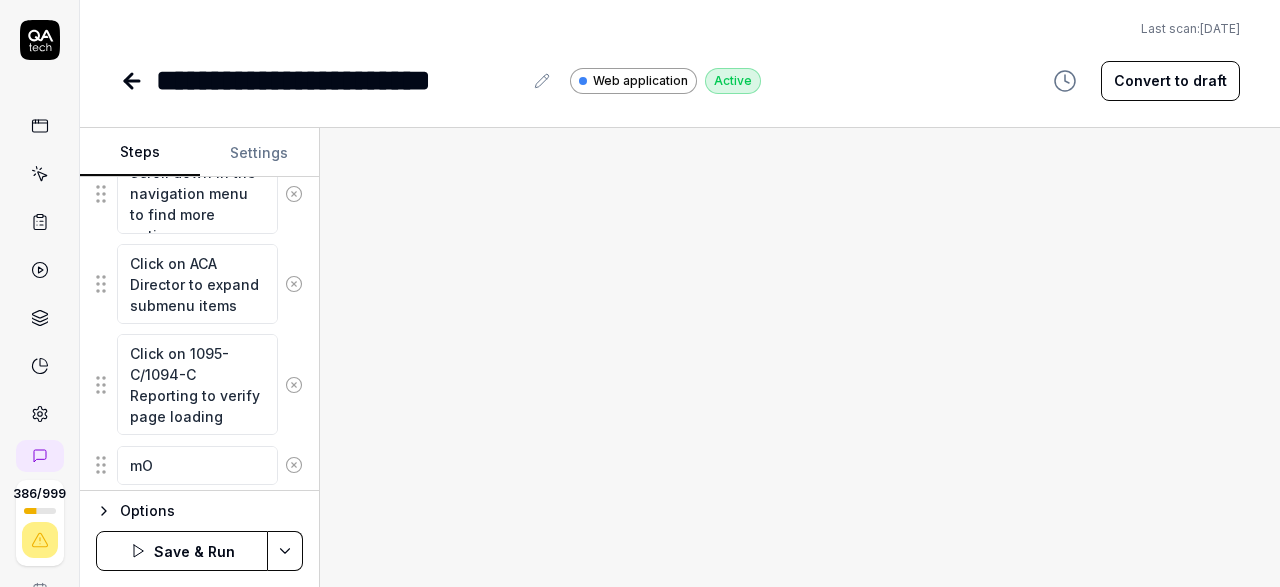 type on "*" 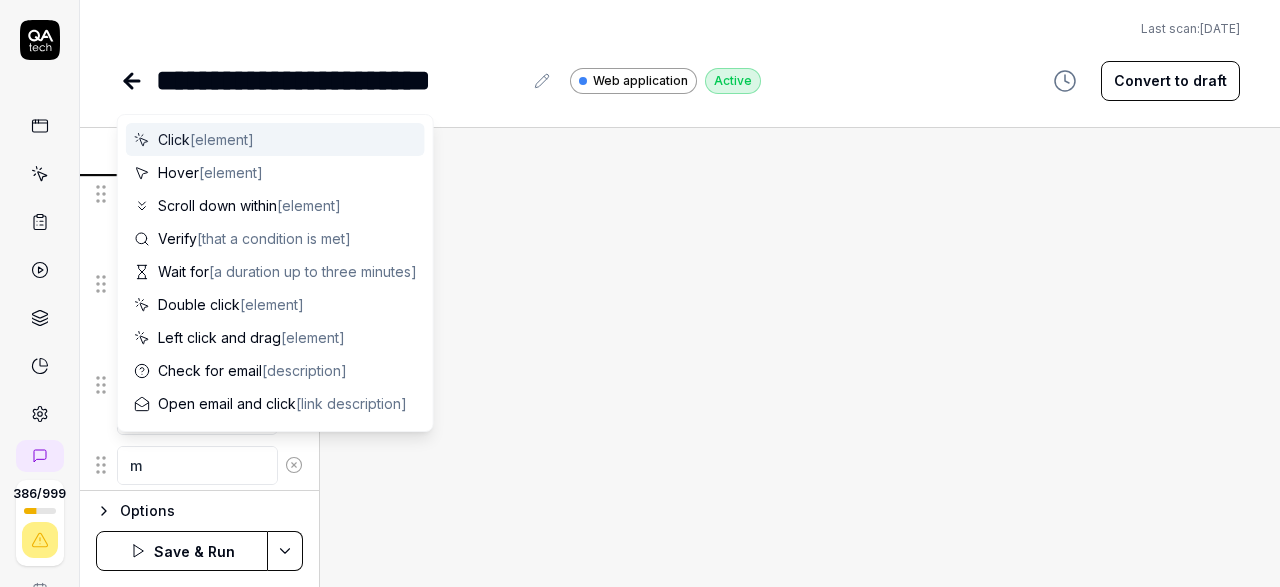 type 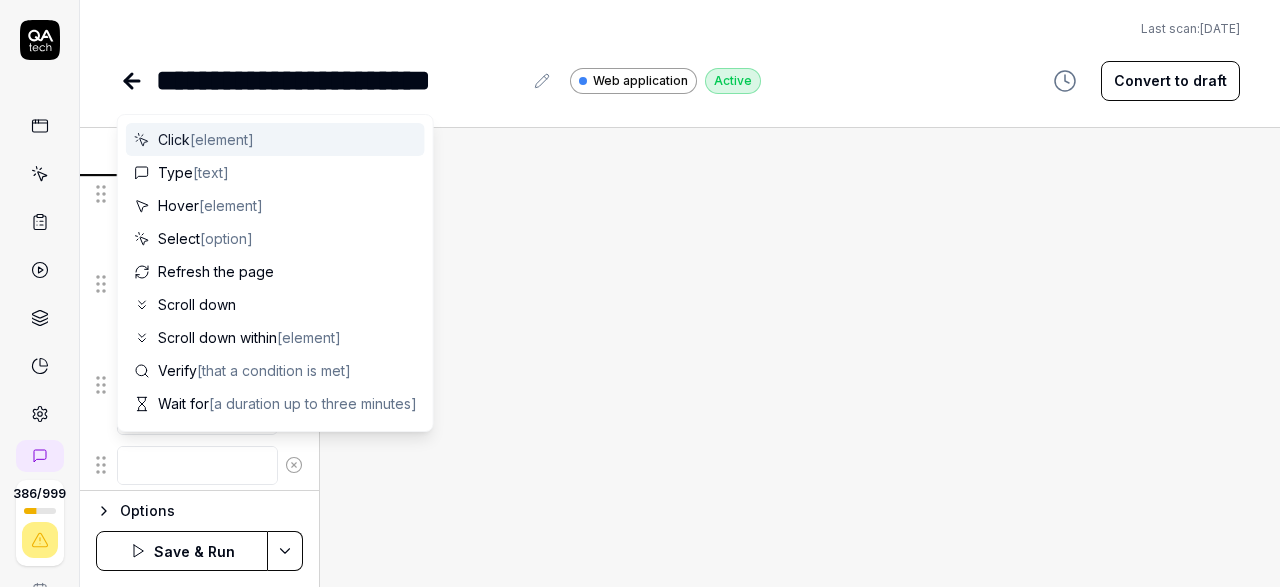type on "*" 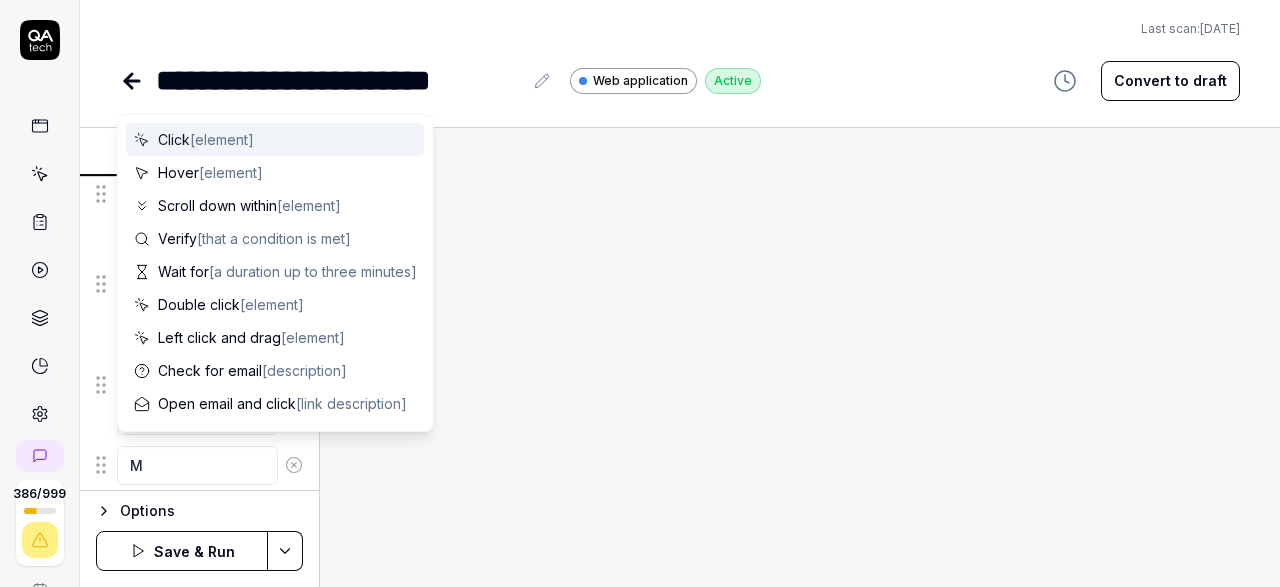 type on "Mo" 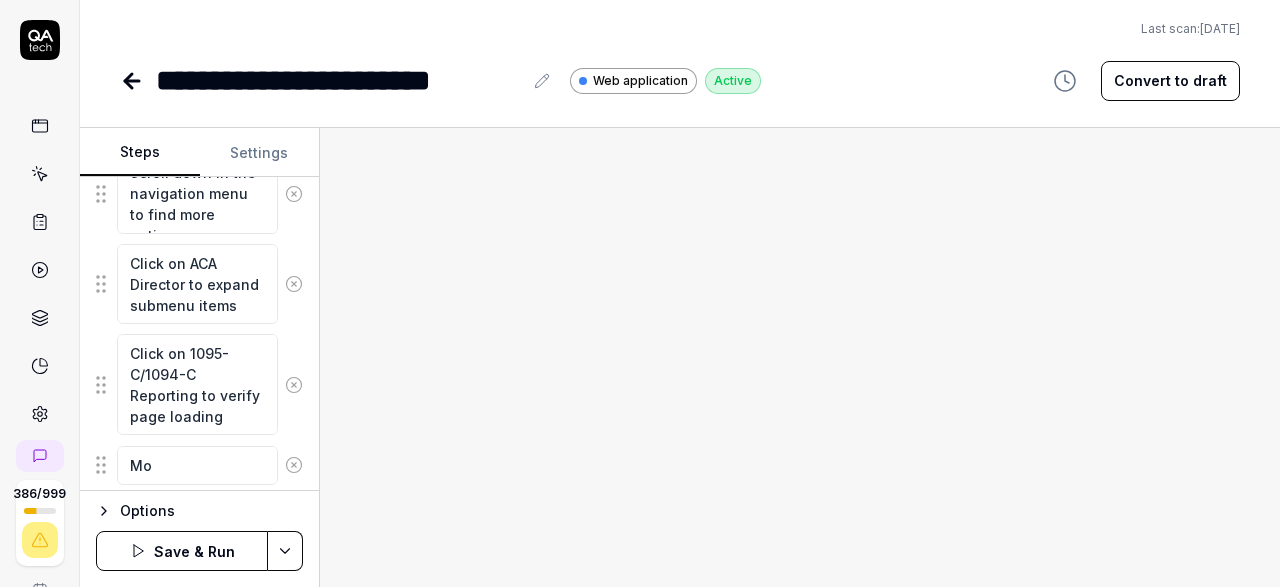 type on "*" 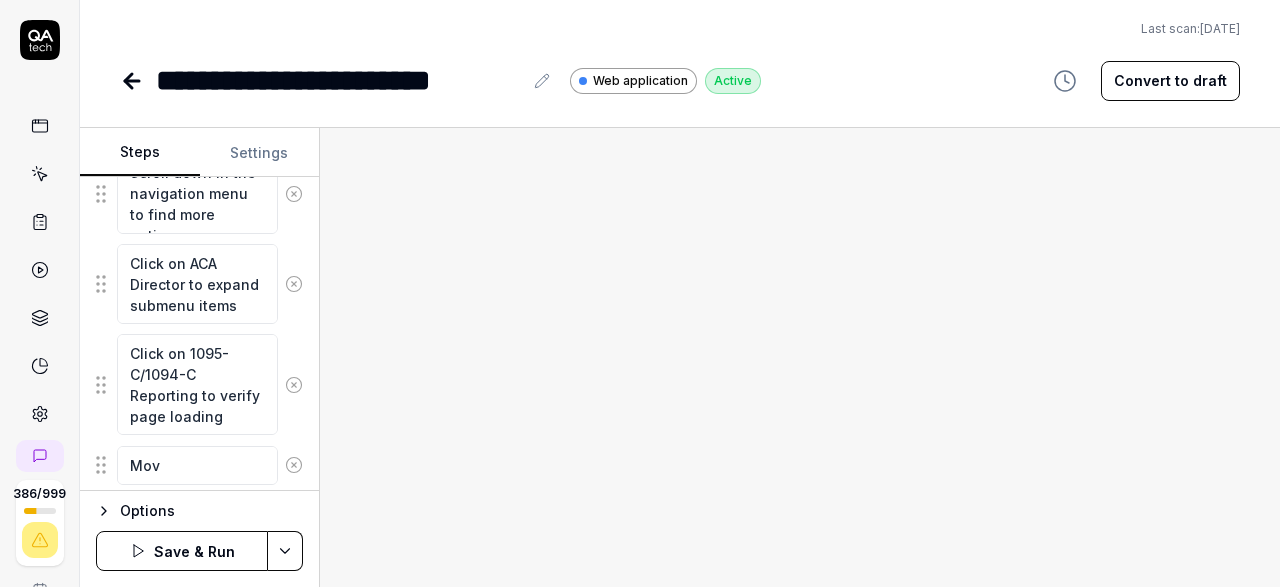 type on "*" 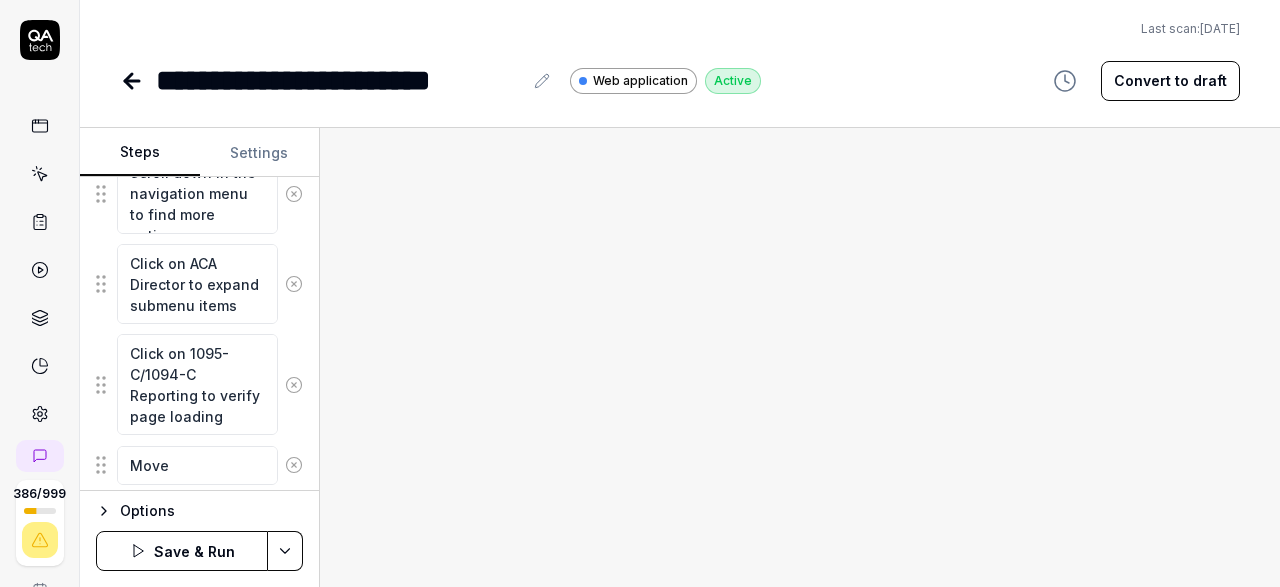 type on "*" 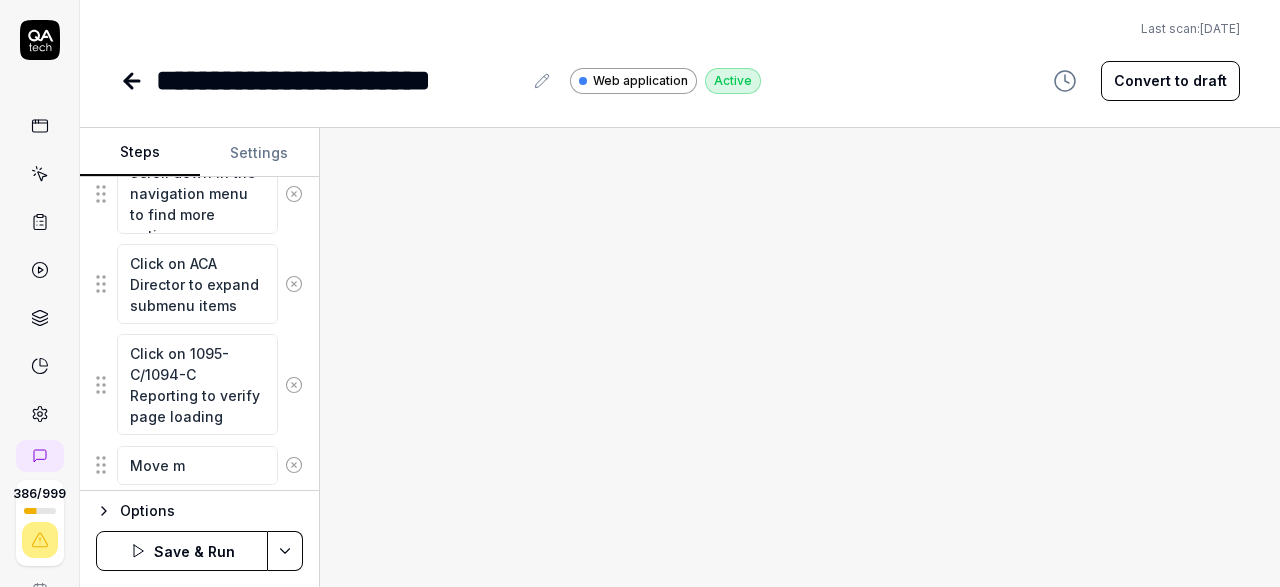 type on "*" 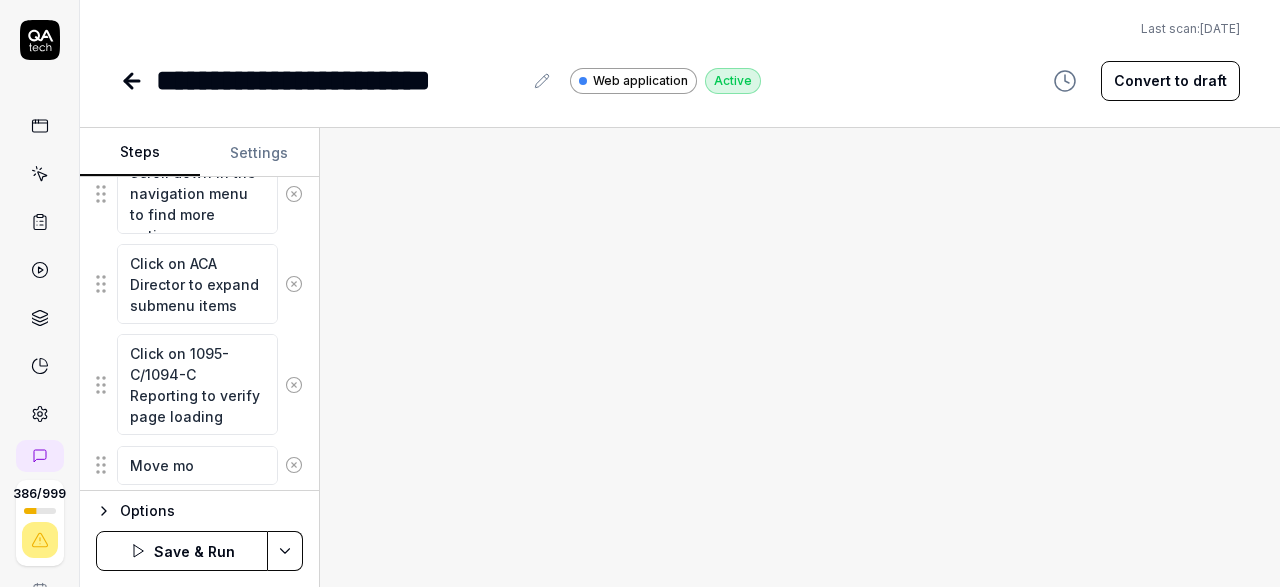 type on "*" 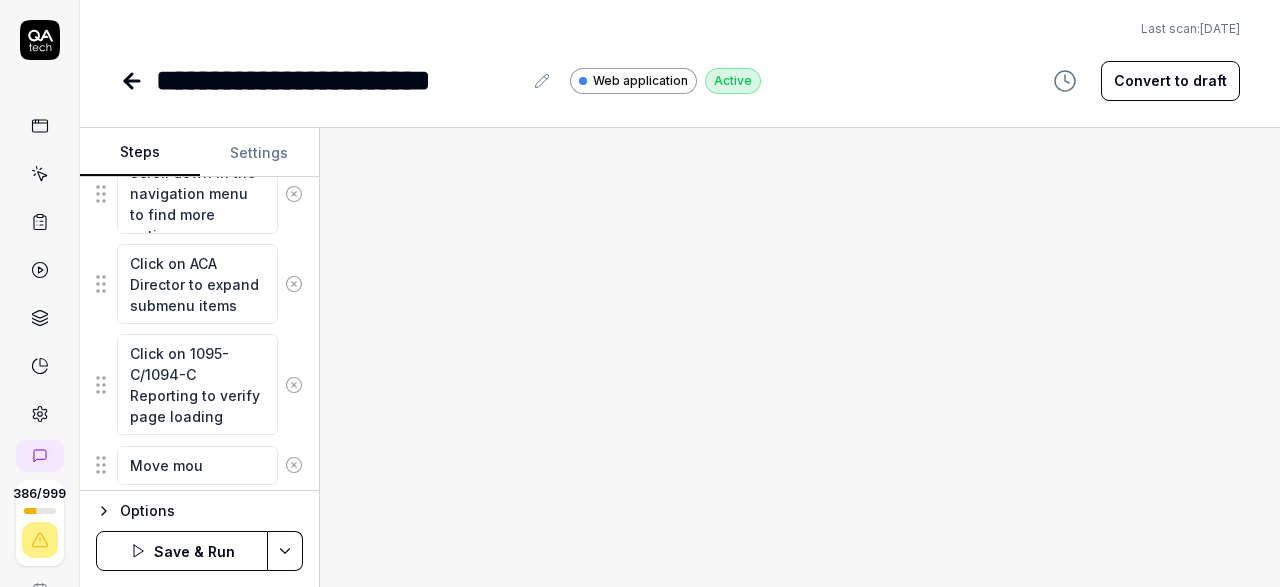 type on "*" 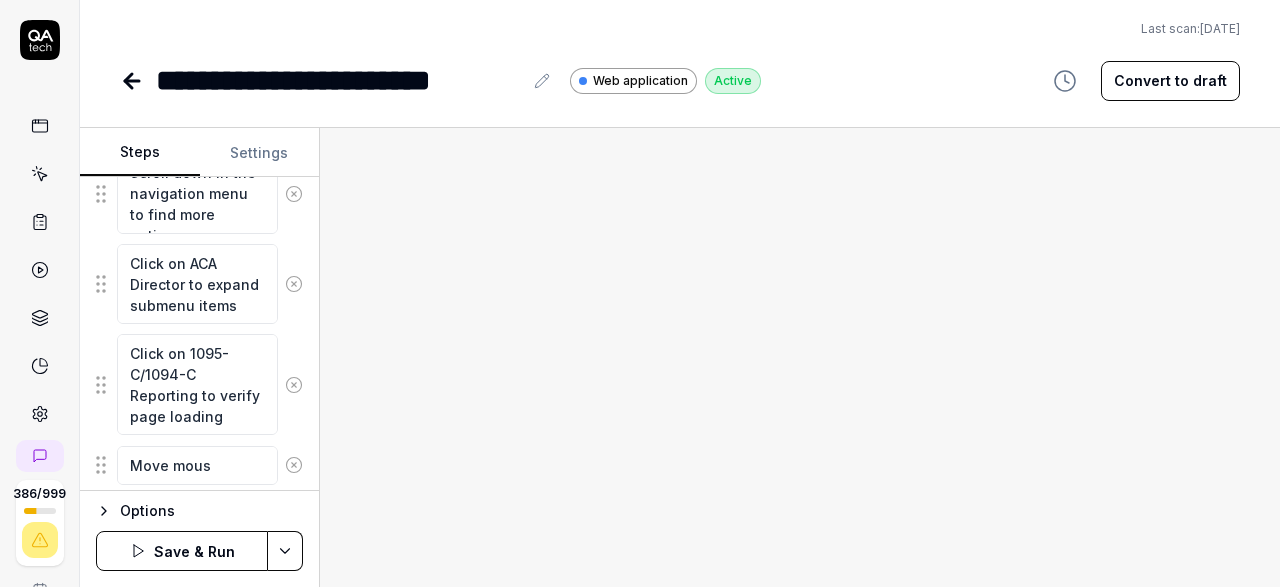 type on "*" 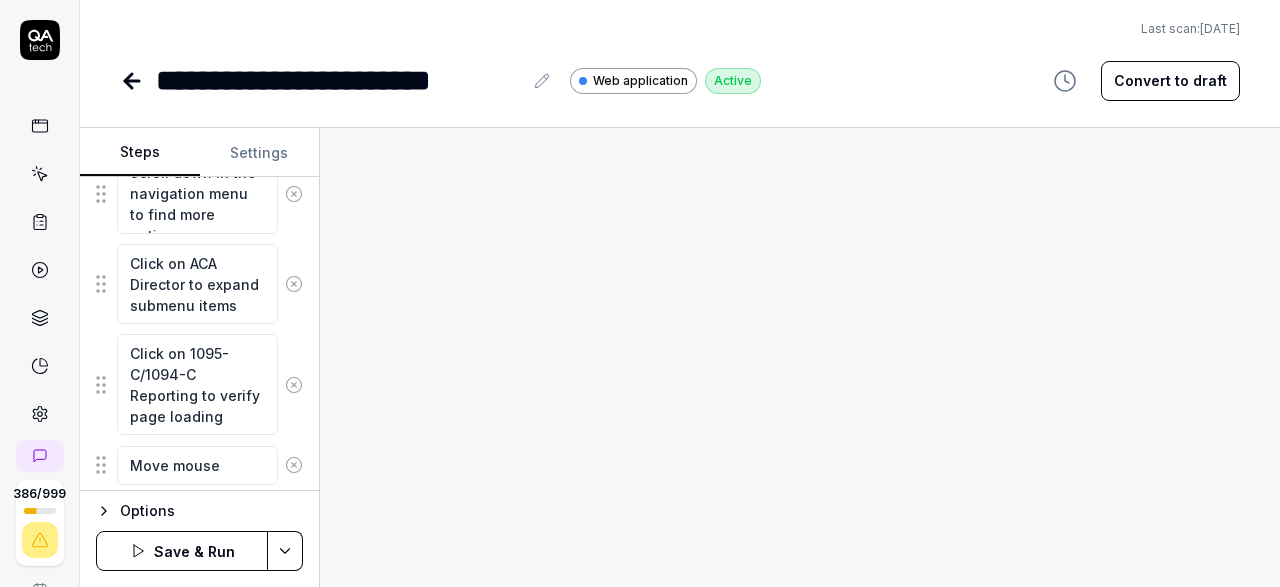 type on "*" 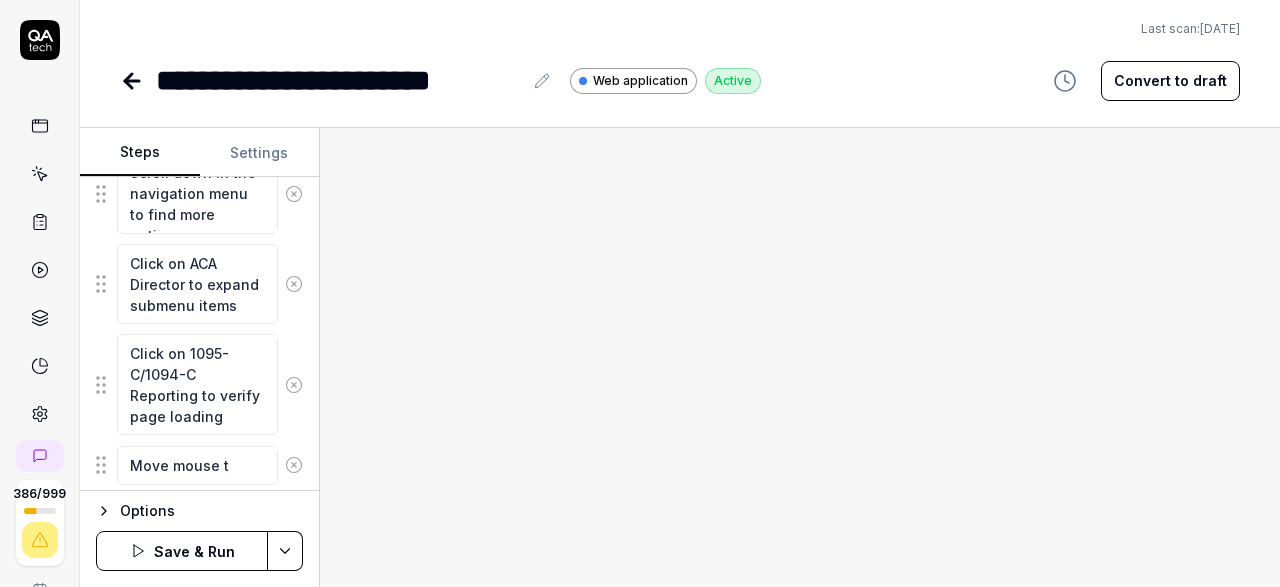 type on "Move mouse to" 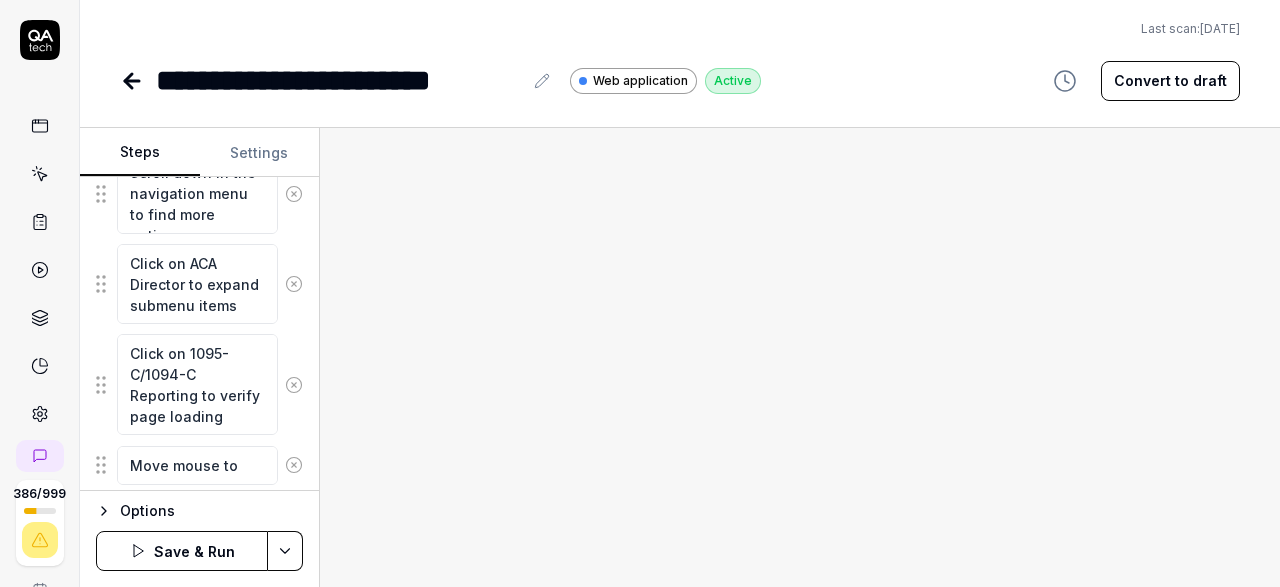 type on "*" 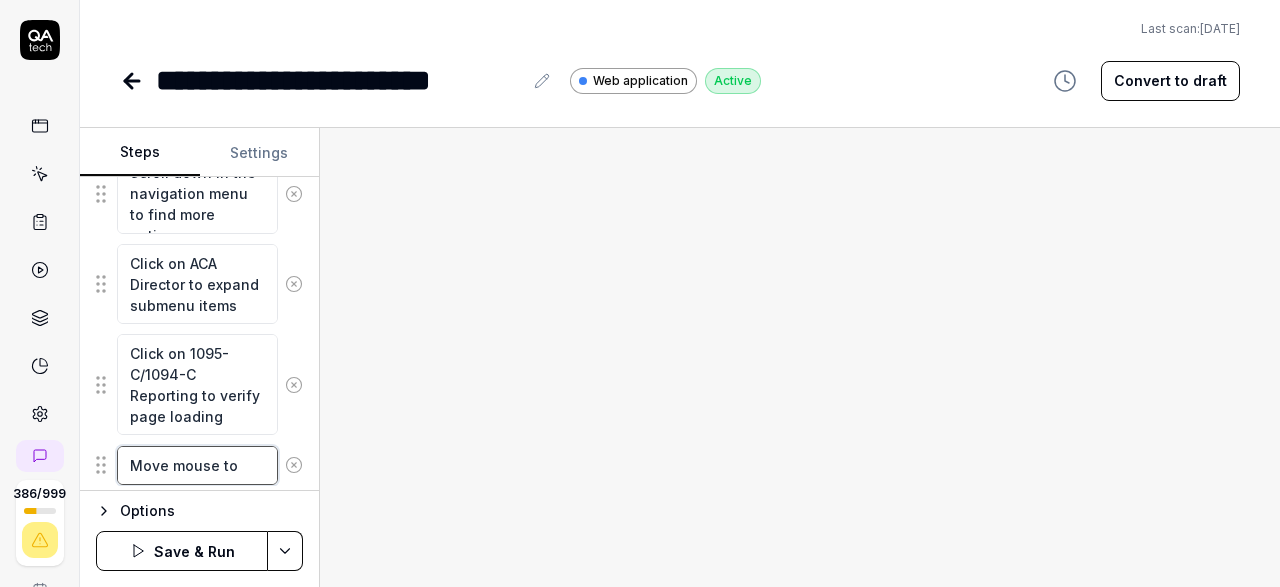 type on "*" 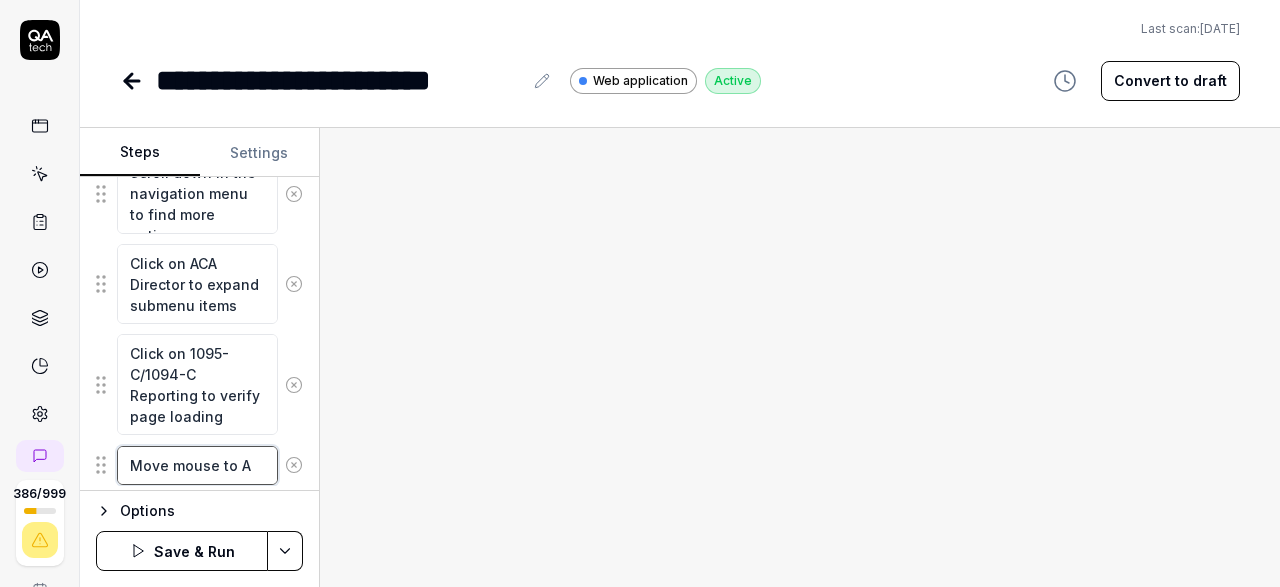 type on "*" 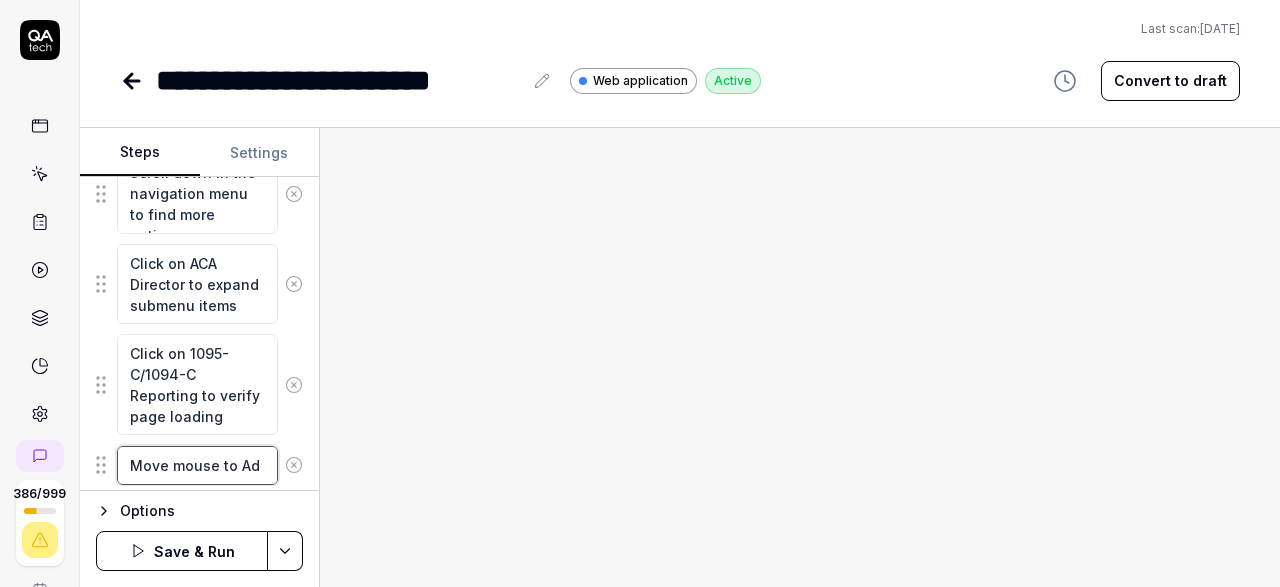 type on "*" 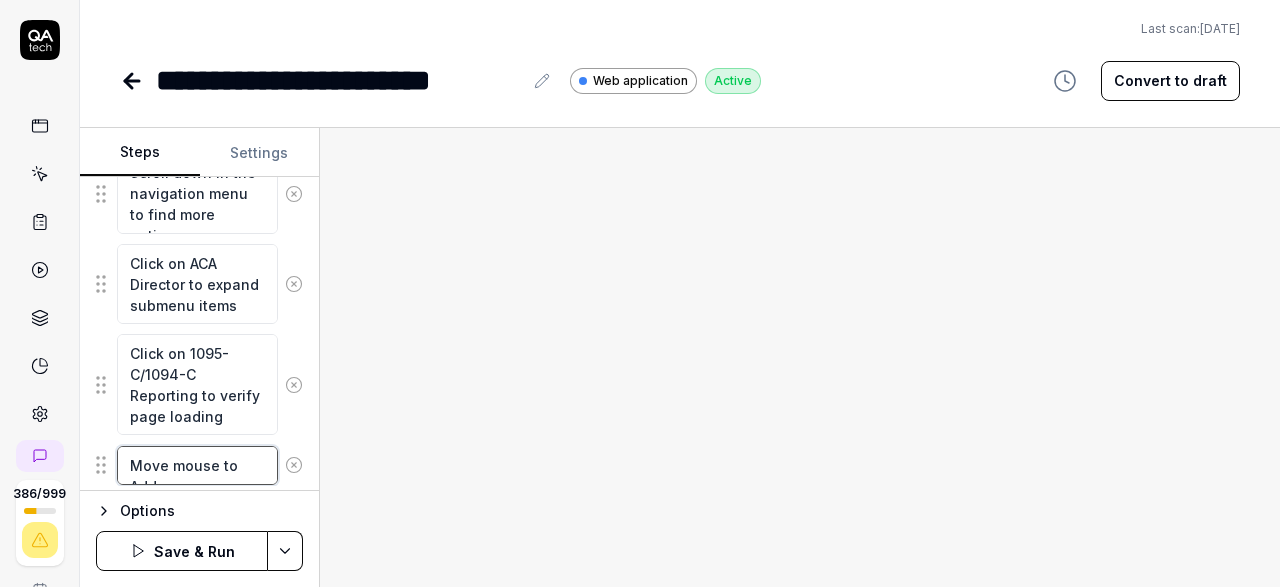 type on "Move mouse to Add" 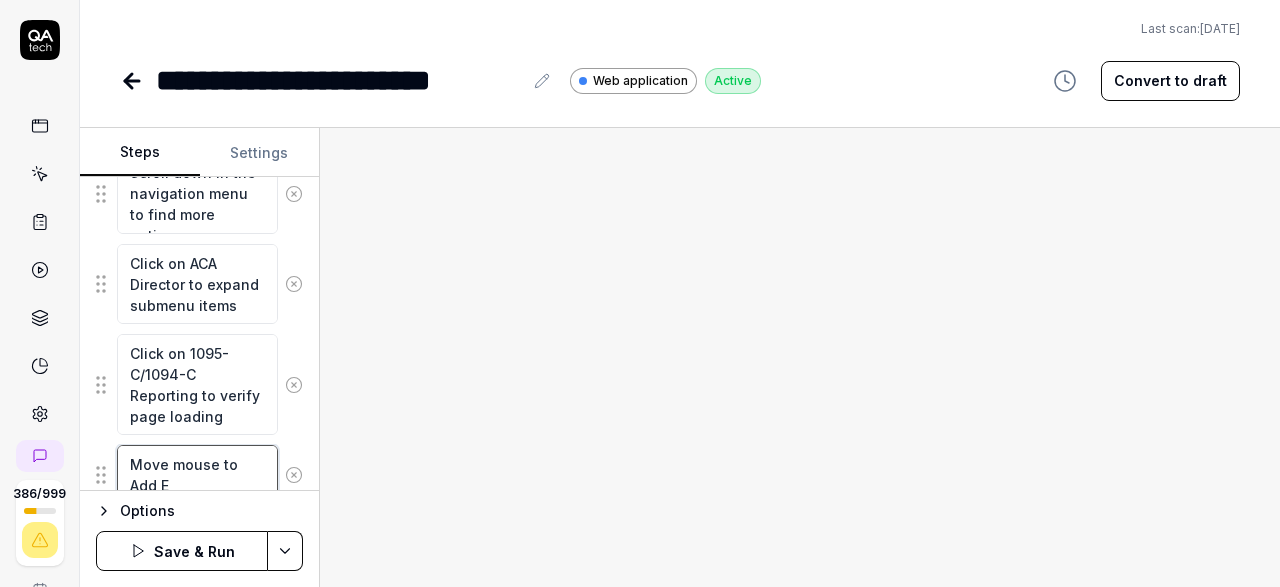 type on "*" 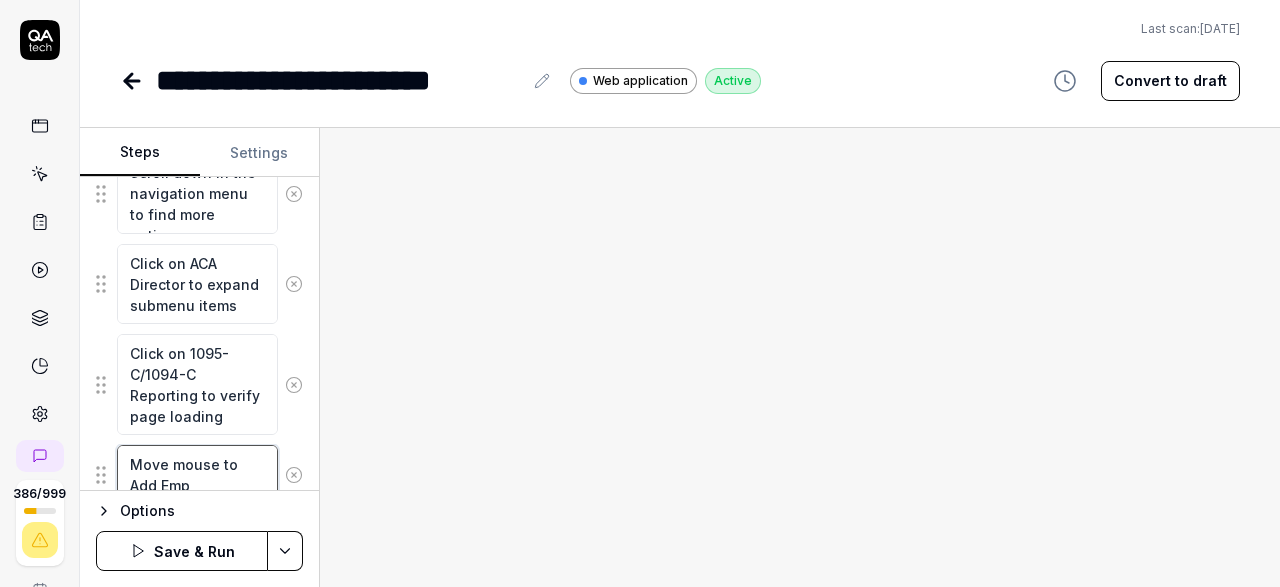 type on "Move mouse to Add Empl" 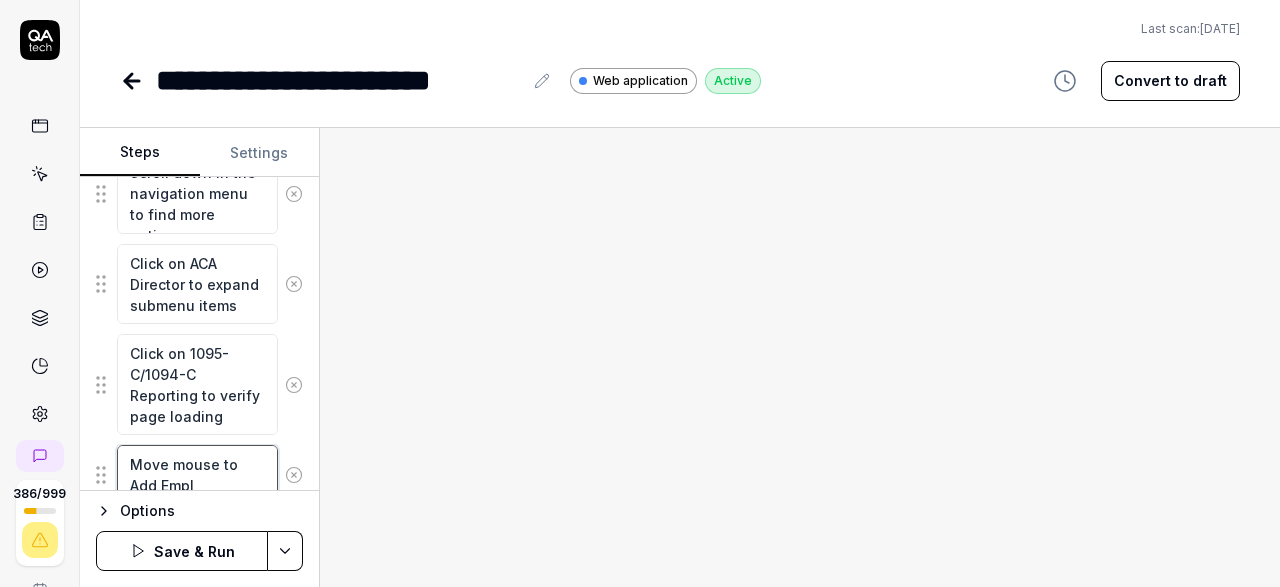 type on "*" 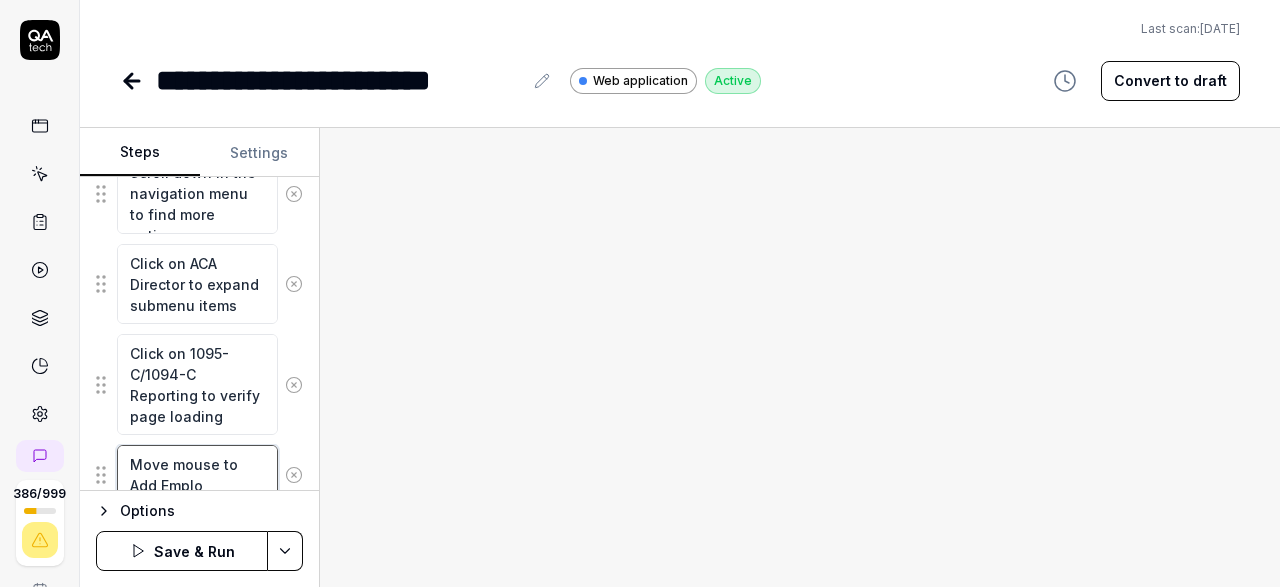 type on "*" 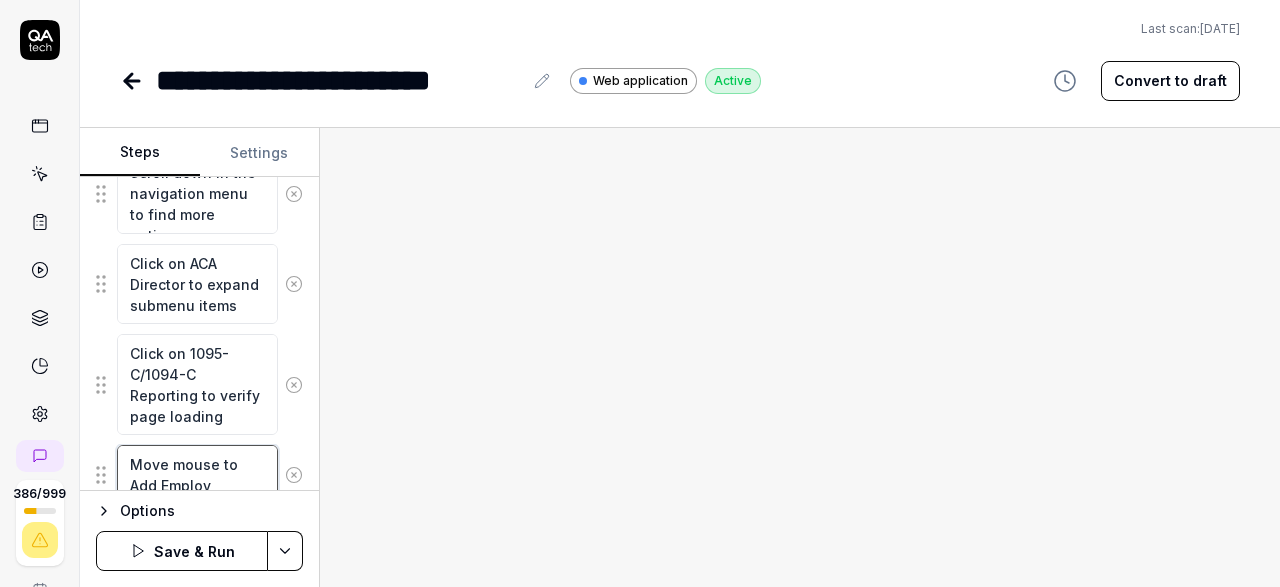 type on "*" 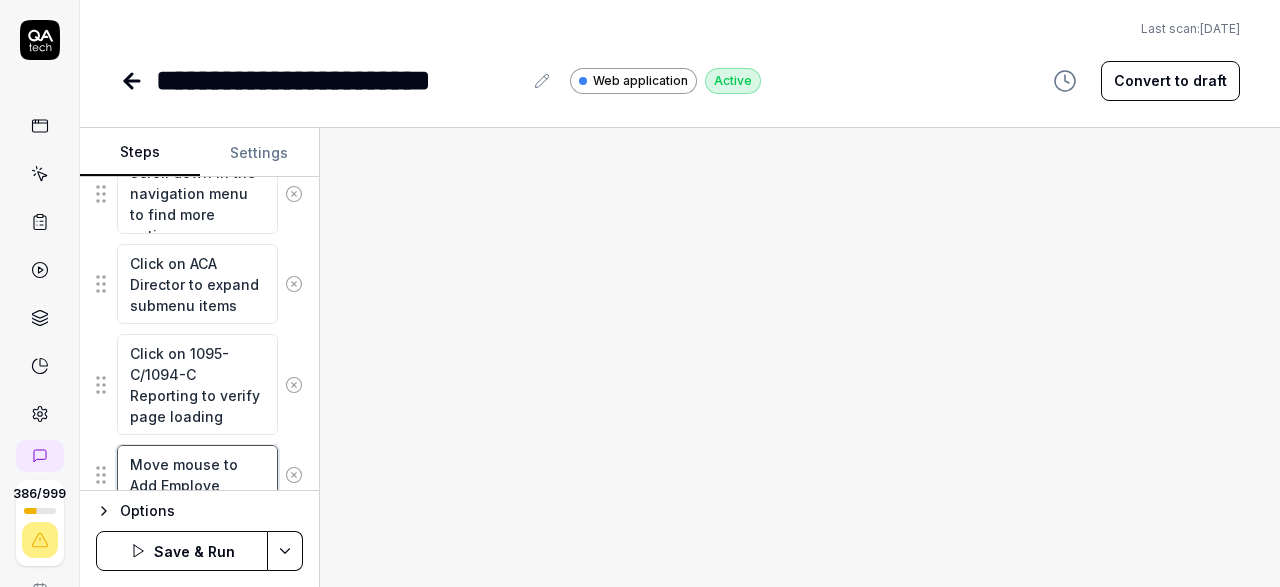 type on "*" 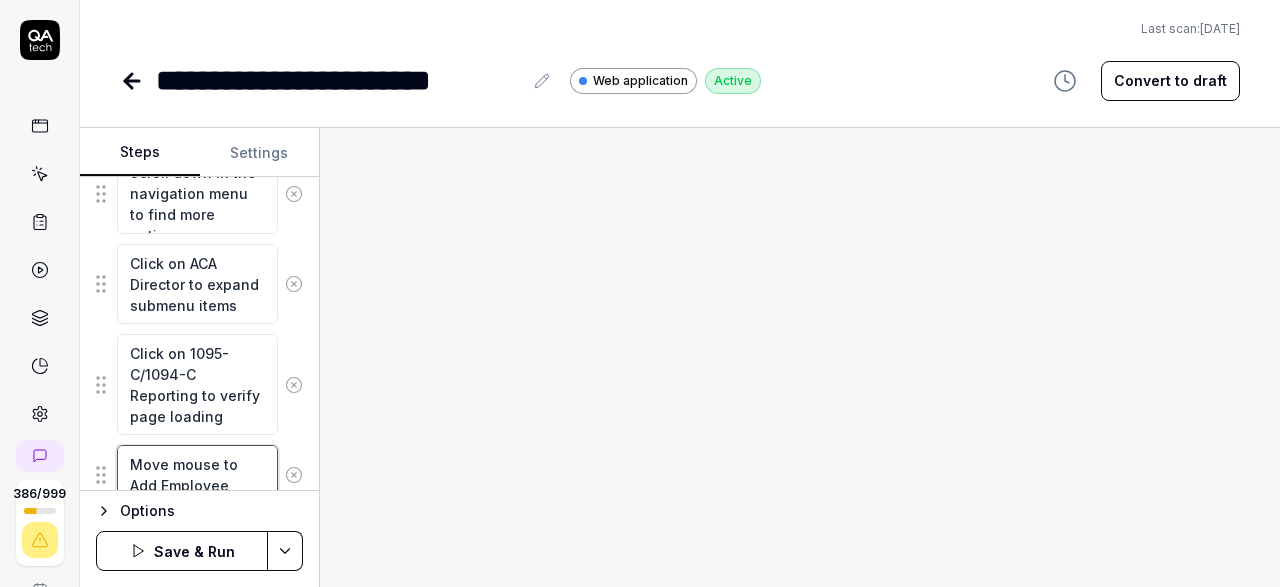 type on "*" 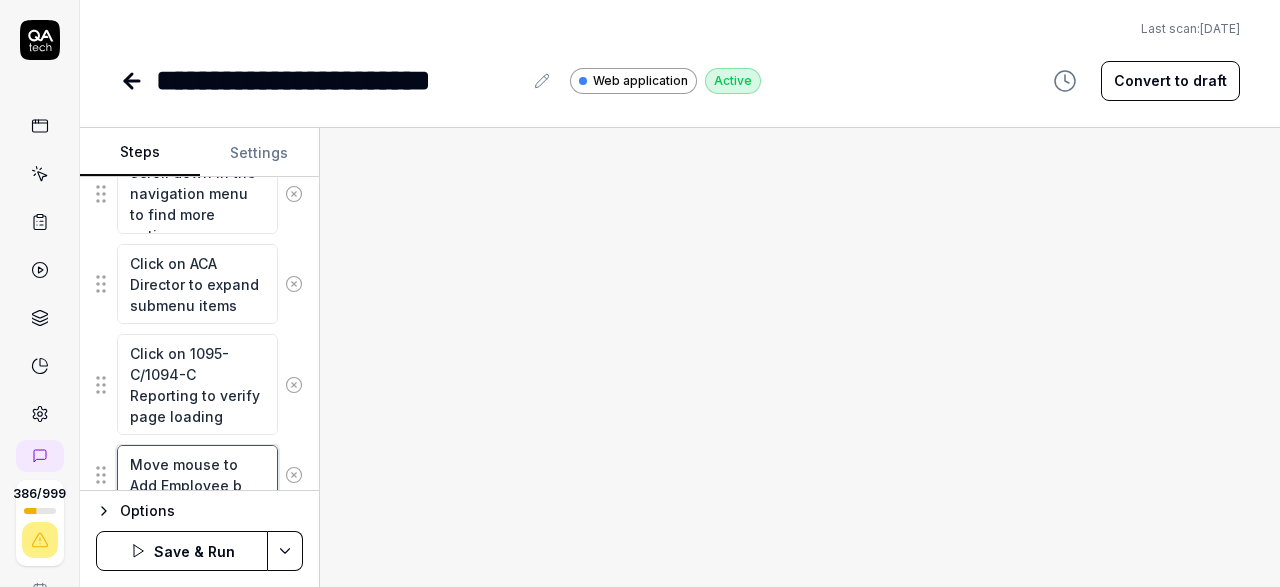 type on "*" 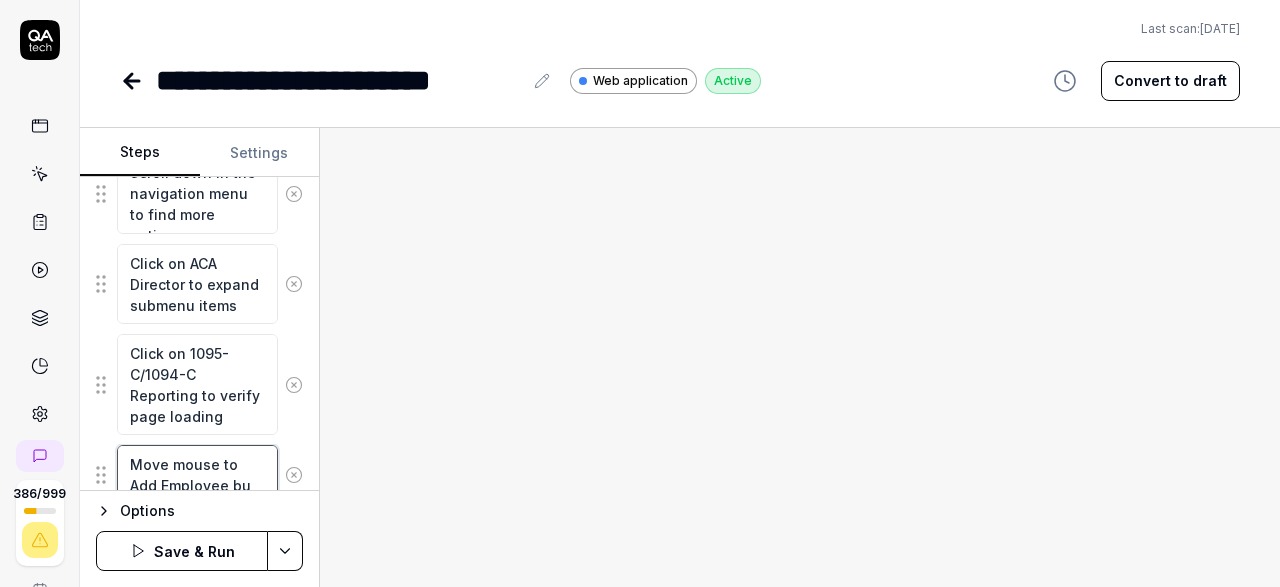 type on "*" 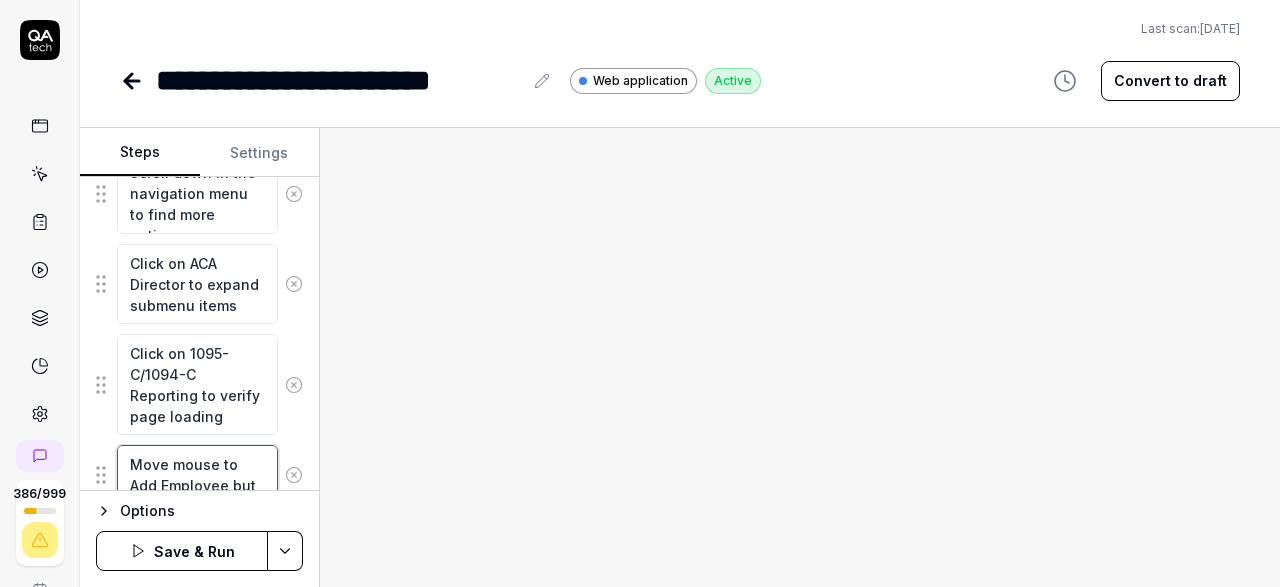 type on "*" 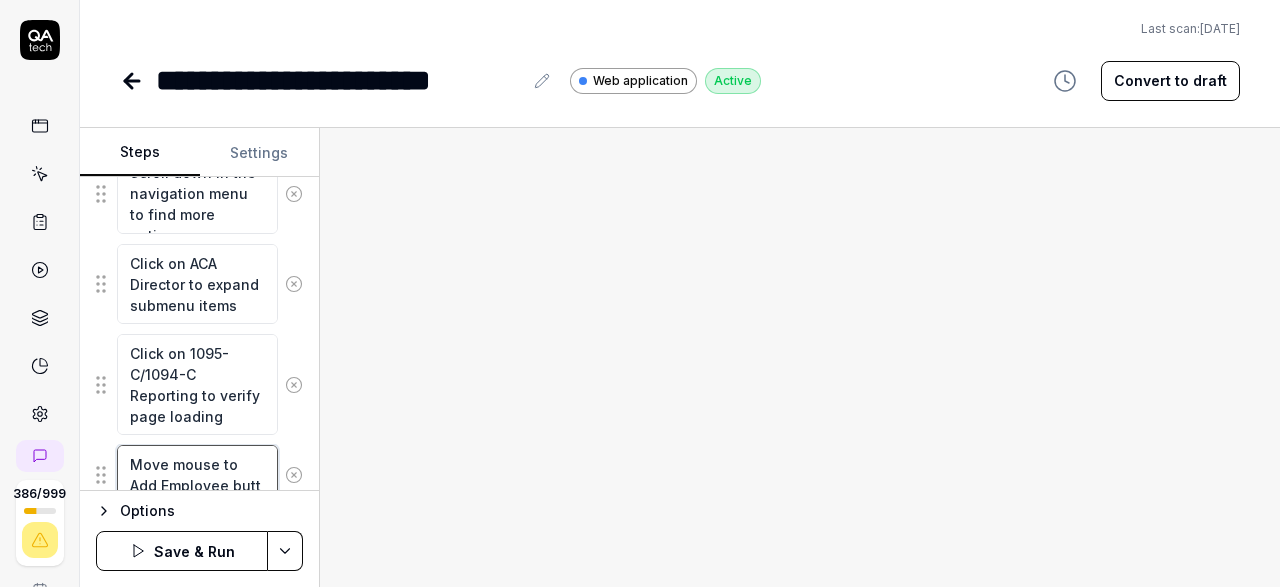 type on "*" 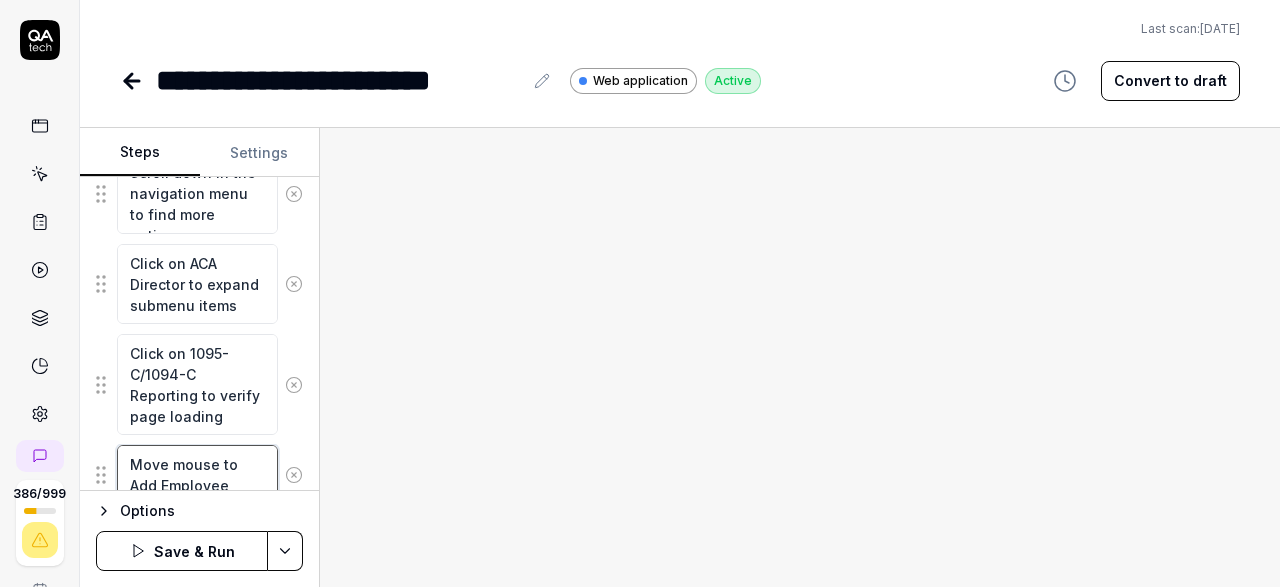 type on "*" 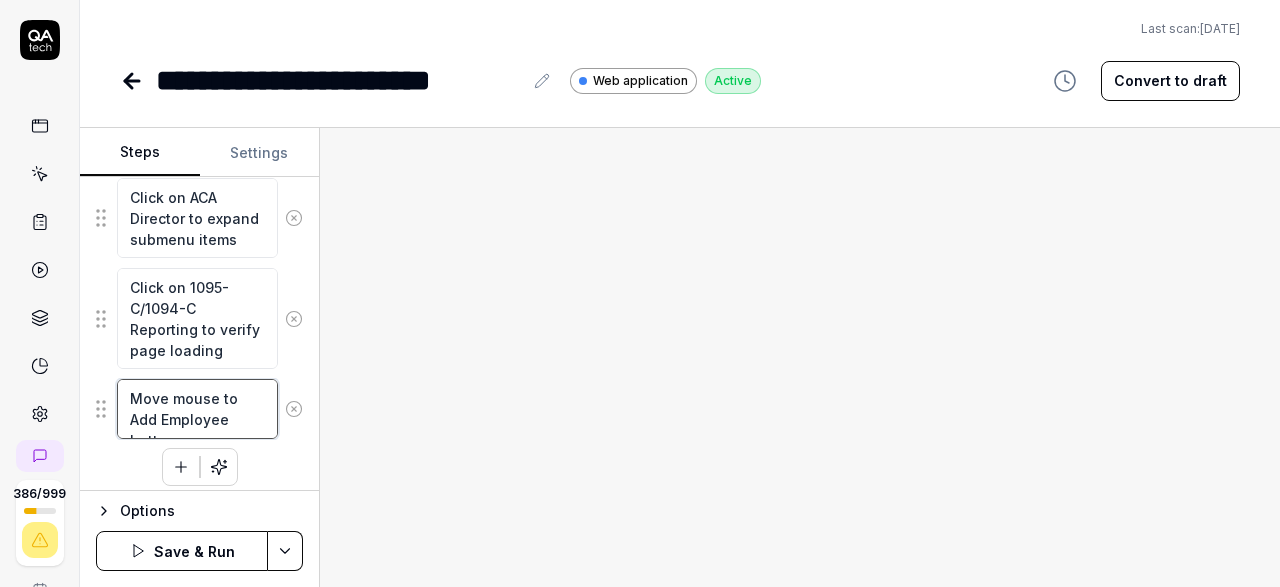 scroll, scrollTop: 1007, scrollLeft: 0, axis: vertical 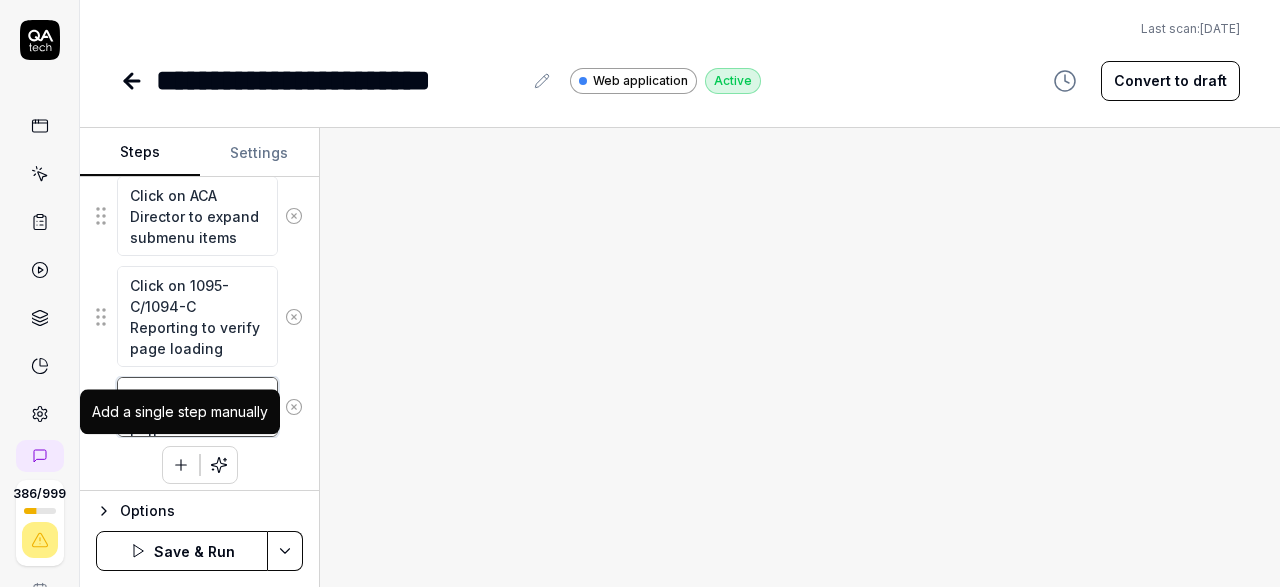 type on "Move mouse to Add Employee button" 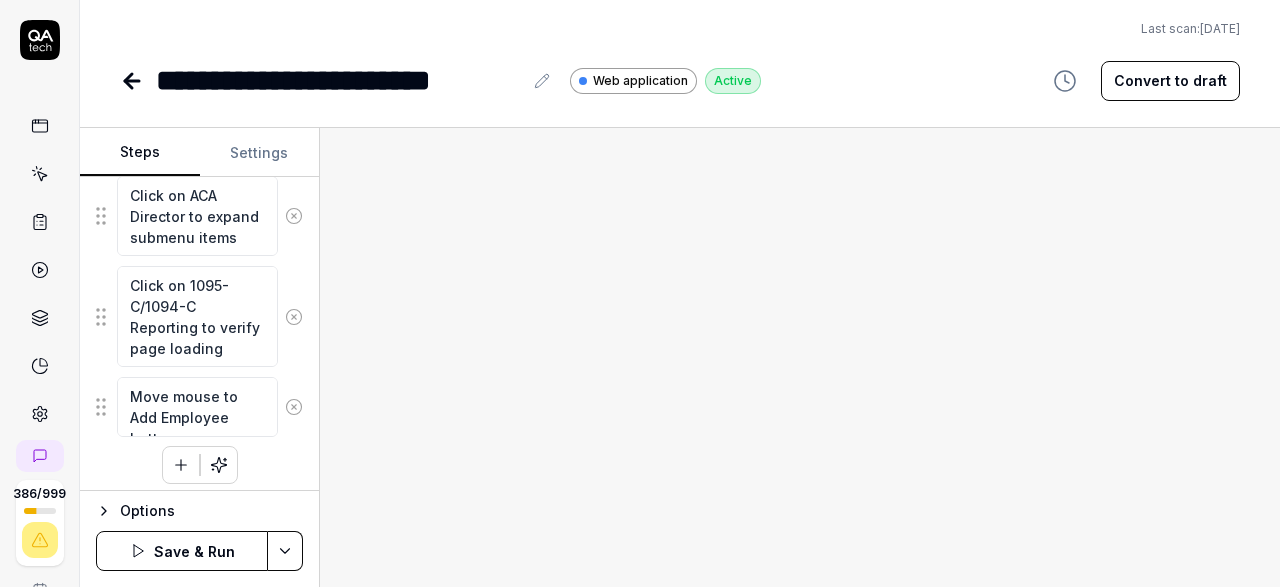 click 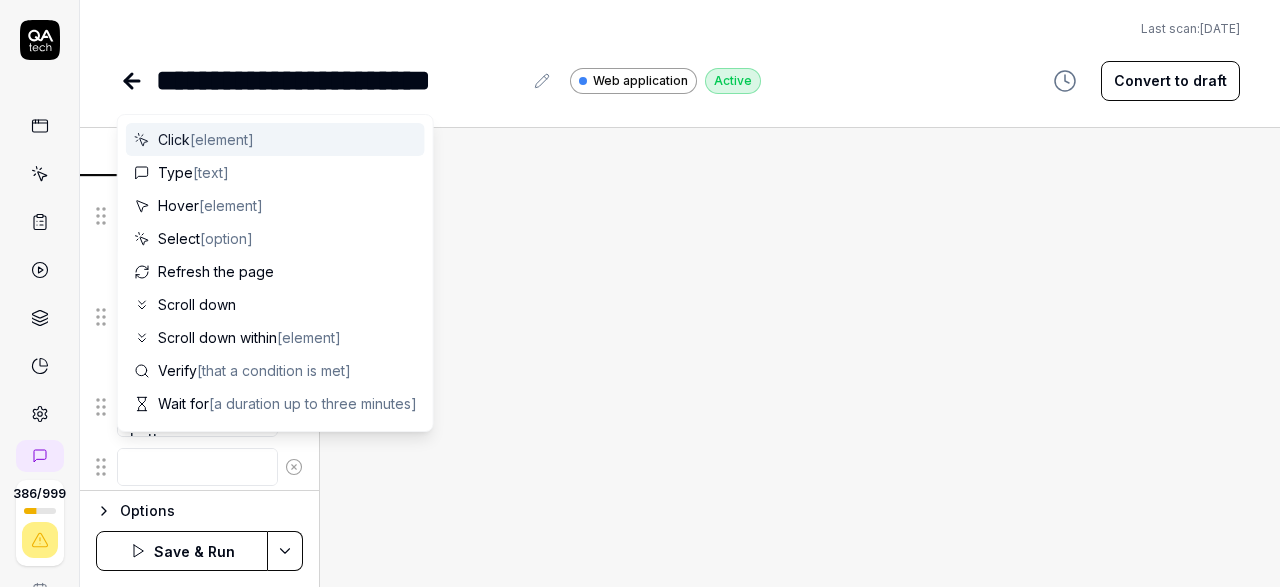 click at bounding box center (197, 467) 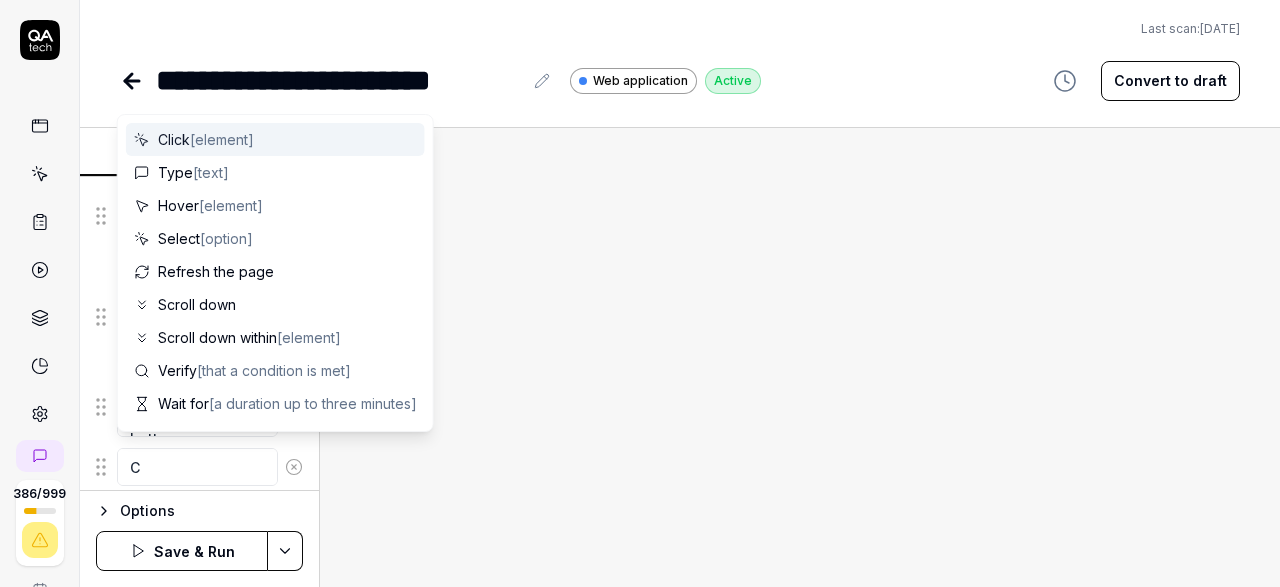 type on "Cl" 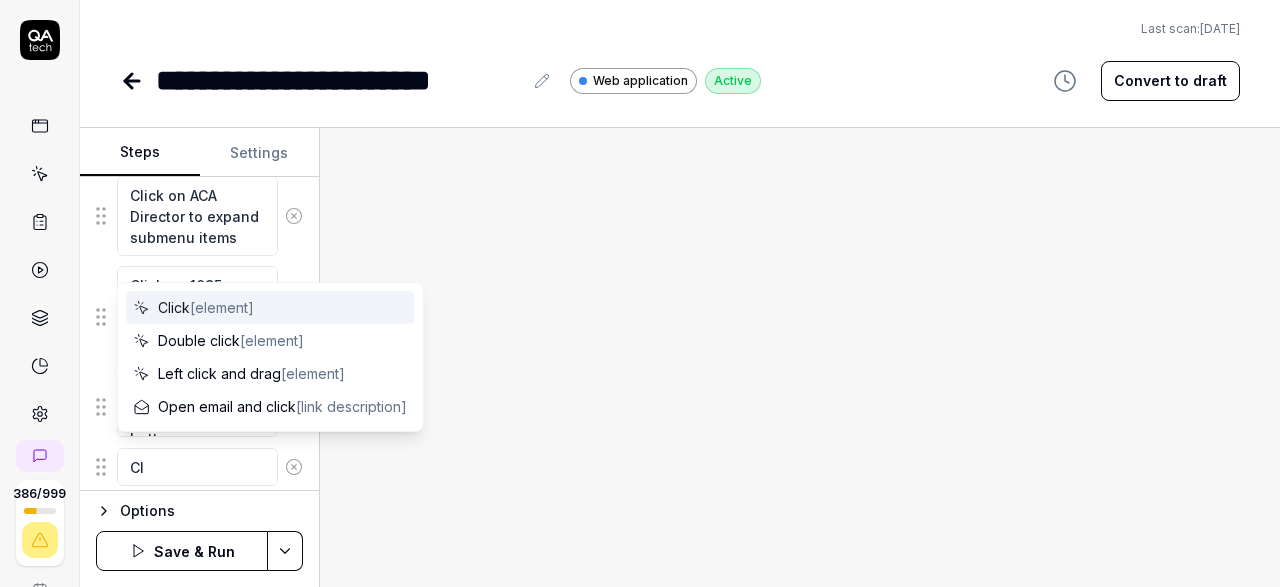 type on "*" 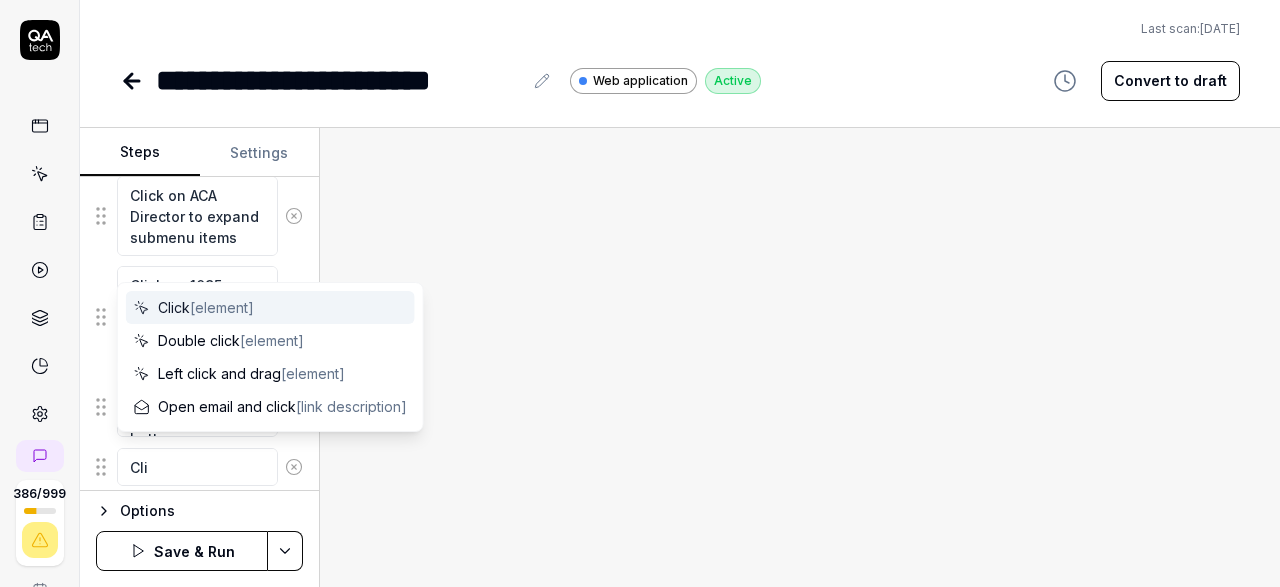 type on "*" 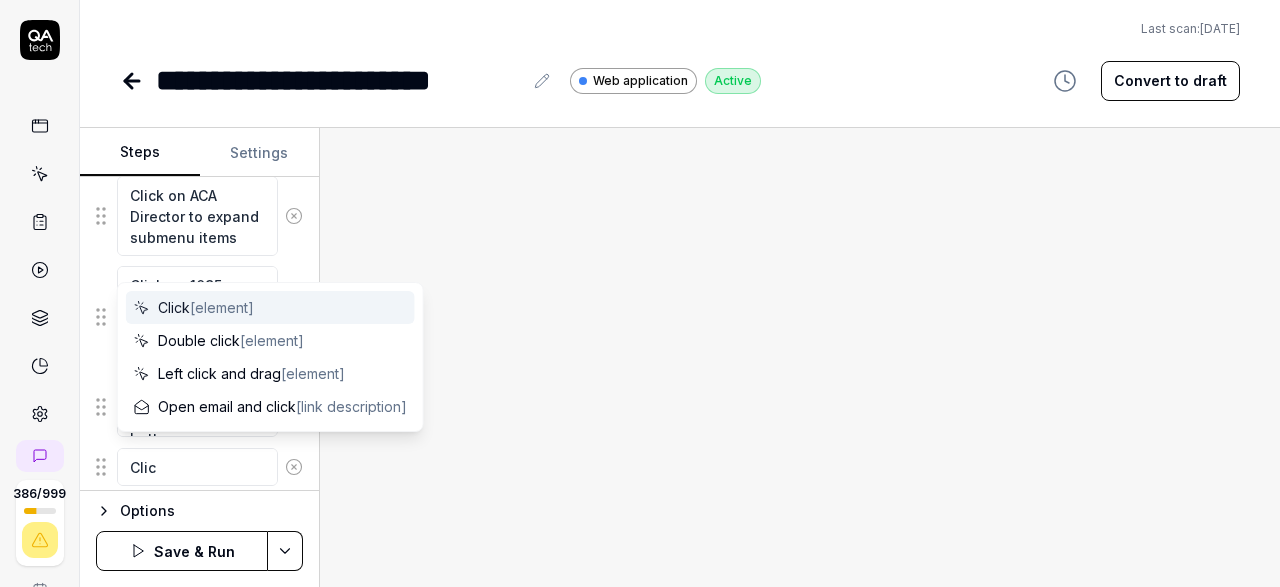 type on "*" 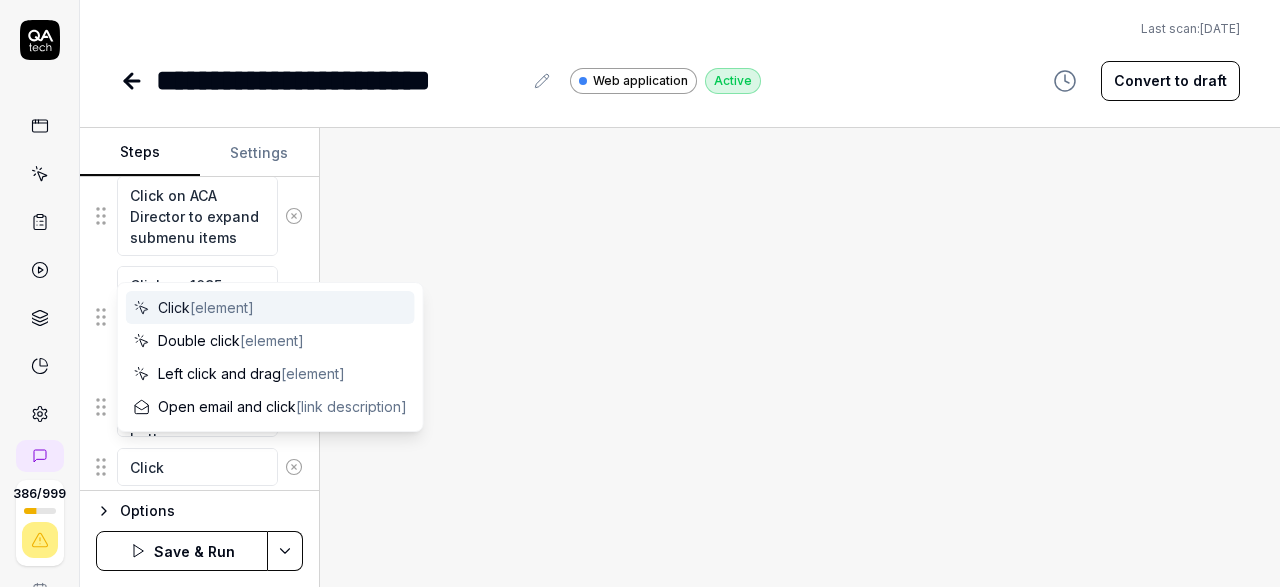 type on "*" 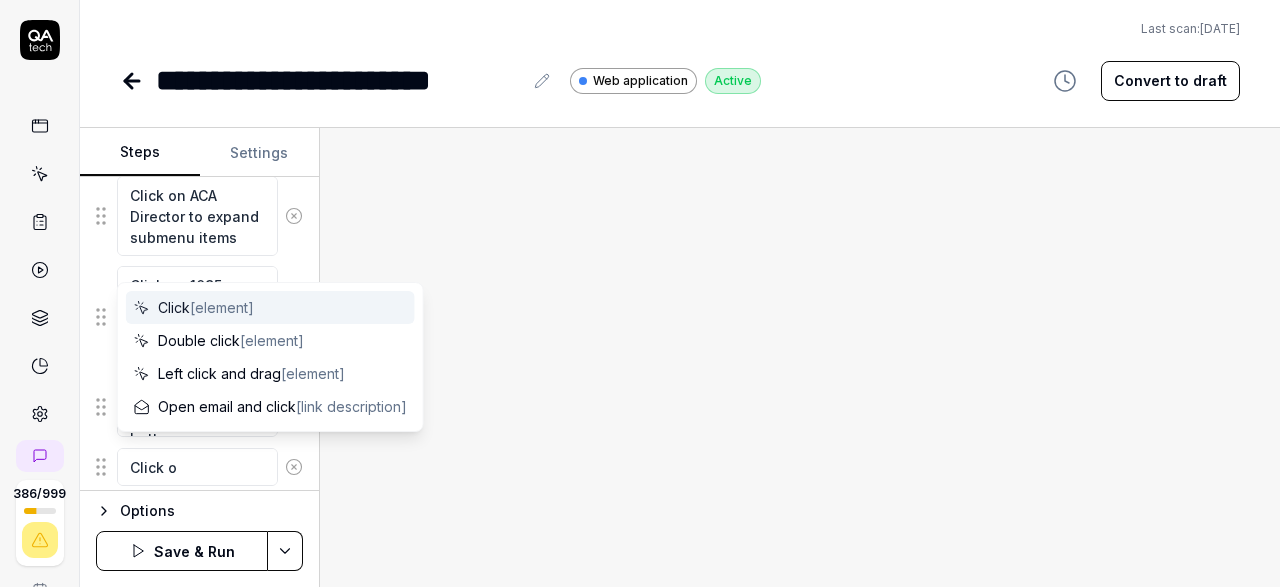 type on "*" 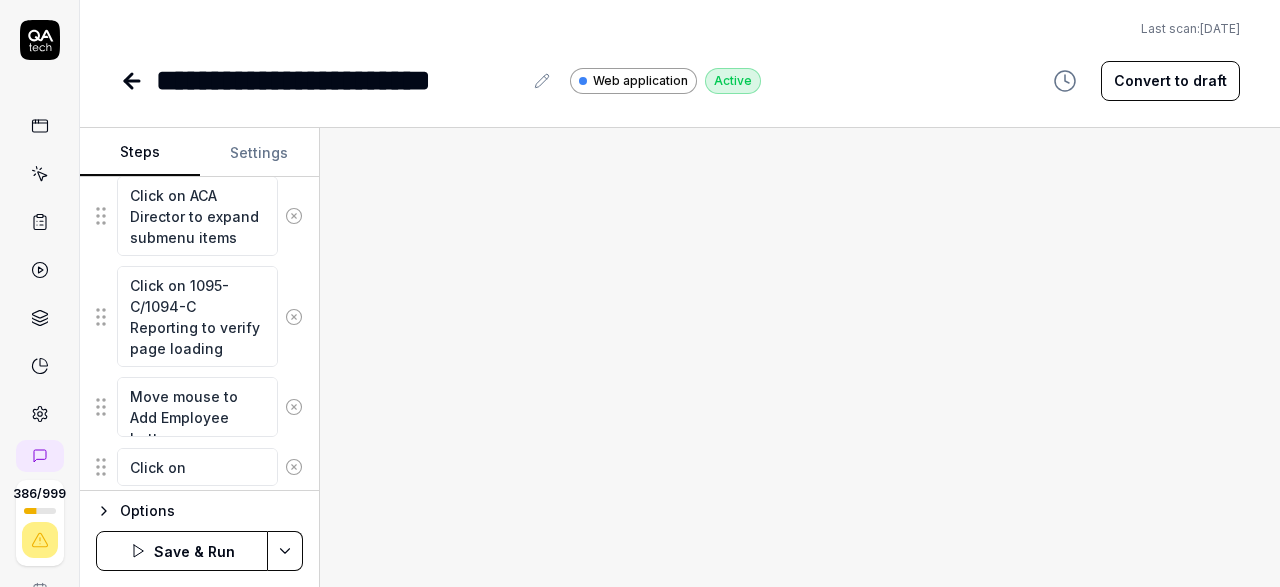 type on "*" 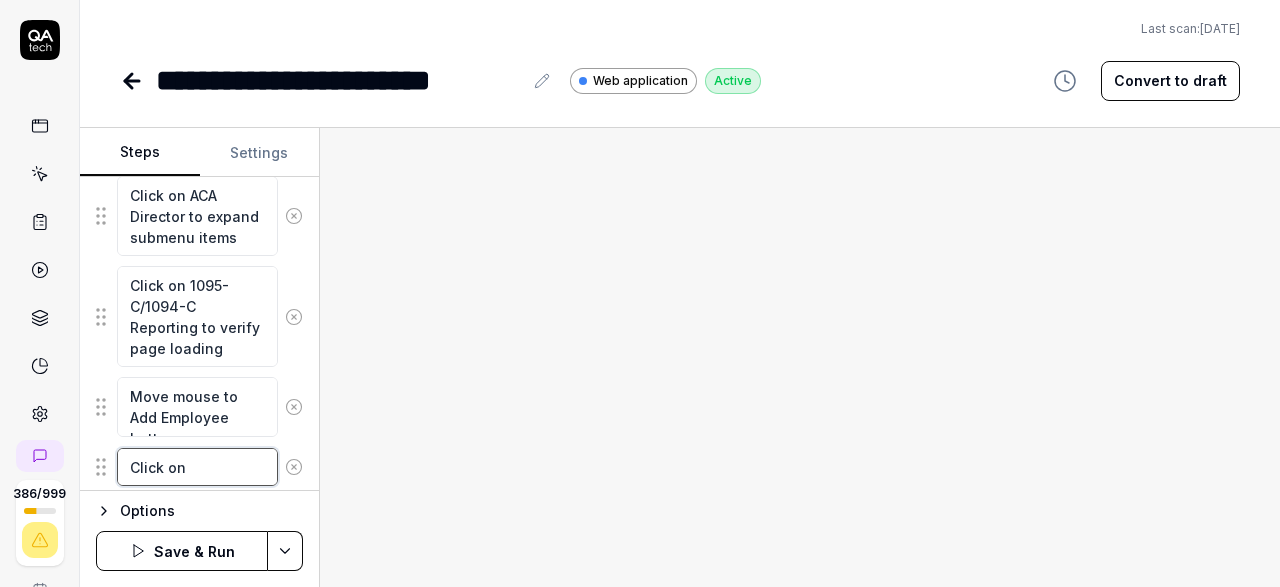 type on "*" 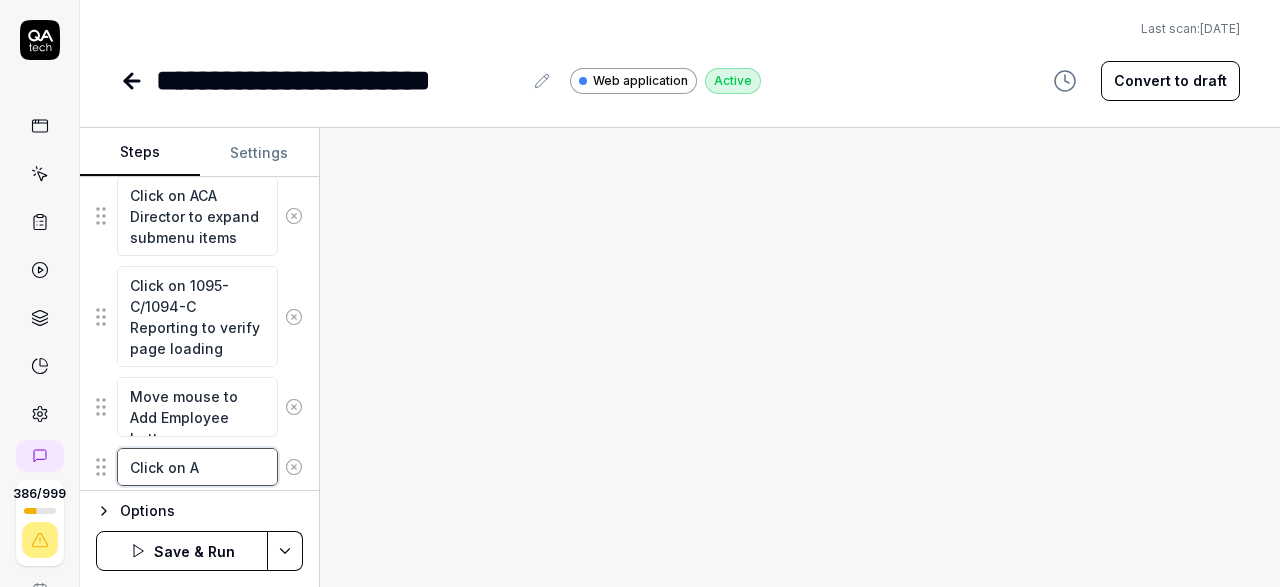 type on "*" 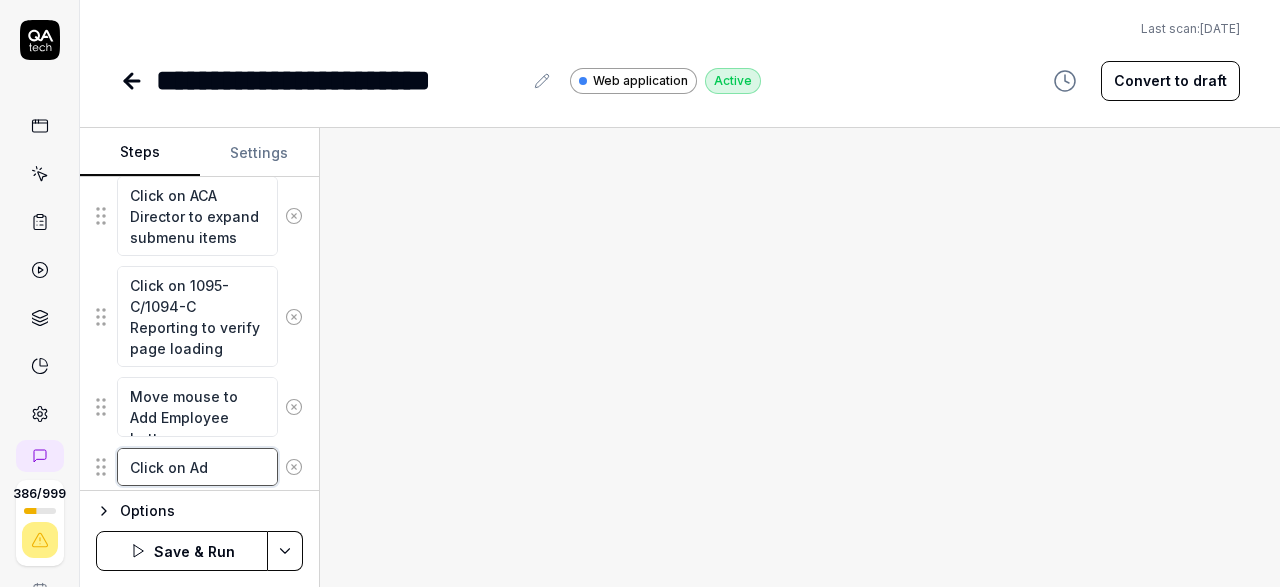 type on "*" 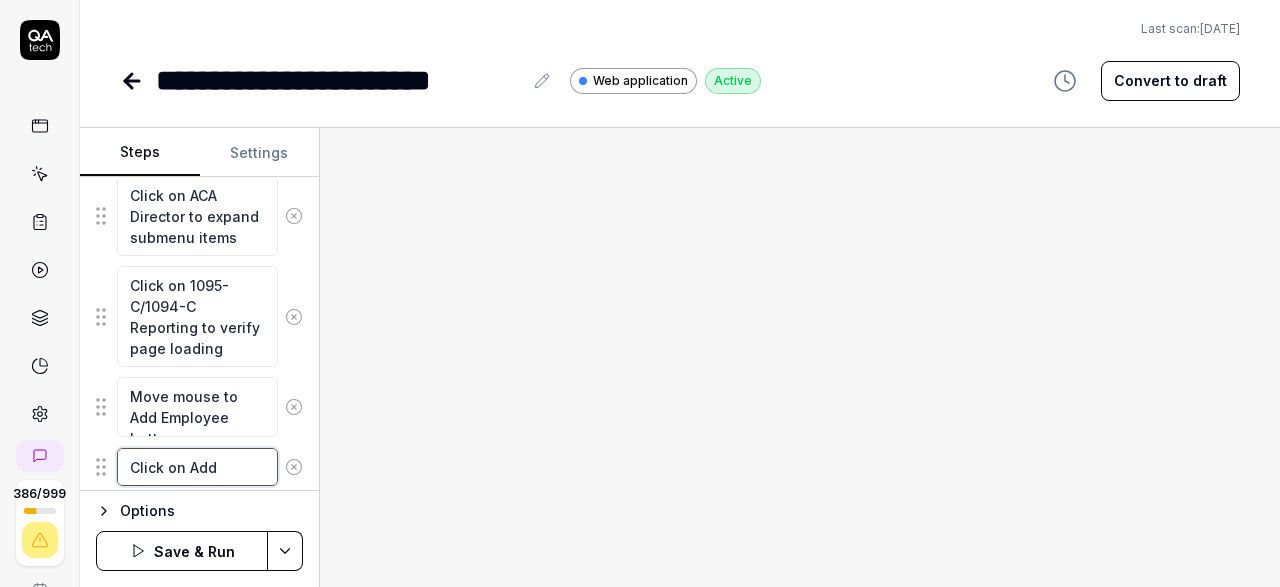 type on "*" 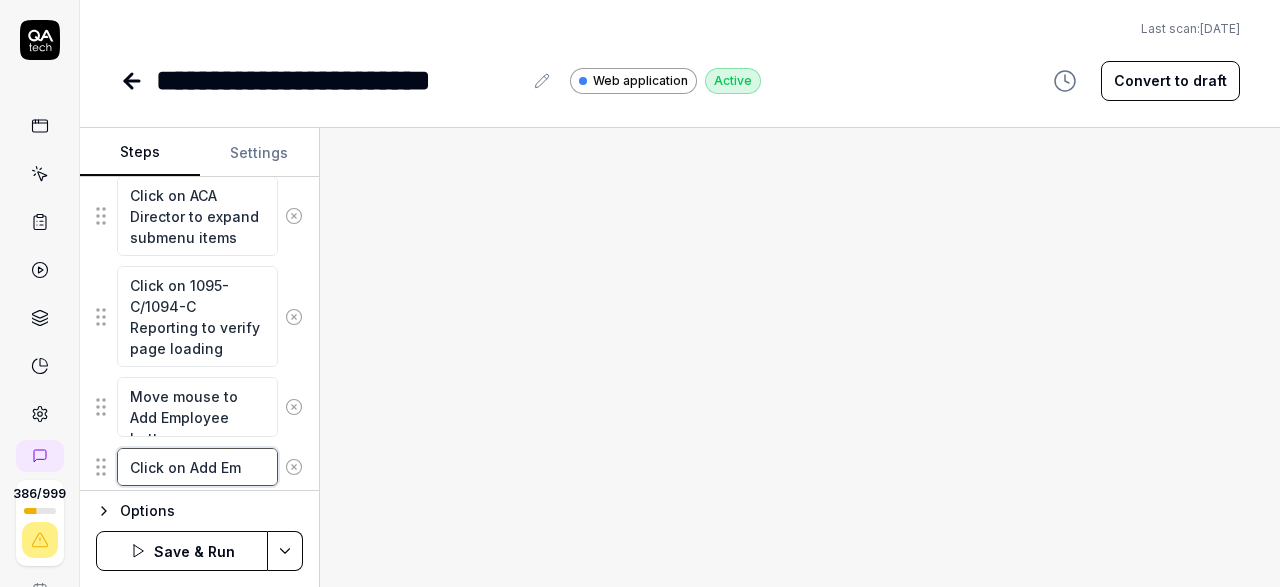 type on "Click on Add Emp" 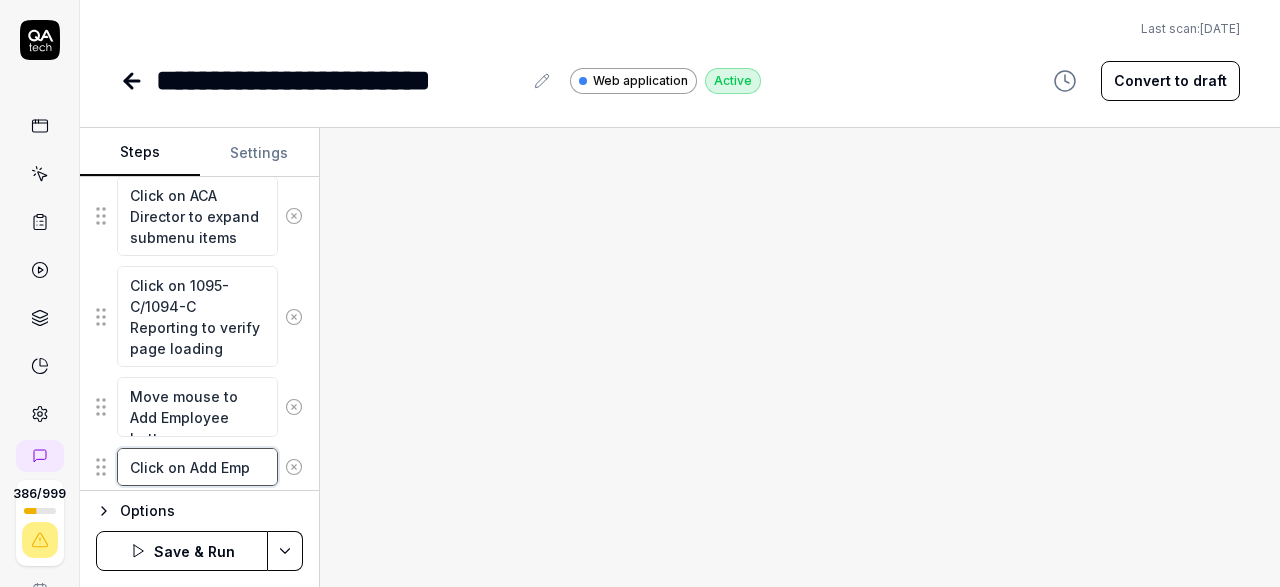 type on "*" 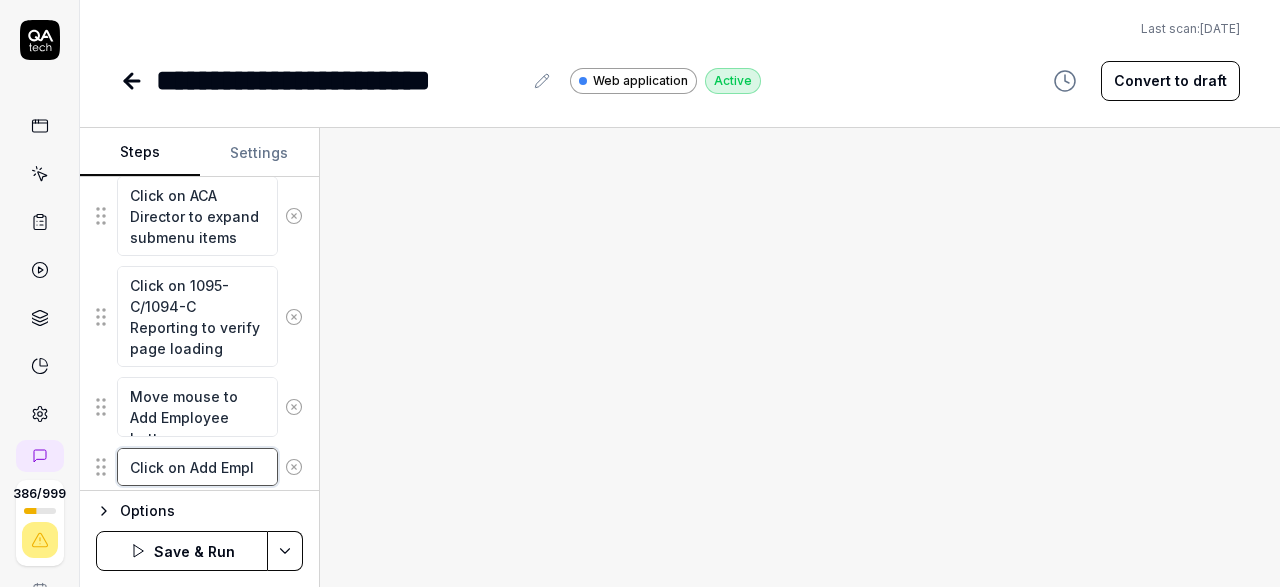 type on "*" 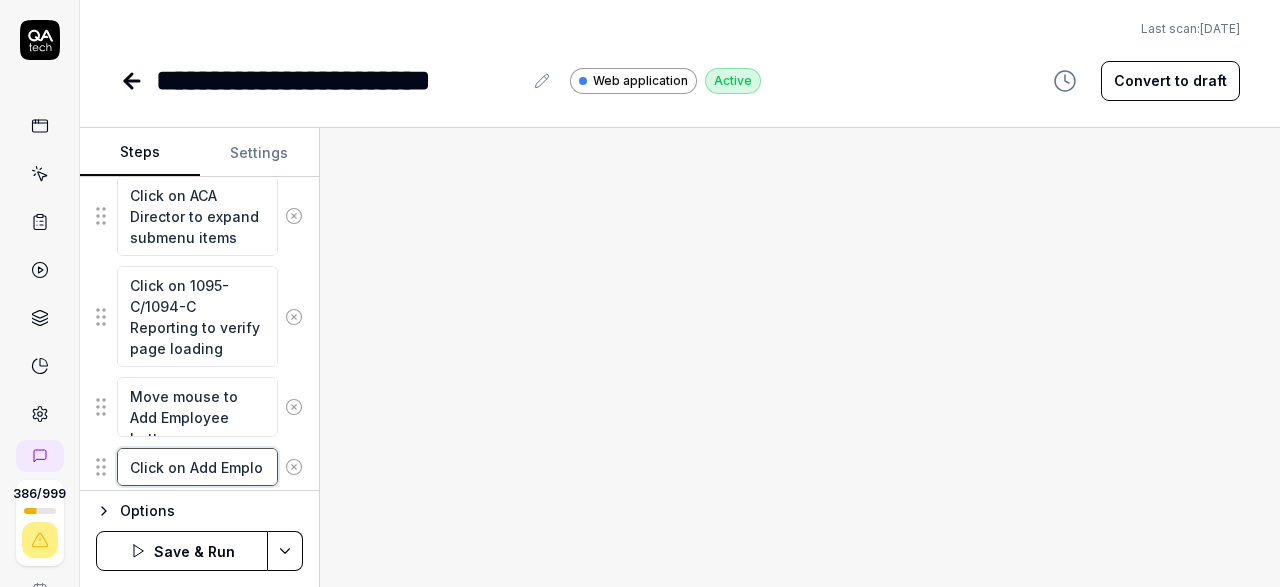 type on "*" 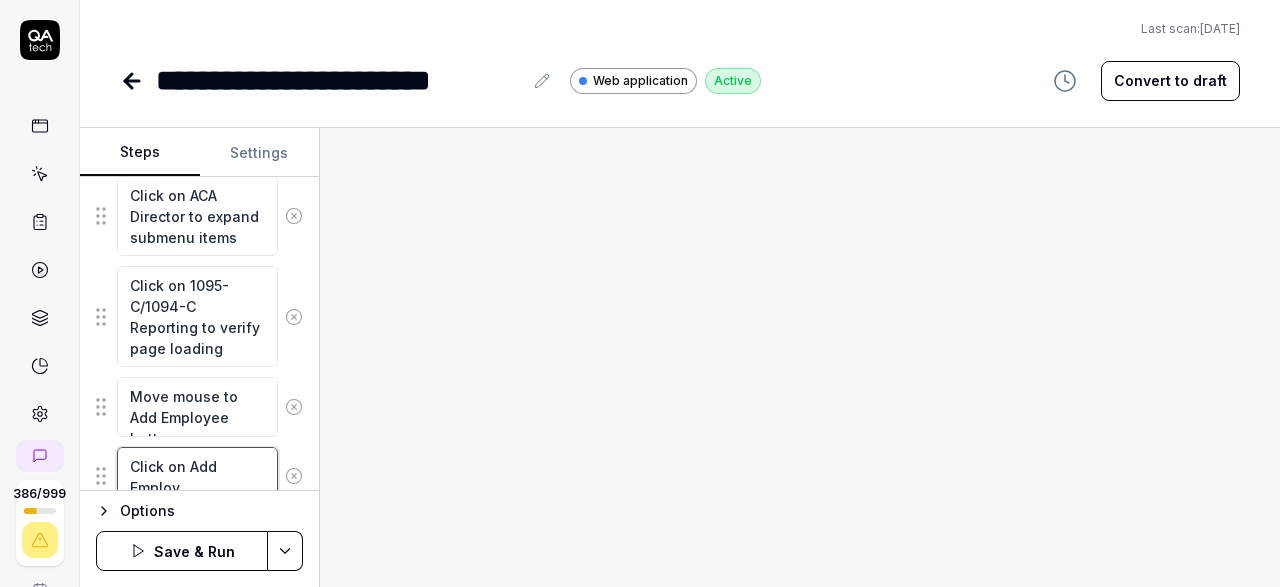 type on "*" 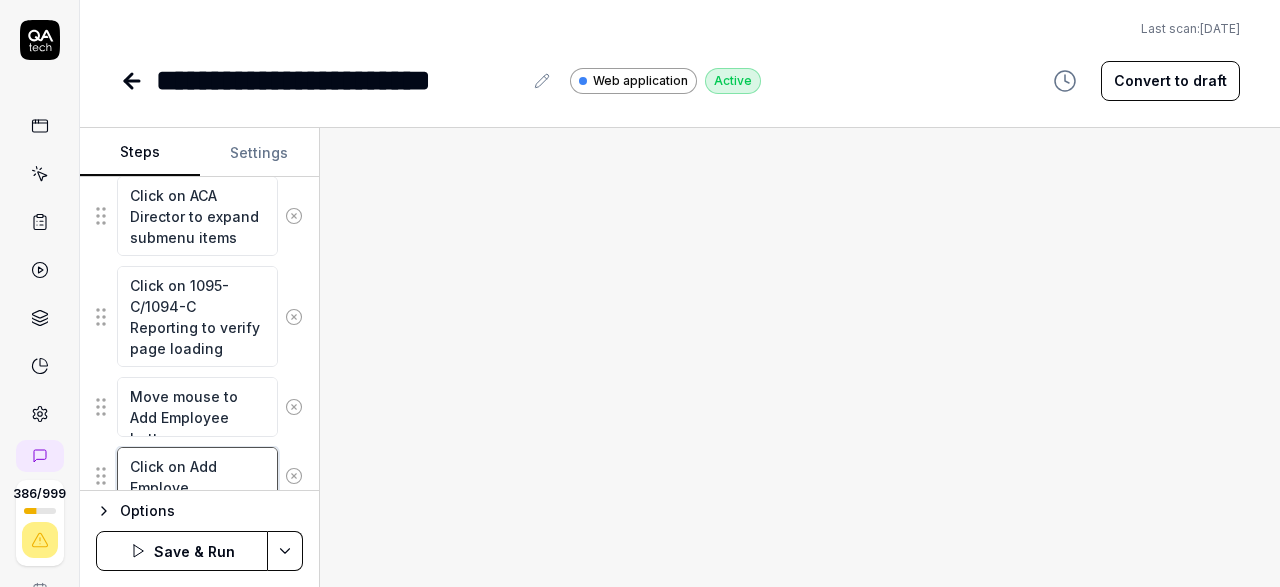 type on "*" 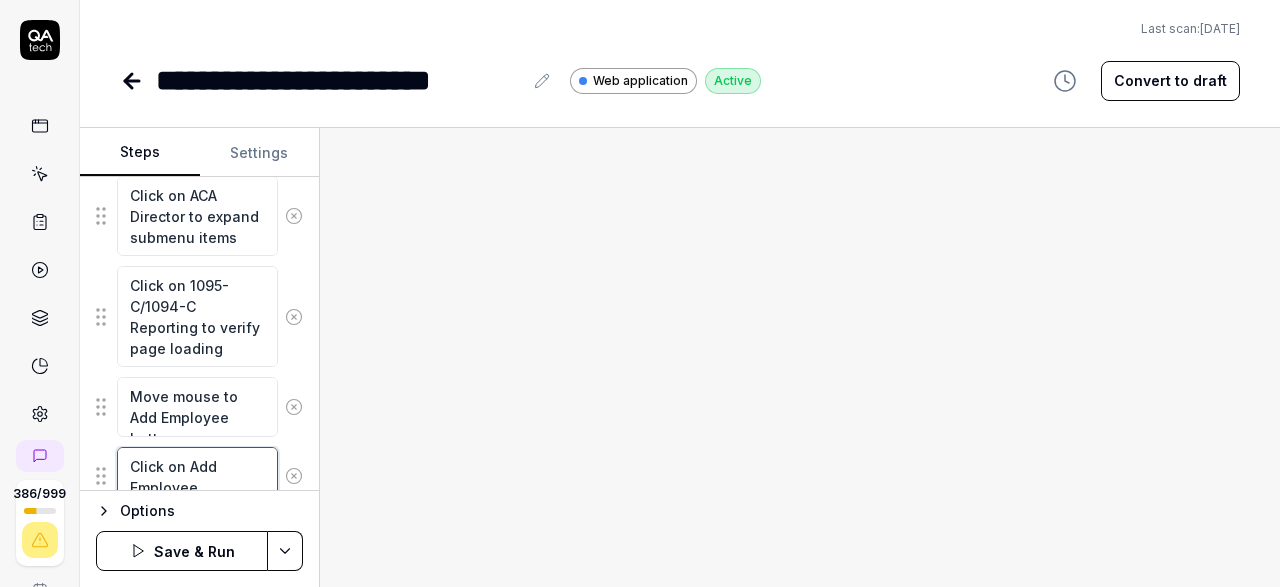 type on "*" 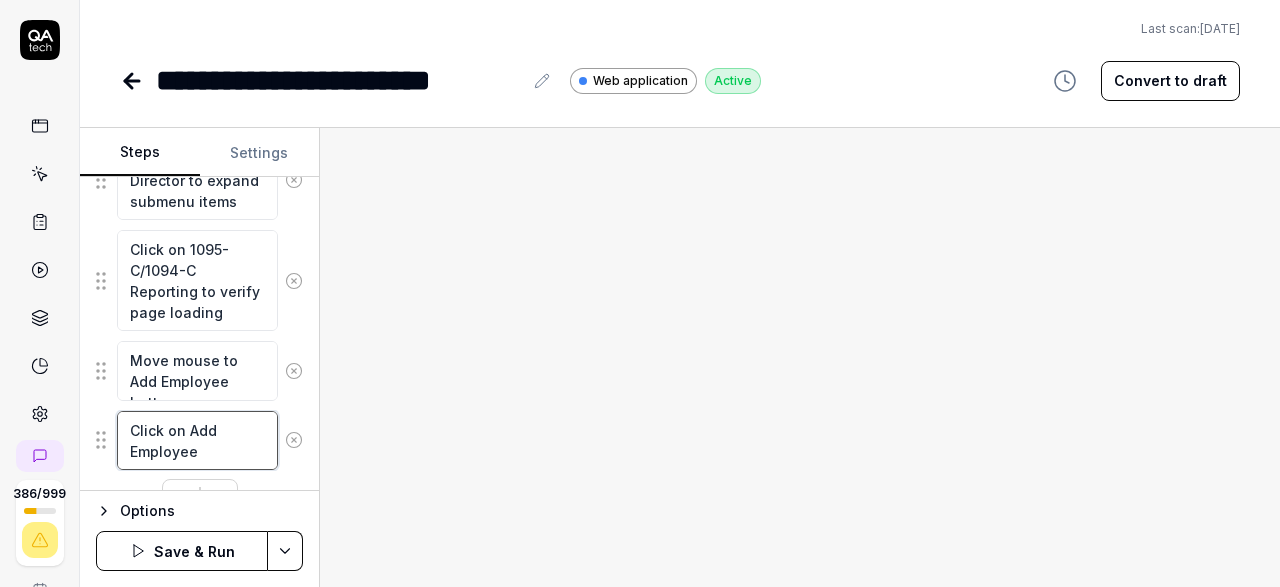 scroll, scrollTop: 1076, scrollLeft: 0, axis: vertical 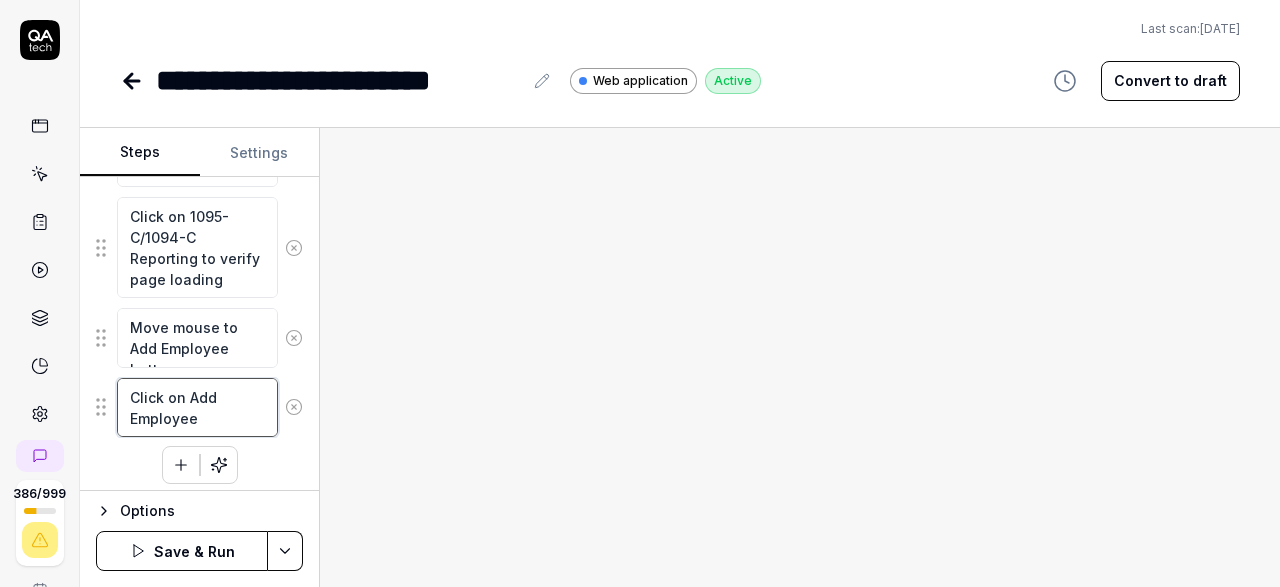 type on "Click on Add Employee" 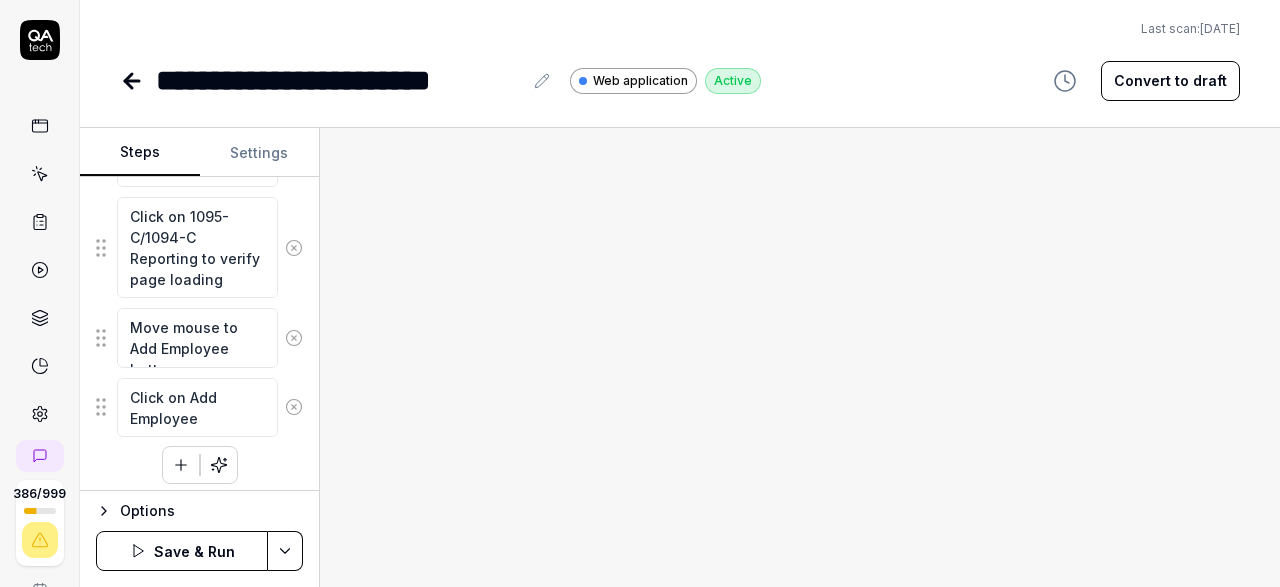 click 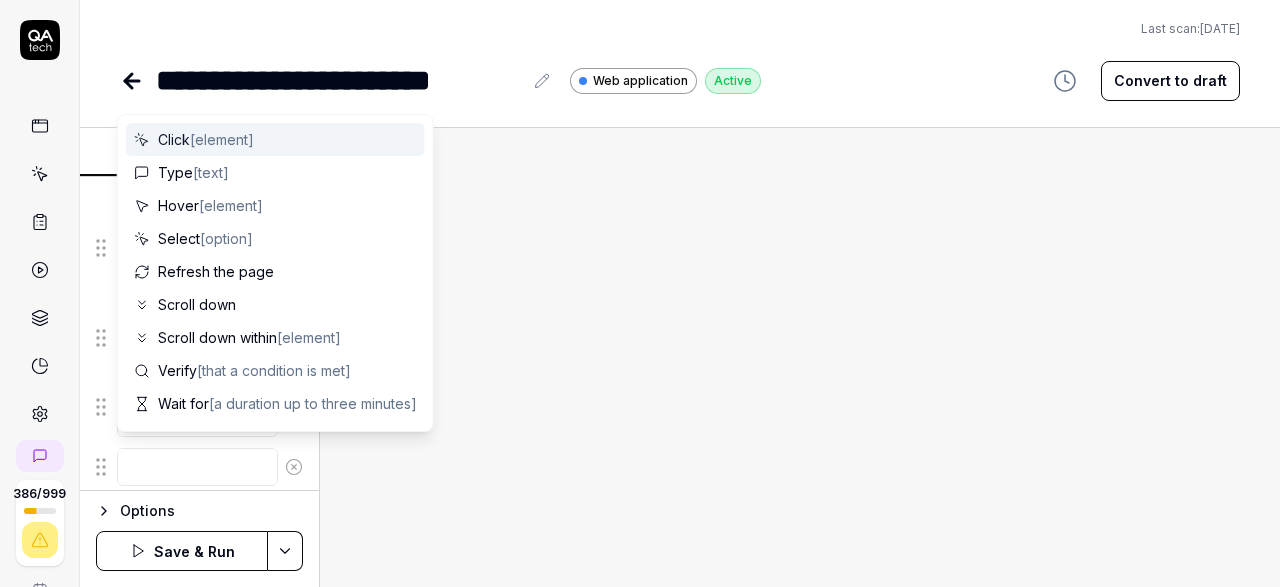 click at bounding box center (197, 467) 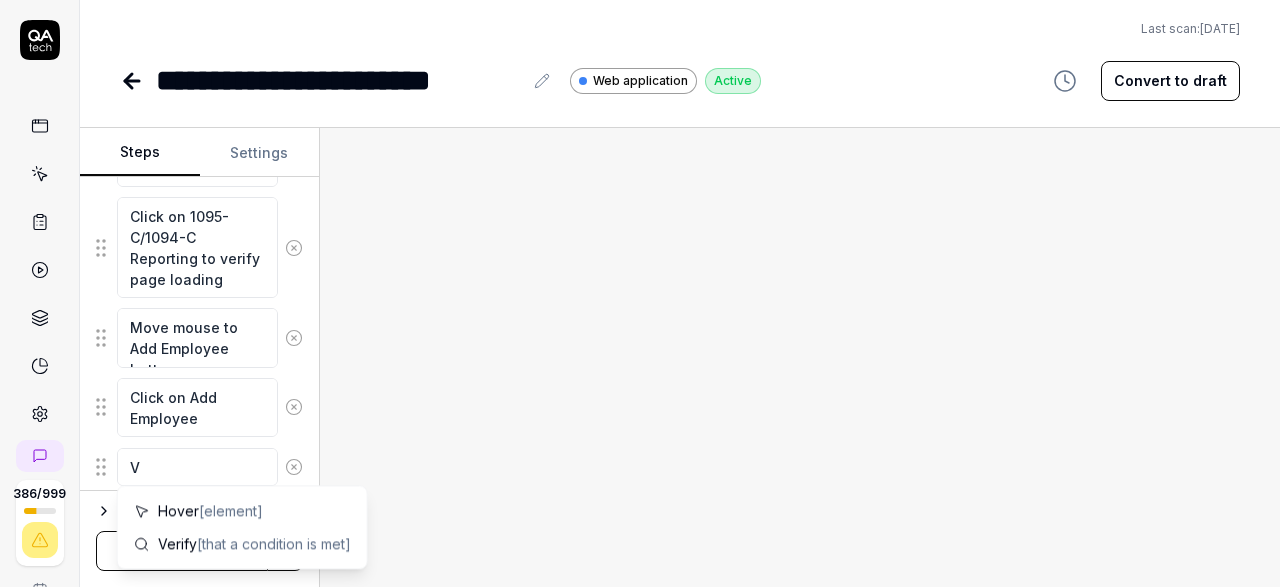 type on "*" 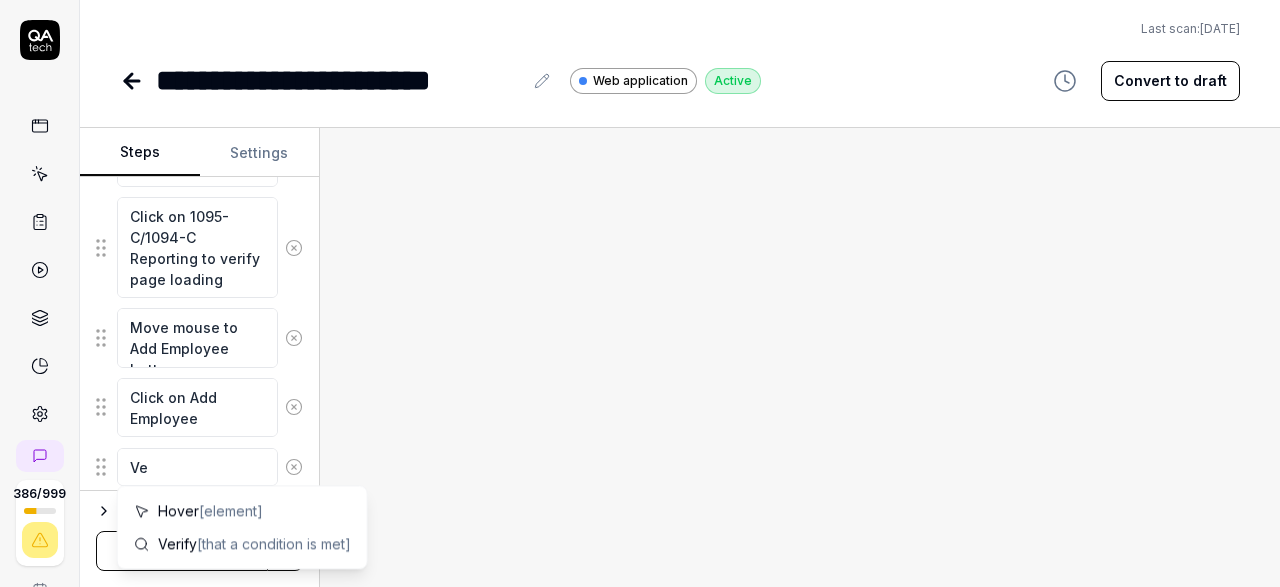 type on "*" 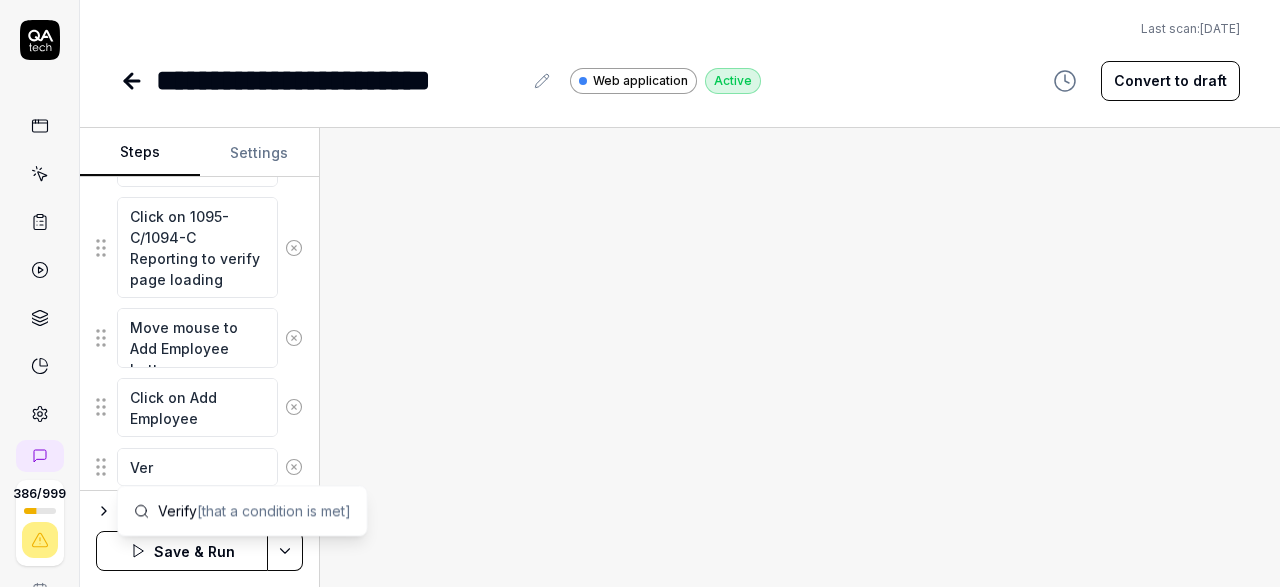 type on "*" 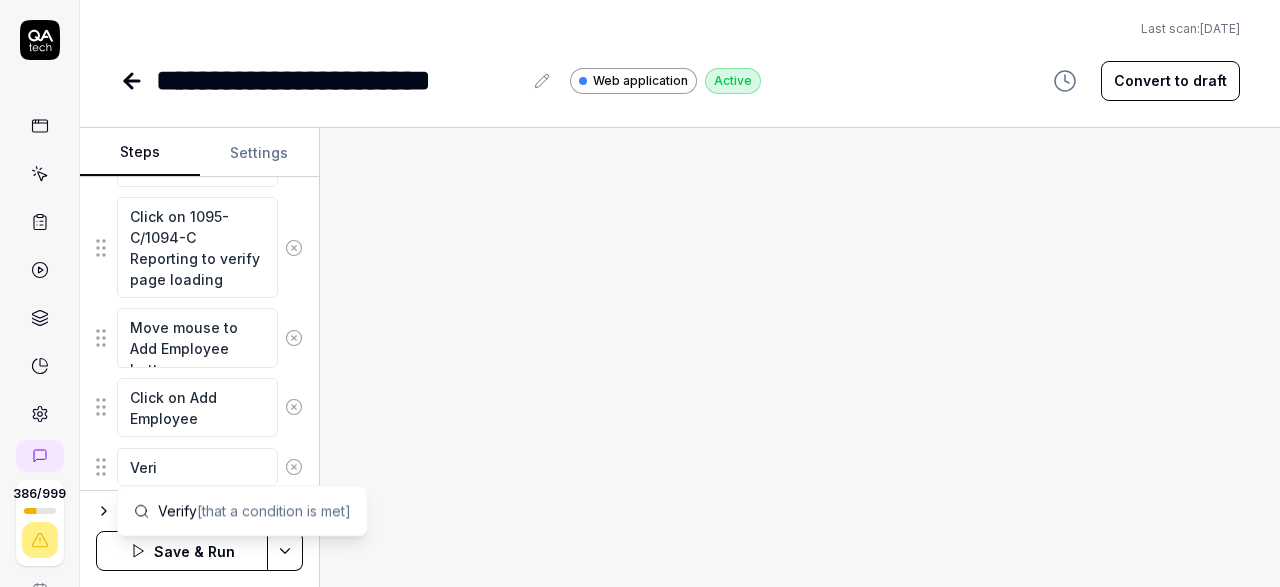 type on "*" 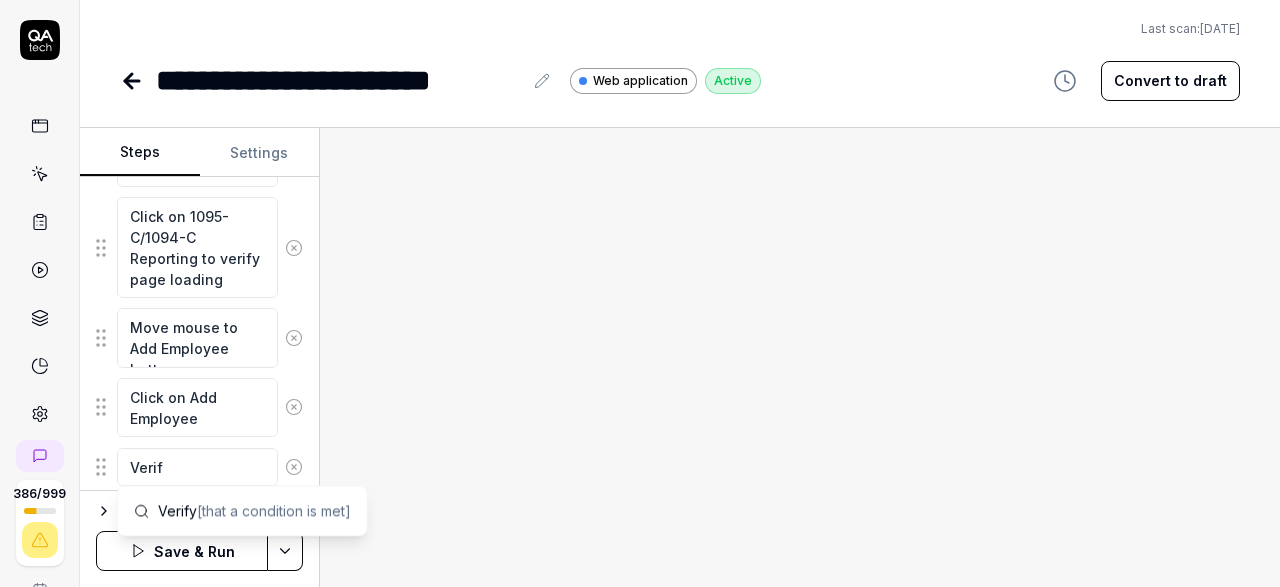 type on "*" 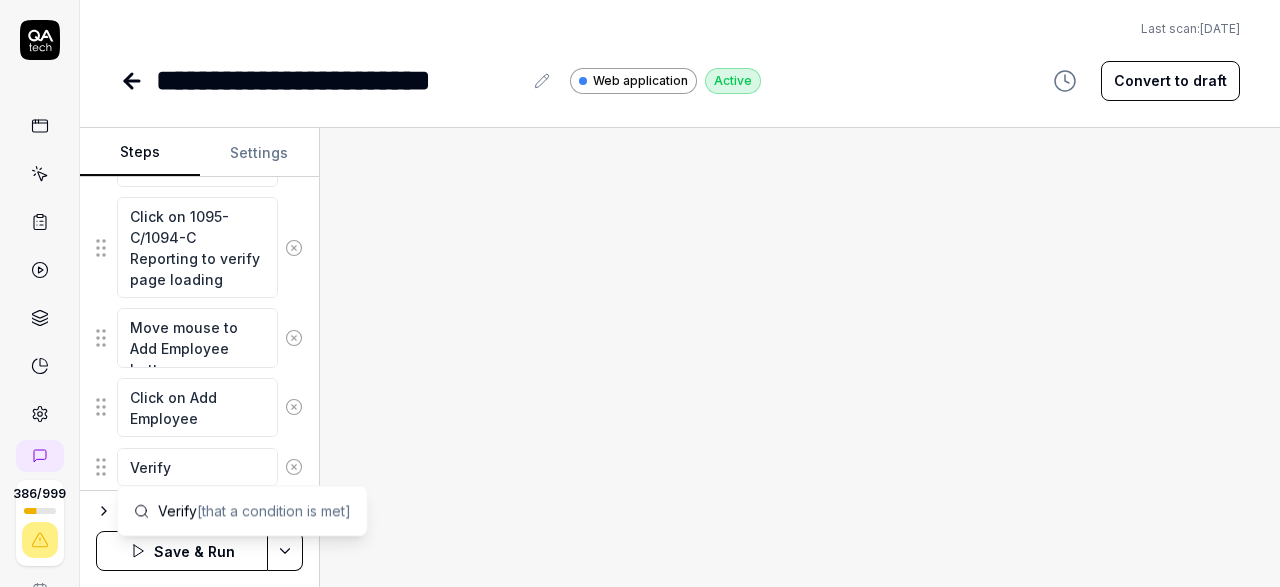 type on "Verify" 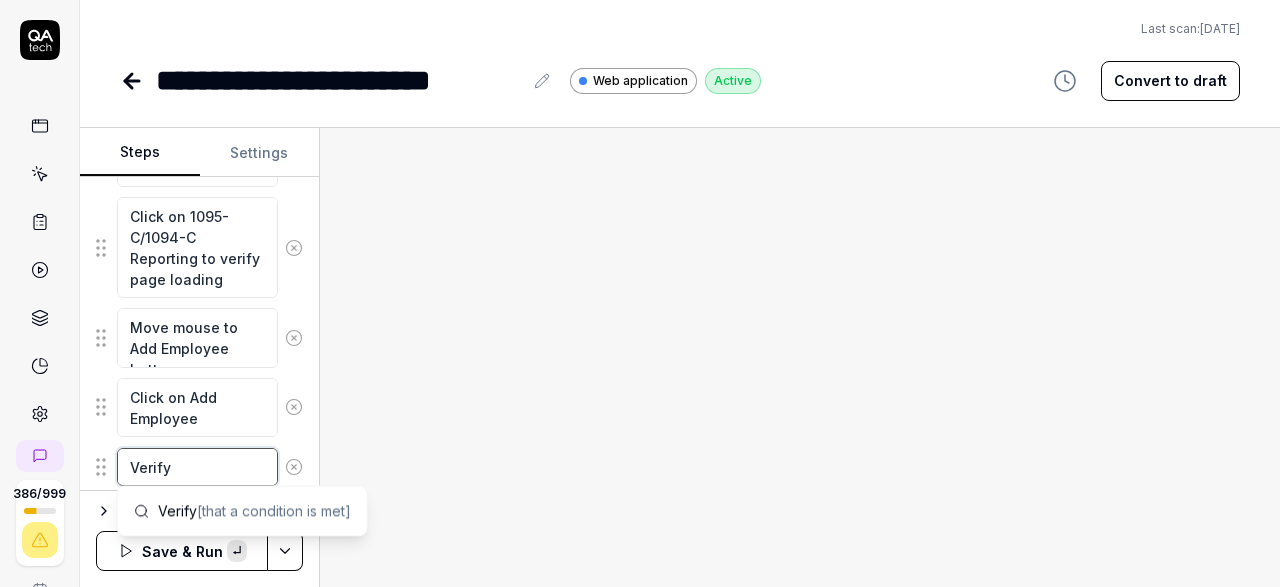 paste on "Add Employee 1095C" 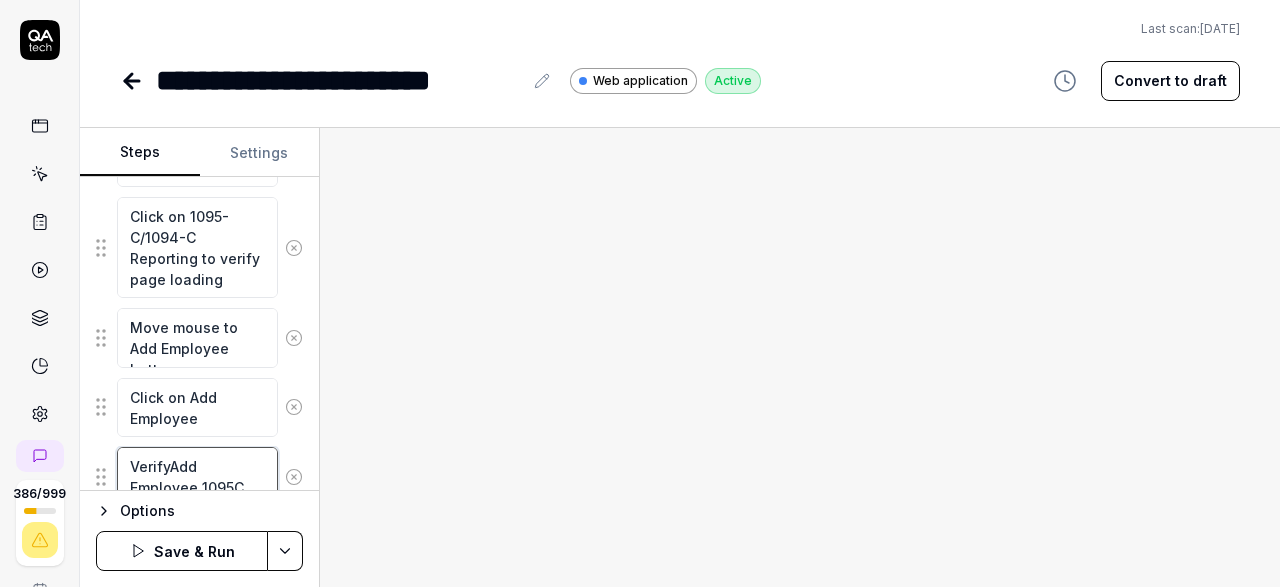 click on "VerifyAdd Employee 1095C" at bounding box center [197, 476] 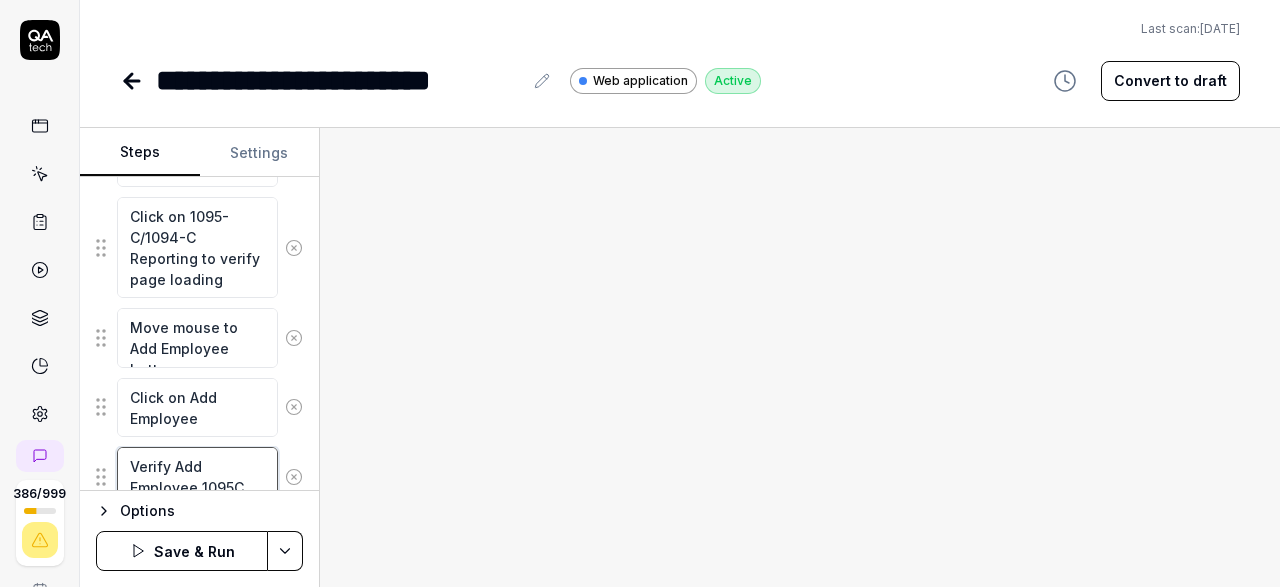 click on "Verify Add Employee 1095C" at bounding box center [197, 476] 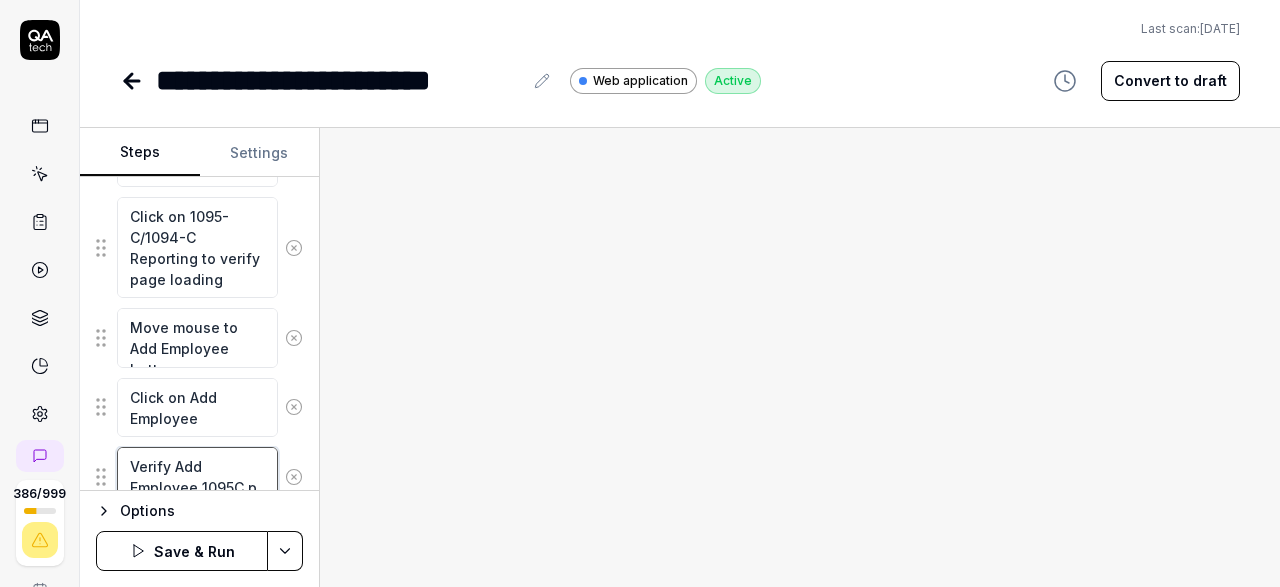 type on "*" 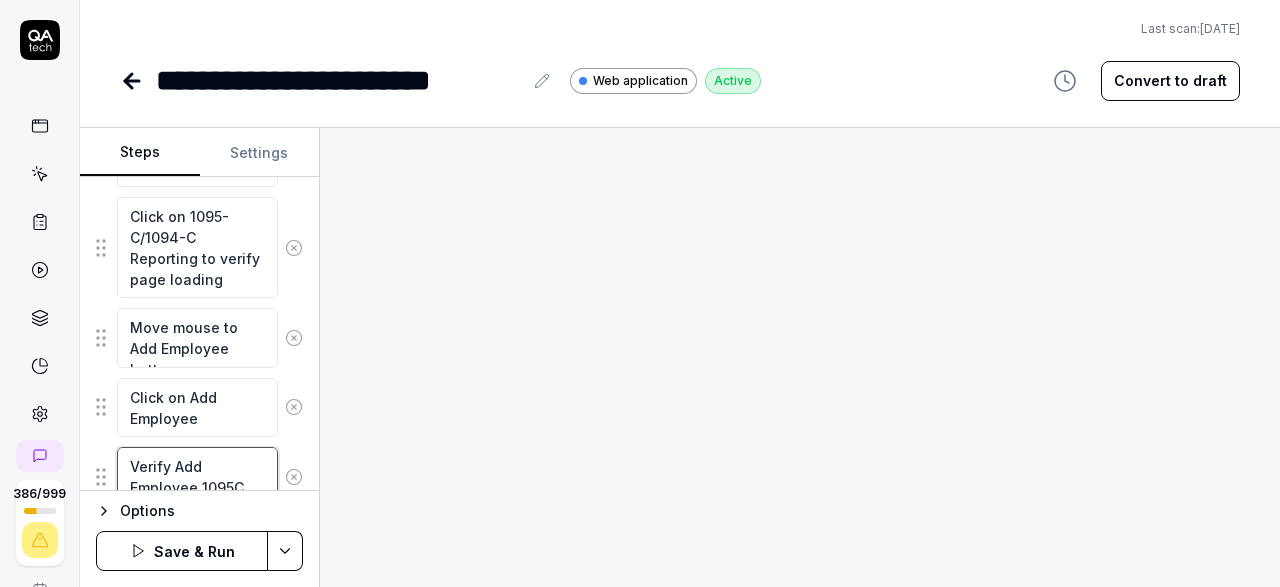 type on "*" 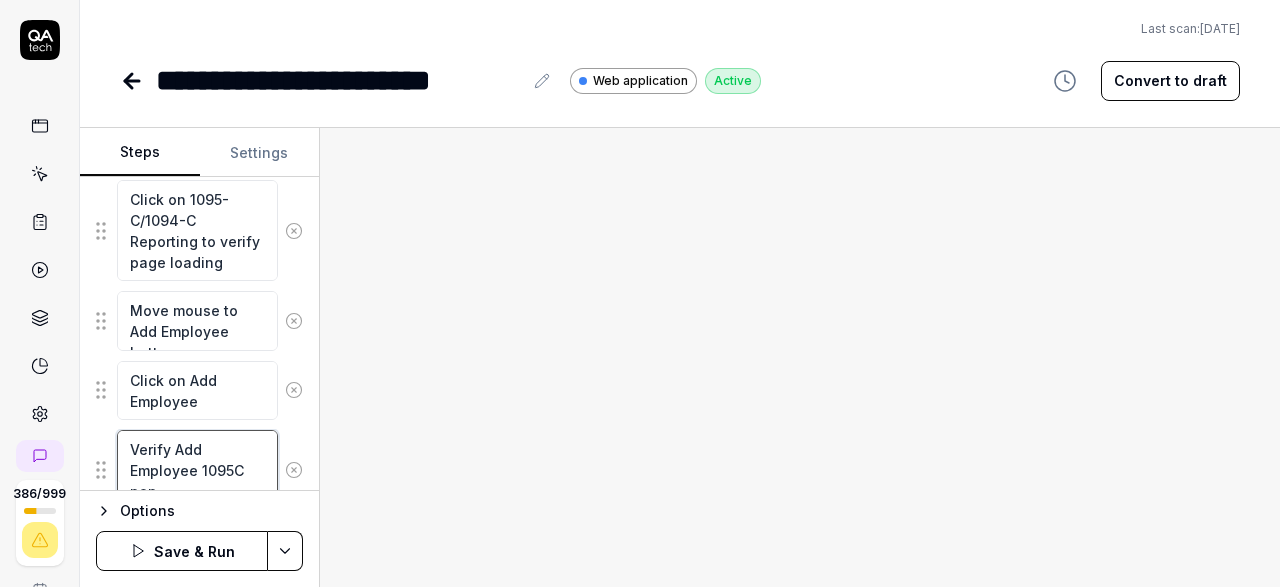 type on "*" 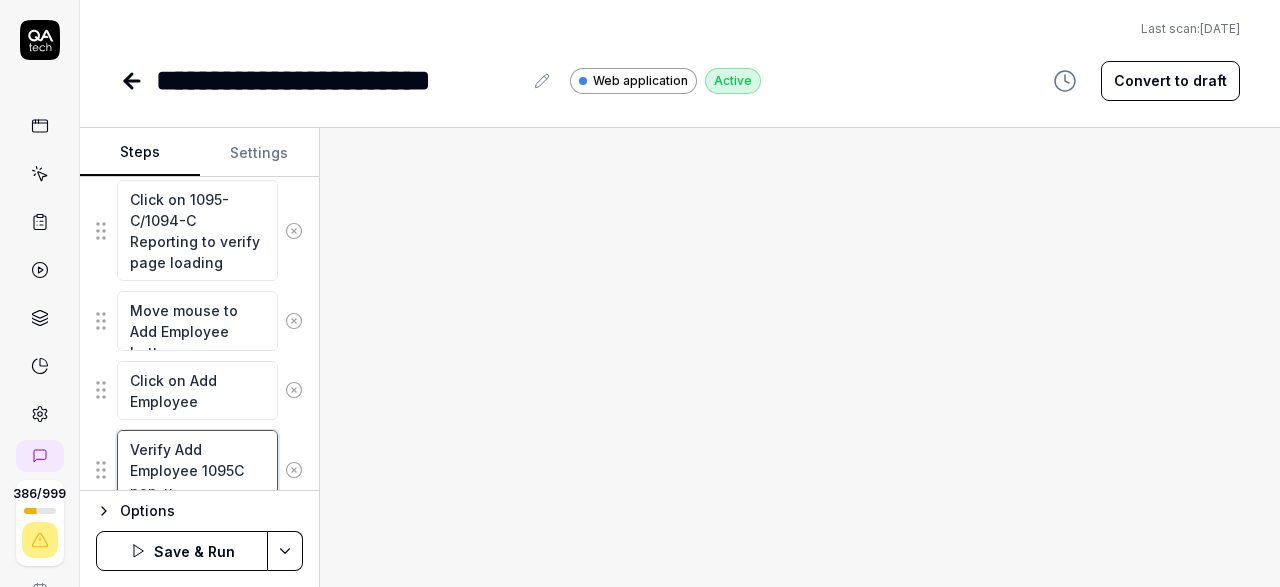 type on "*" 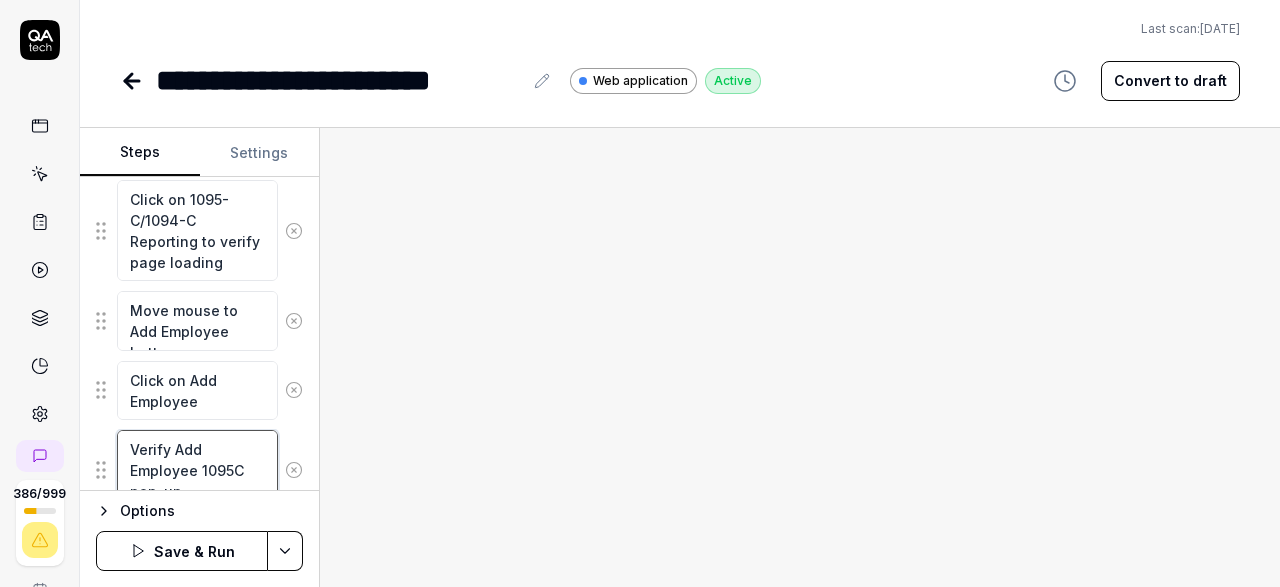 type on "*" 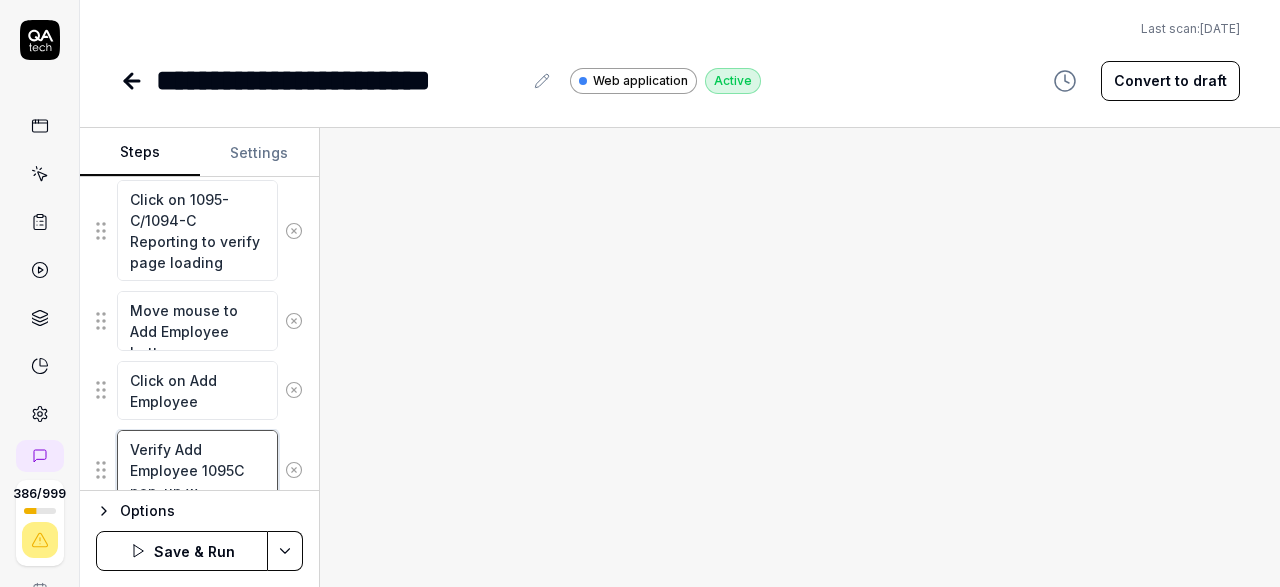 type on "*" 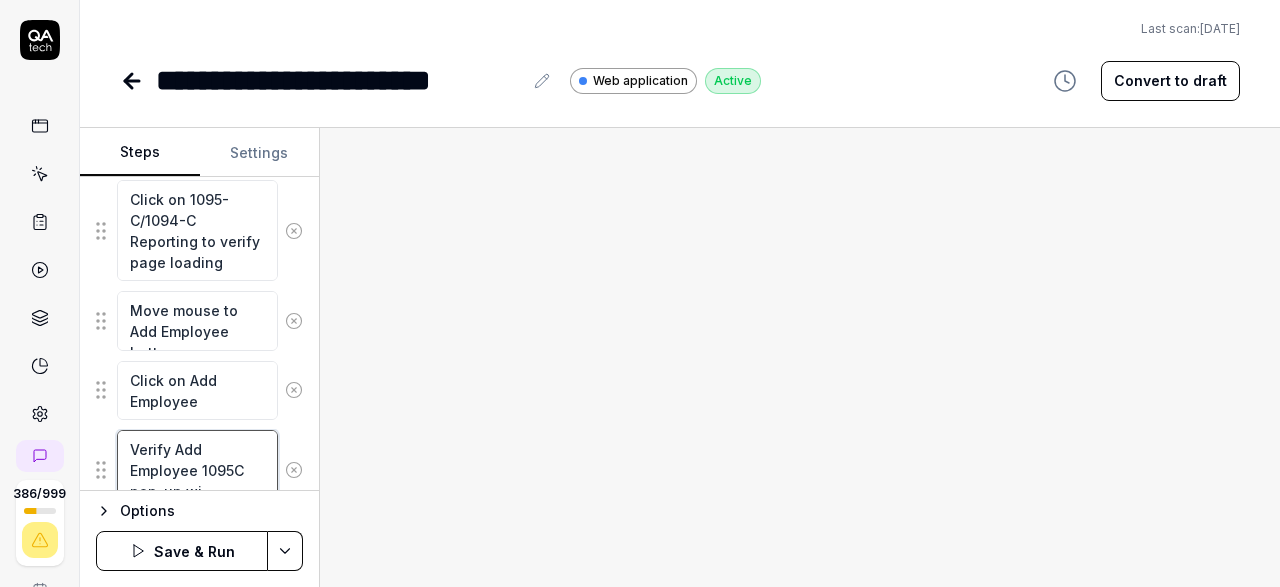 type on "*" 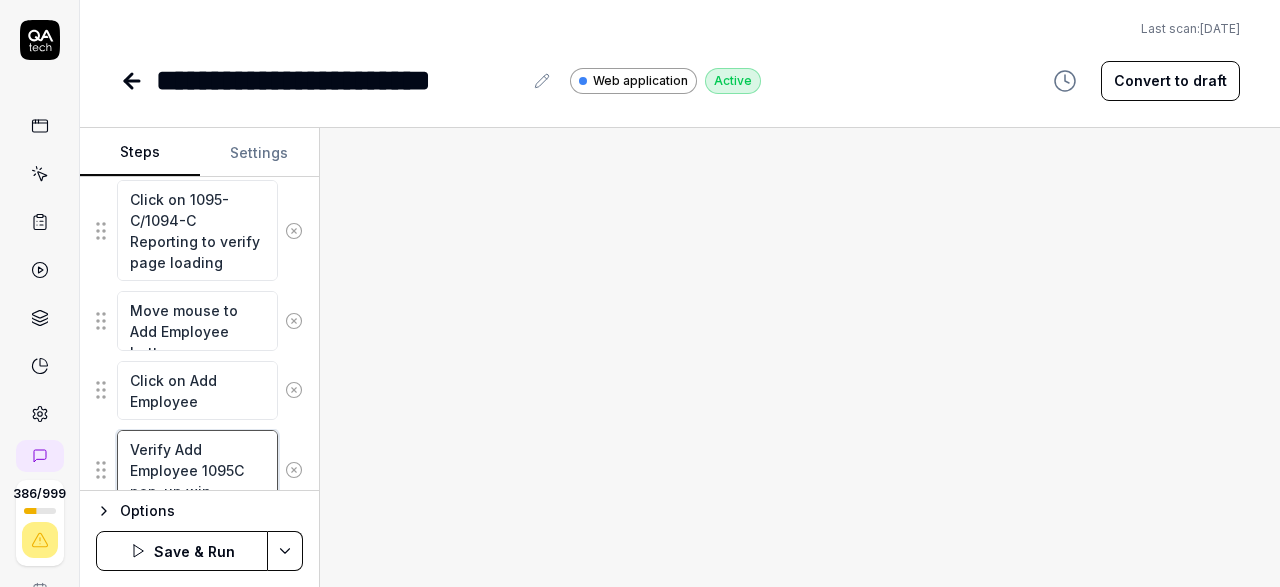 type on "*" 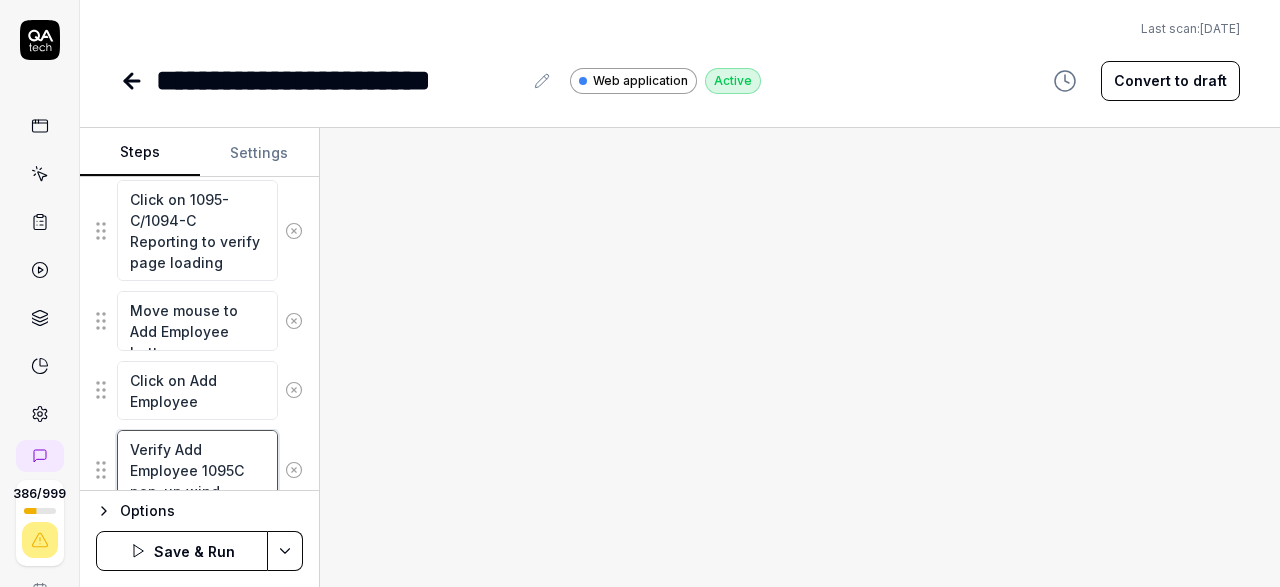 type on "*" 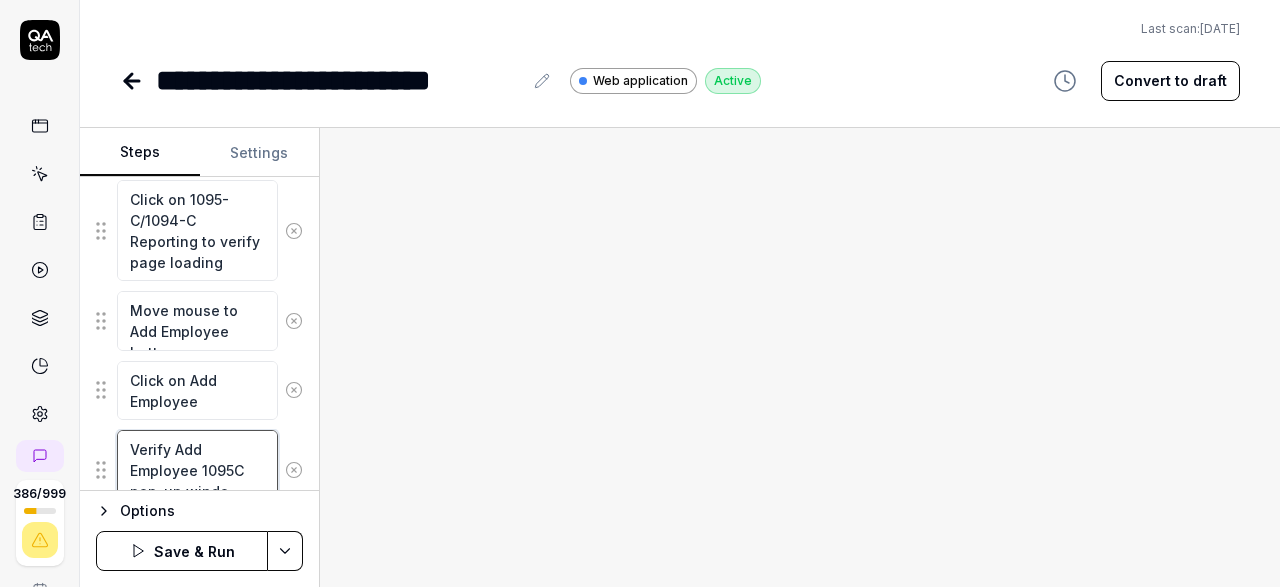 type on "*" 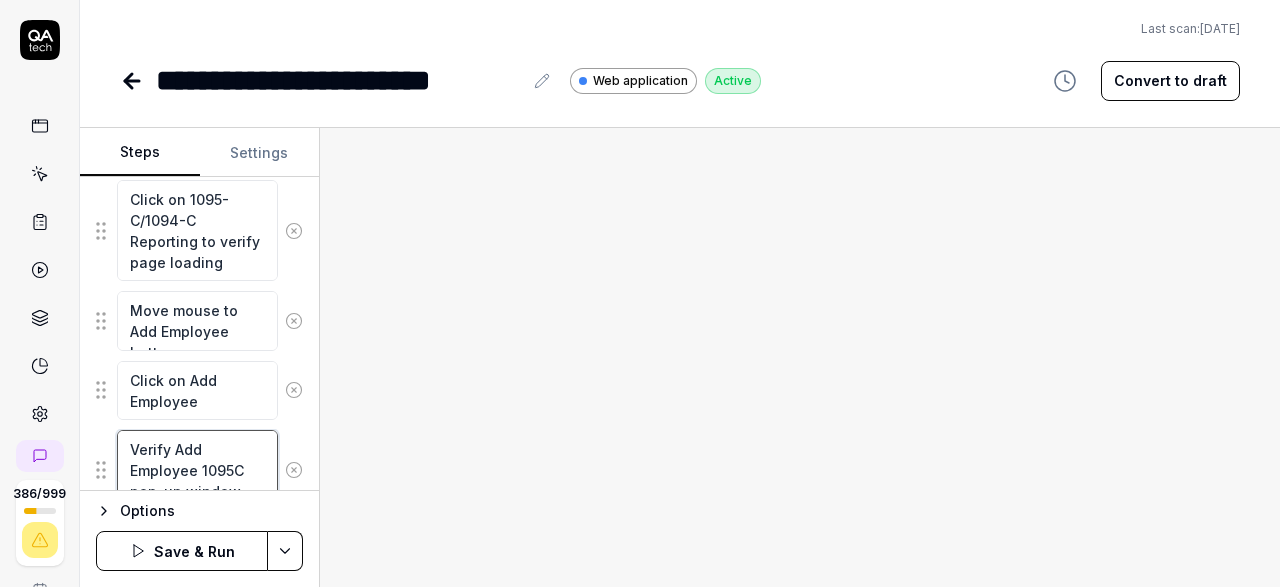 type on "Verify Add Employee 1095C pop-up window" 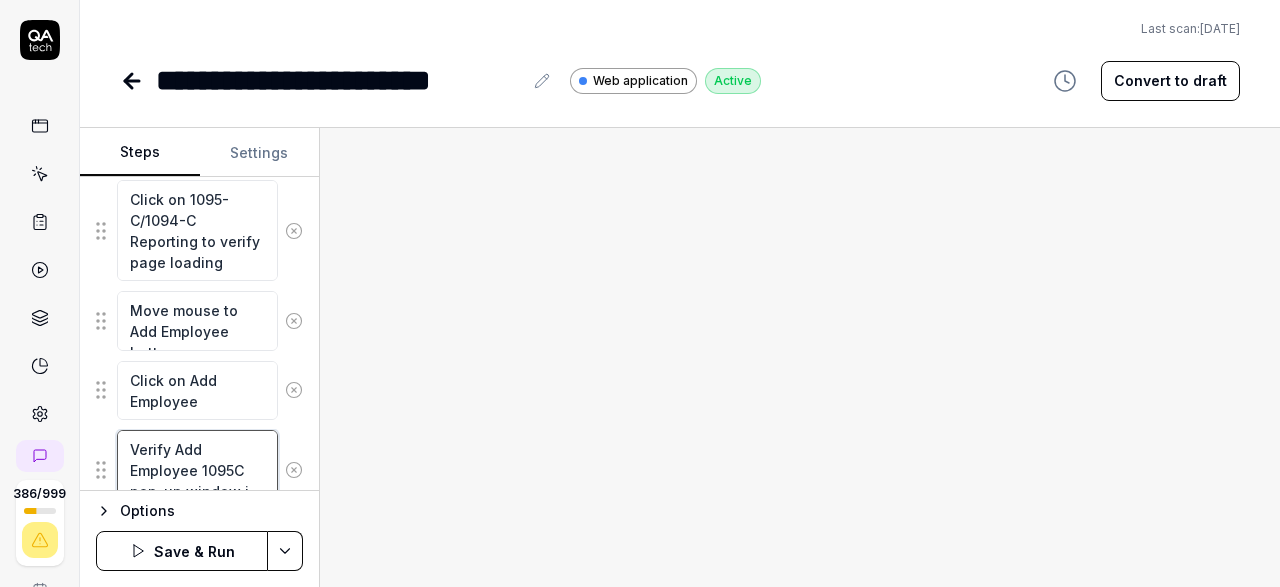 type on "*" 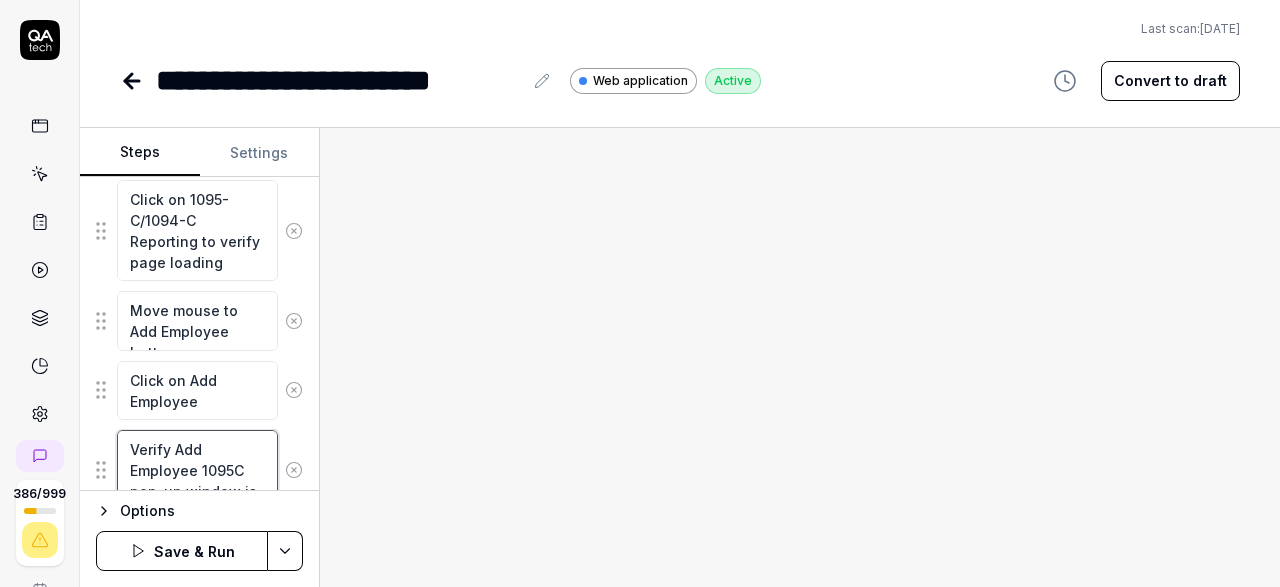 type on "*" 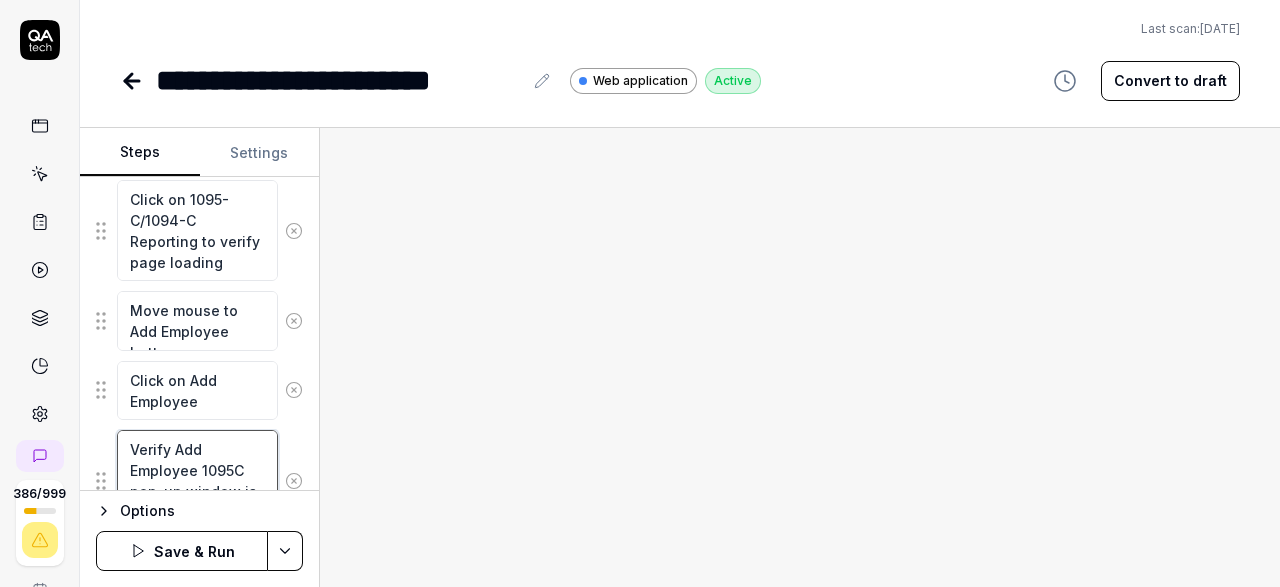 type on "*" 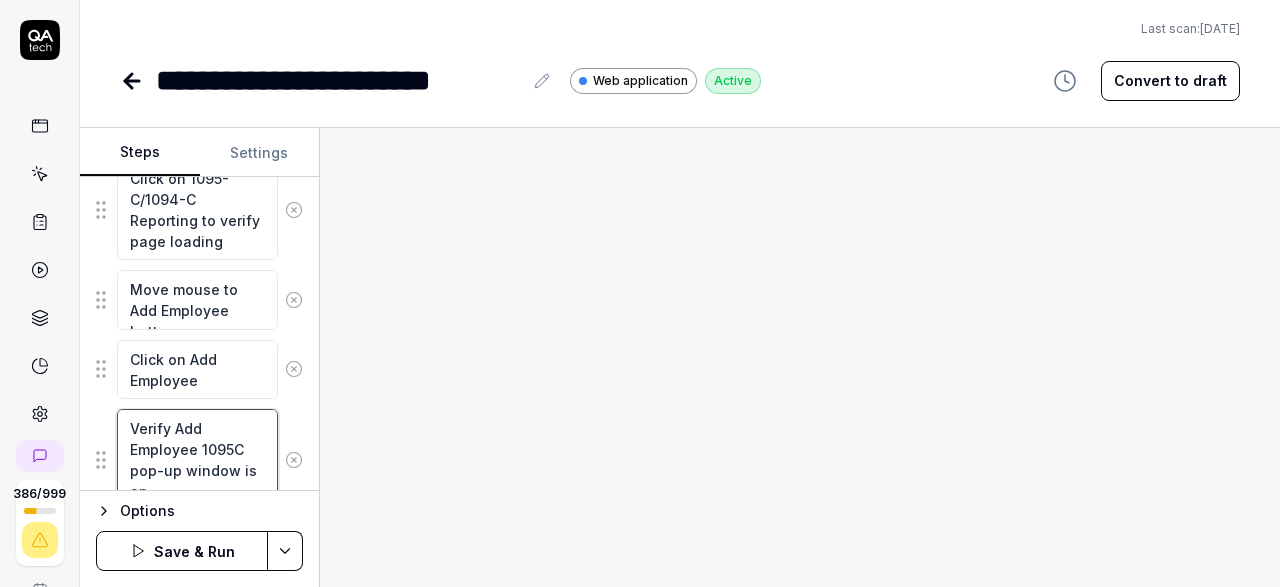 type on "*" 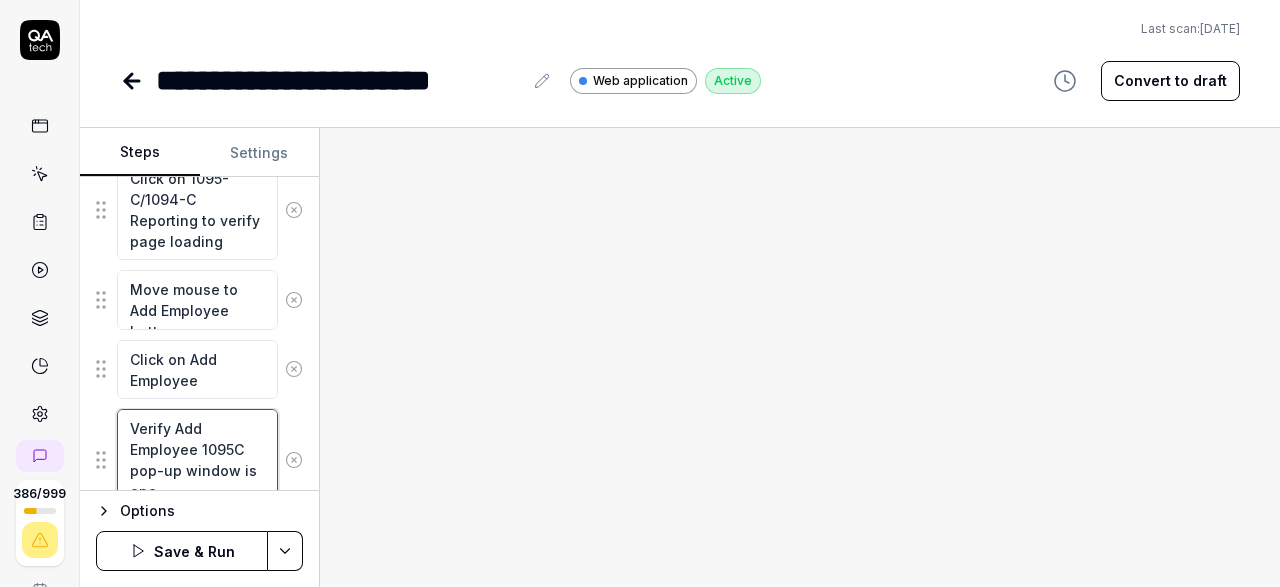 type on "*" 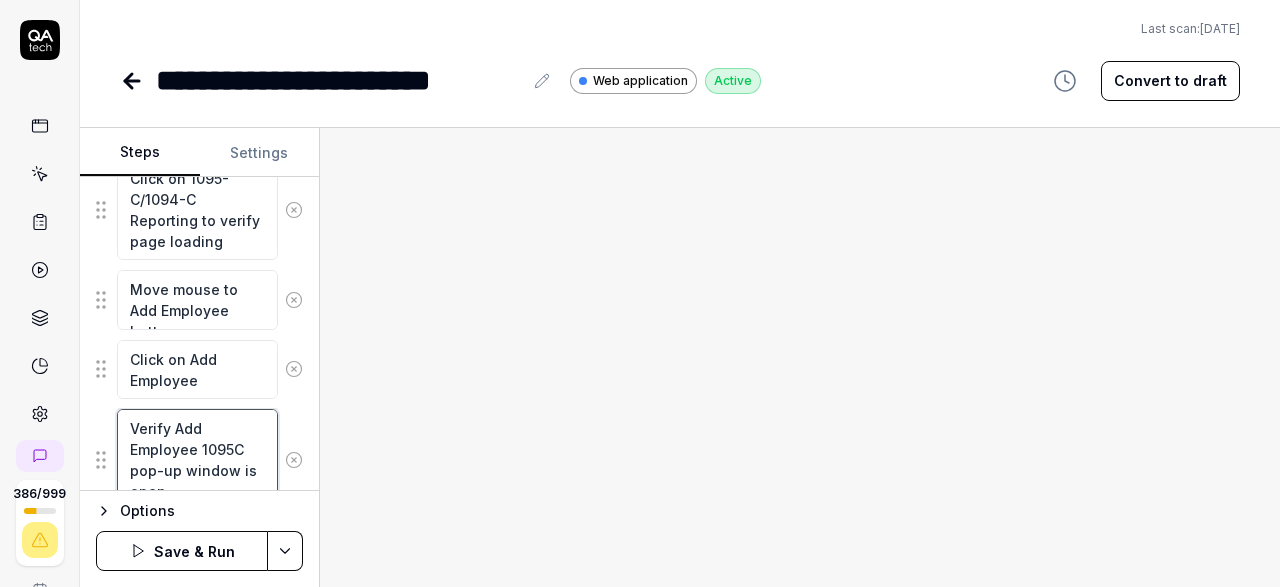 type on "*" 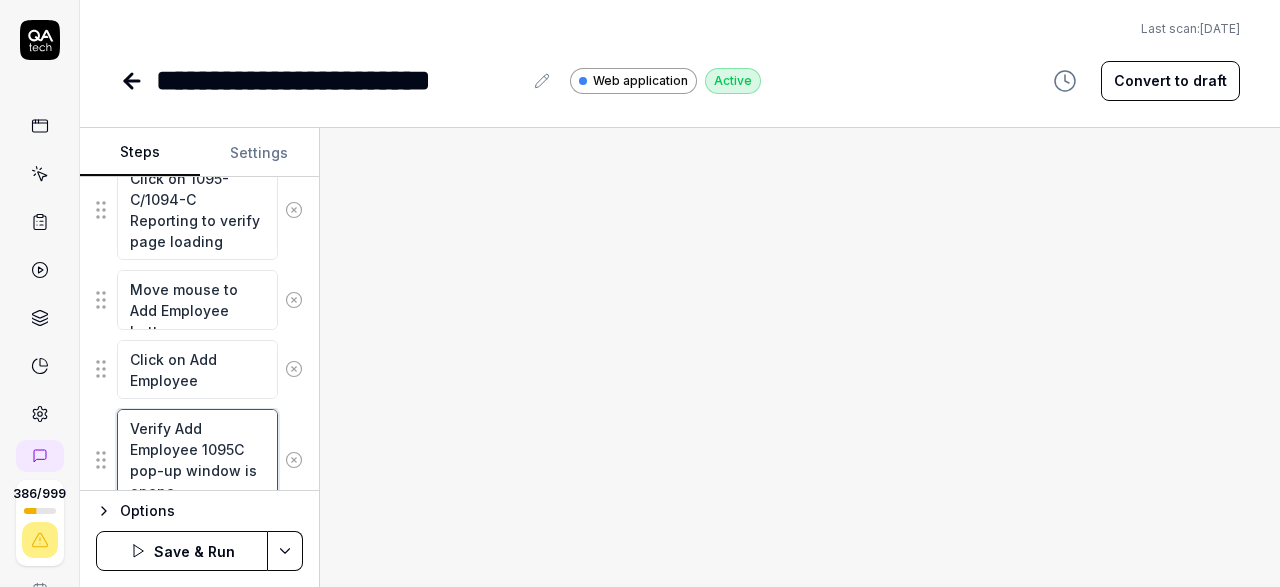 type on "*" 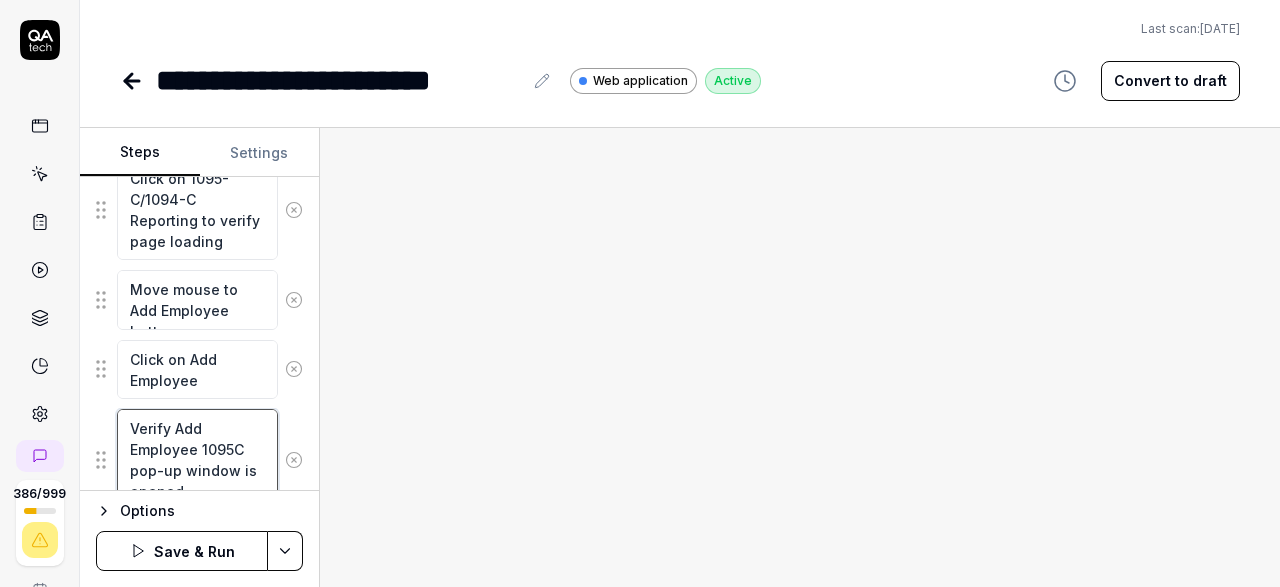 click on "Verify Add Employee 1095C pop-up window is opened" at bounding box center [197, 459] 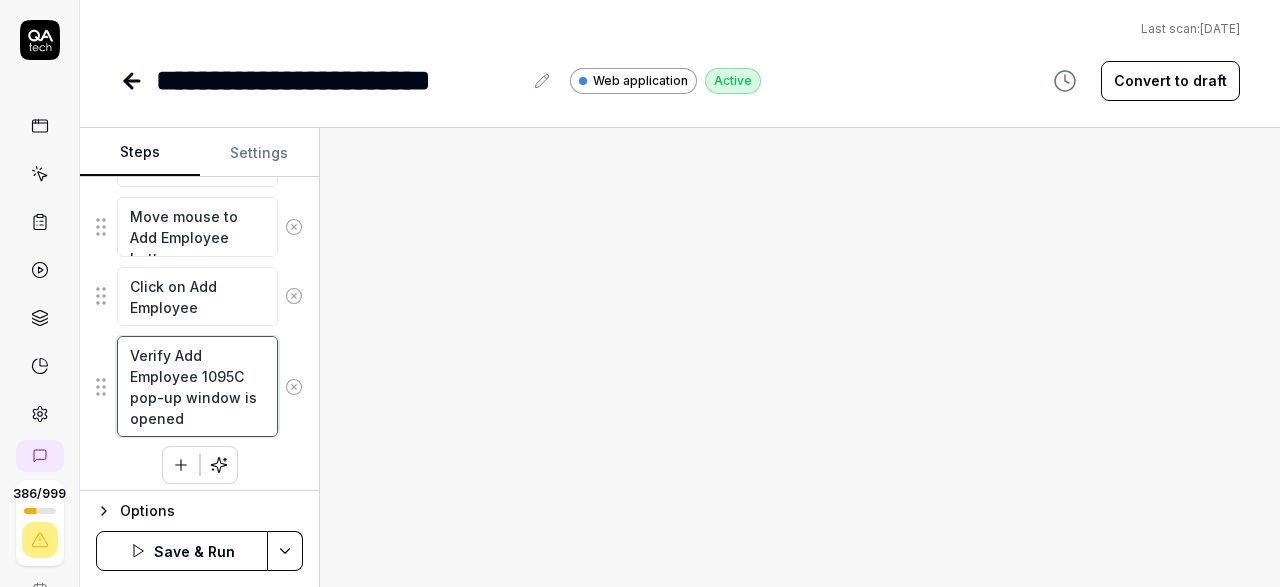 type on "Verify Add Employee 1095C pop-up window is opened" 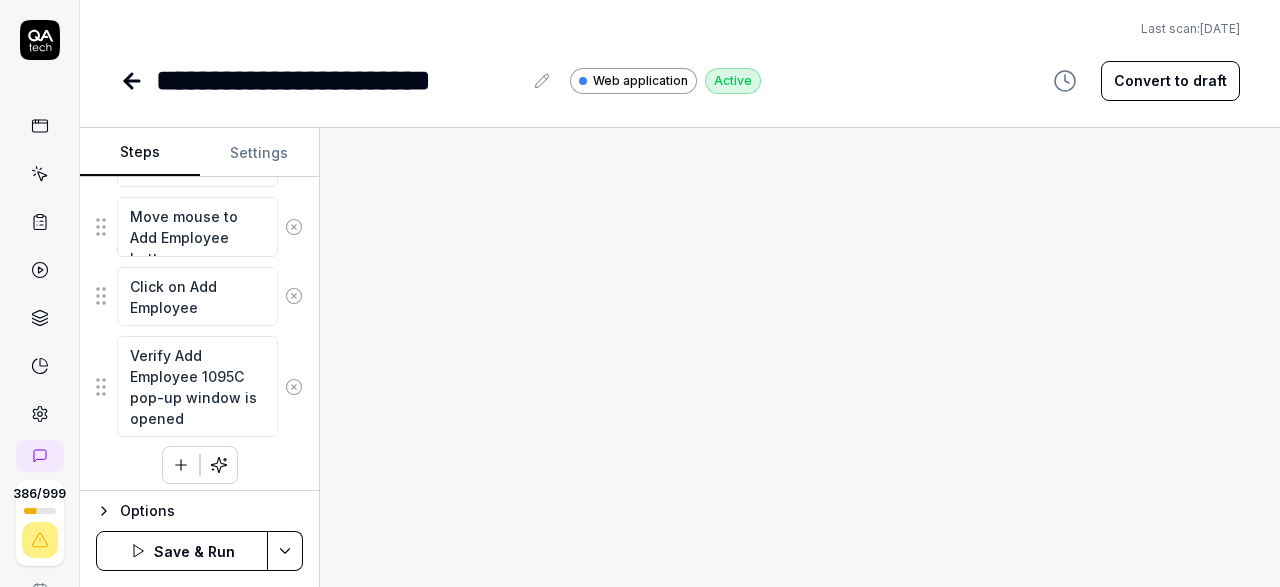 click 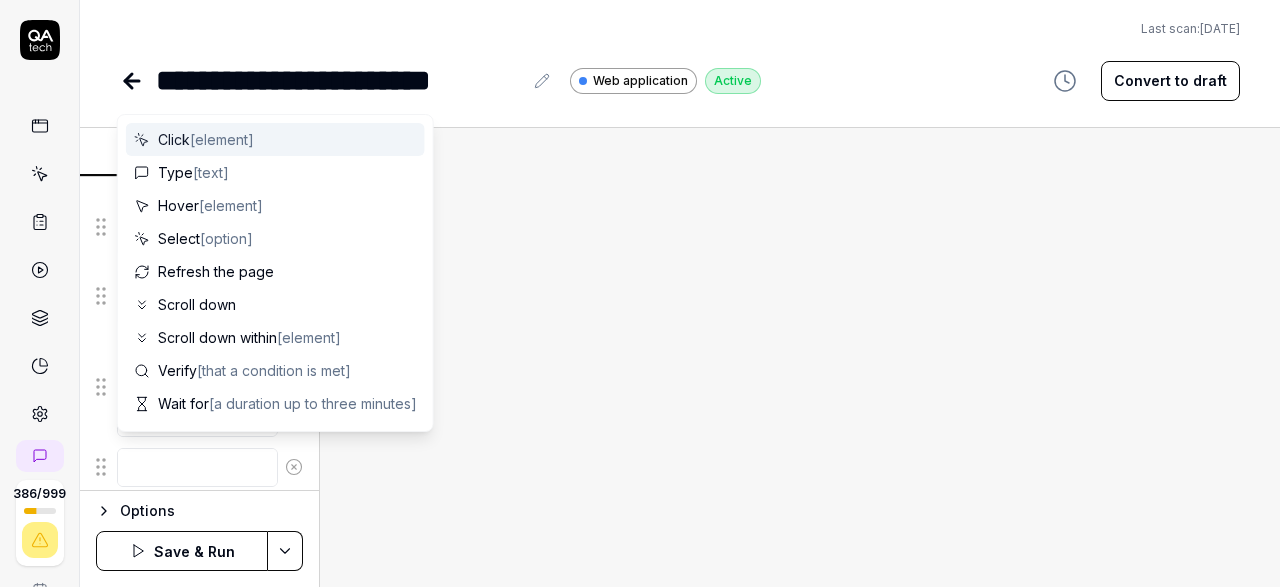 click at bounding box center (197, 467) 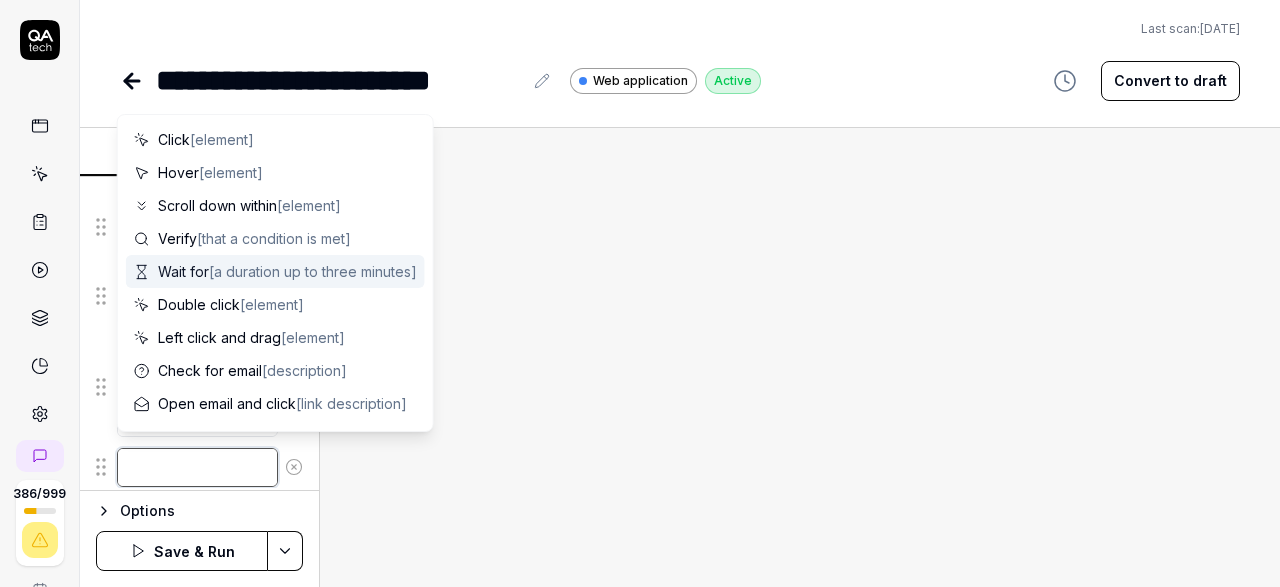 type on "*" 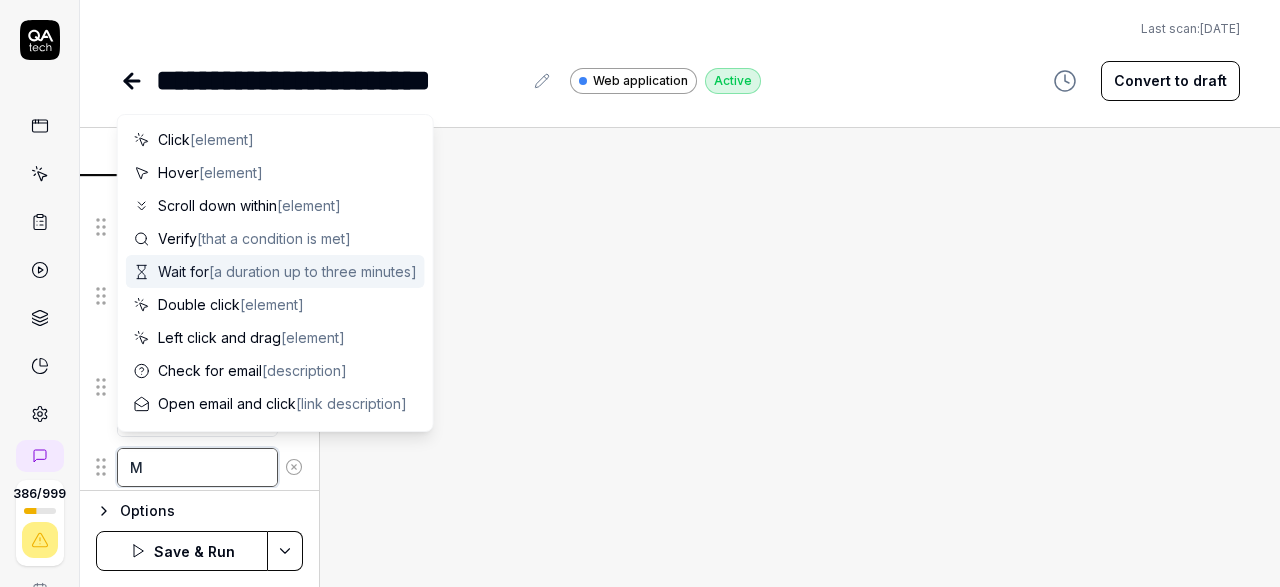 type on "*" 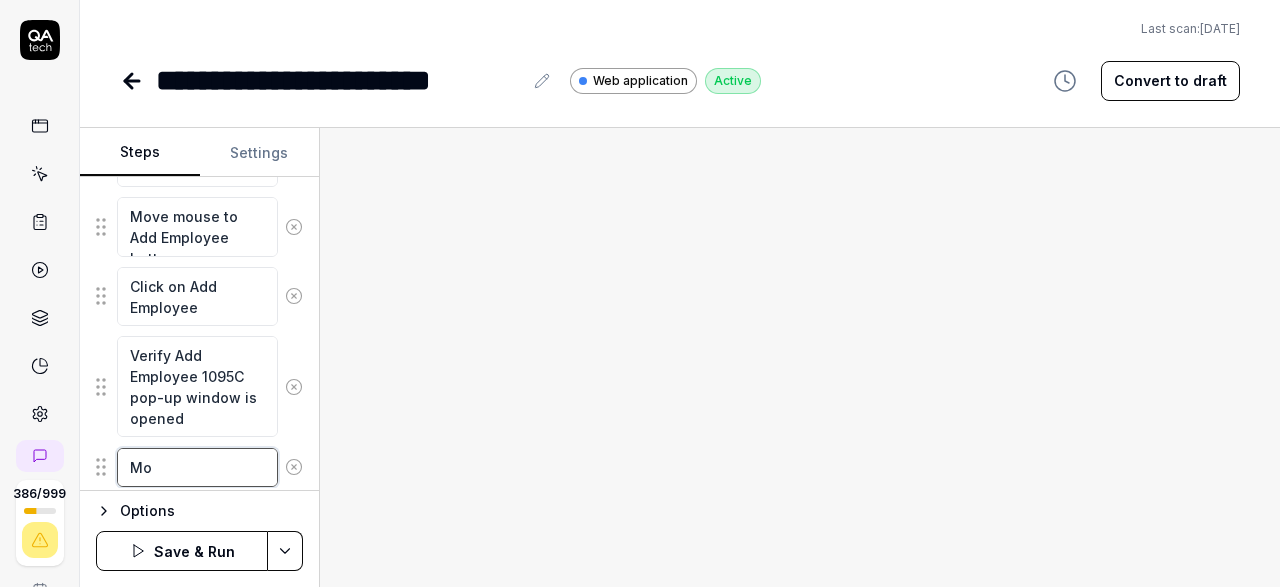 type on "*" 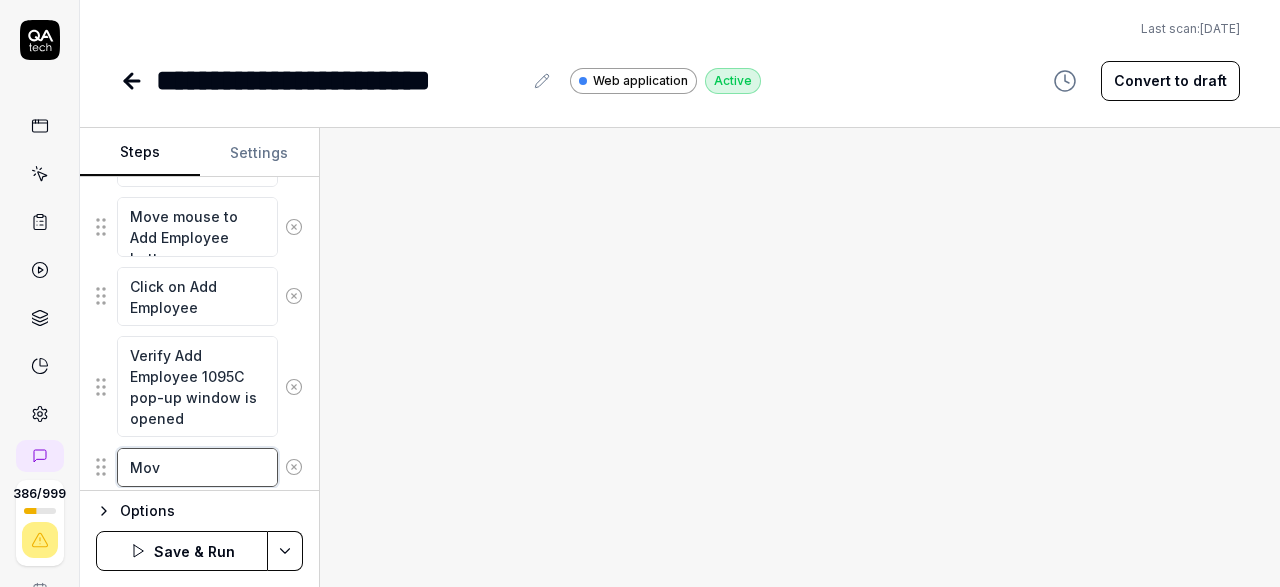 type on "*" 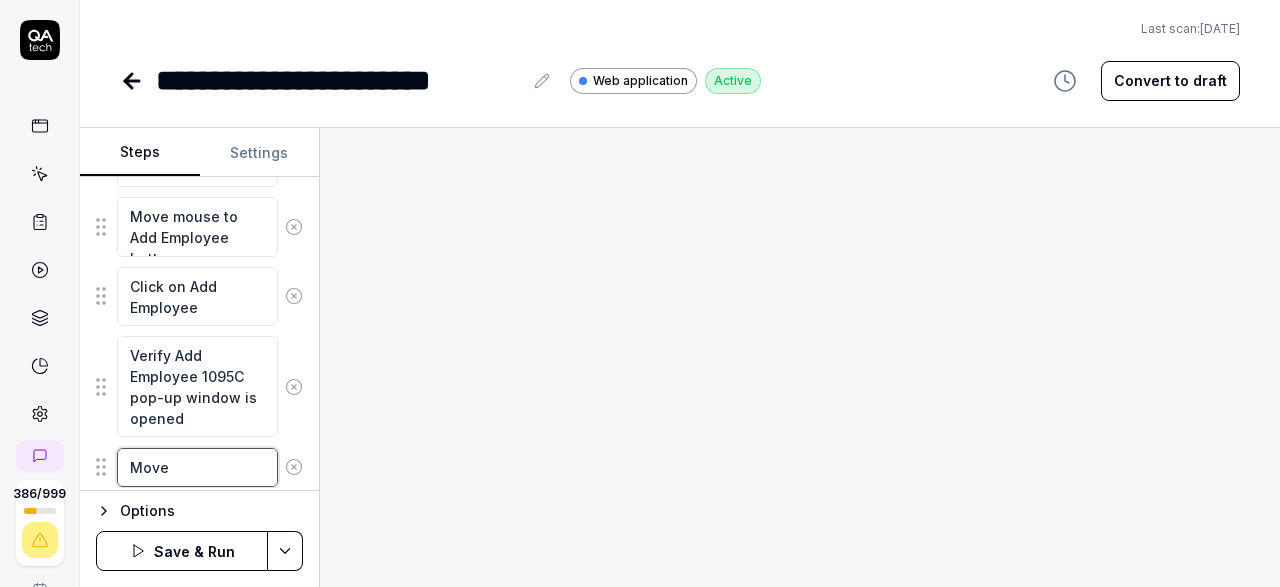 type on "*" 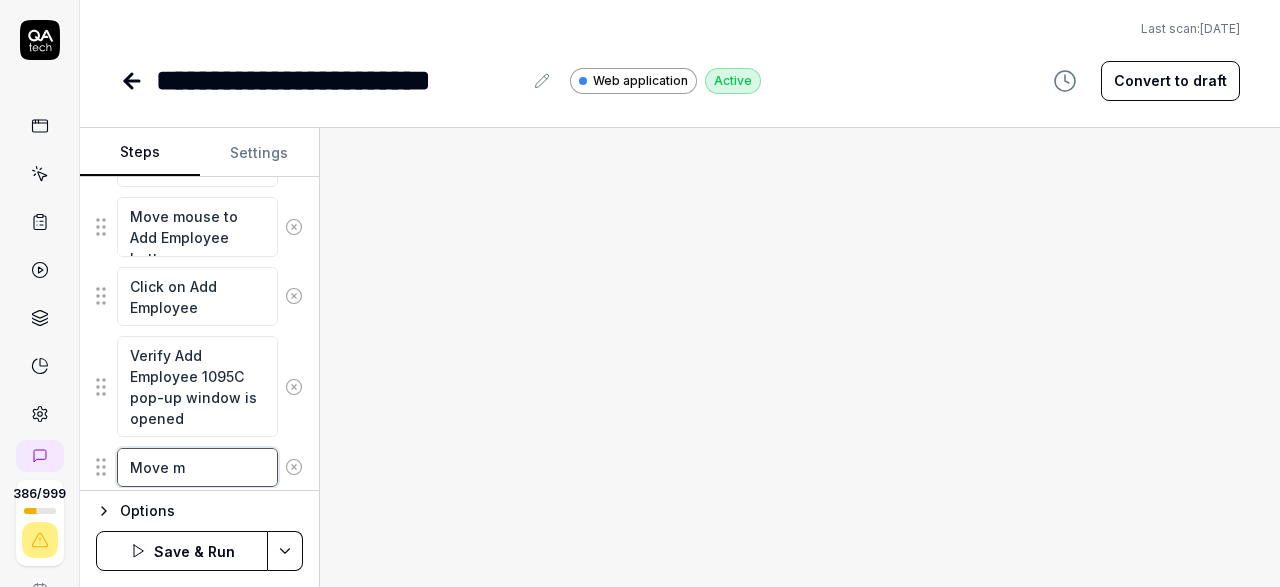 type on "*" 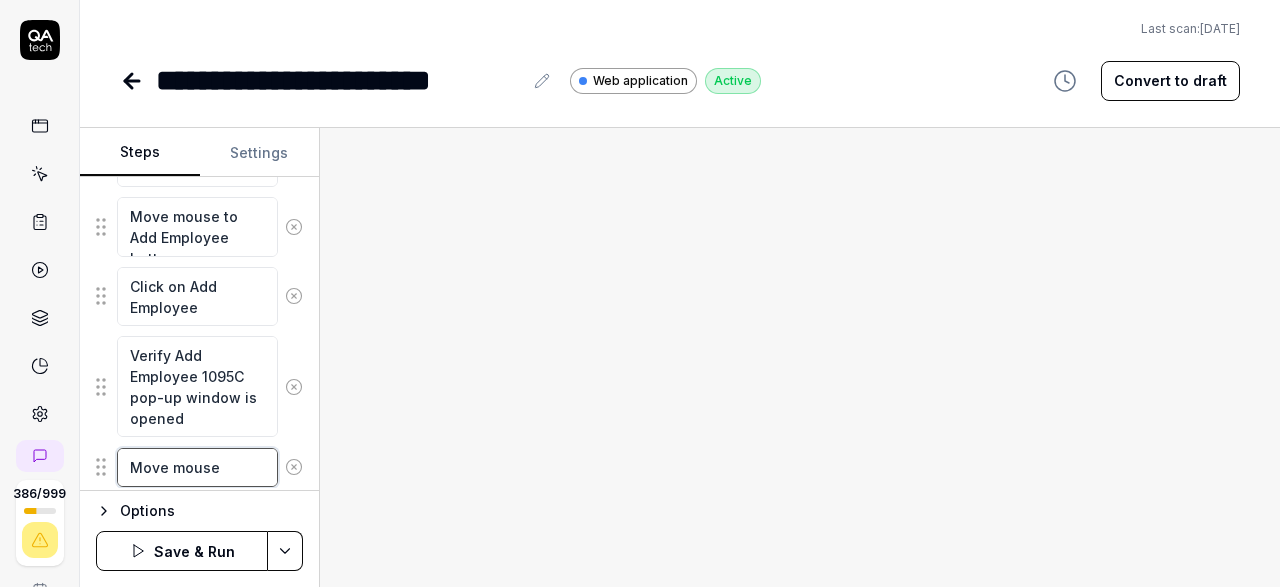 type on "Move mouse" 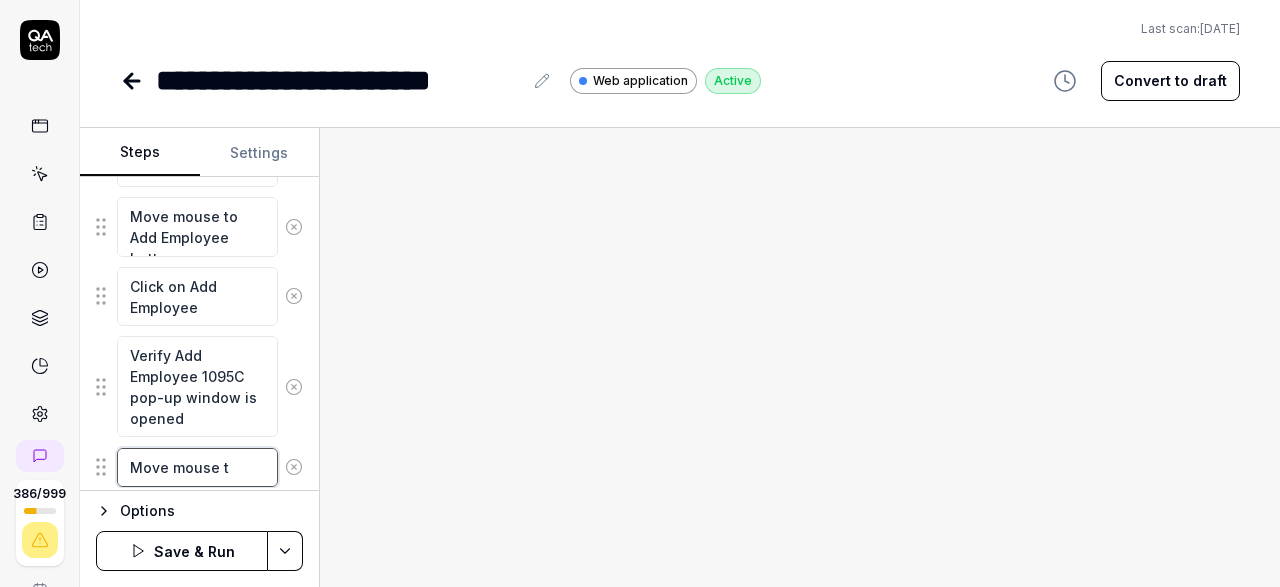 type on "*" 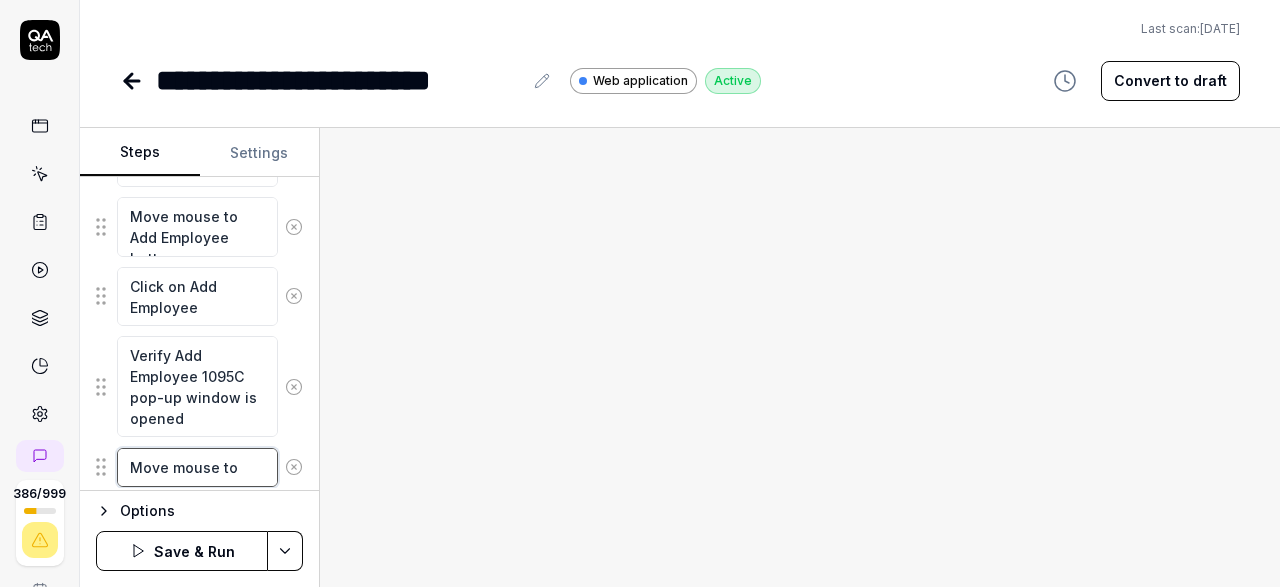 type on "*" 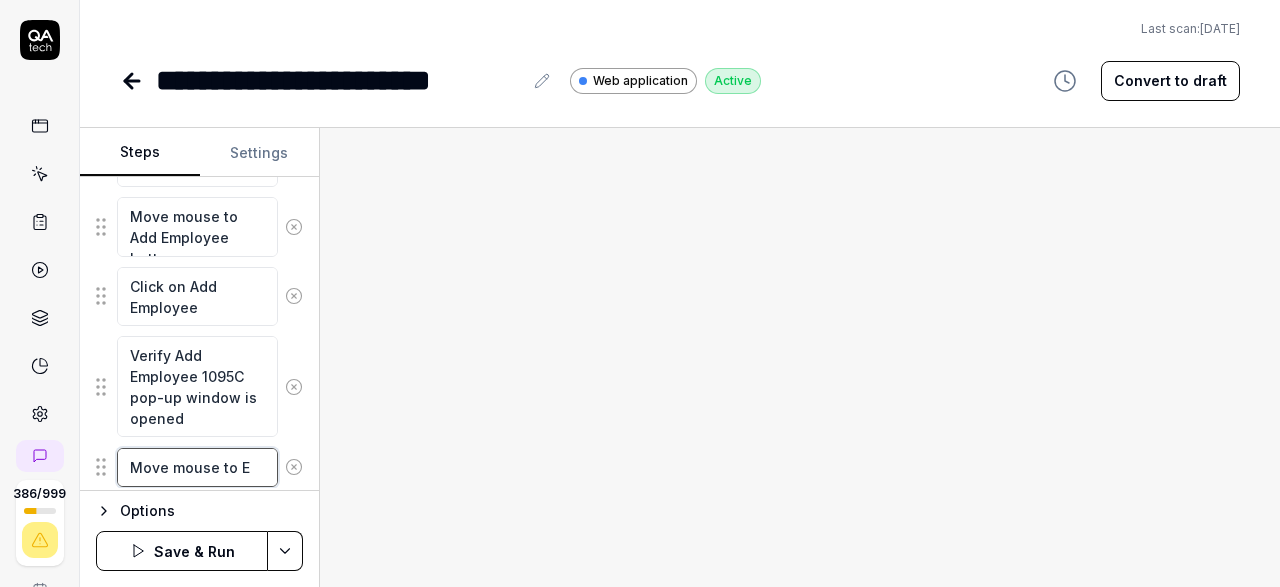 type on "*" 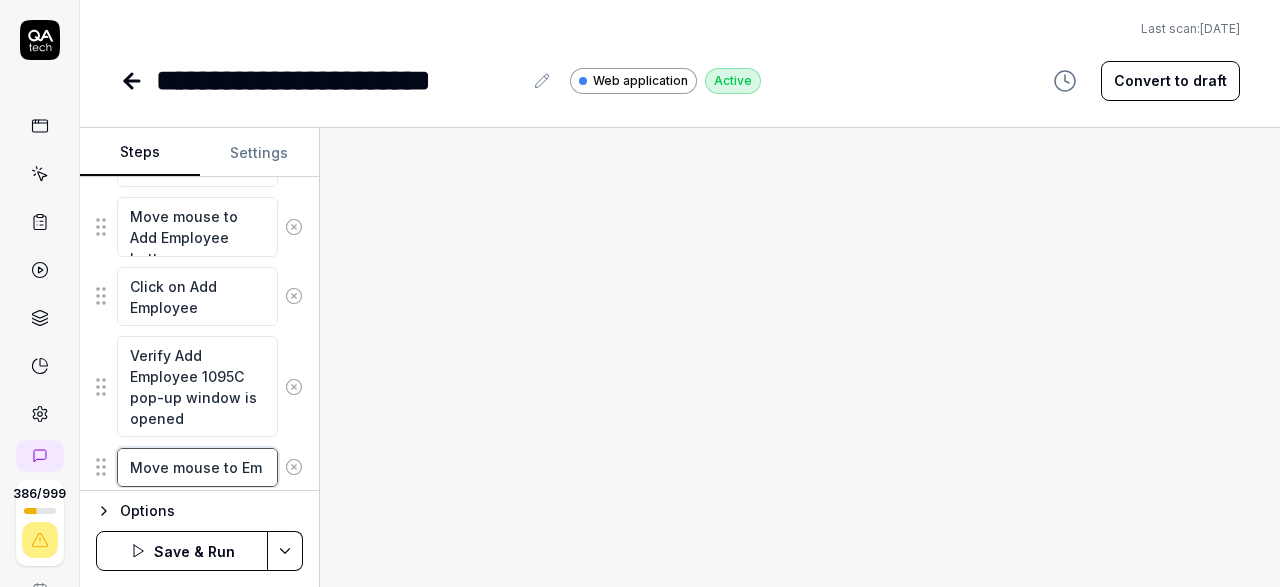 type on "*" 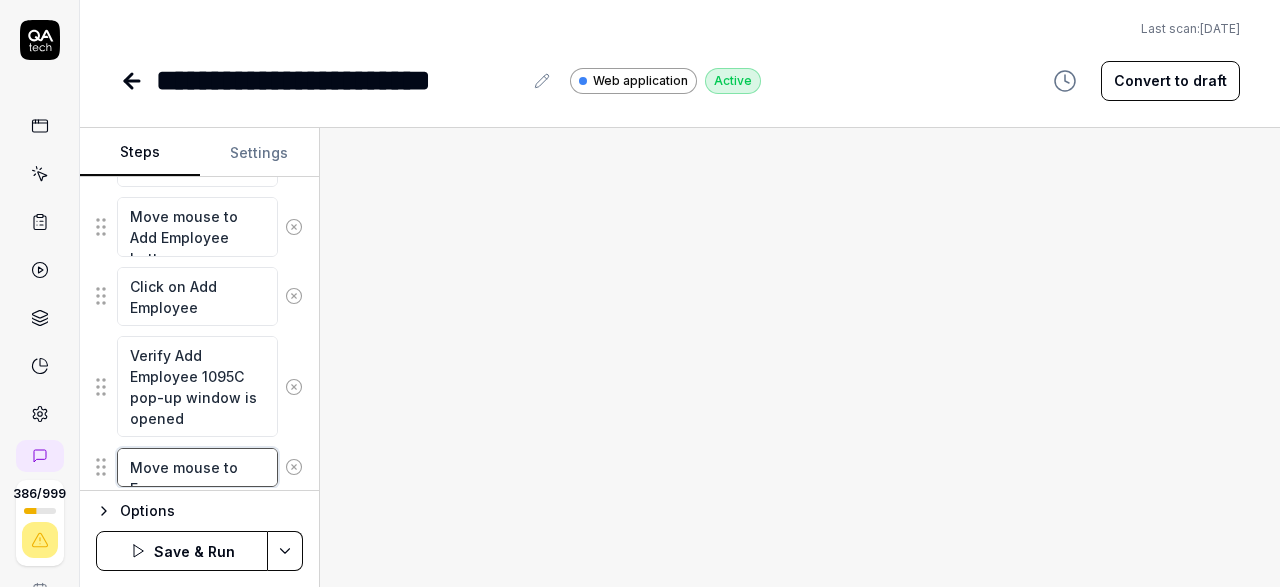 type on "*" 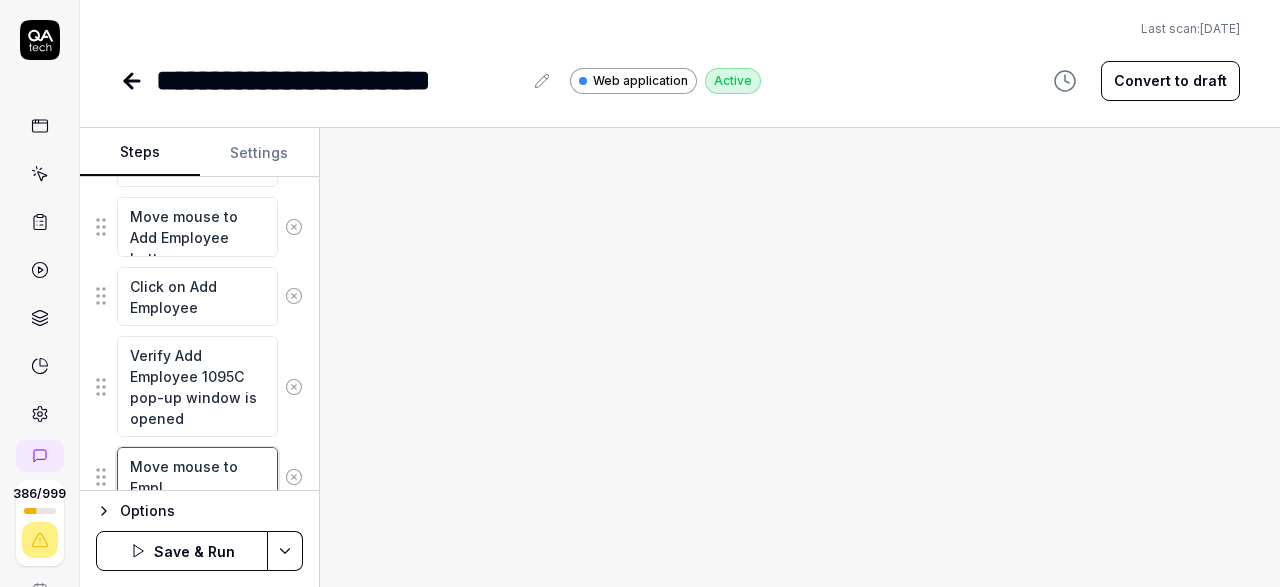 type on "*" 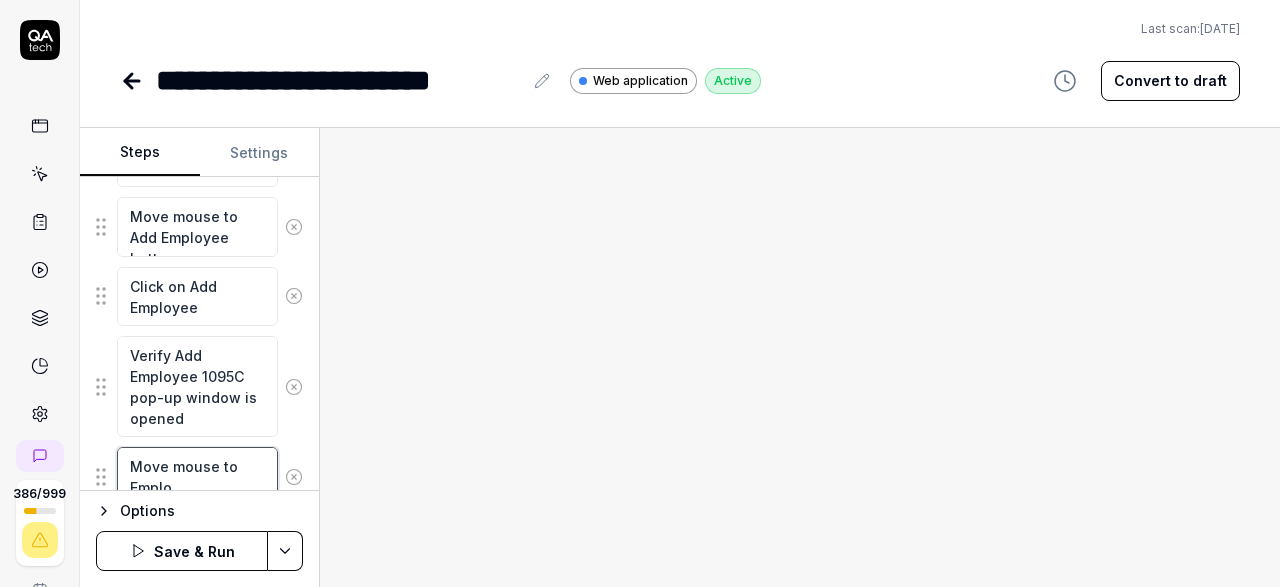 type on "*" 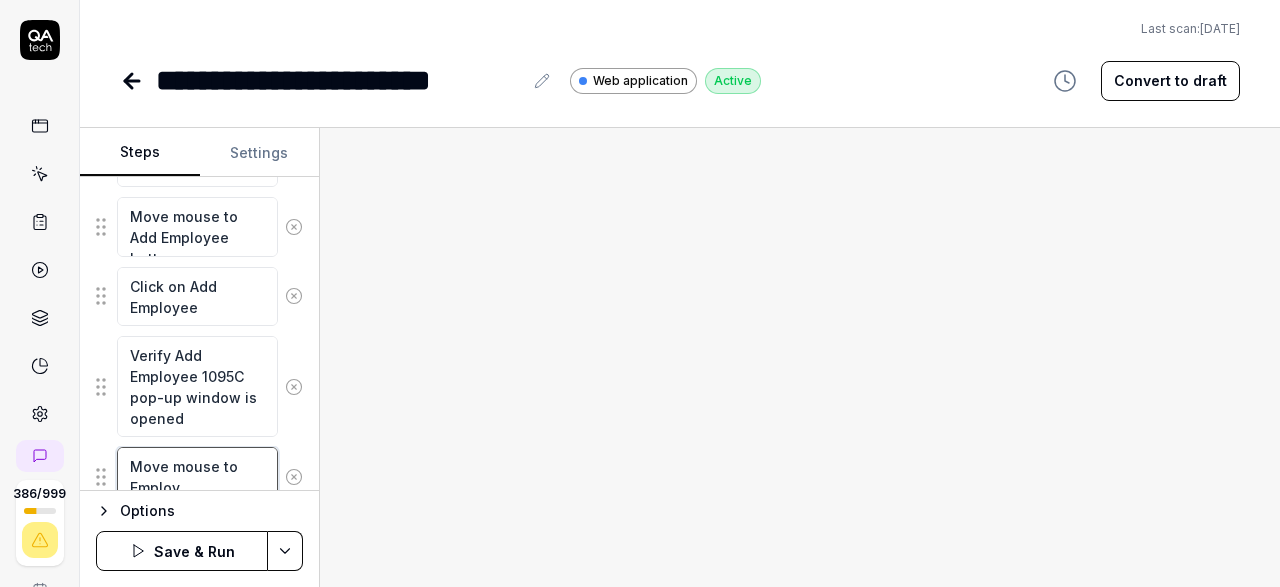 type on "*" 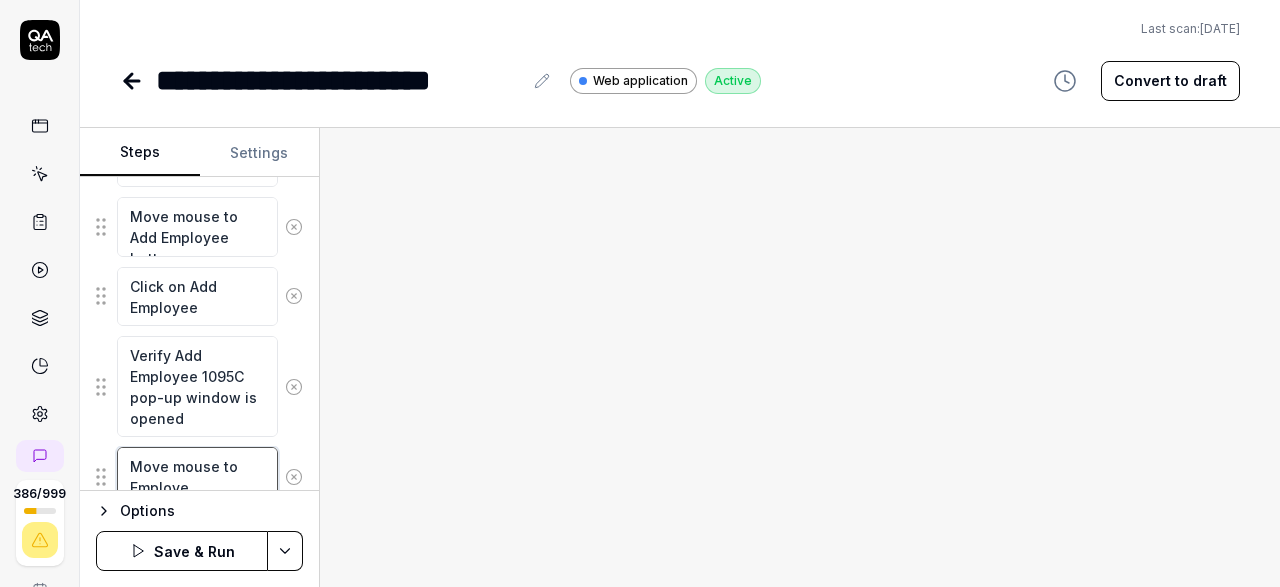 type on "*" 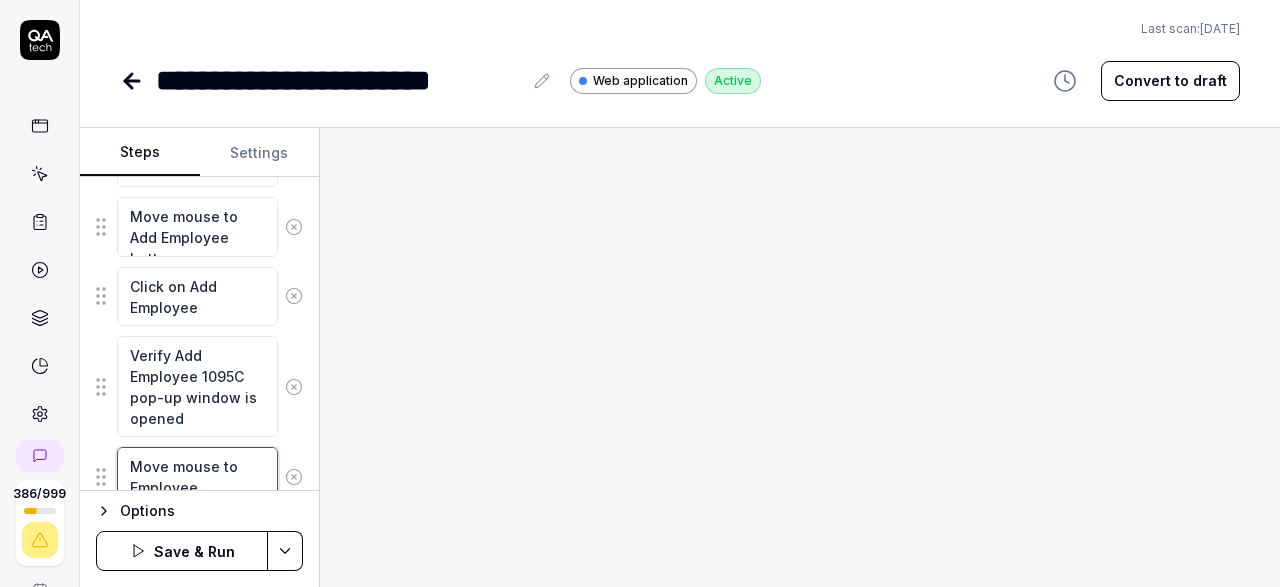 type on "*" 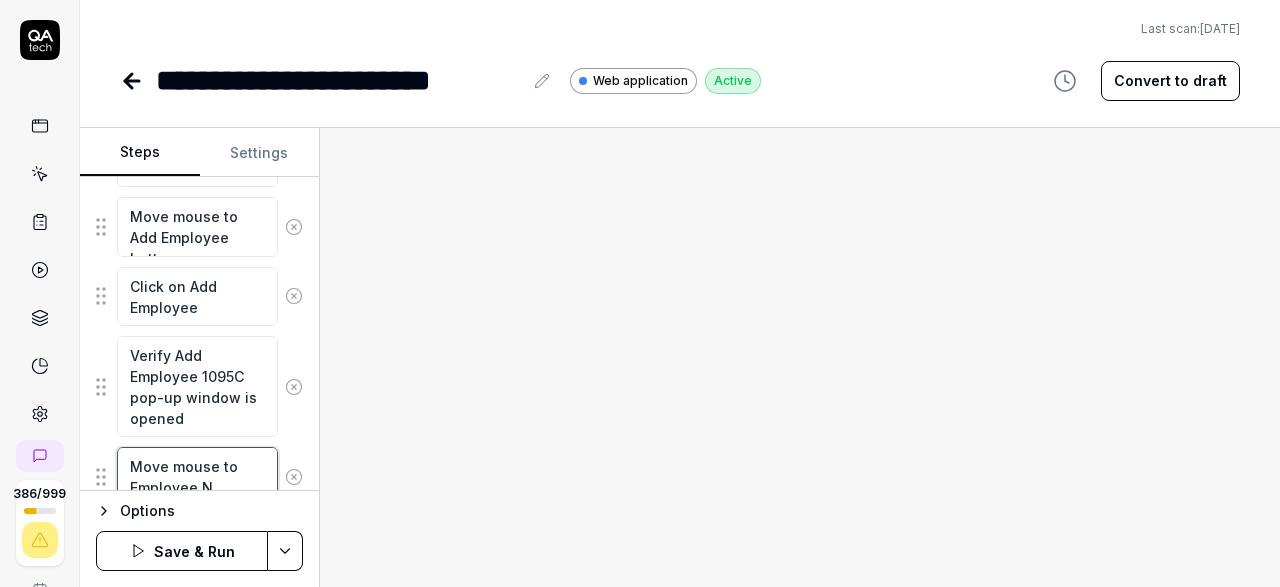 type on "*" 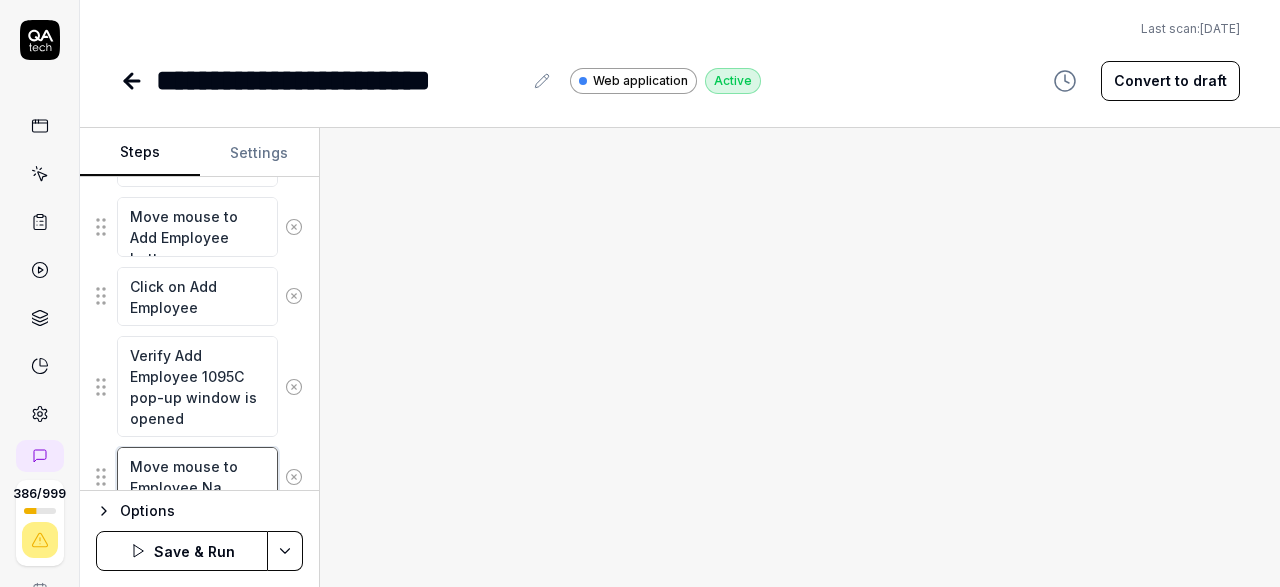 type 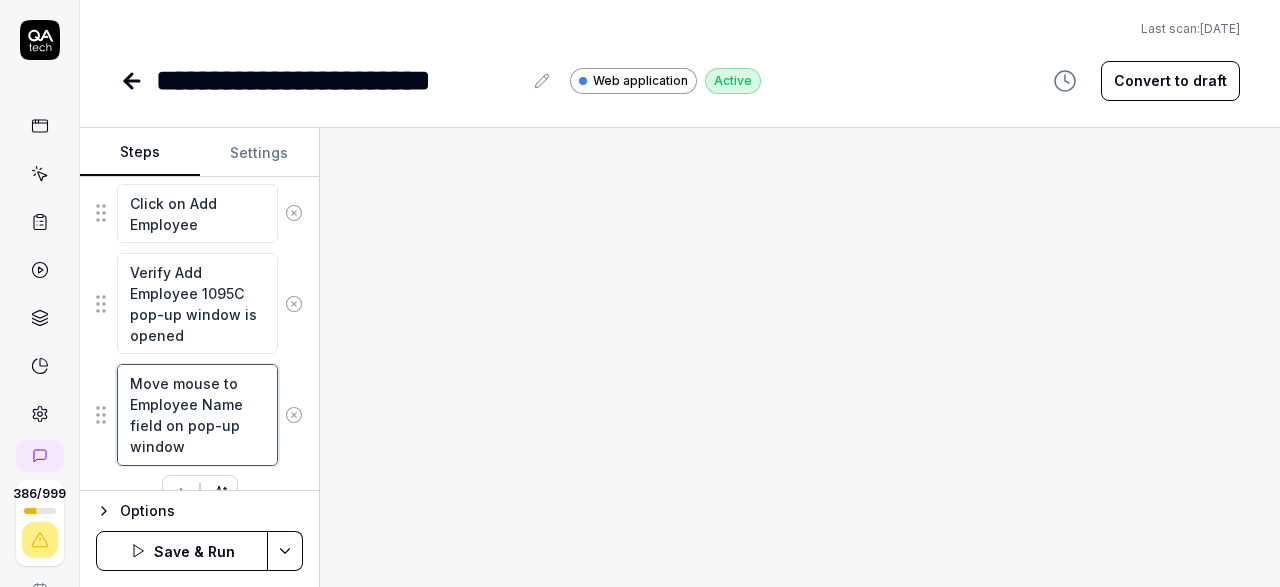 scroll, scrollTop: 1297, scrollLeft: 0, axis: vertical 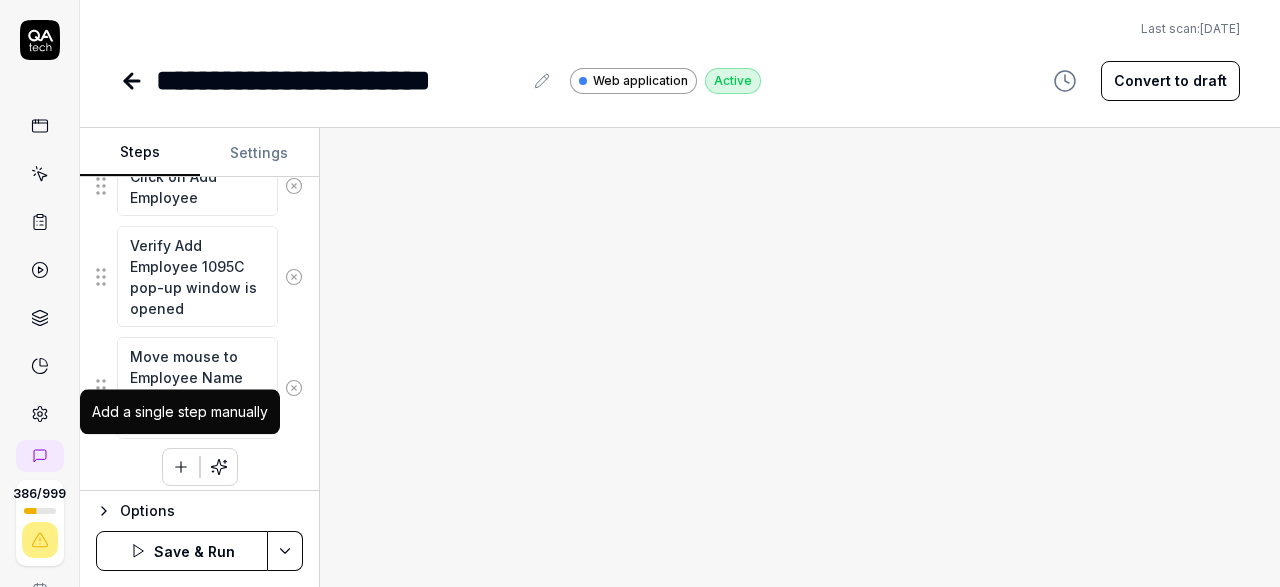 click 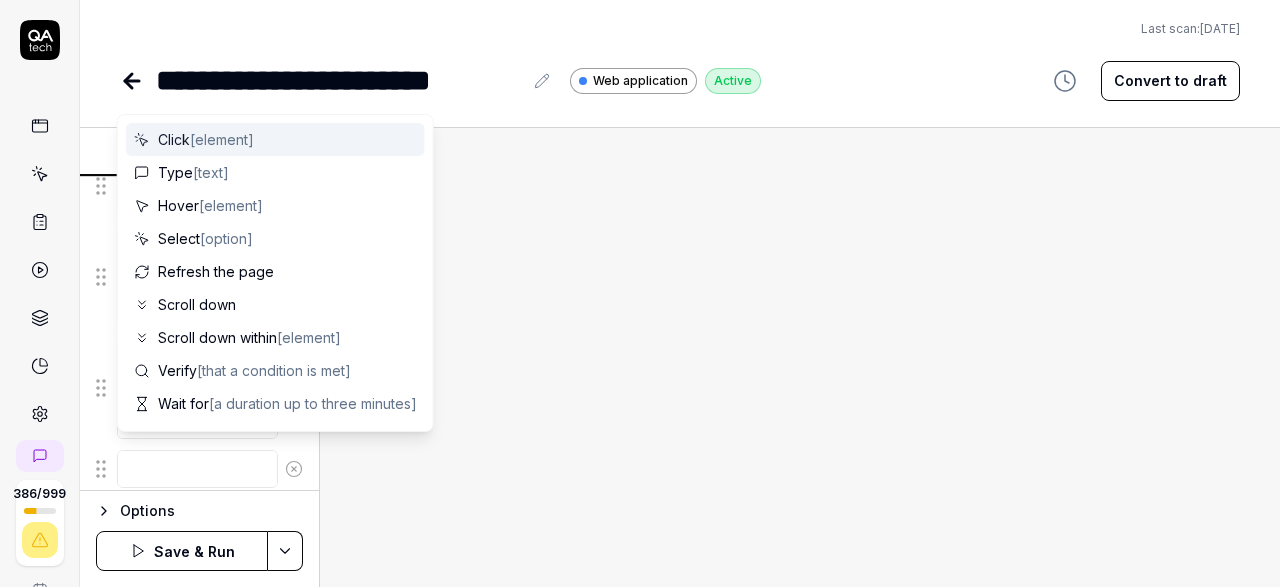 click at bounding box center [197, 469] 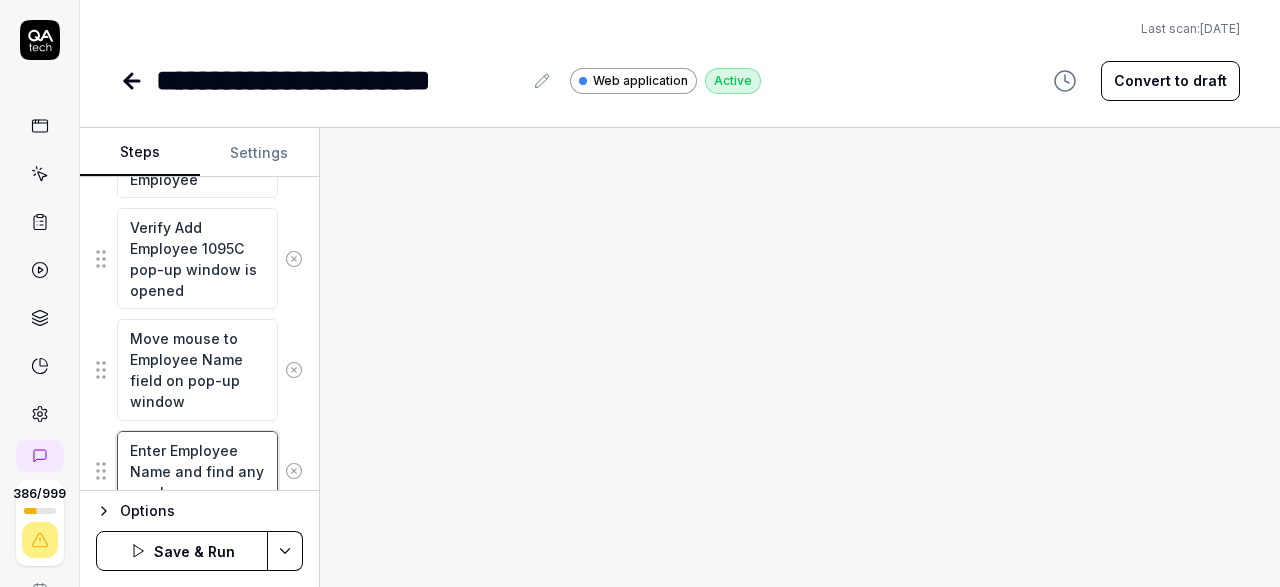 scroll, scrollTop: 1387, scrollLeft: 0, axis: vertical 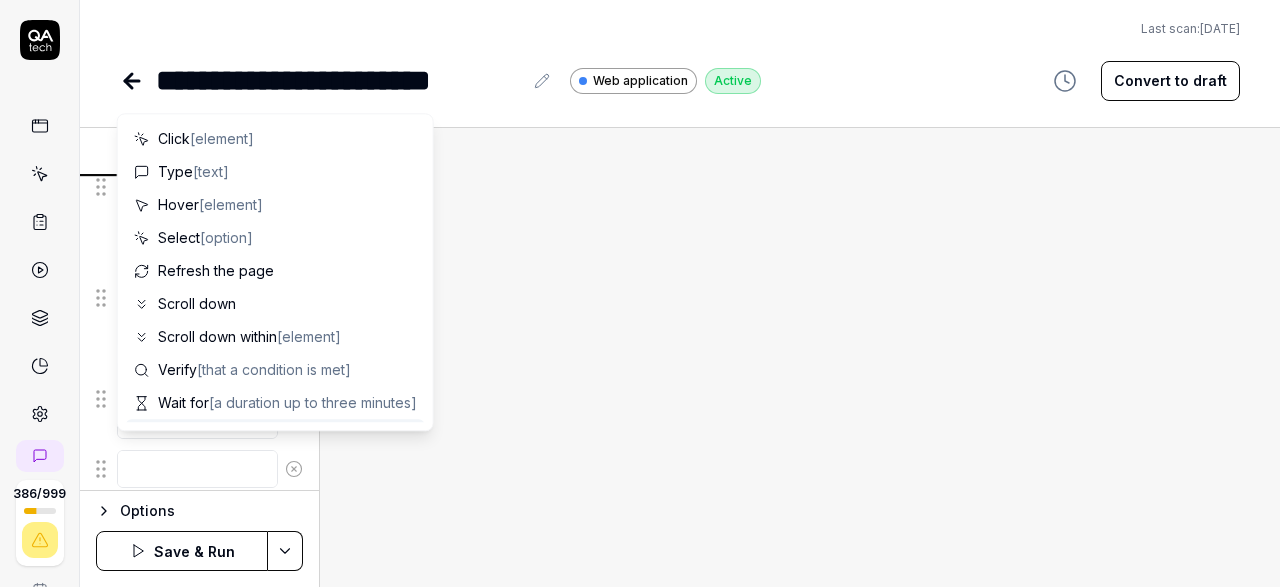 click at bounding box center [800, 357] 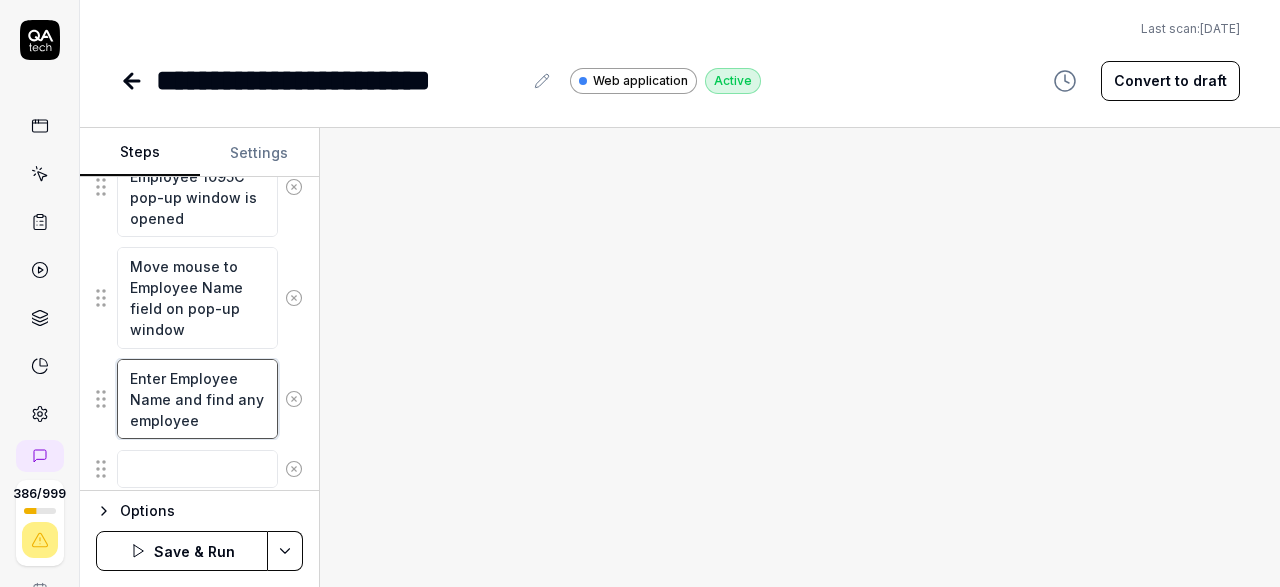 click on "Enter Employee Name and find any employee" at bounding box center [197, 399] 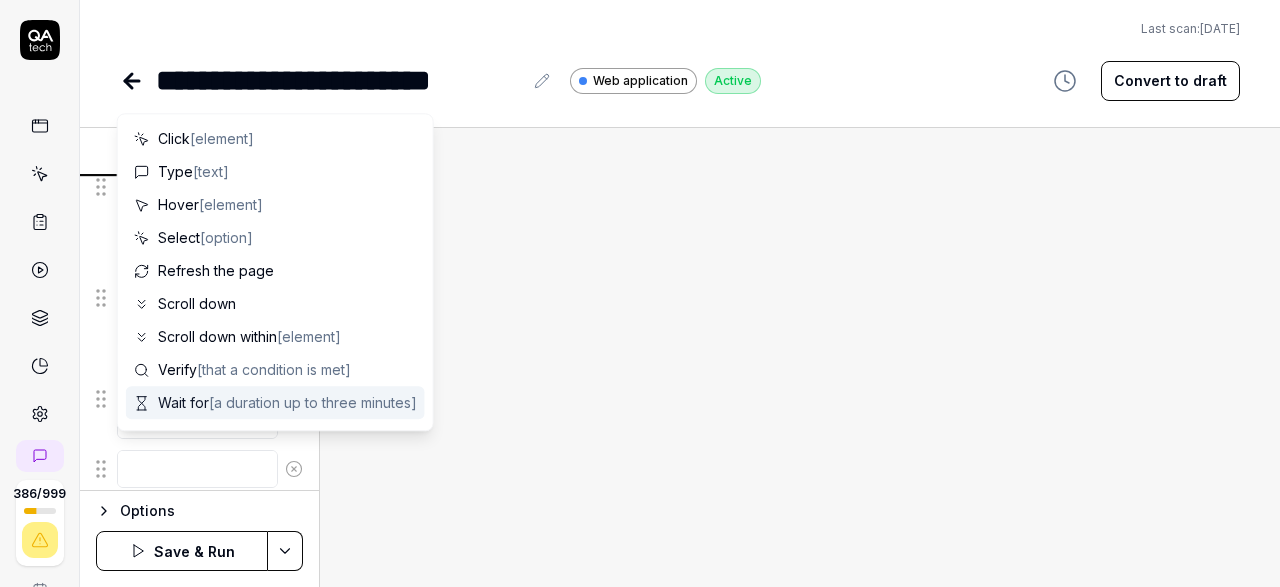 click at bounding box center [800, 357] 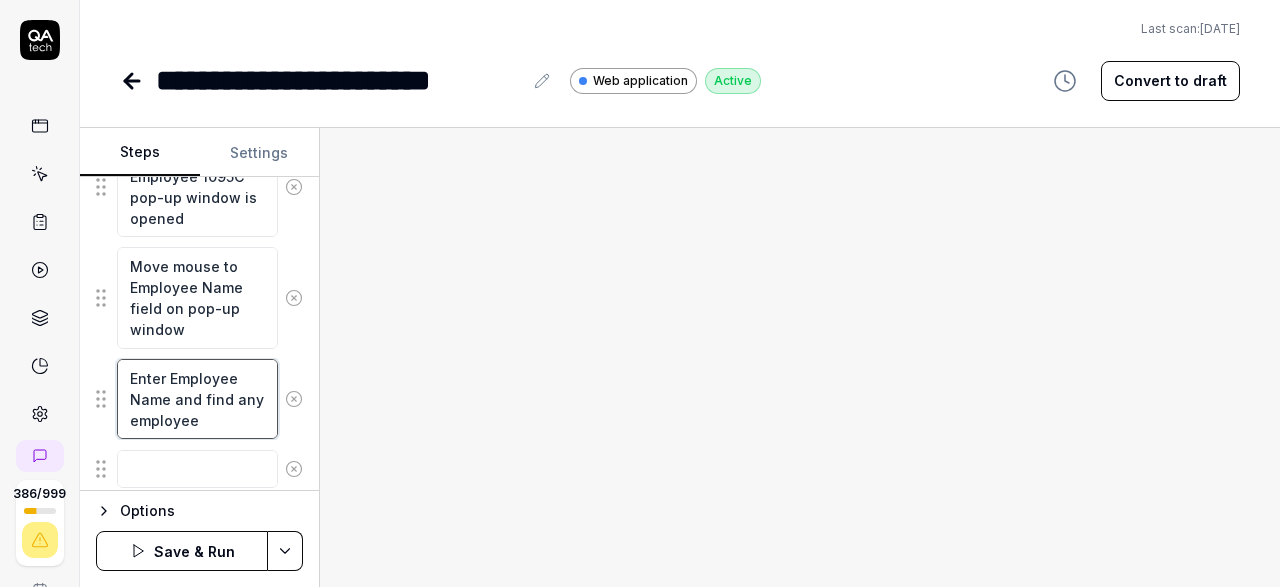 click on "Enter Employee Name and find any employee" at bounding box center [197, 399] 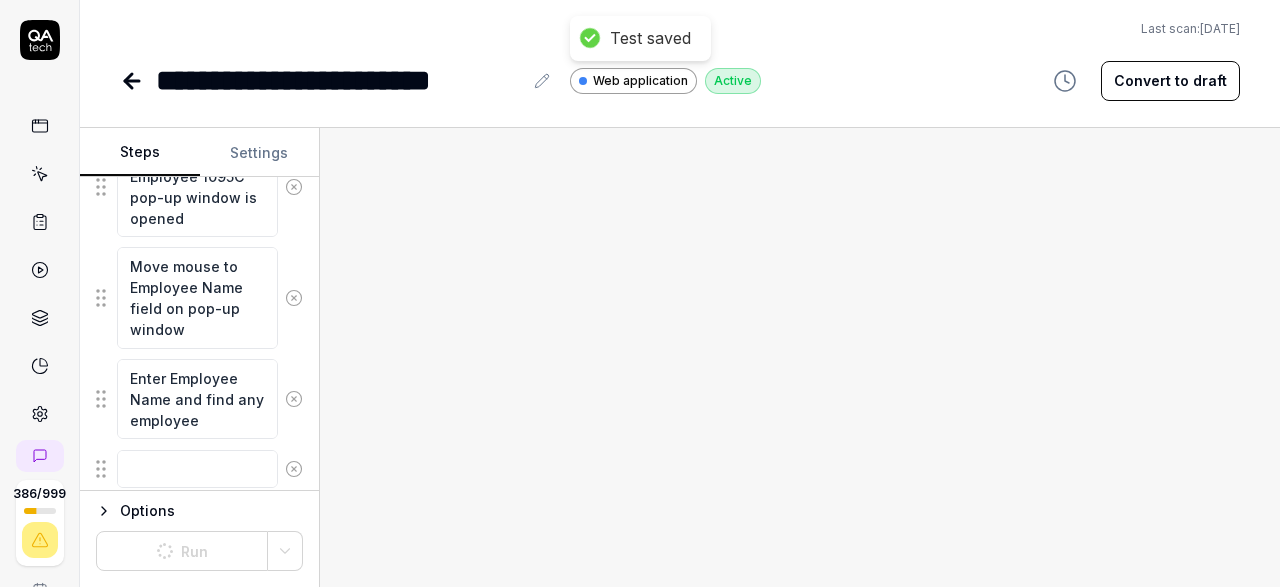 click at bounding box center (800, 357) 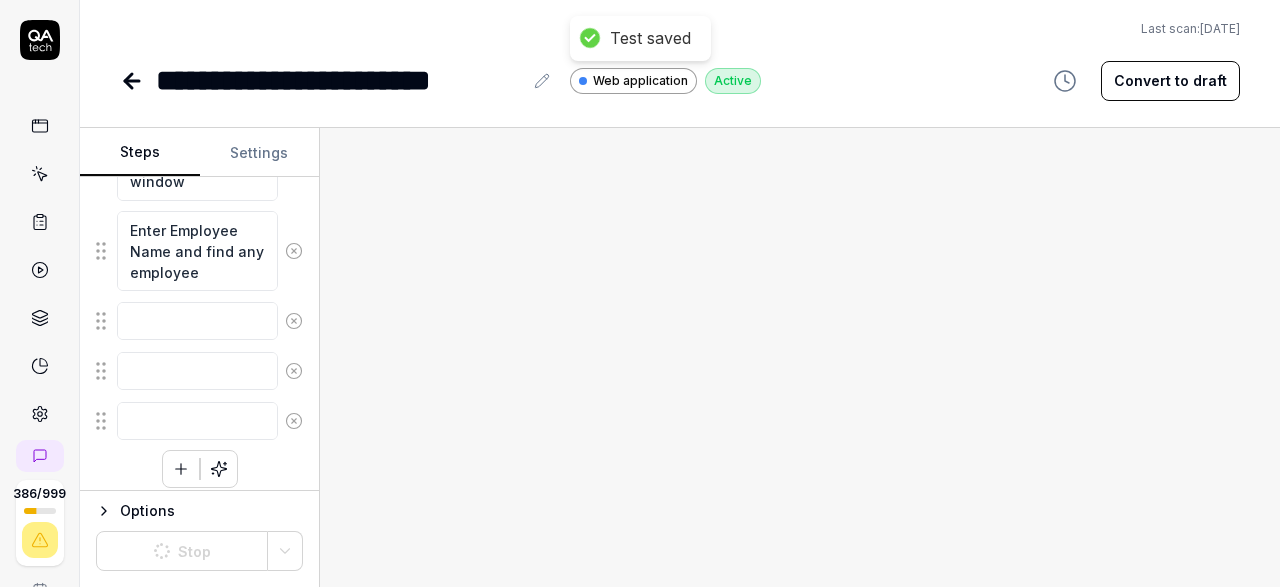 click 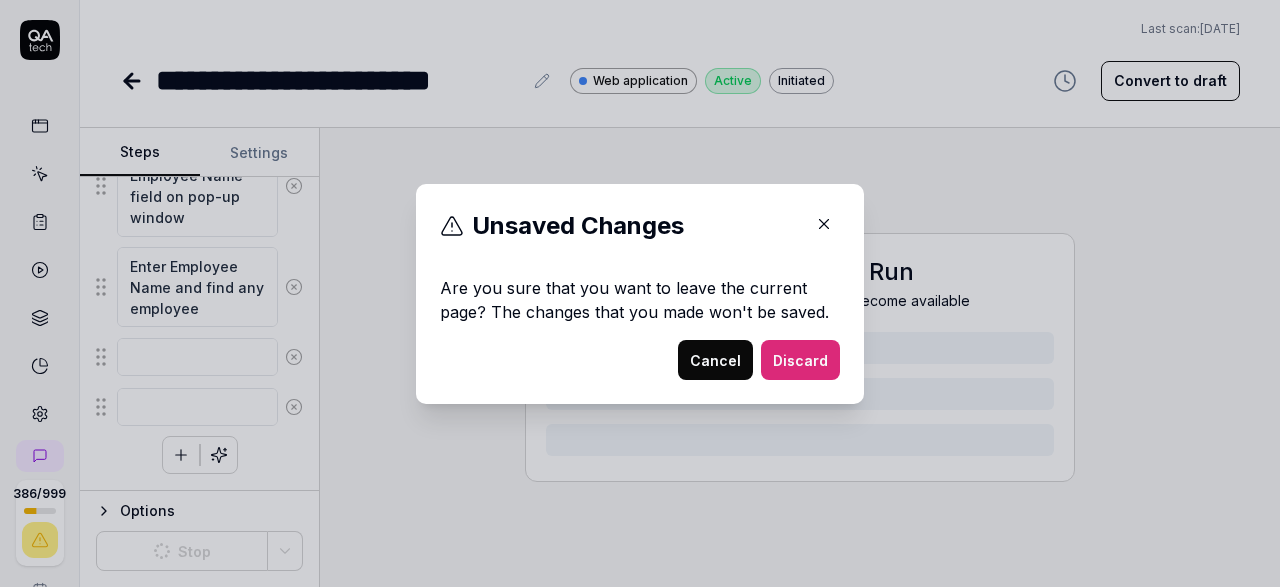 scroll, scrollTop: 1486, scrollLeft: 0, axis: vertical 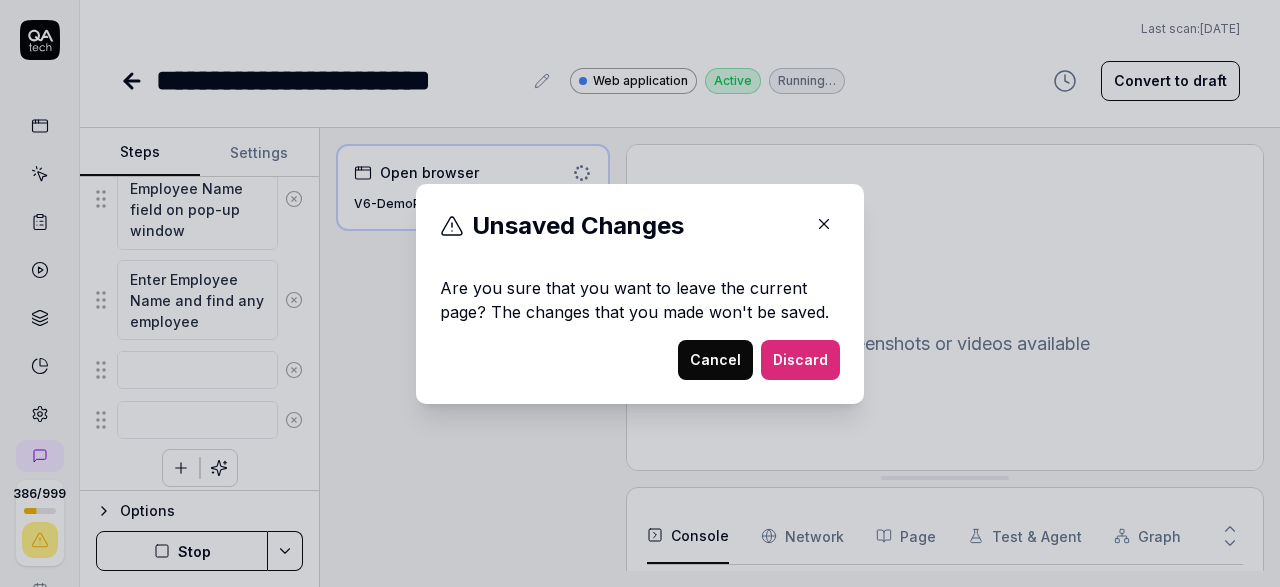 click on "Cancel" at bounding box center (715, 360) 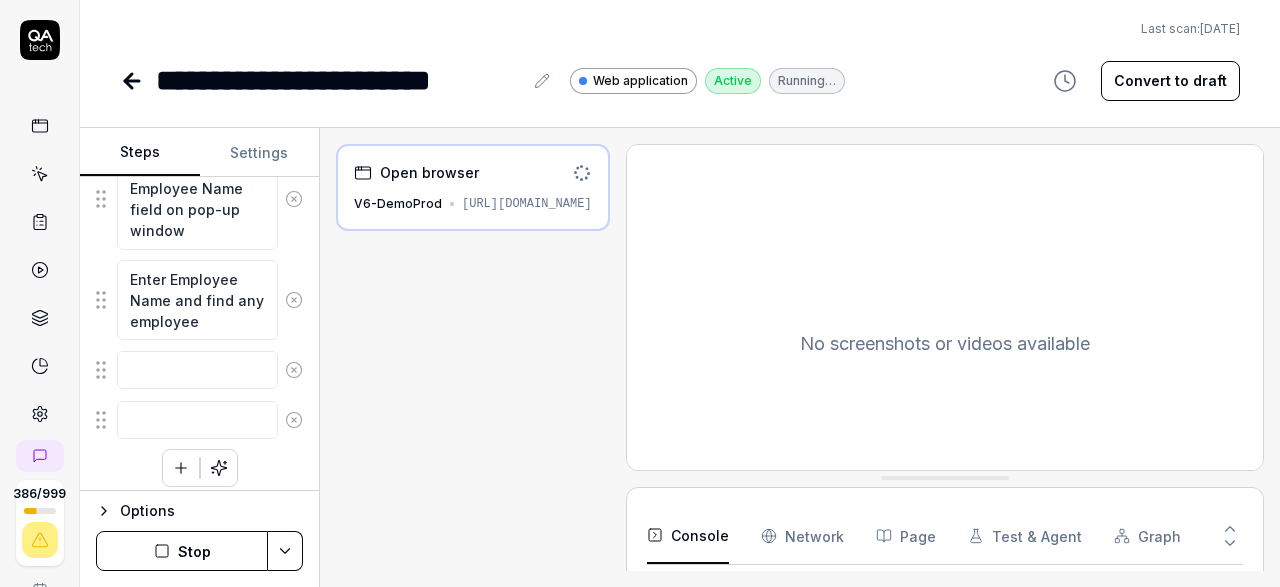 scroll, scrollTop: 1486, scrollLeft: 0, axis: vertical 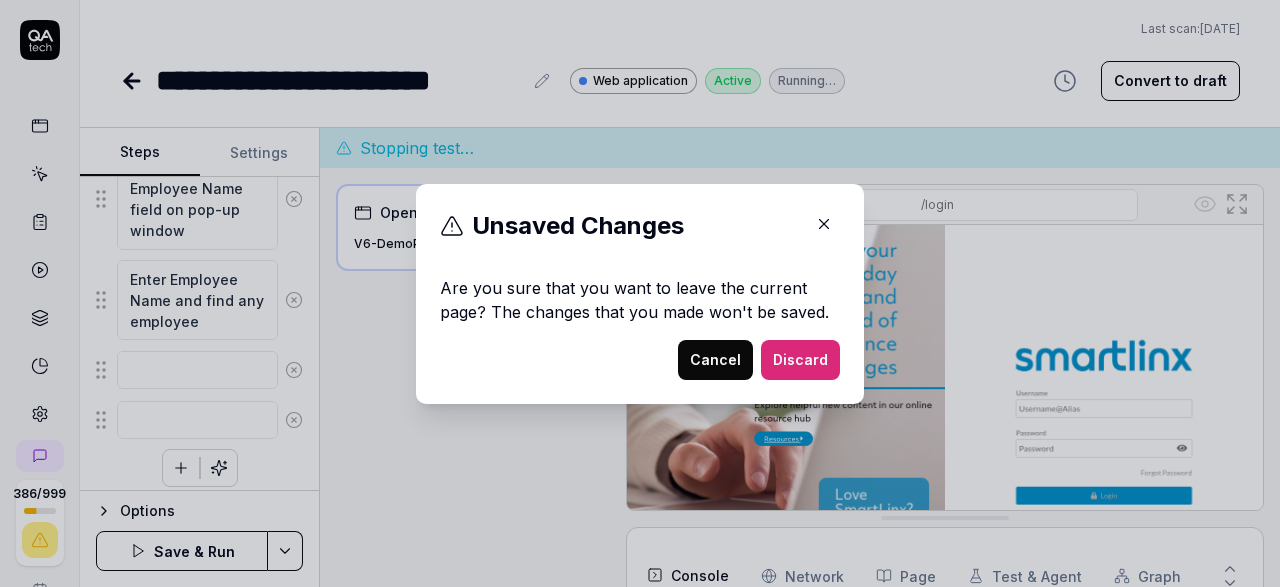 click on "Cancel" at bounding box center (715, 360) 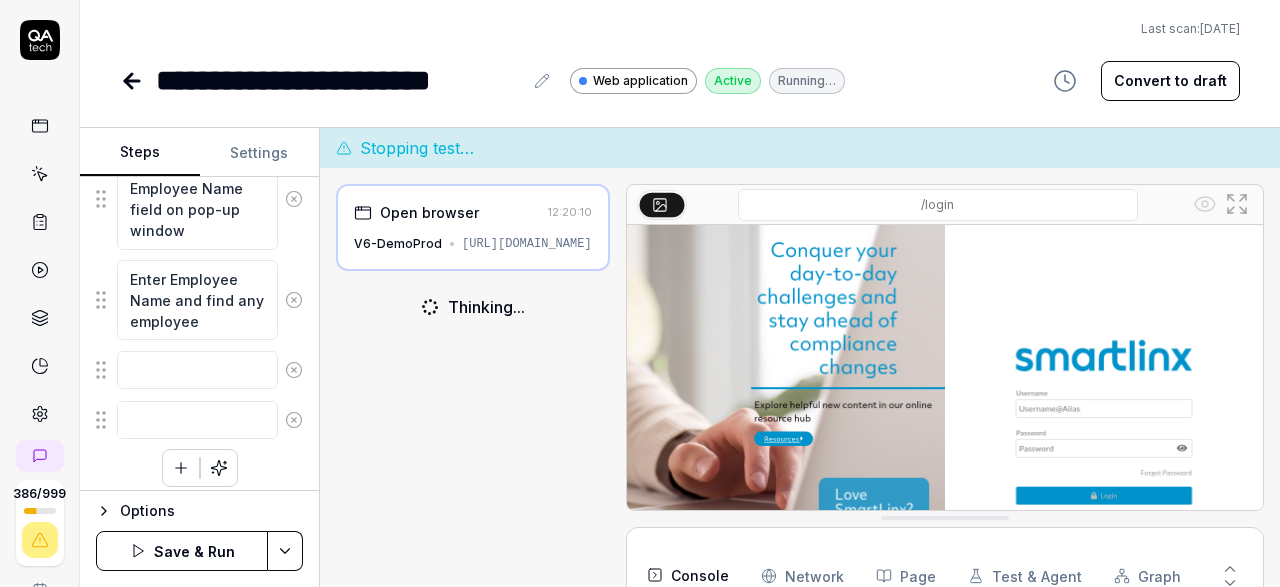 click on "**********" at bounding box center (640, 293) 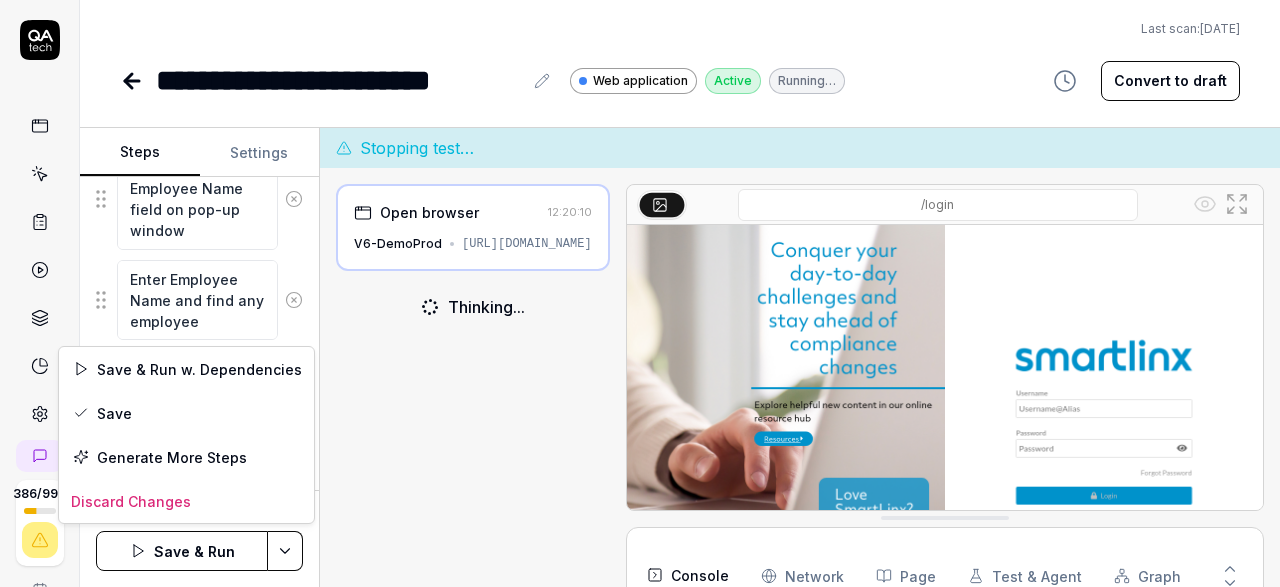 click on "**********" at bounding box center [640, 293] 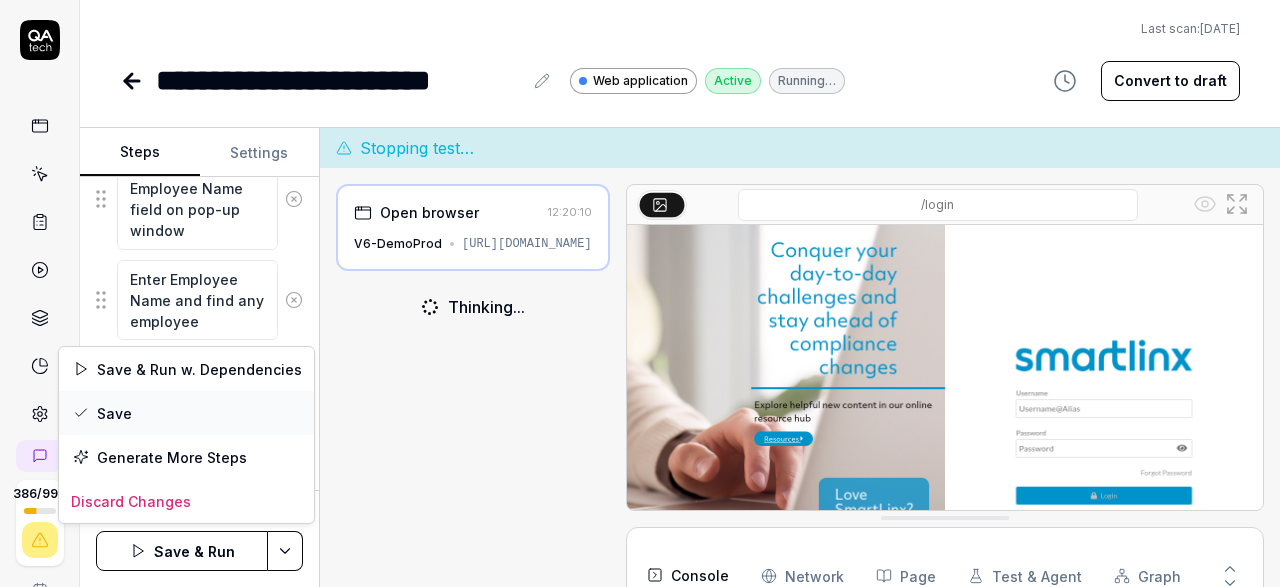 click on "Save" at bounding box center (186, 413) 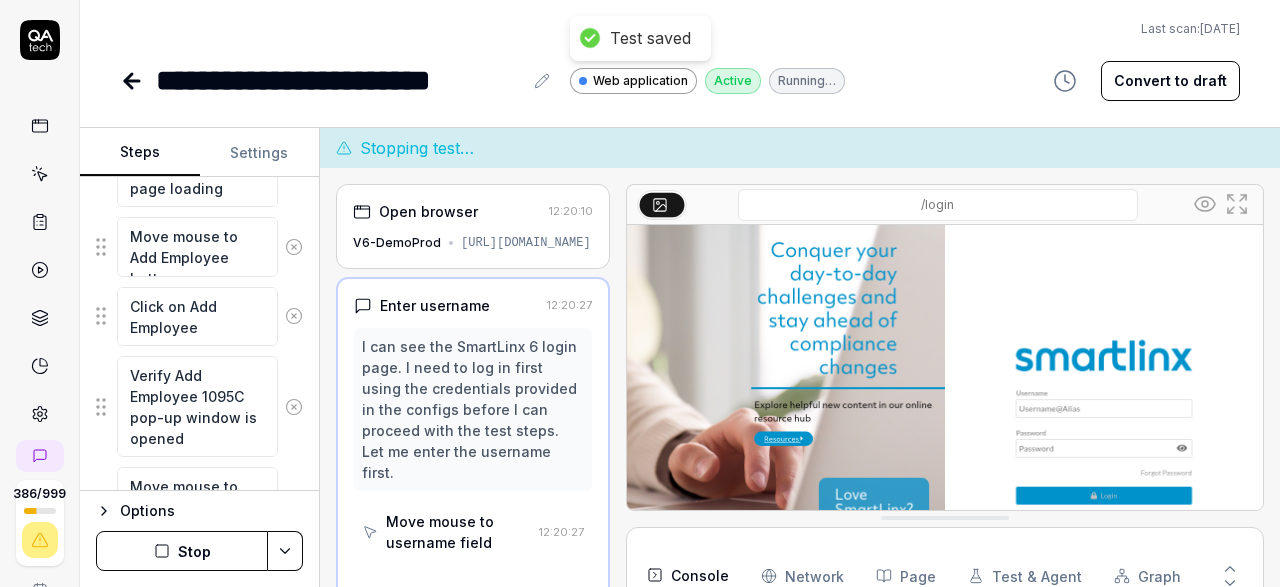 scroll, scrollTop: 1482, scrollLeft: 0, axis: vertical 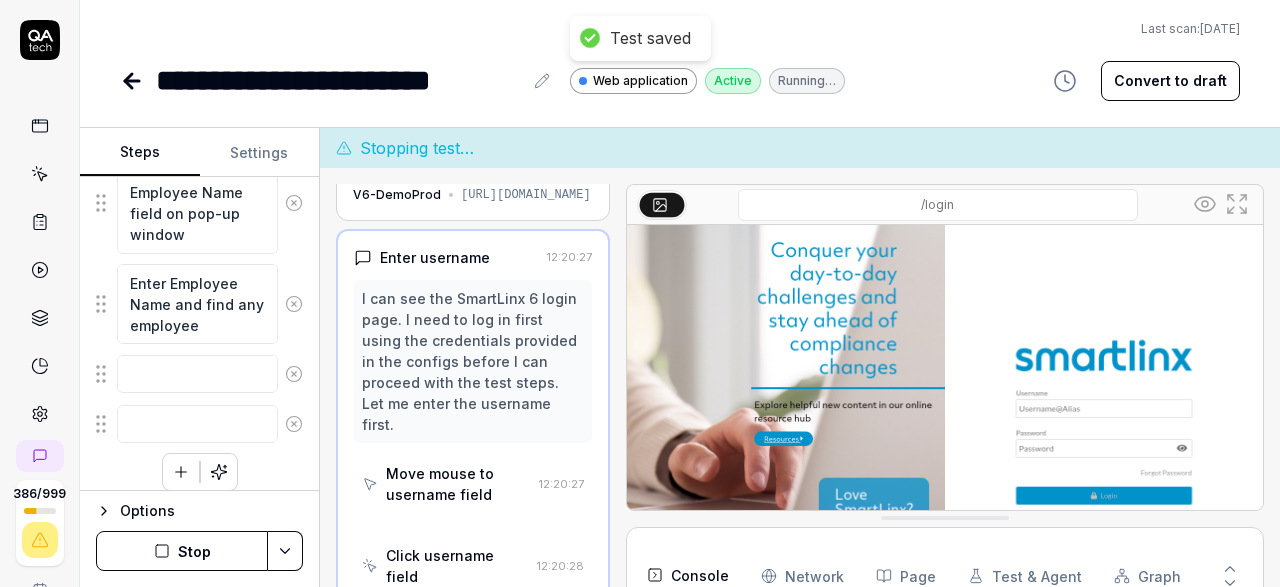 click 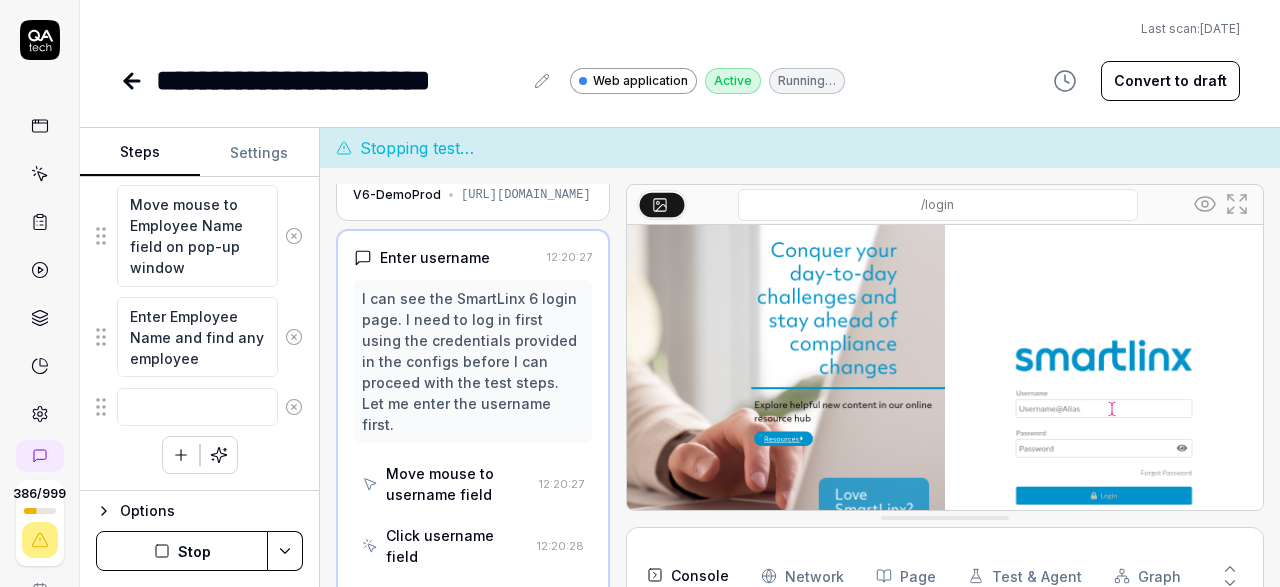 scroll, scrollTop: 1437, scrollLeft: 0, axis: vertical 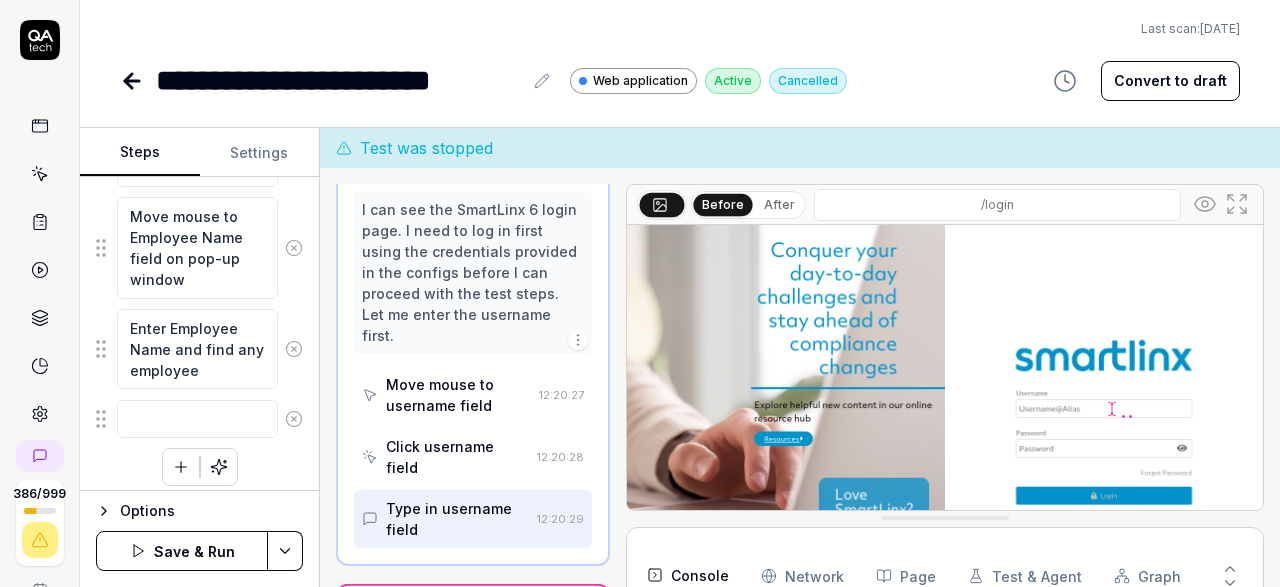 click 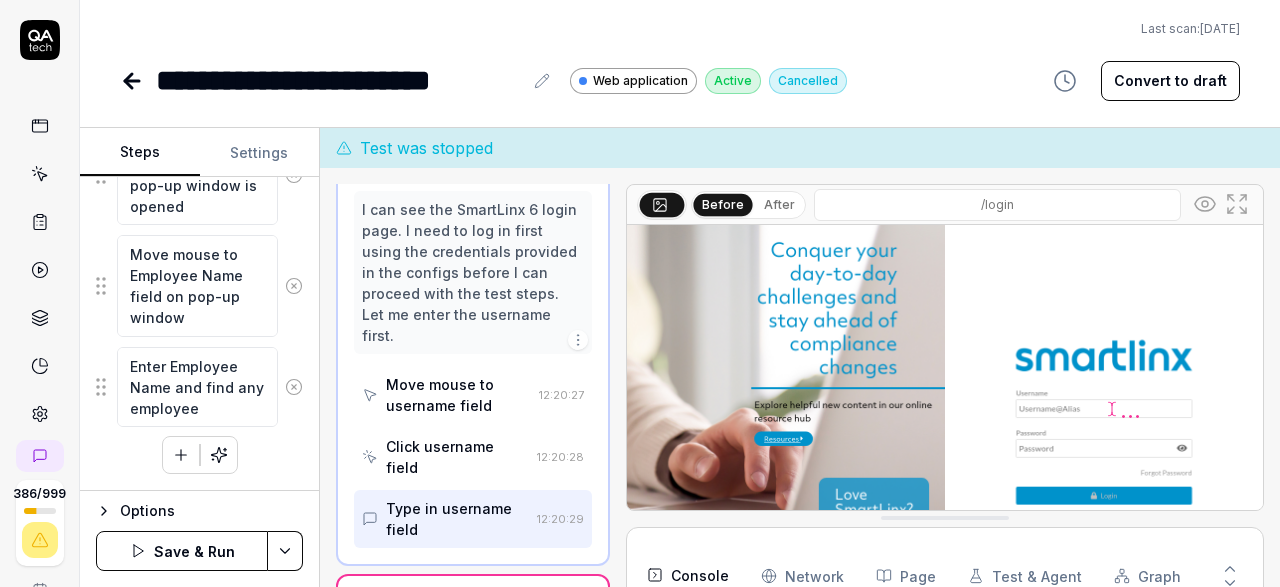 scroll, scrollTop: 1387, scrollLeft: 0, axis: vertical 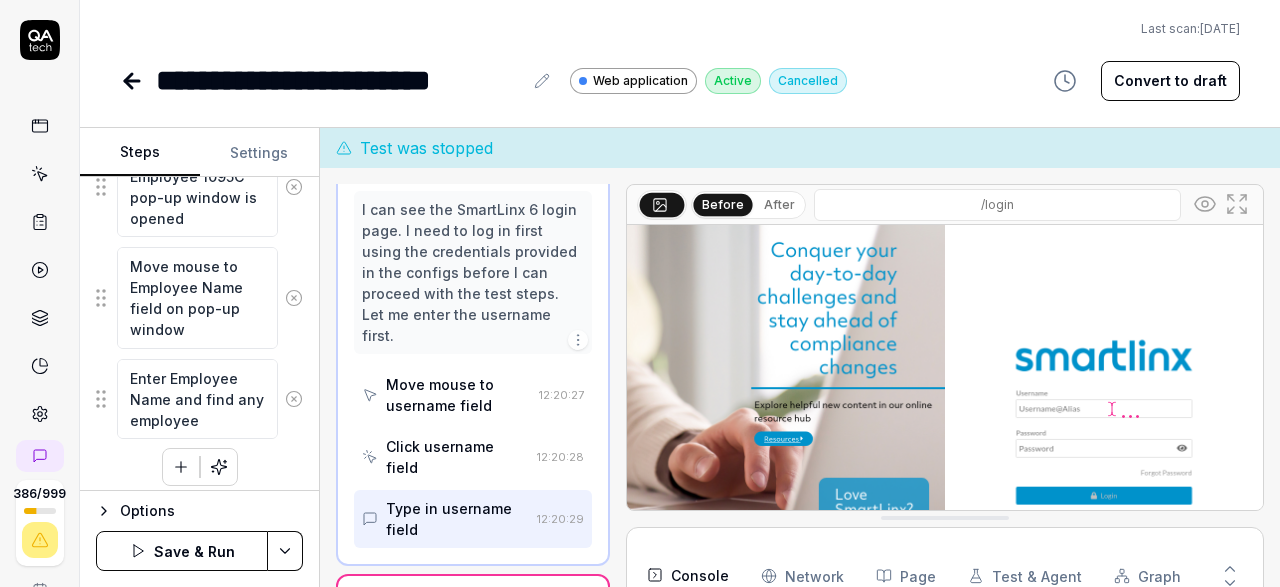click 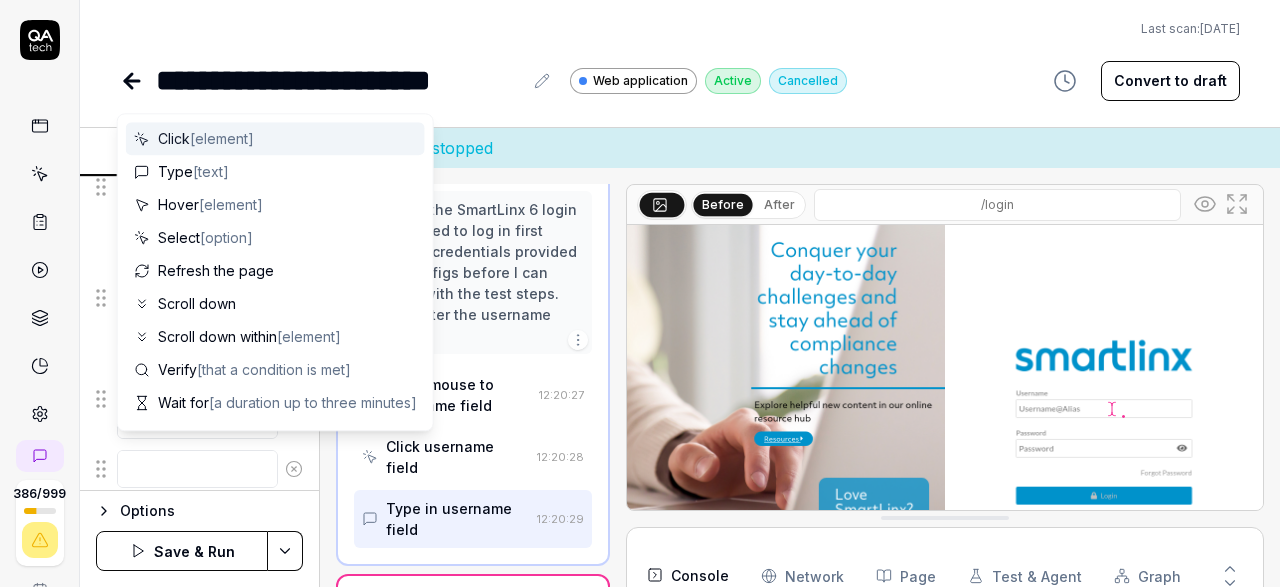 click at bounding box center (197, 469) 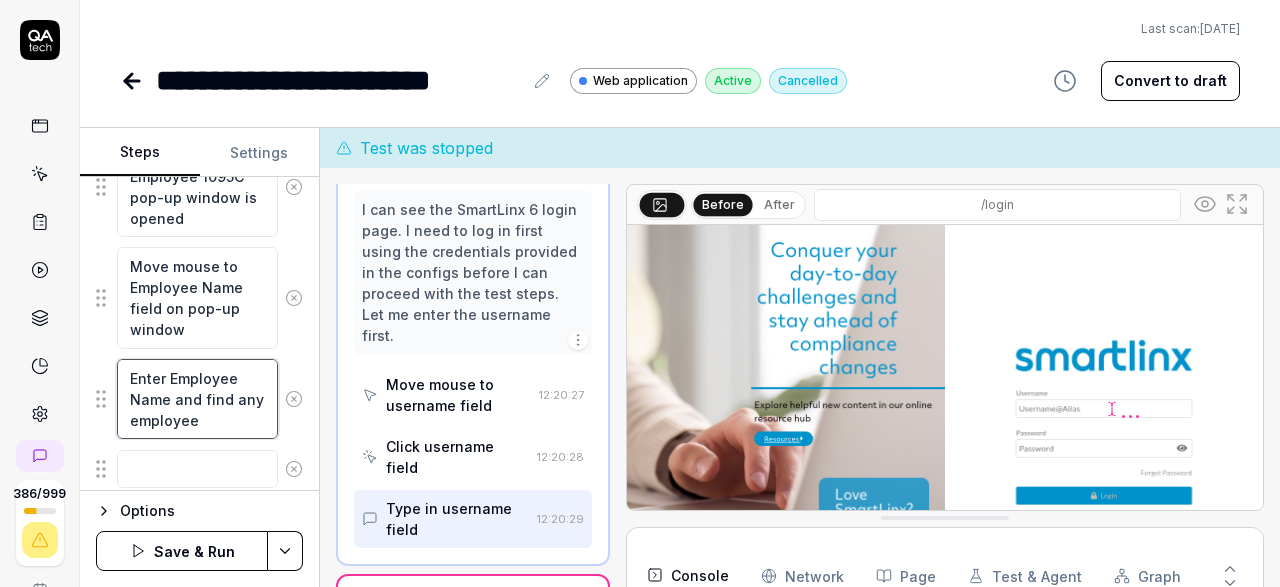 click on "Enter Employee Name and find any employee" at bounding box center (197, 399) 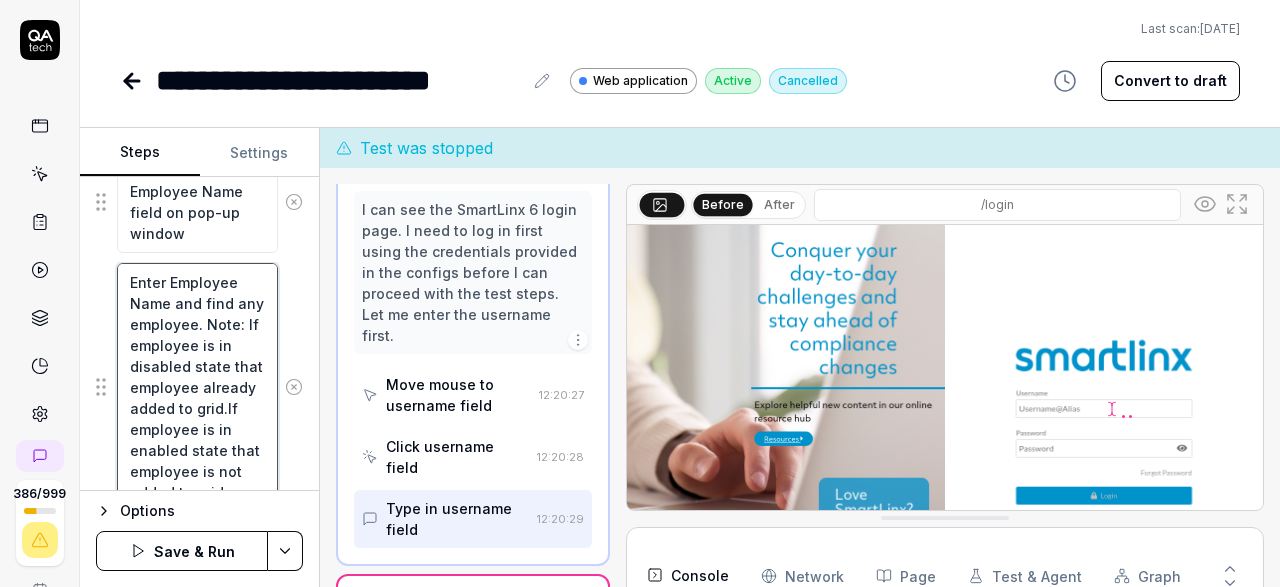scroll, scrollTop: 1605, scrollLeft: 0, axis: vertical 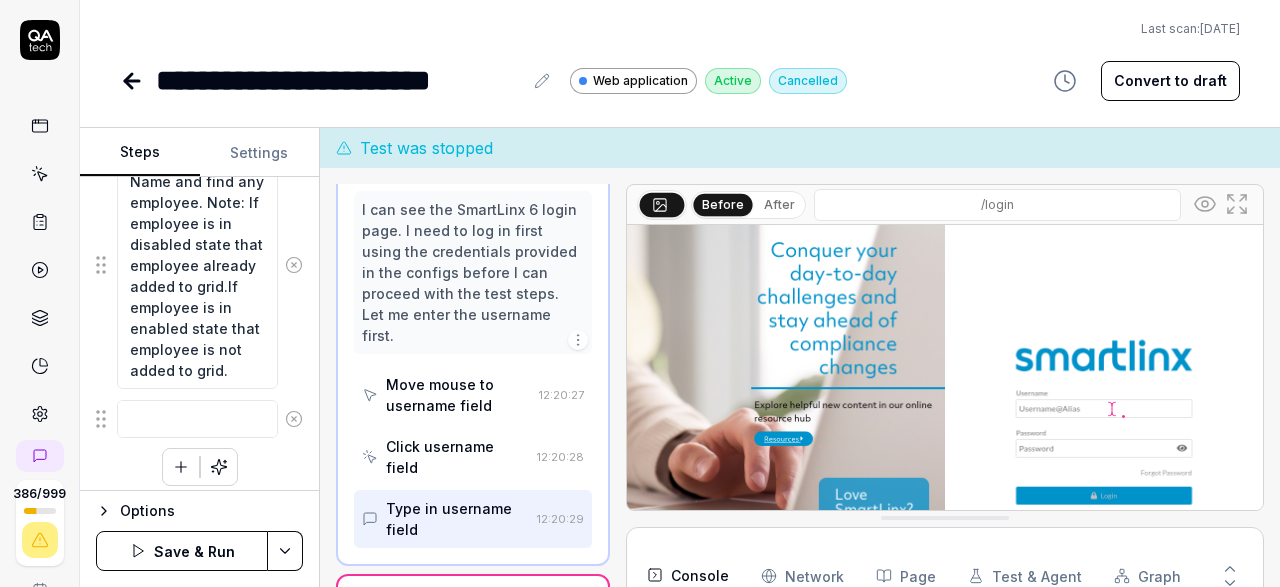 click on "**********" at bounding box center [640, 293] 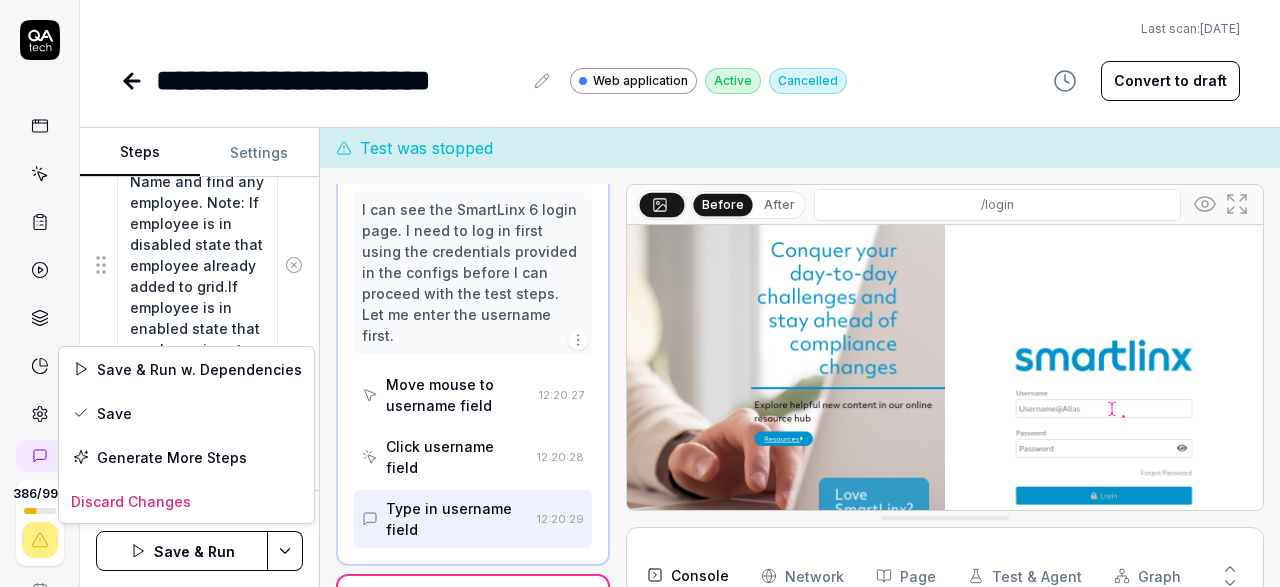 scroll, scrollTop: 1605, scrollLeft: 0, axis: vertical 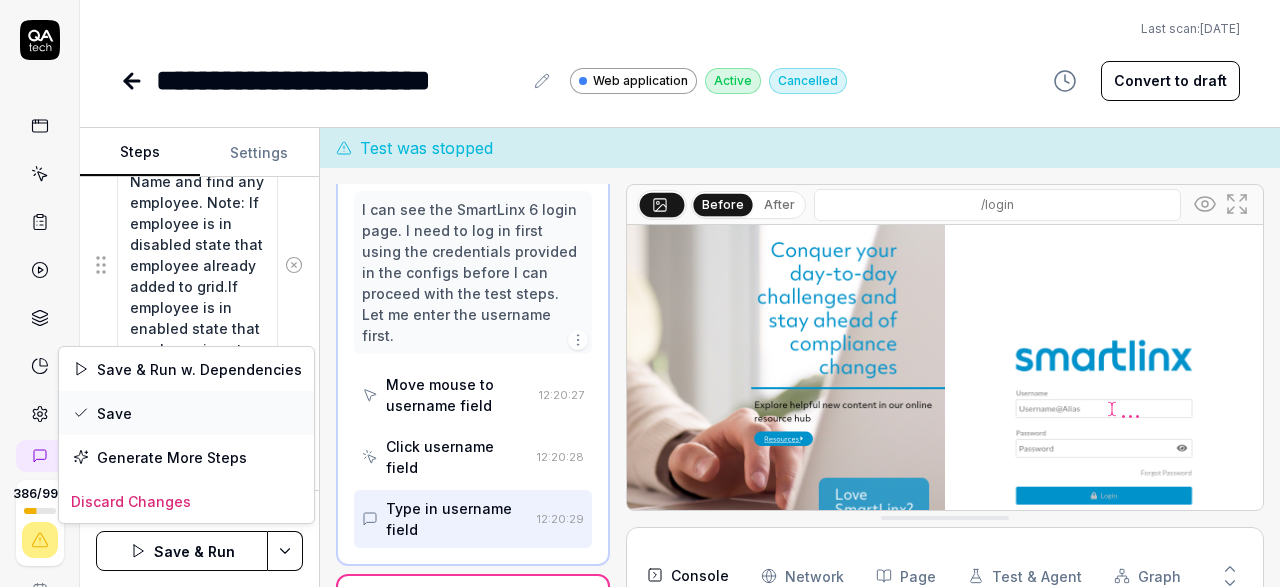 click on "Save" at bounding box center [186, 413] 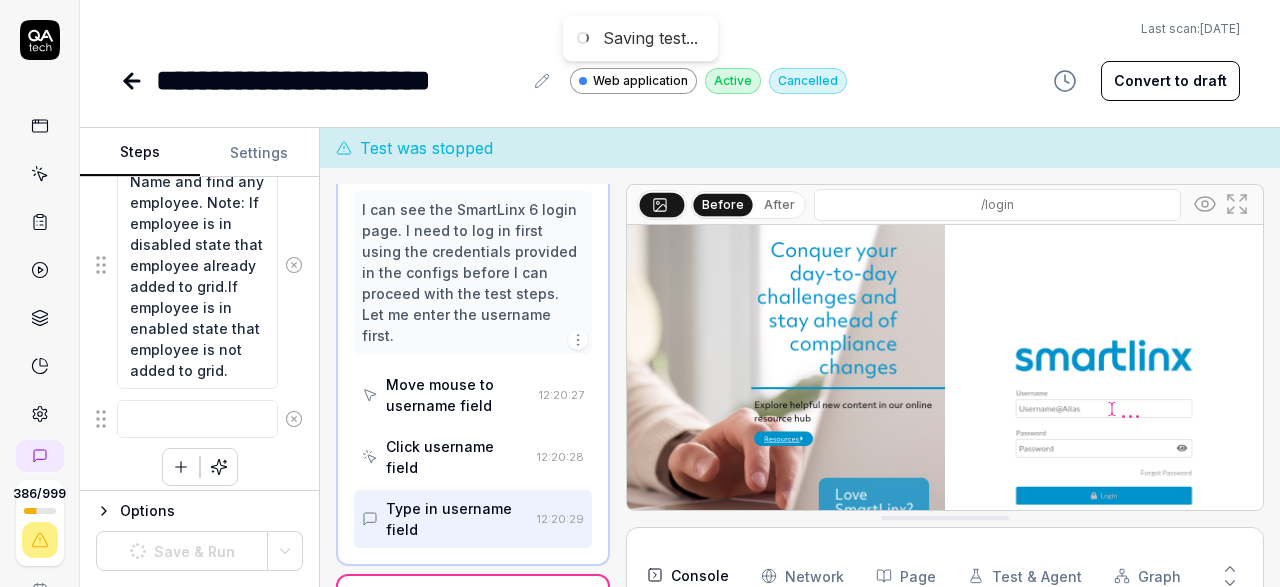 scroll, scrollTop: 1605, scrollLeft: 0, axis: vertical 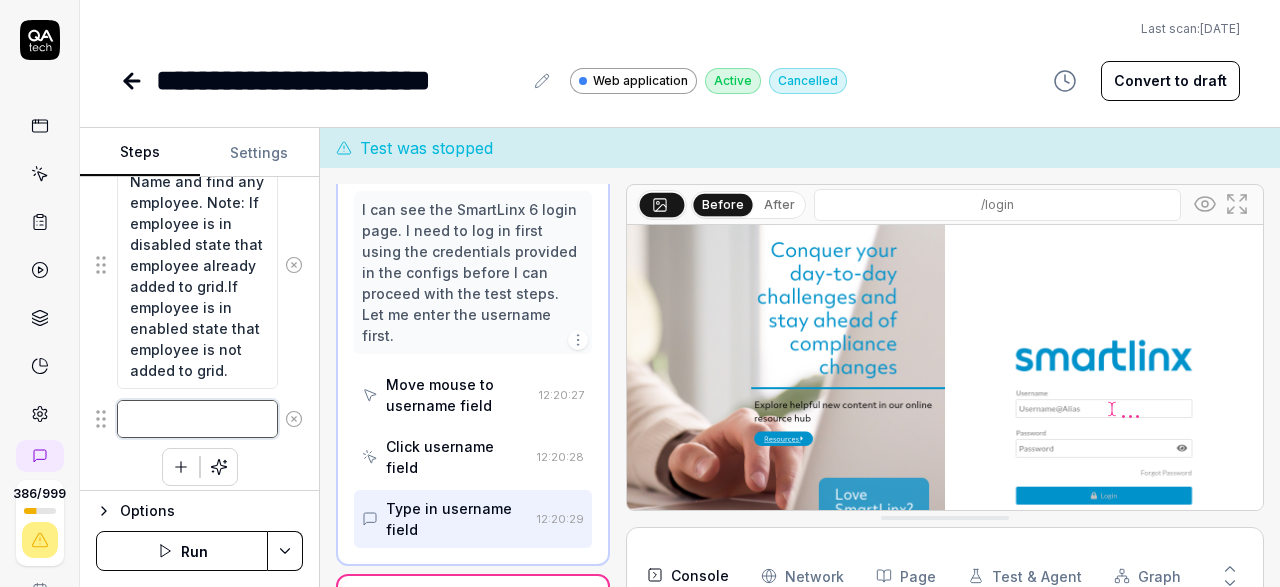 click at bounding box center [197, 419] 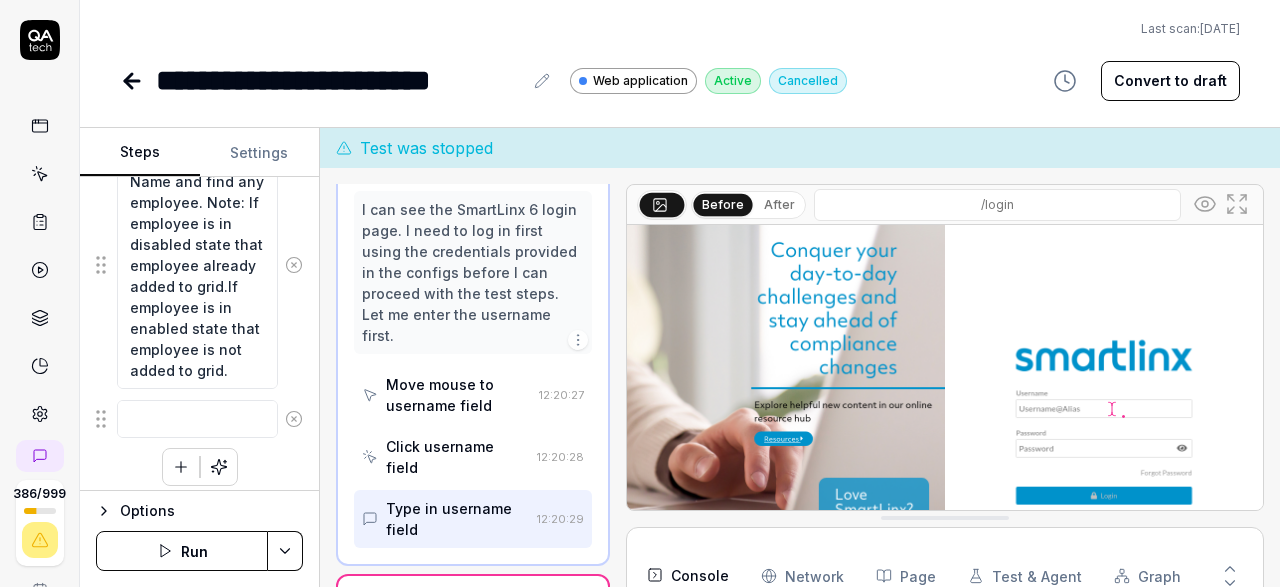 scroll, scrollTop: 1372, scrollLeft: 0, axis: vertical 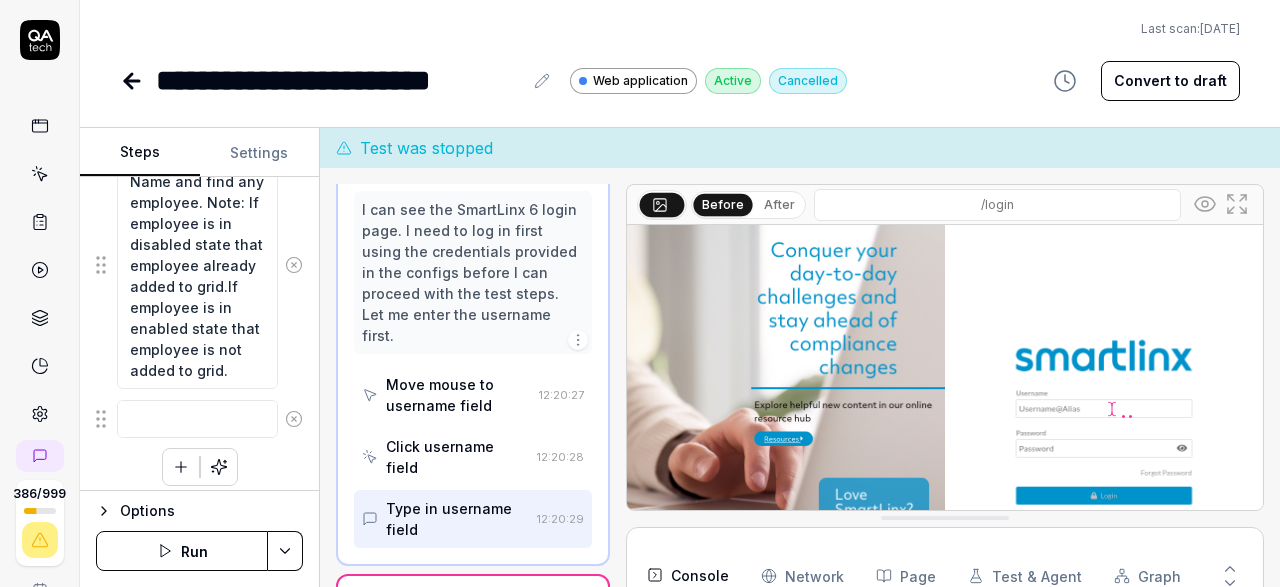 click on "Run" at bounding box center [182, 551] 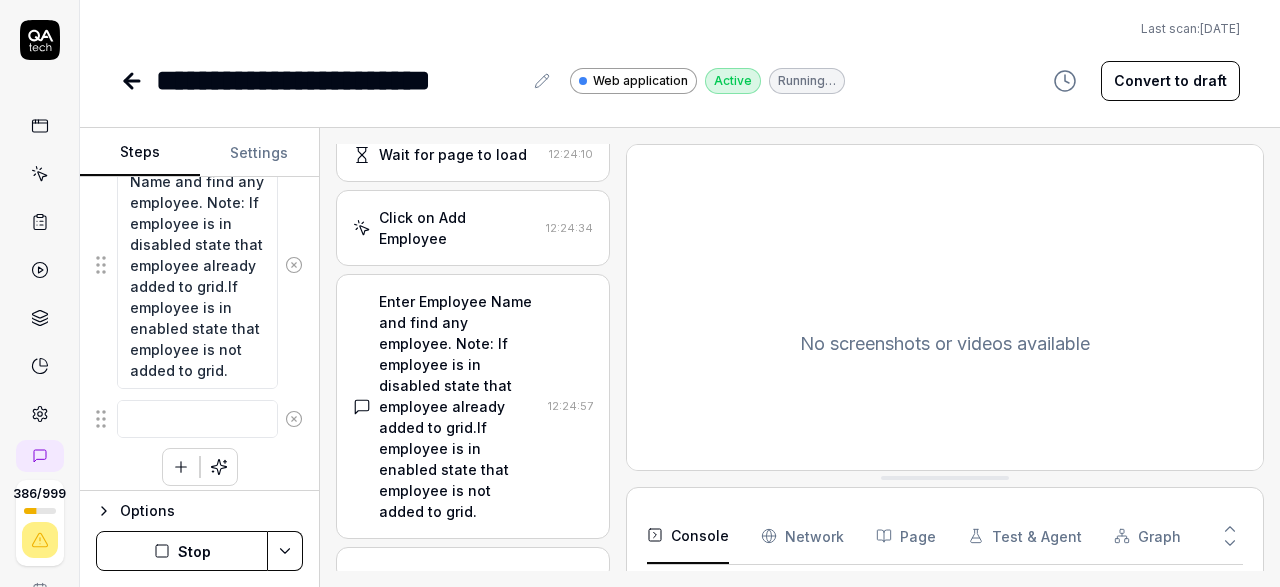 scroll, scrollTop: 824, scrollLeft: 0, axis: vertical 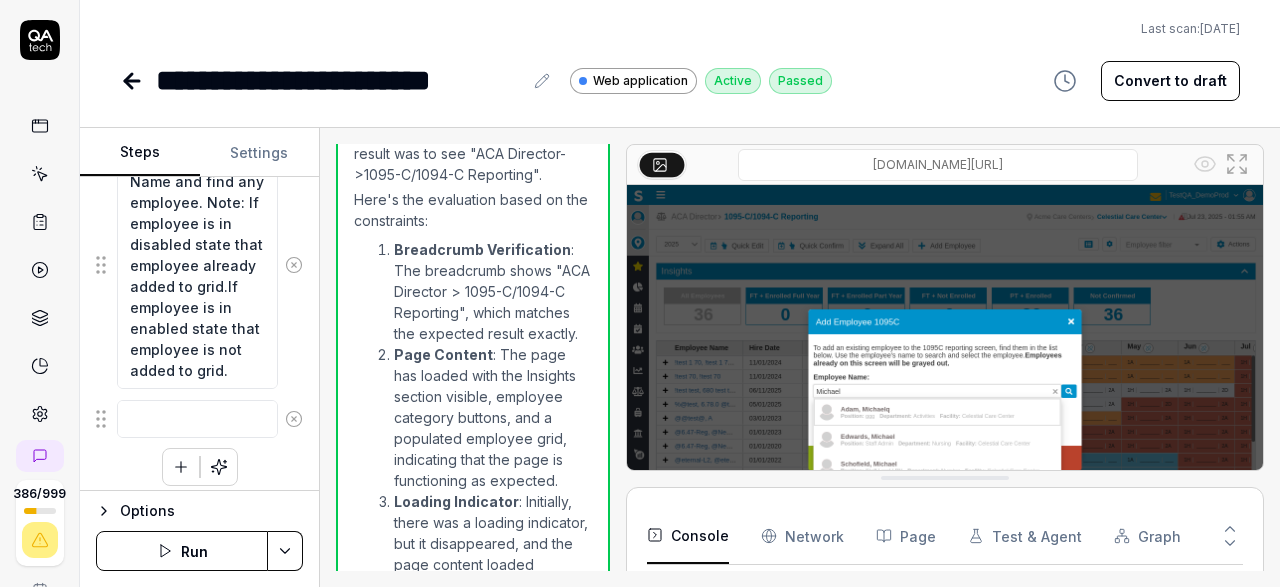 click 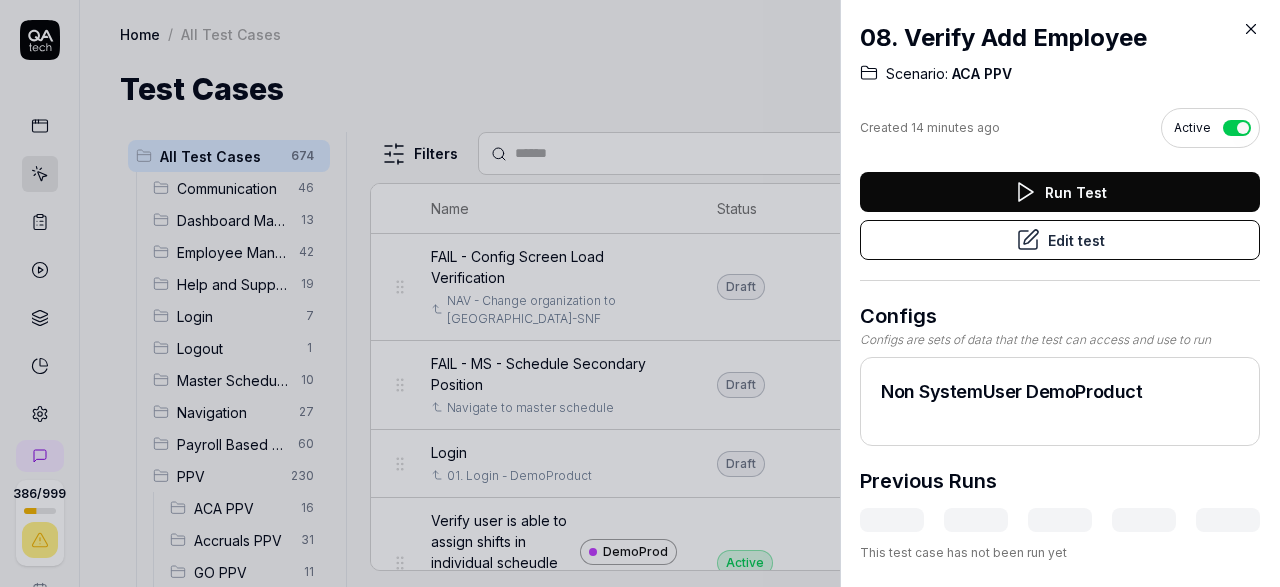click 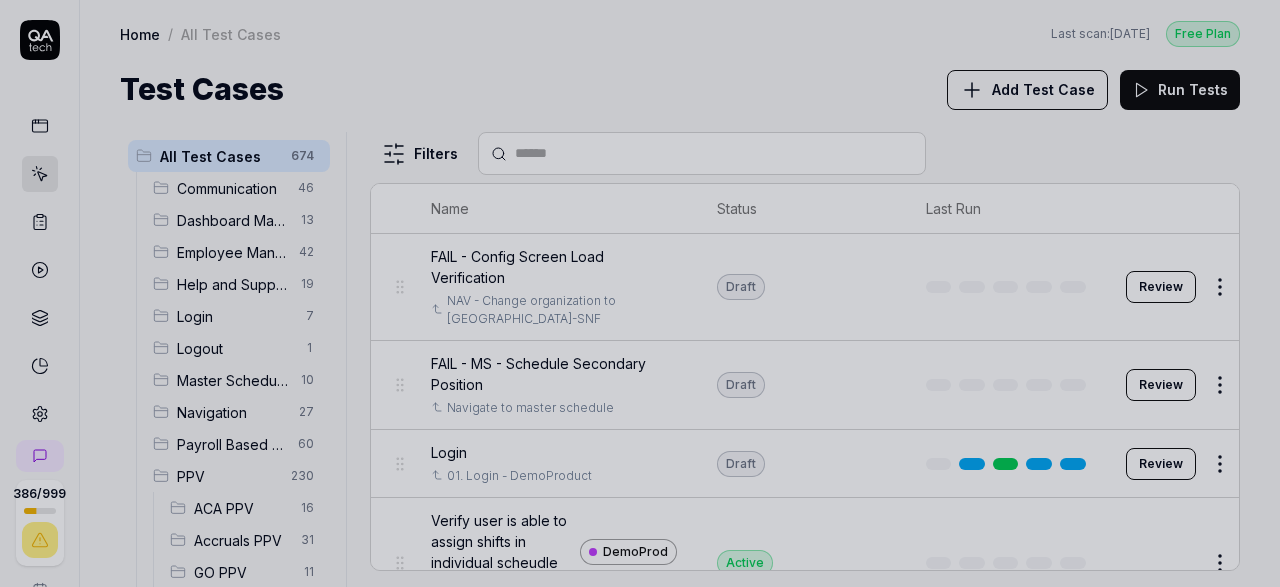 click 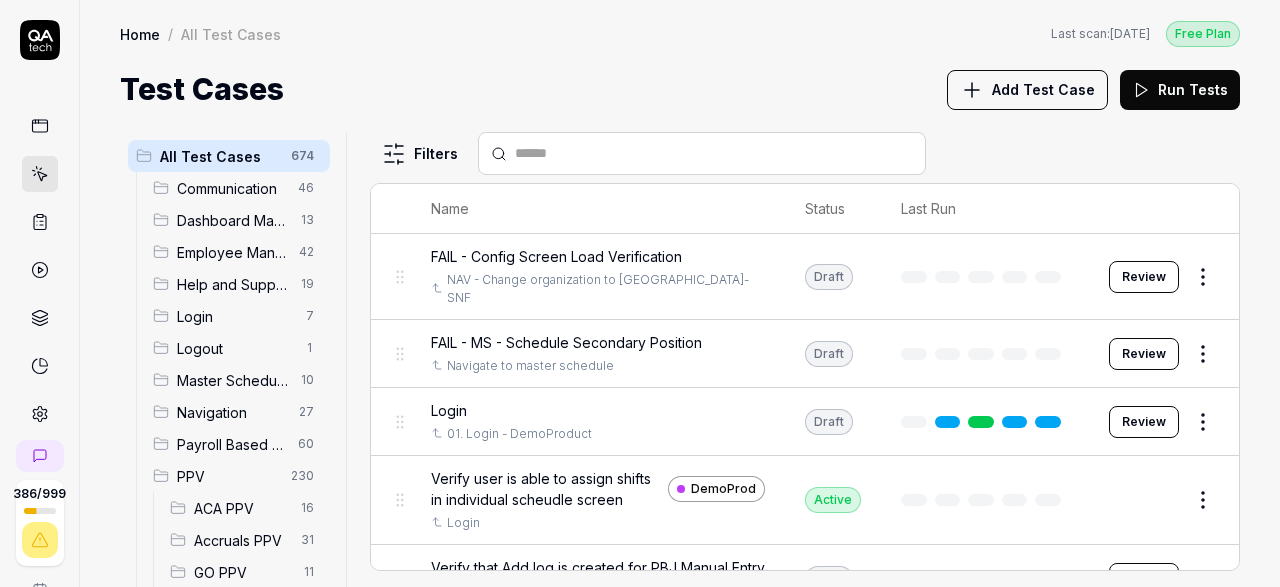 click on "ACA PPV" at bounding box center (241, 508) 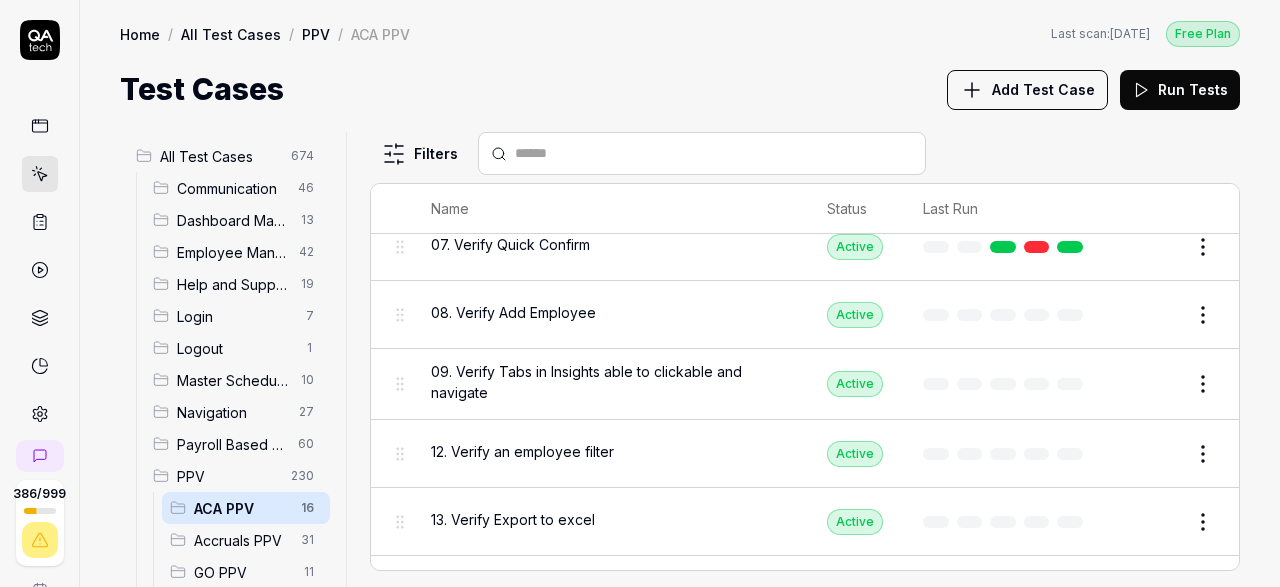 scroll, scrollTop: 348, scrollLeft: 0, axis: vertical 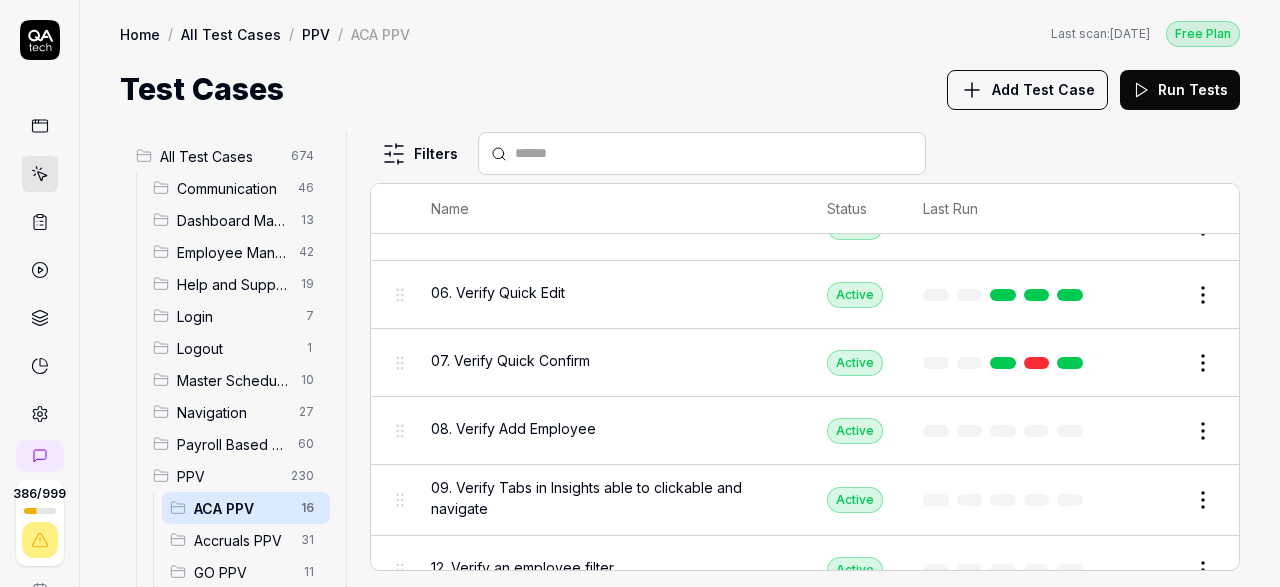 click on "386  /  999 s S Home / All Test Cases / PPV / ACA PPV Free Plan Home / All Test Cases / PPV / ACA PPV Last scan:  Jun 5 2025 Free Plan Test Cases Add Test Case Run Tests All Test Cases 674 Communication 46 Dashboard Management 13 Employee Management 42 Help and Support 19 Login 7 Logout 1 Master Schedule 10 Navigation 27 Payroll Based Journal 60 PPV 230 ACA PPV 16 Accruals PPV 31 GO PPV 11 HR PPV 31 LM PPV 7 MC PPV 8 PBJ PPV 19 SO PPV 57 Spotlight PPV 4 TA PPV 46 Reporting 6 Schedule Optimizer 7 Screen Loads 7 TestPPV 0 Time & Attendance 192 User Profile 1 Filters Name Status Last Run PPV ACA PPV 01. Login application and navigate to  ACA Active Edit 02. Verify ACA Director section sub links is visible Active Edit 03. Verify 1095-c/1094c Reporting page is opened Active Edit 04. Verify 1095c Audit  page is opened Active Edit 05. Verify ACA Export page is opened Active Edit 06. Verify Quick Edit Active Edit 07. Verify Quick Confirm Active Edit 08. Verify Add Employee Active Edit Active Edit Active Edit Active" at bounding box center [640, 293] 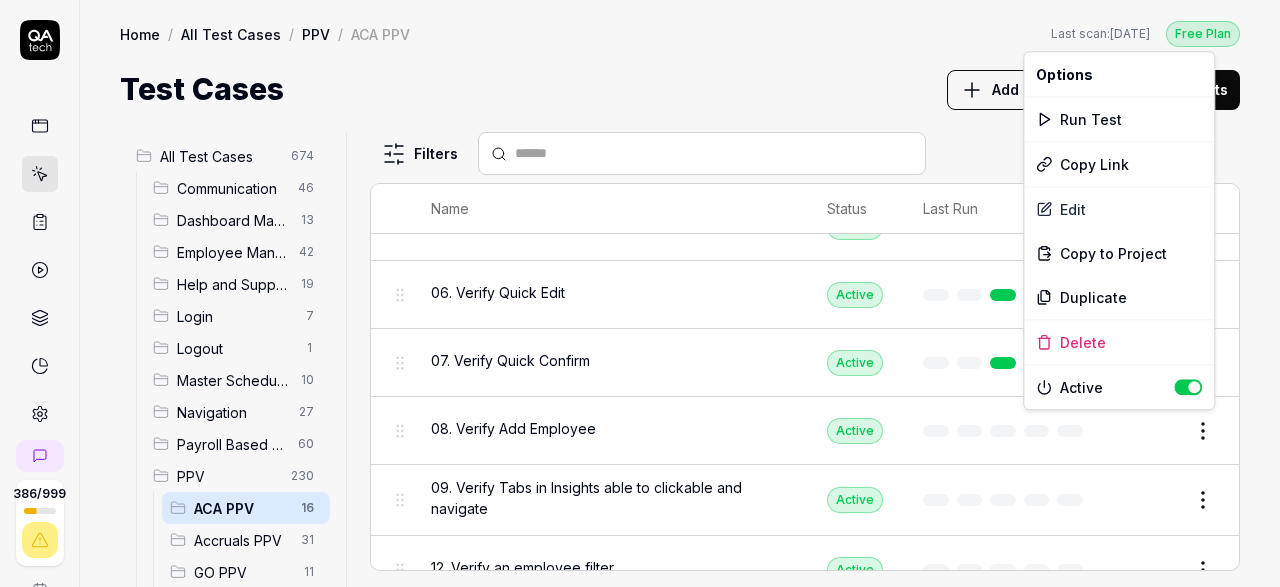 scroll, scrollTop: 348, scrollLeft: 0, axis: vertical 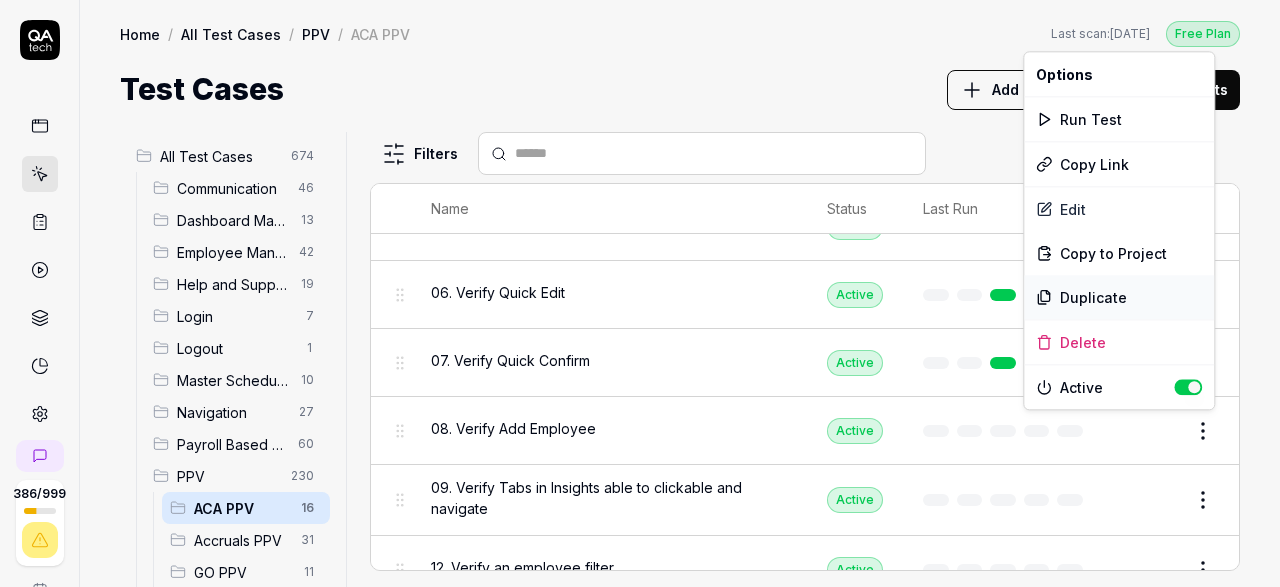 click on "Duplicate" at bounding box center (1119, 297) 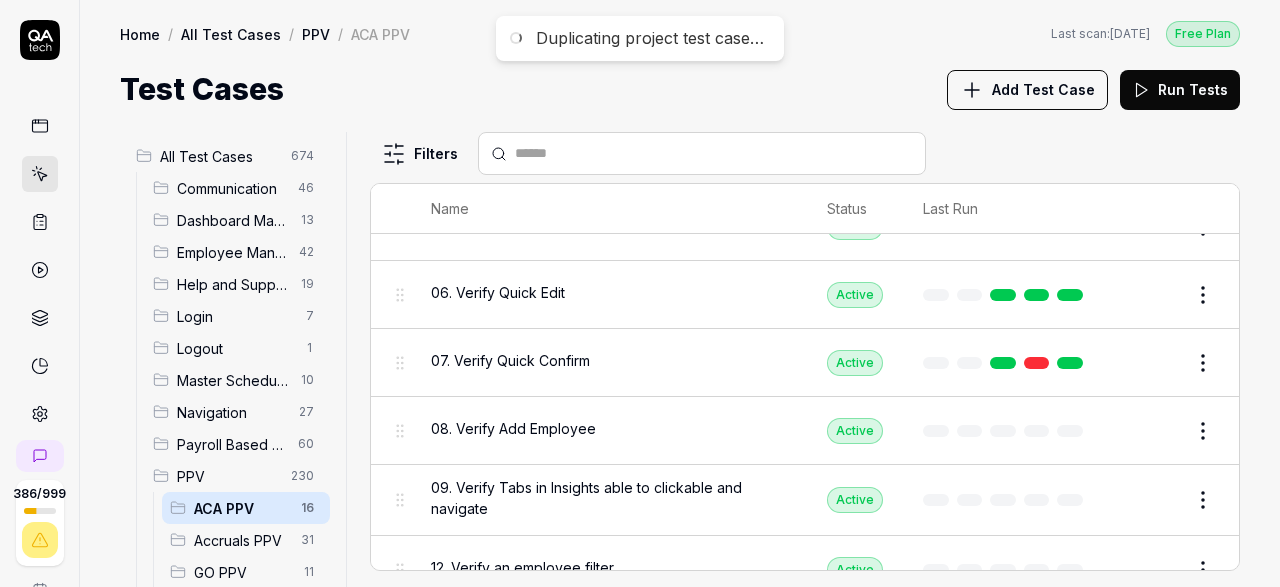 scroll, scrollTop: 348, scrollLeft: 0, axis: vertical 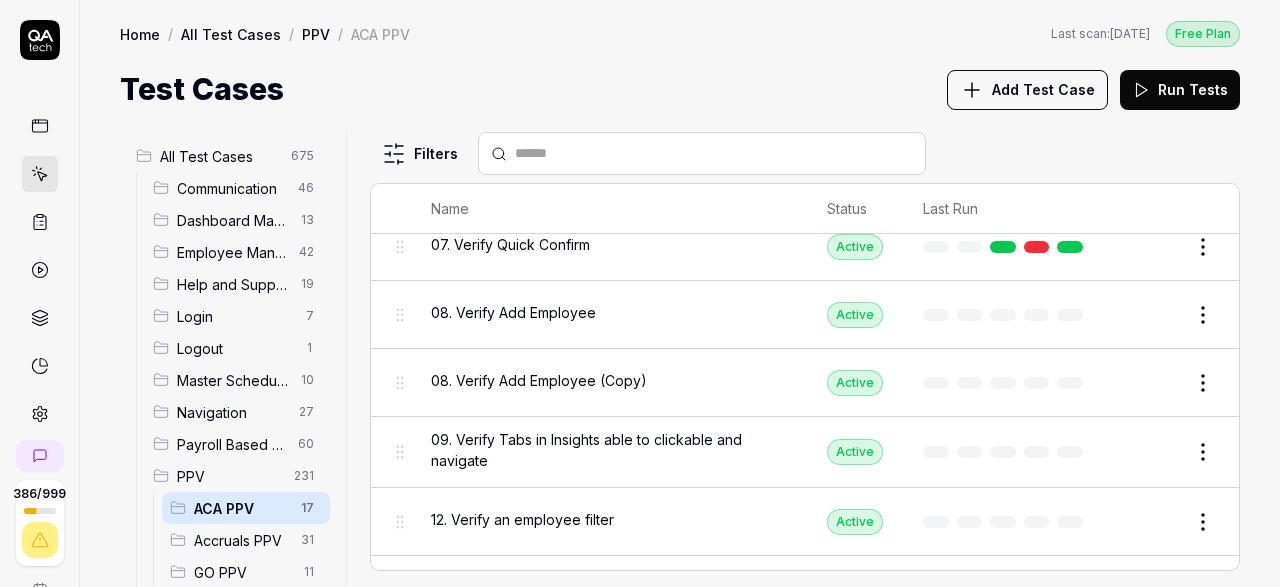 click on "Edit" at bounding box center [1155, 383] 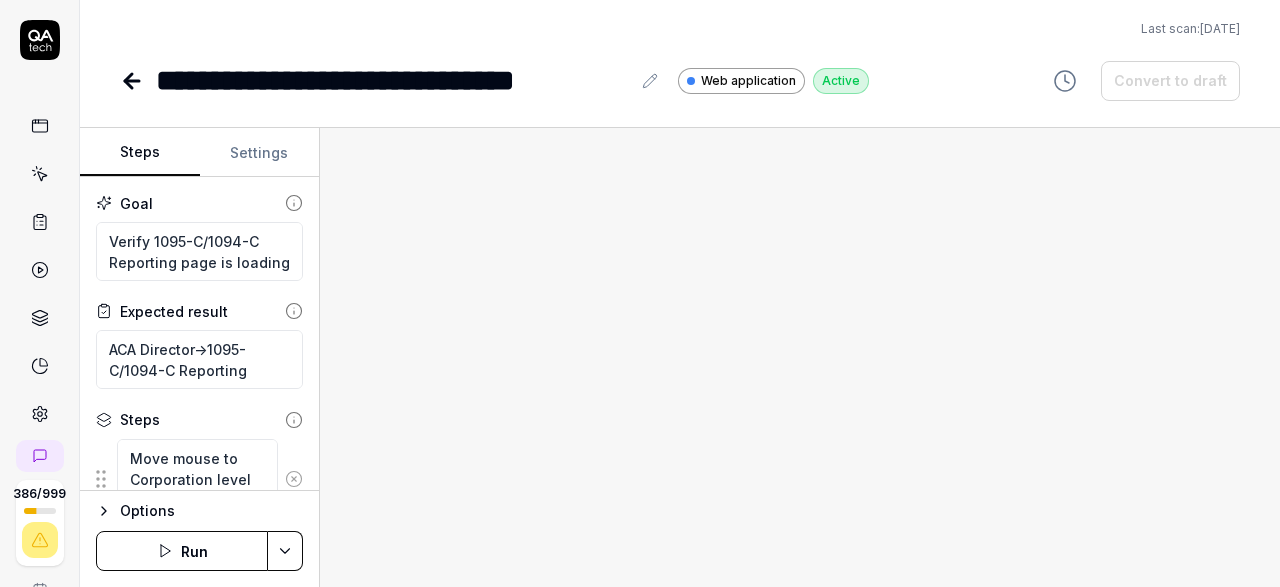 type on "*" 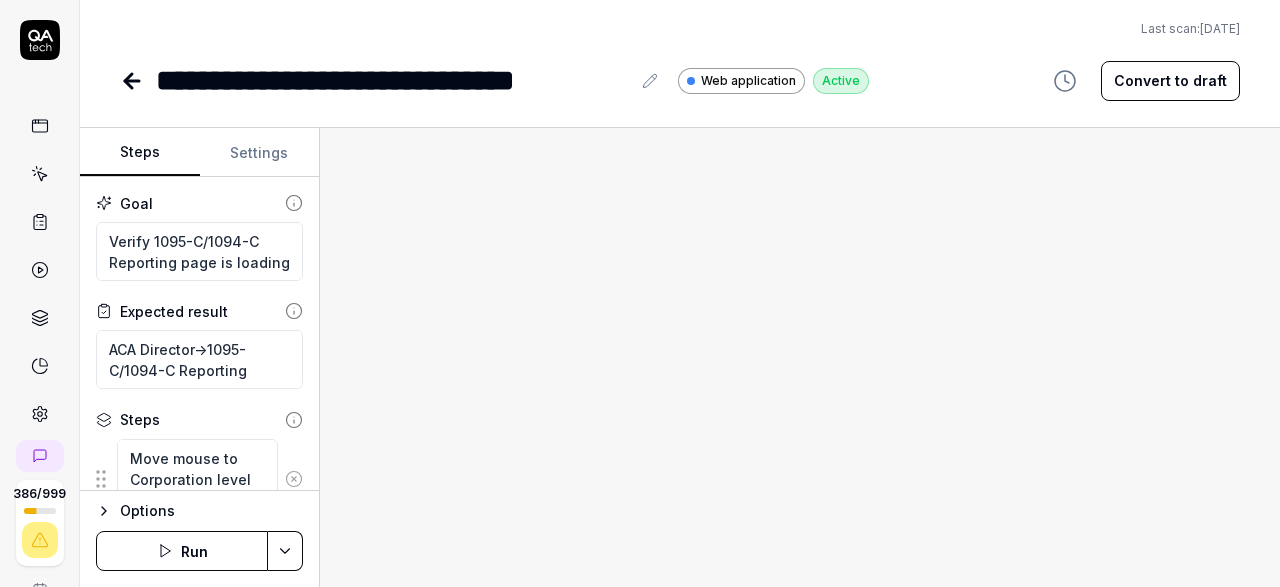 click on "**********" at bounding box center (393, 80) 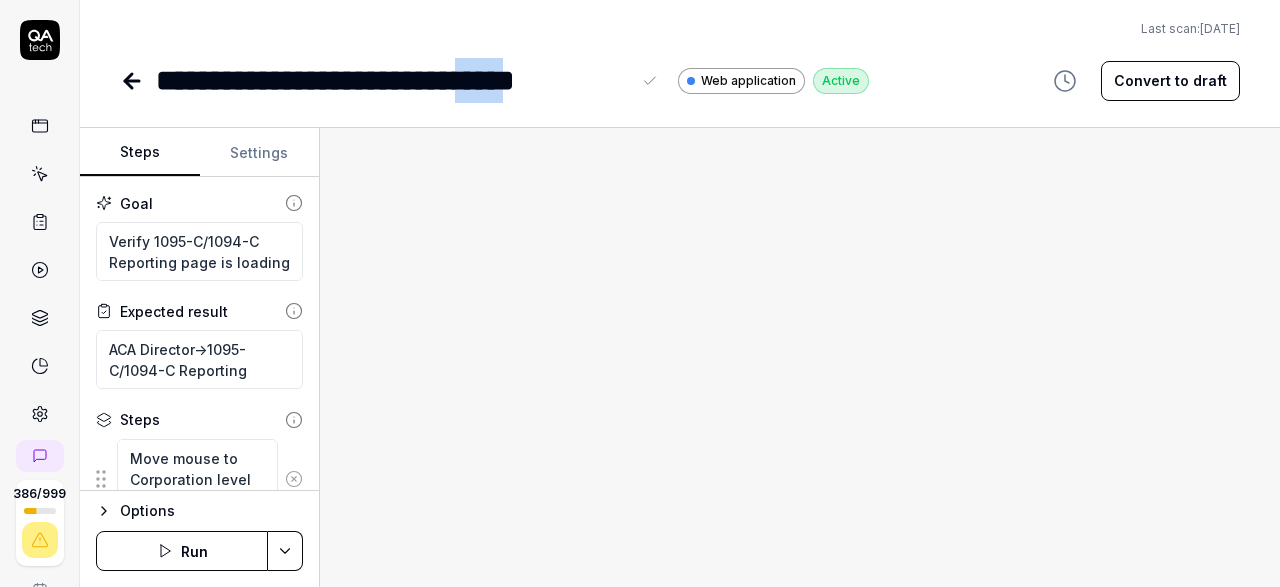click on "**********" at bounding box center (393, 80) 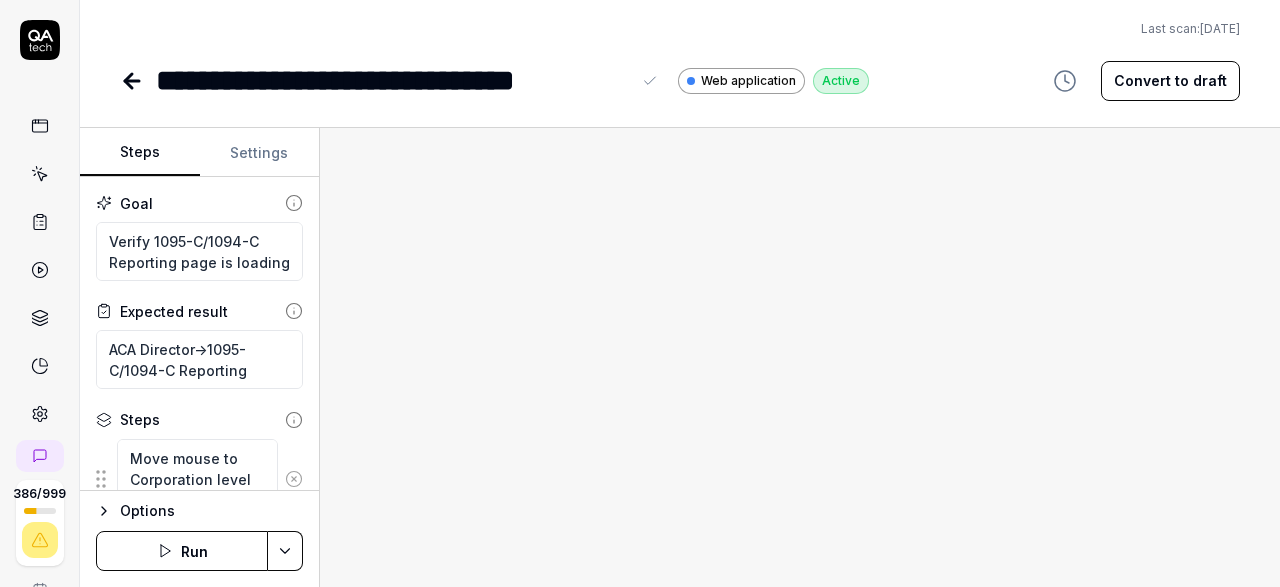 click on "**********" at bounding box center (393, 80) 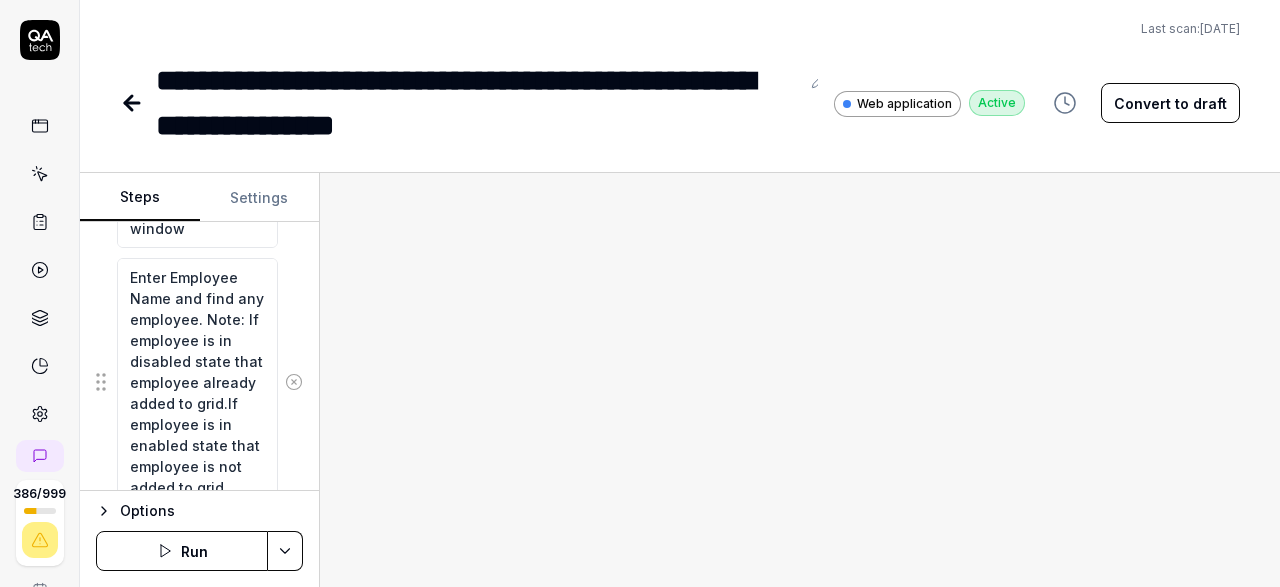 scroll, scrollTop: 1417, scrollLeft: 0, axis: vertical 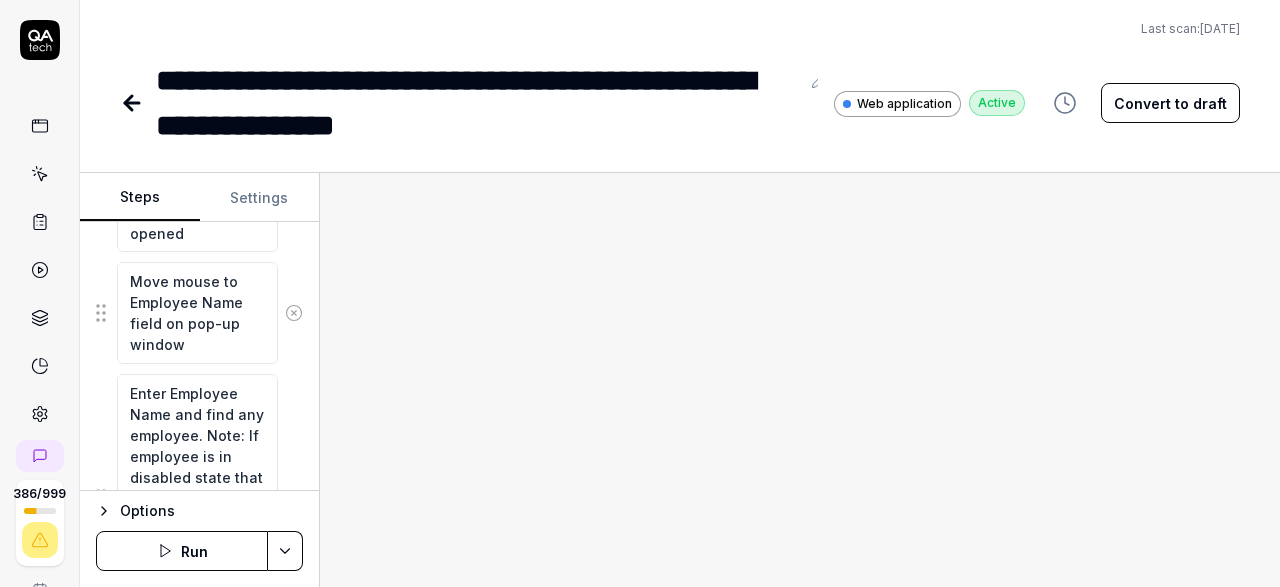 click 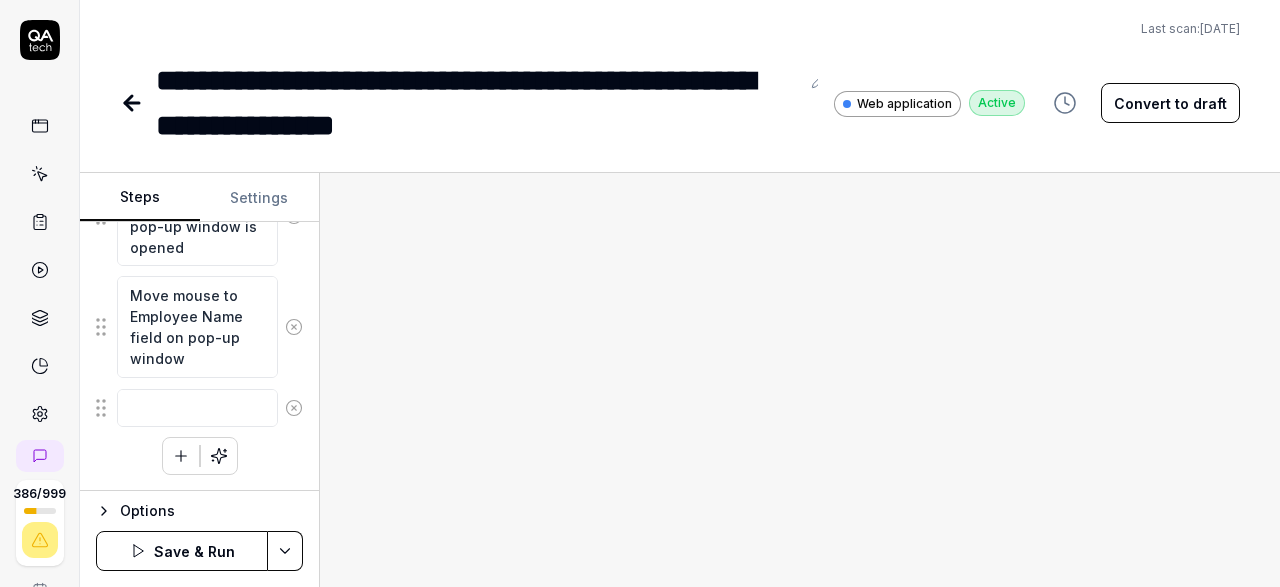 scroll, scrollTop: 1392, scrollLeft: 0, axis: vertical 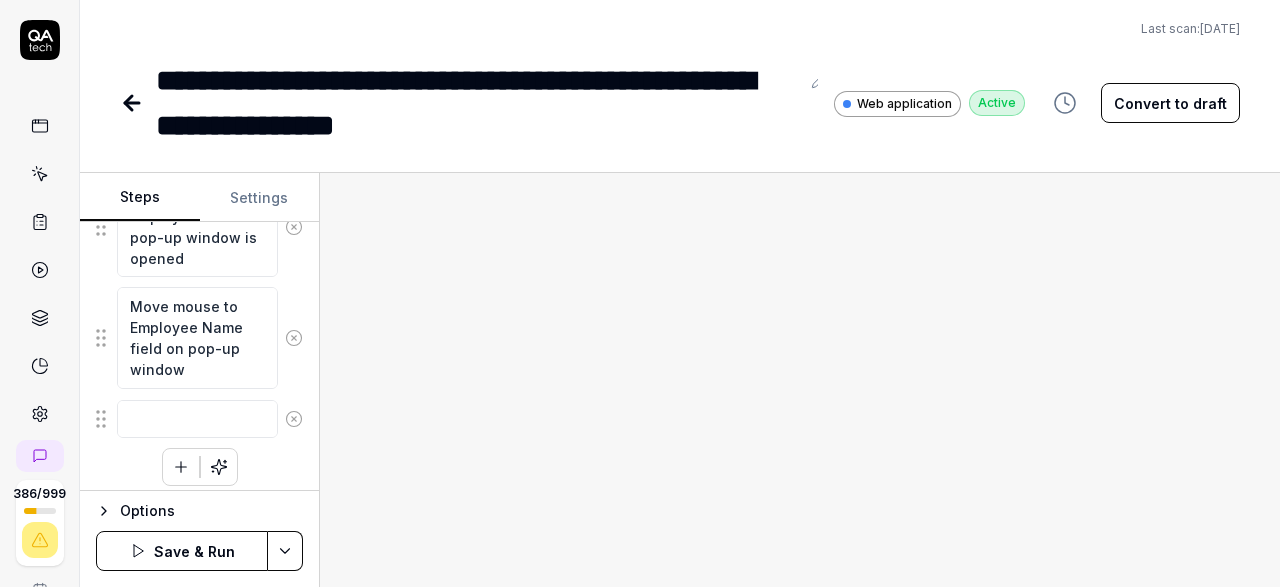 click 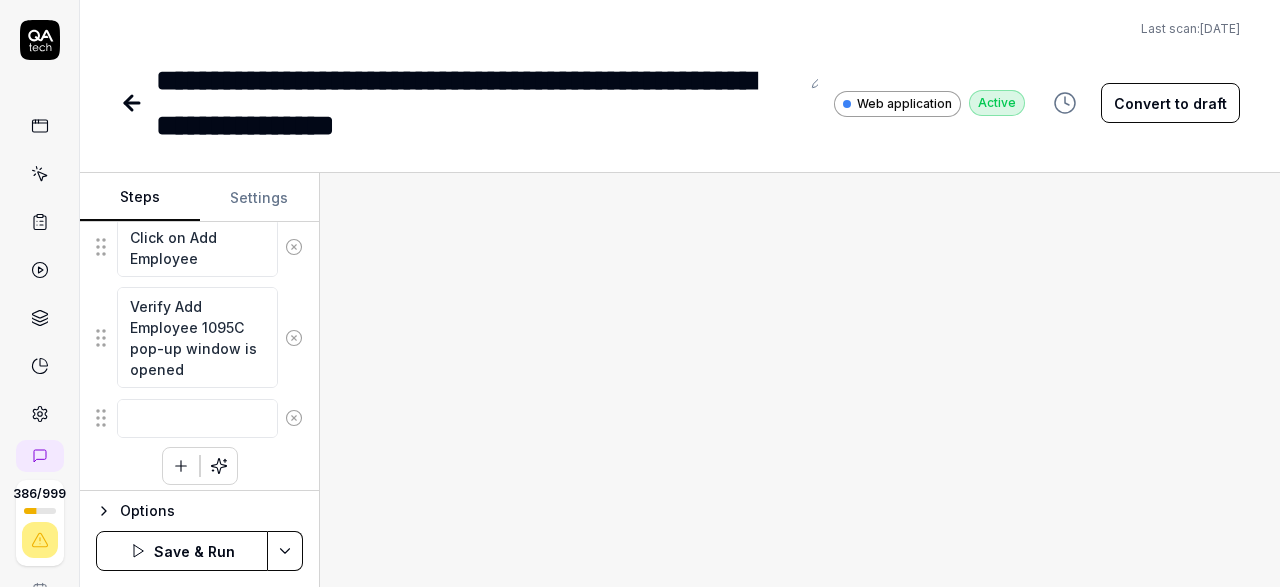 click 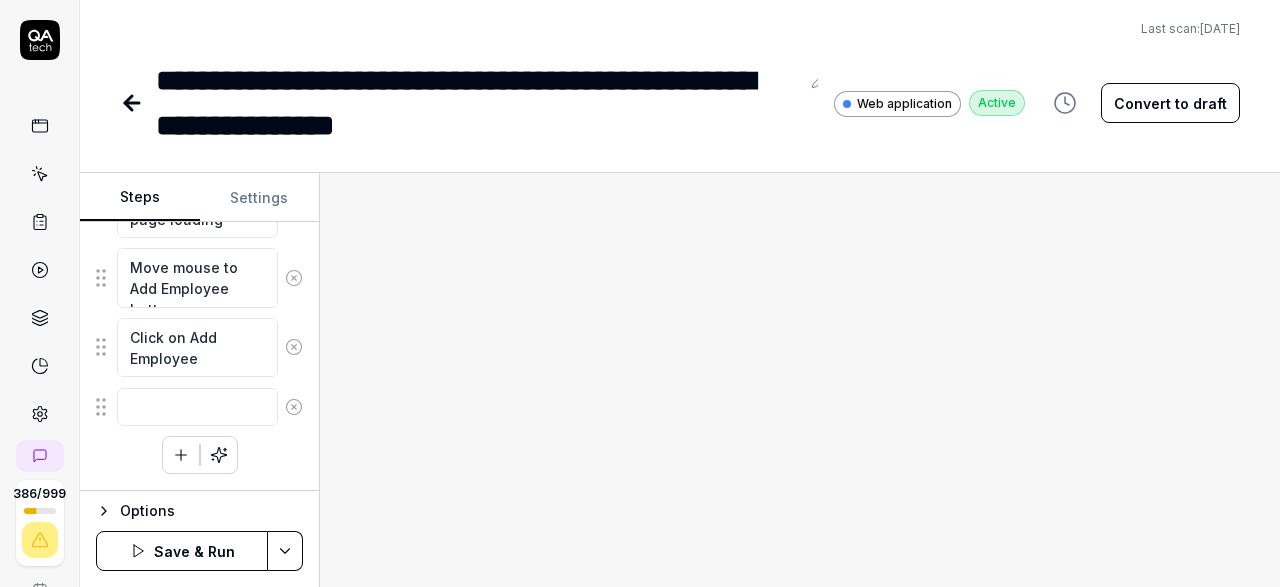 scroll, scrollTop: 1171, scrollLeft: 0, axis: vertical 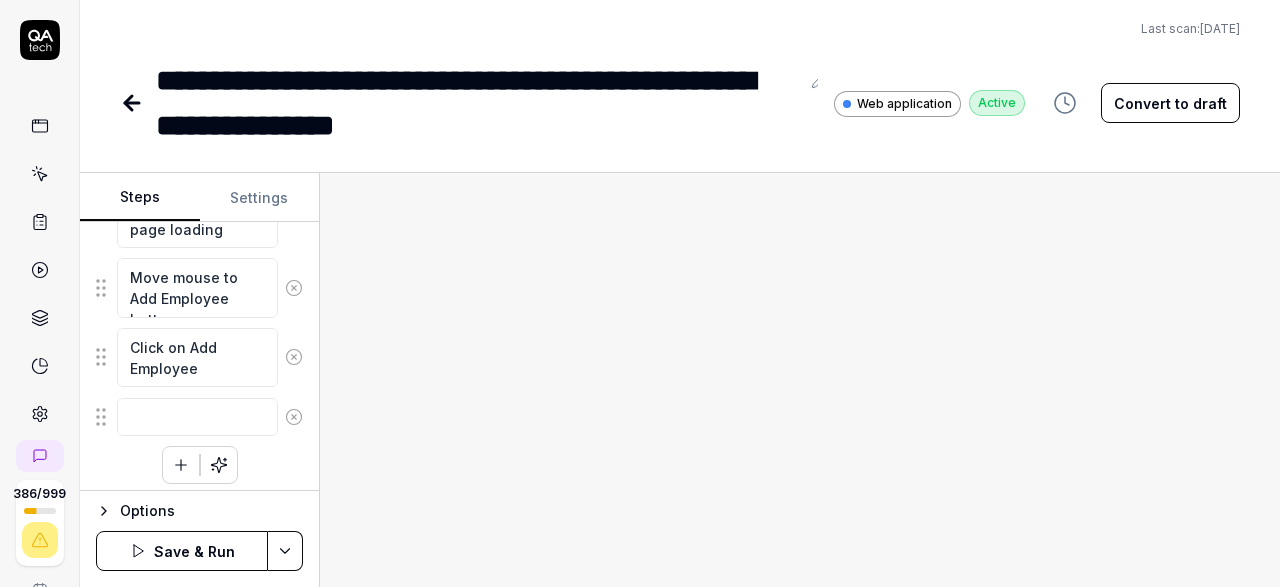 click 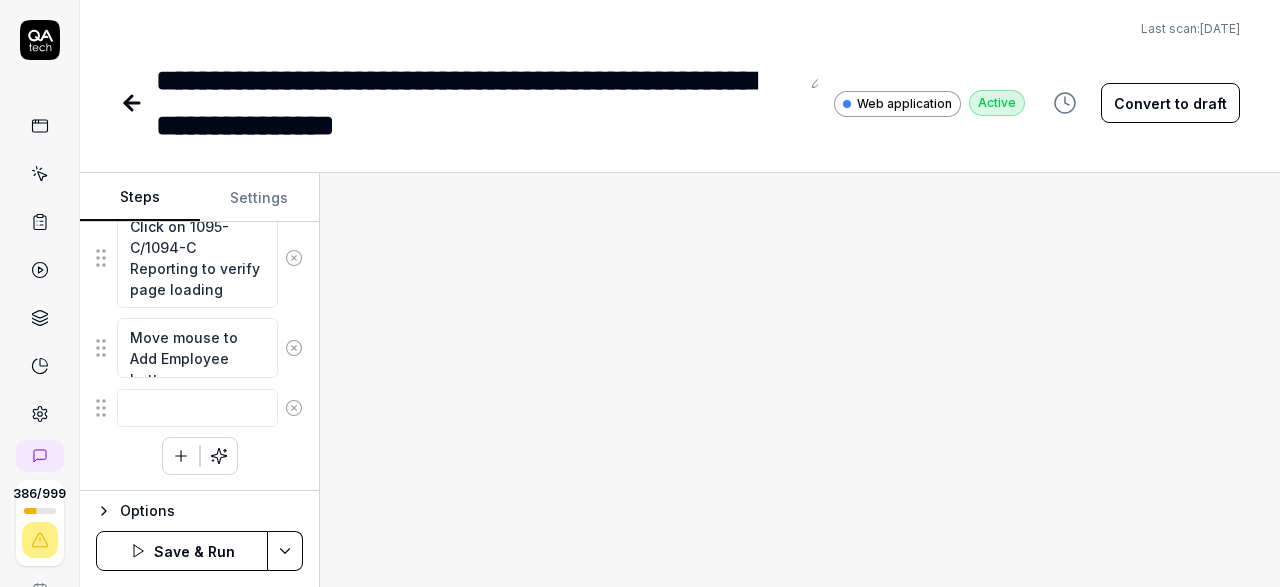 scroll, scrollTop: 1102, scrollLeft: 0, axis: vertical 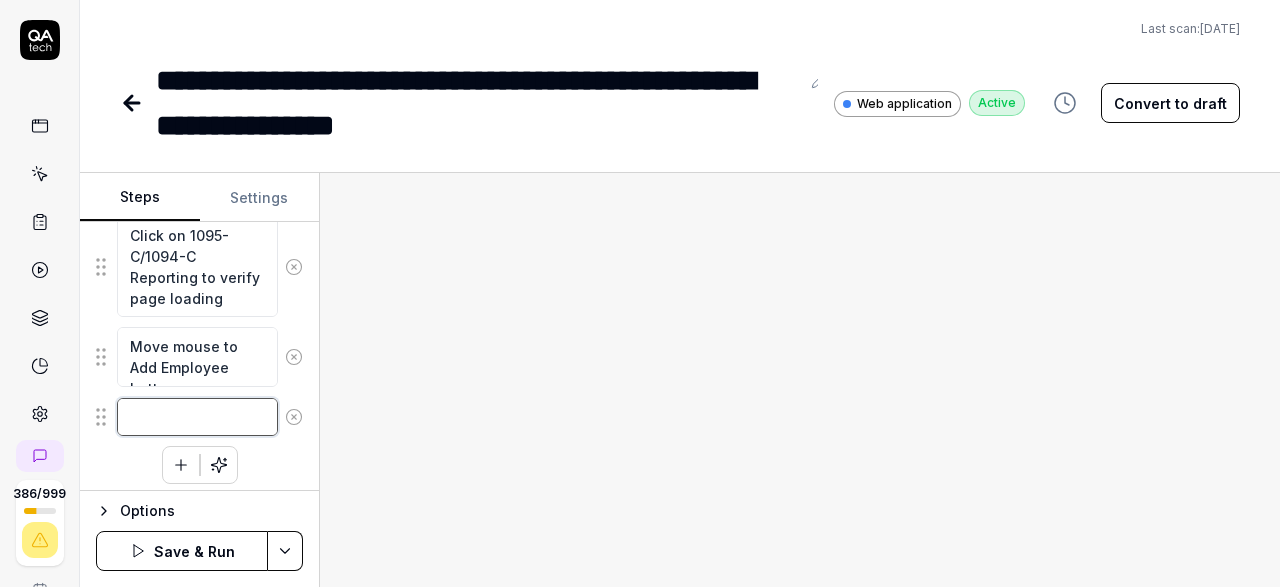 click at bounding box center [197, 417] 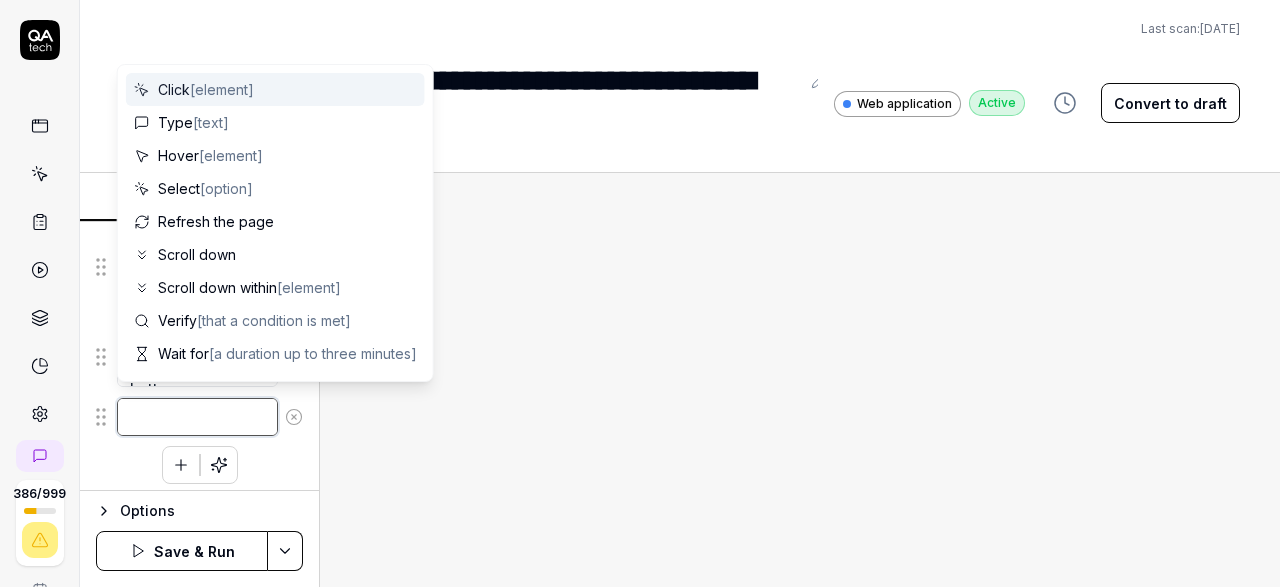click at bounding box center (197, 417) 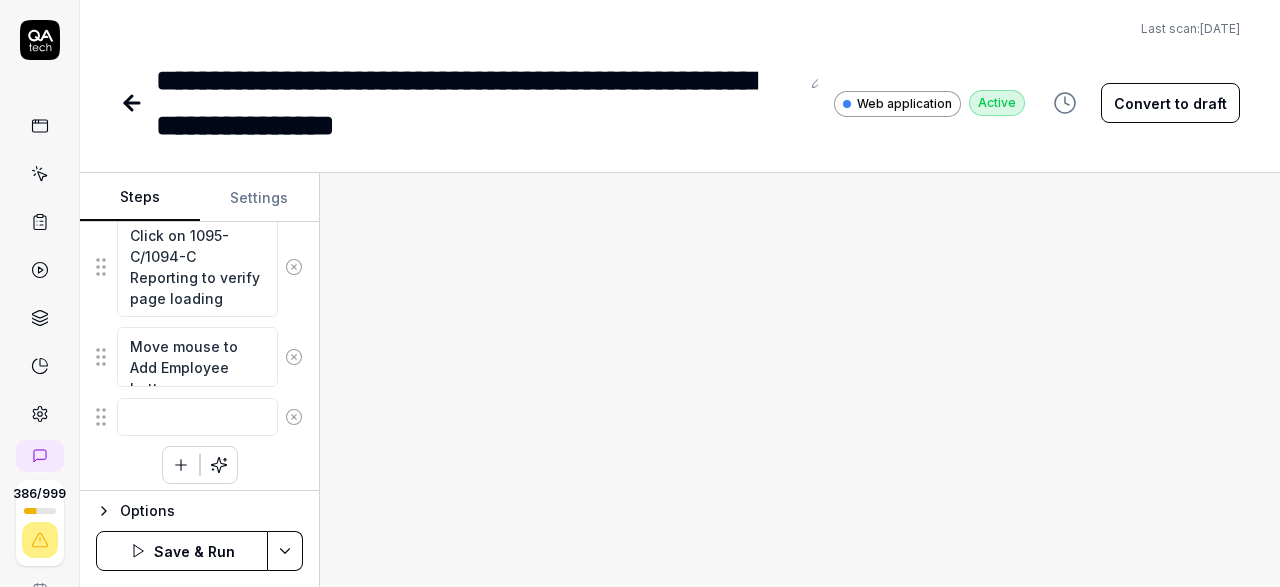 click at bounding box center (800, 380) 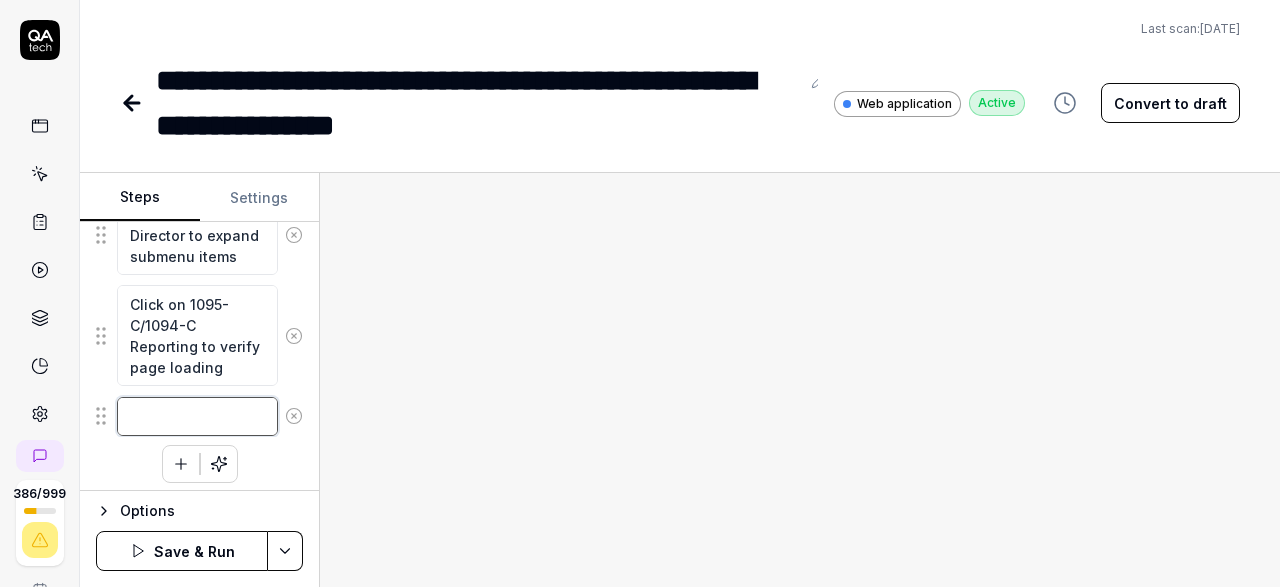 click at bounding box center (197, 416) 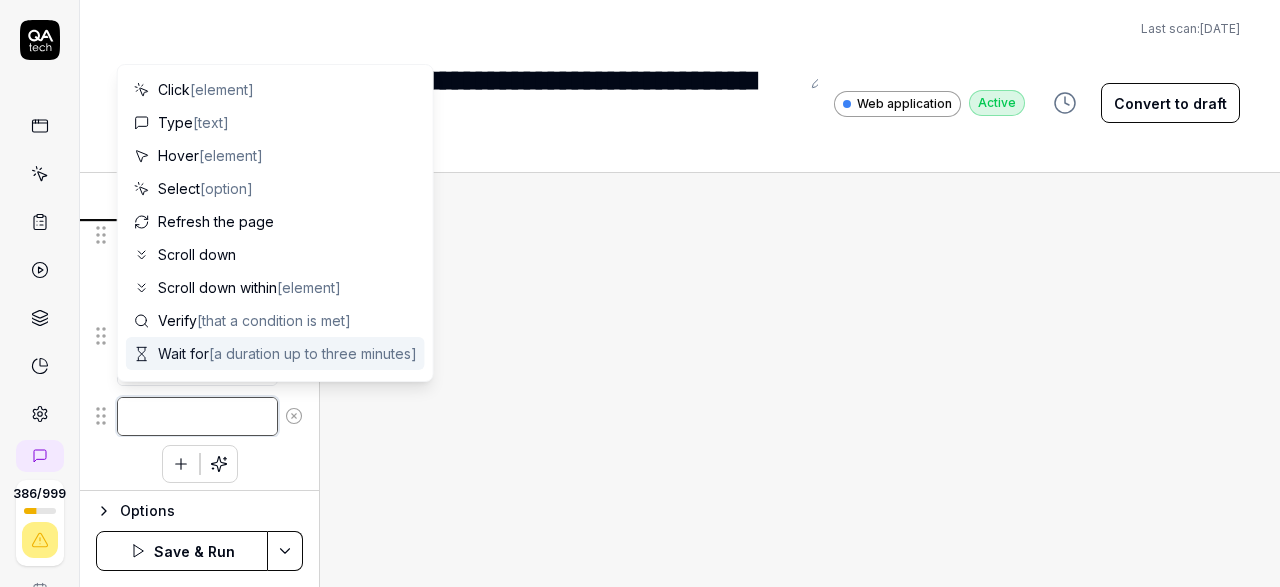 type on "*" 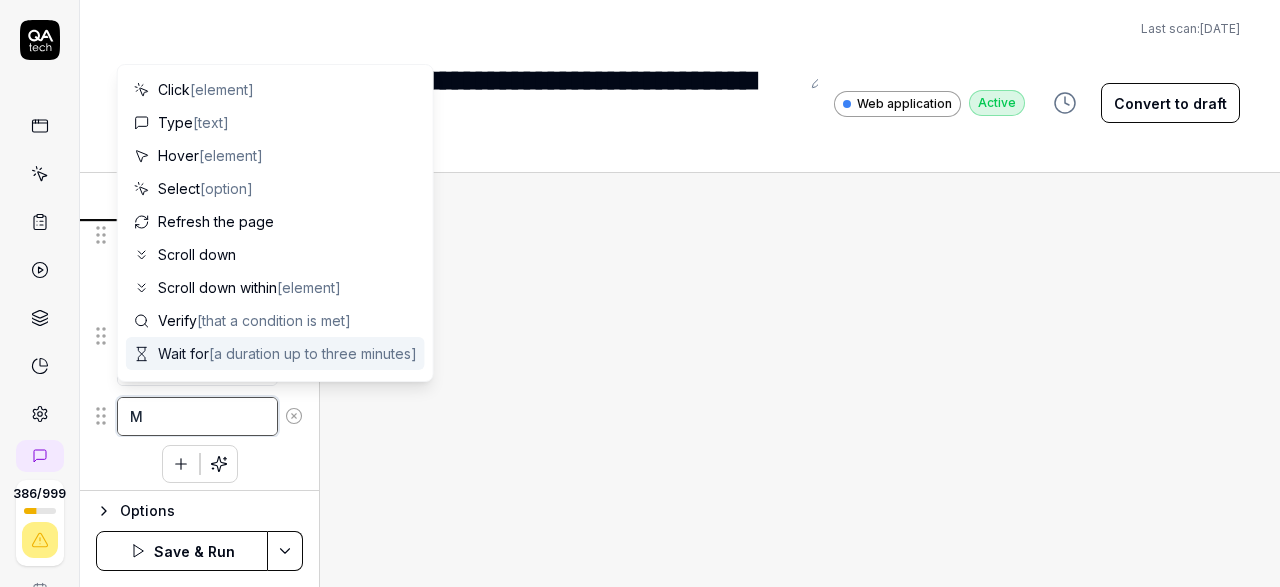type on "*" 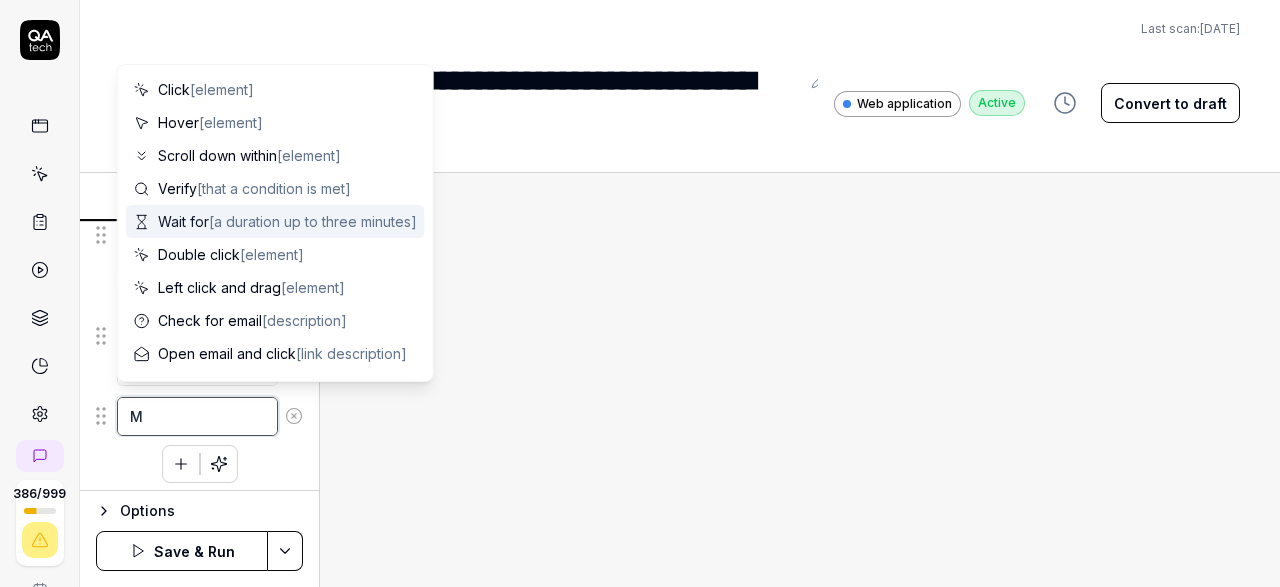 type on "Mo" 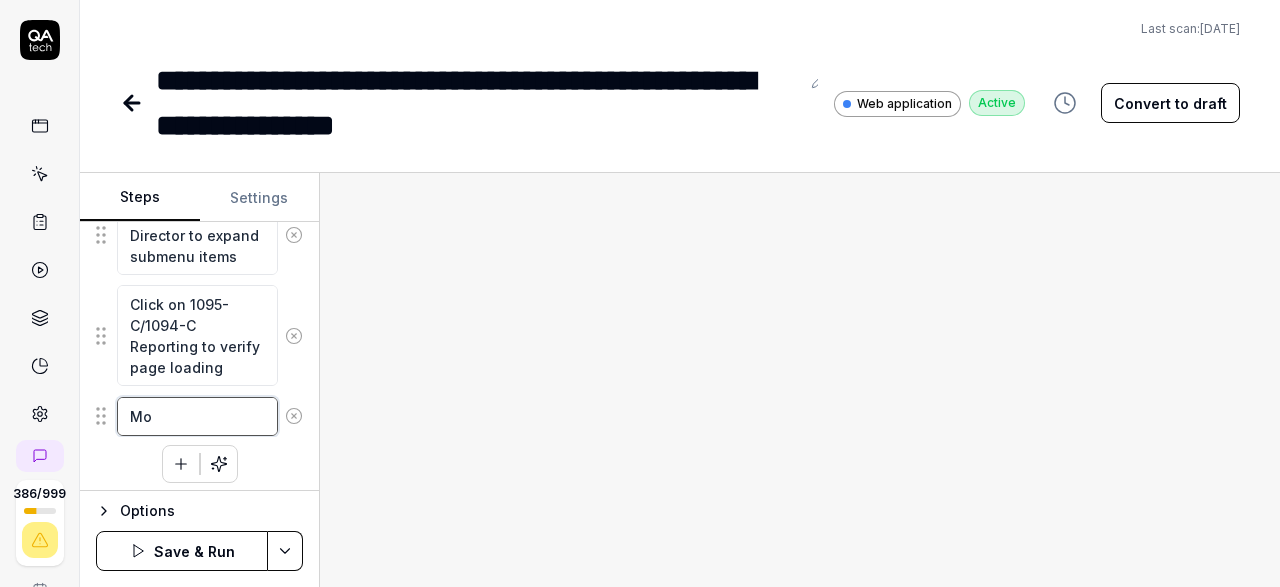 type on "*" 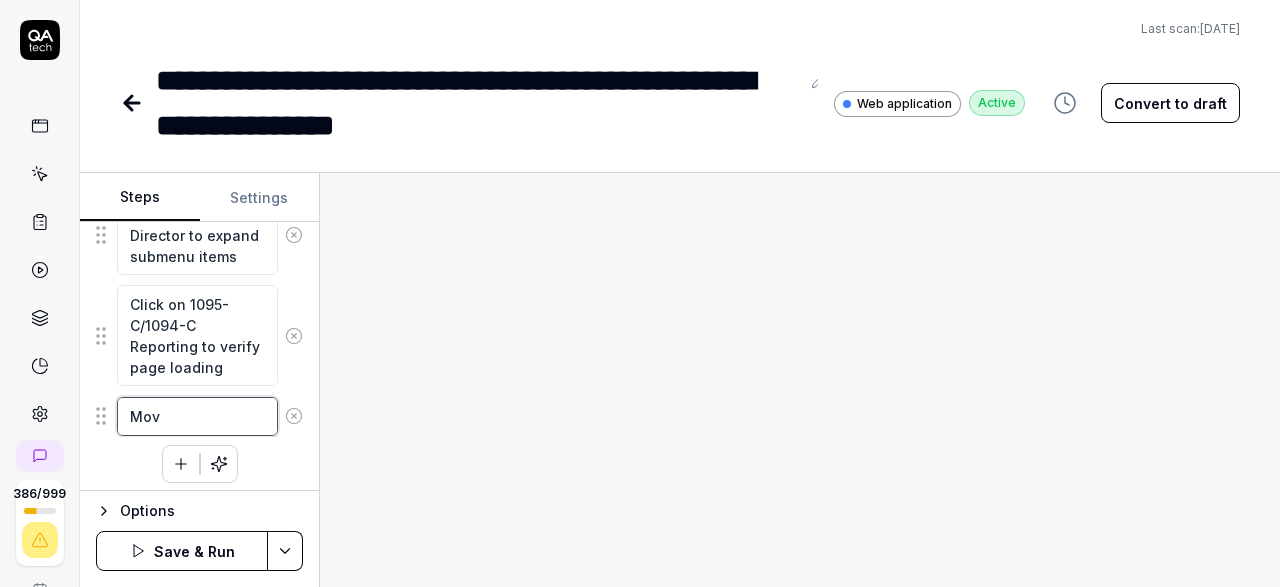 type on "*" 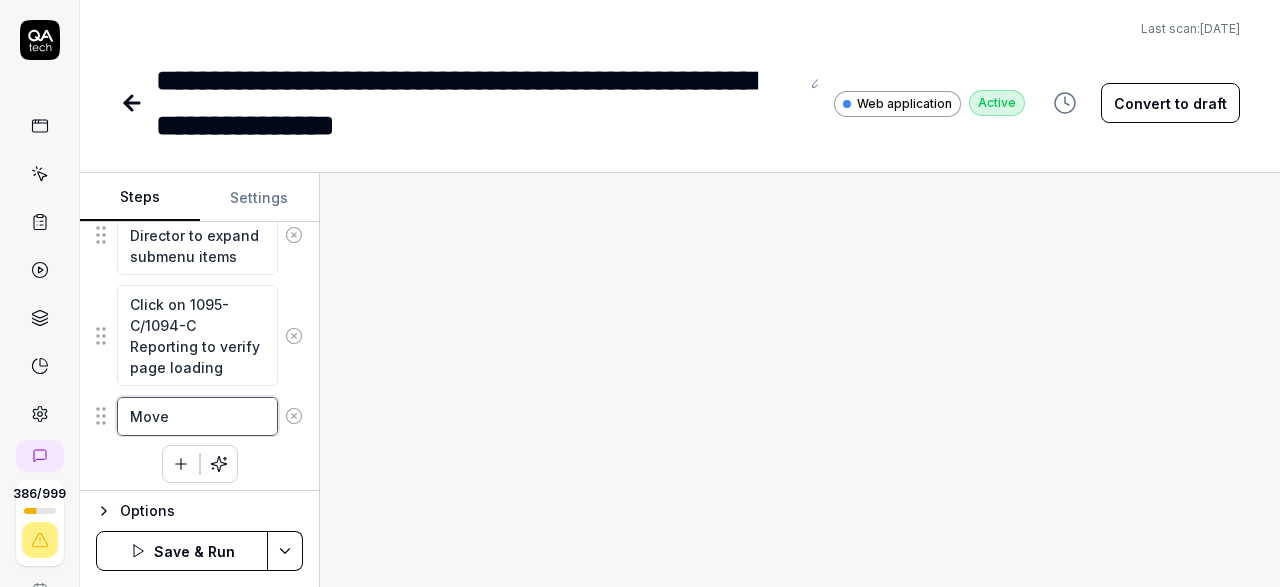 type on "*" 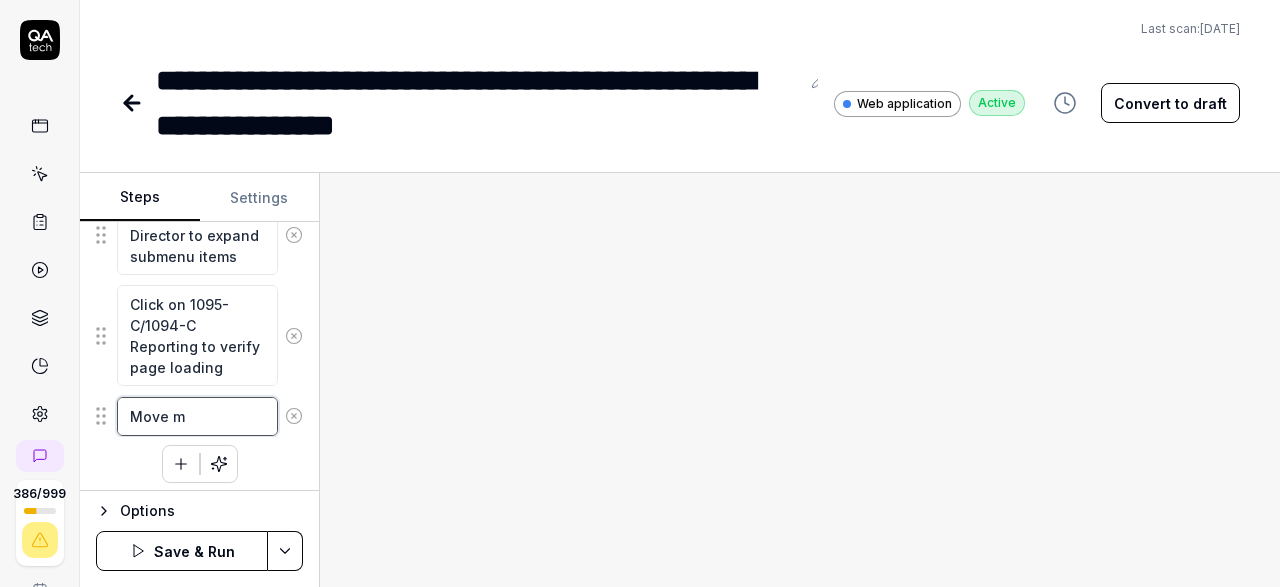type on "*" 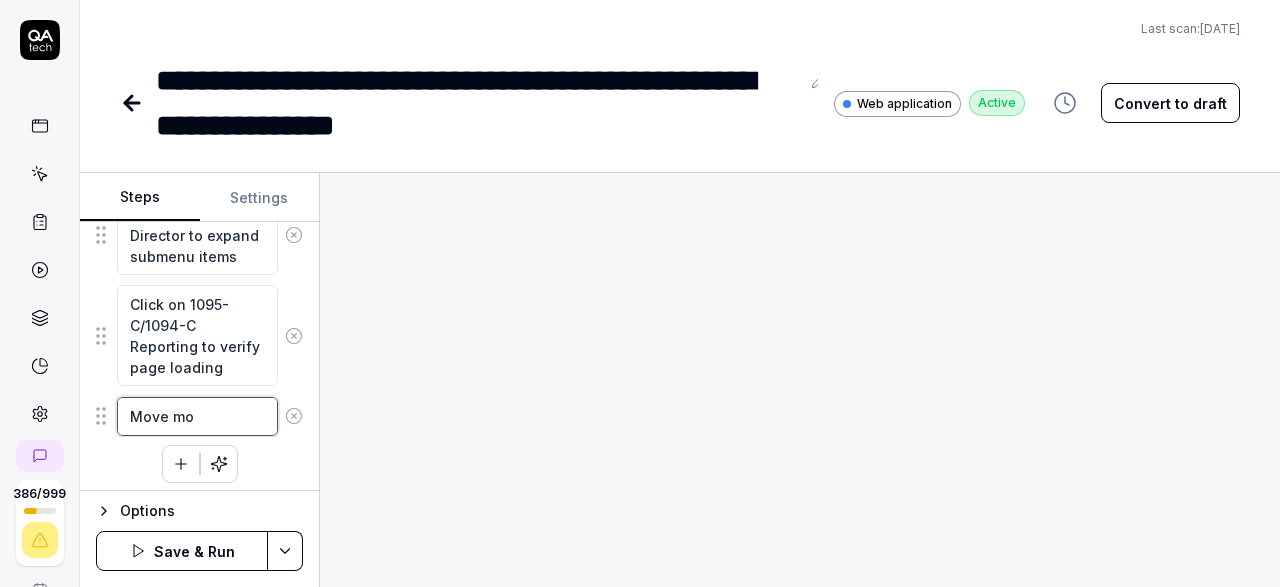 type on "*" 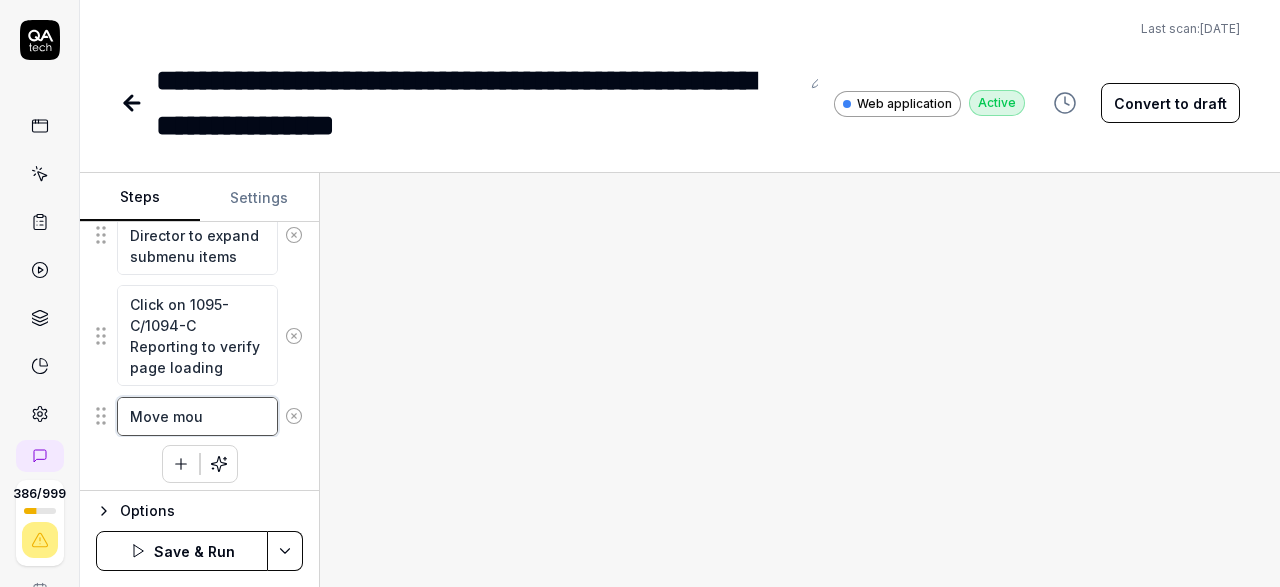 type on "*" 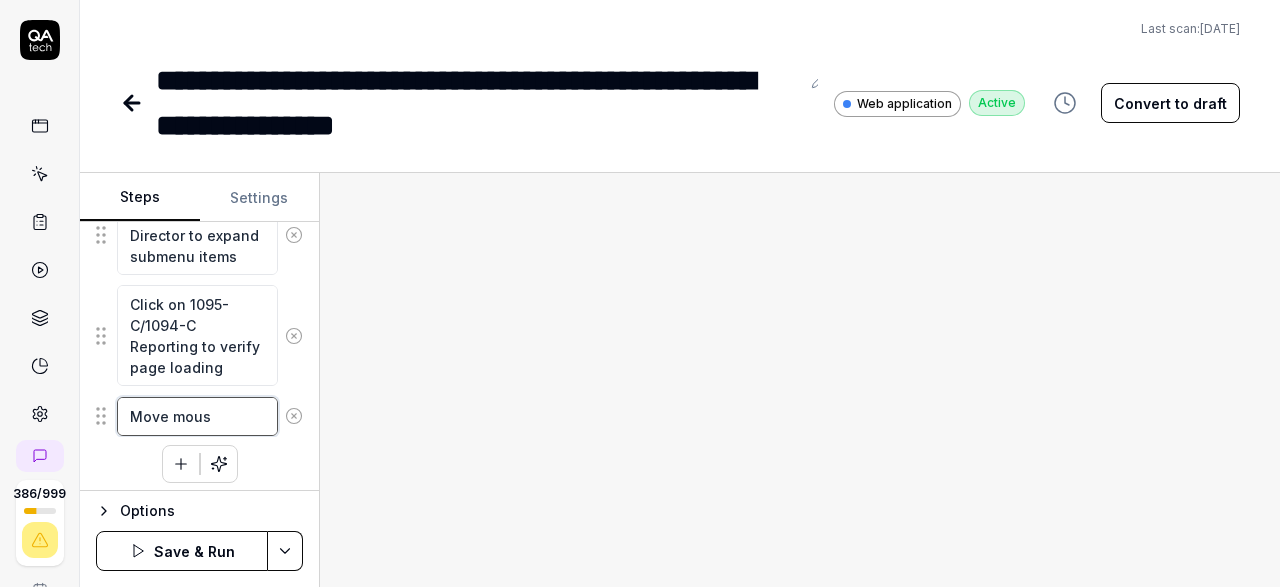 type on "*" 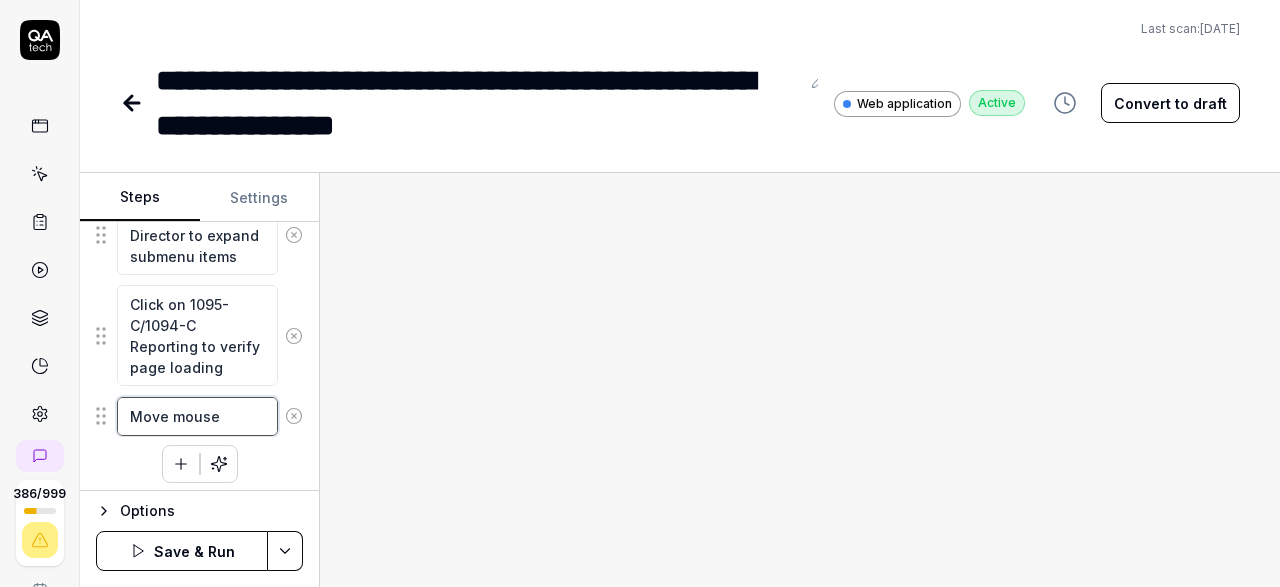 type on "Move mouse" 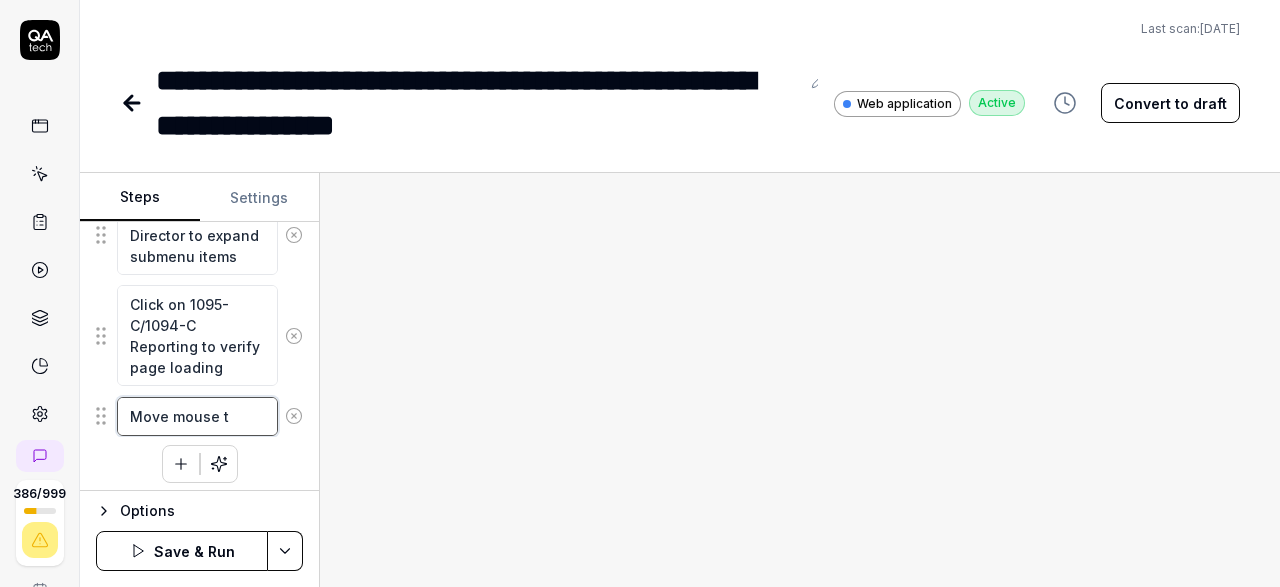 type on "*" 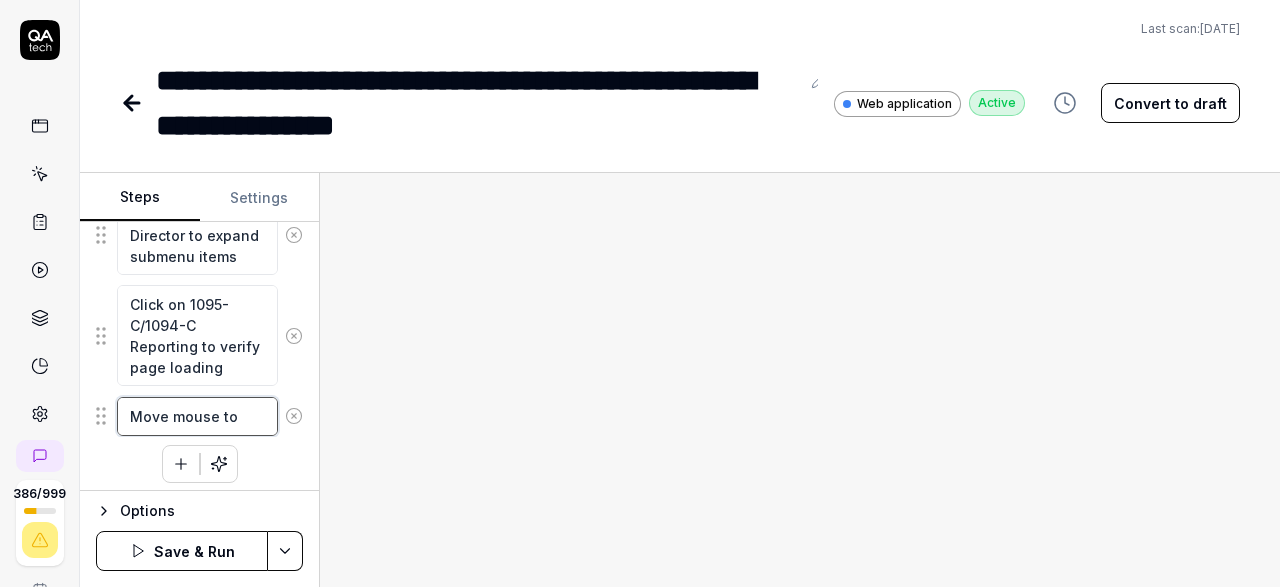 type on "*" 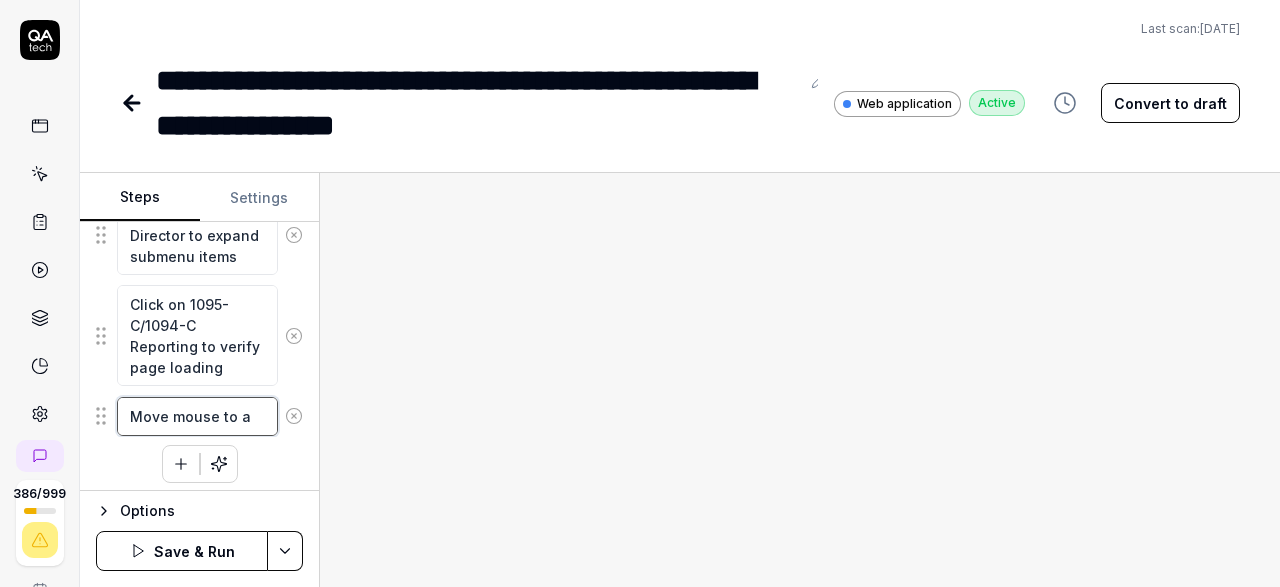 type on "*" 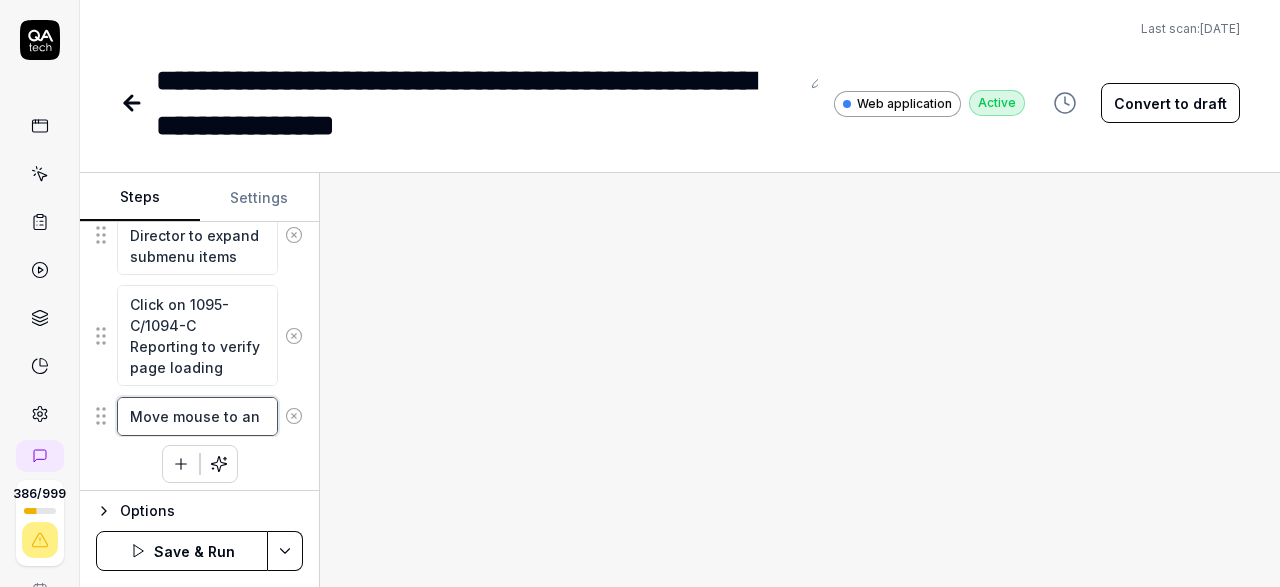 type on "*" 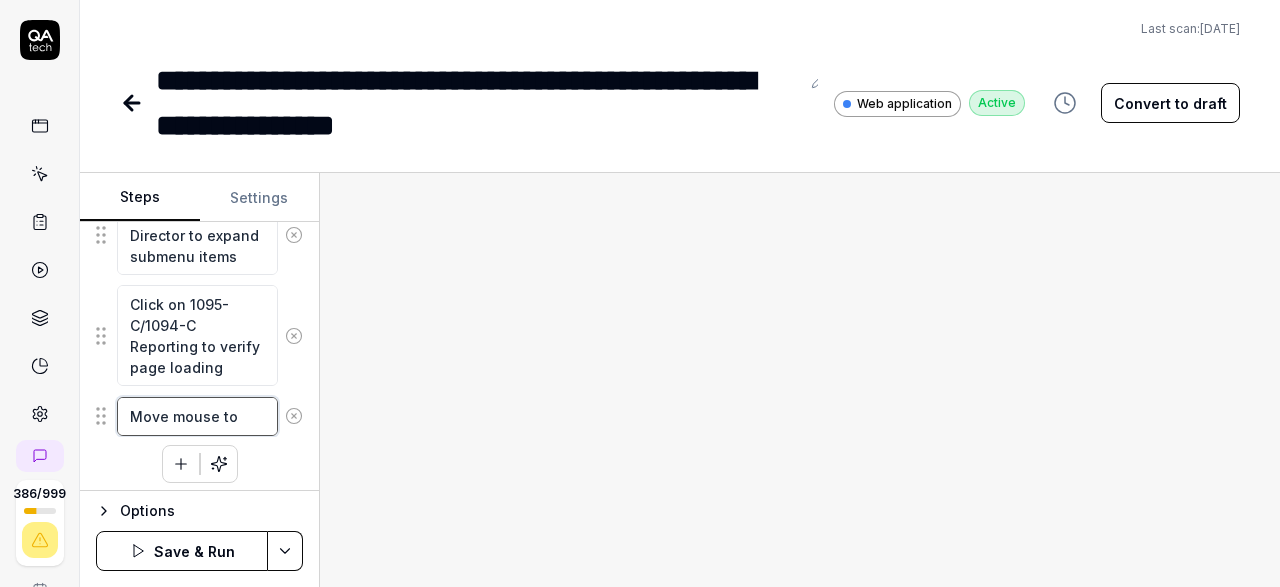 type on "*" 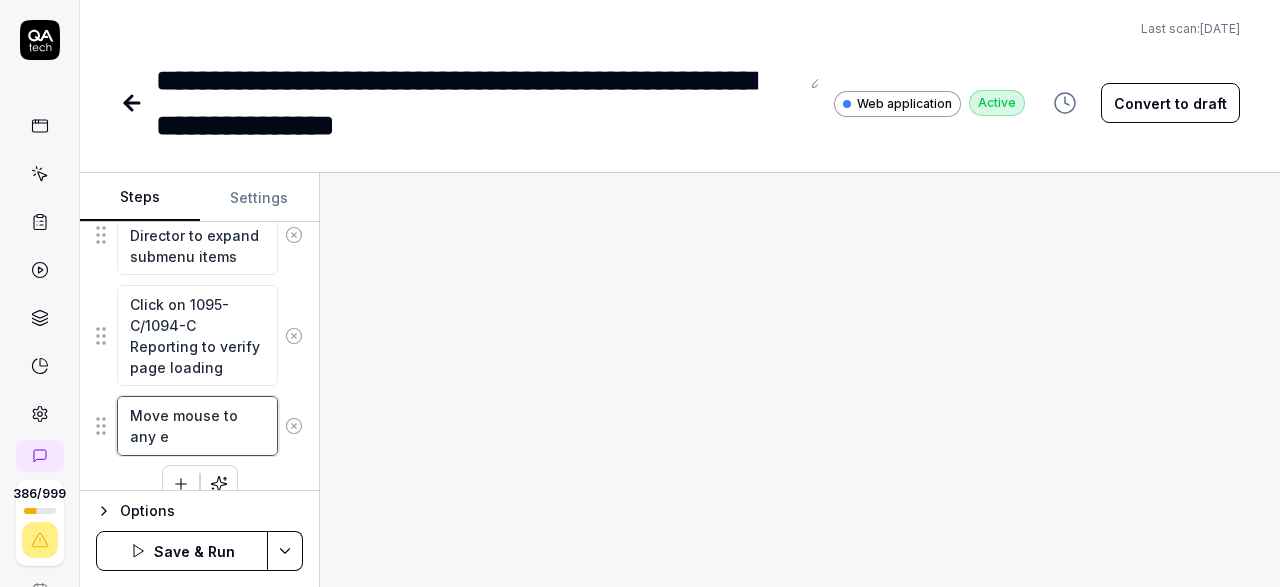 type on "*" 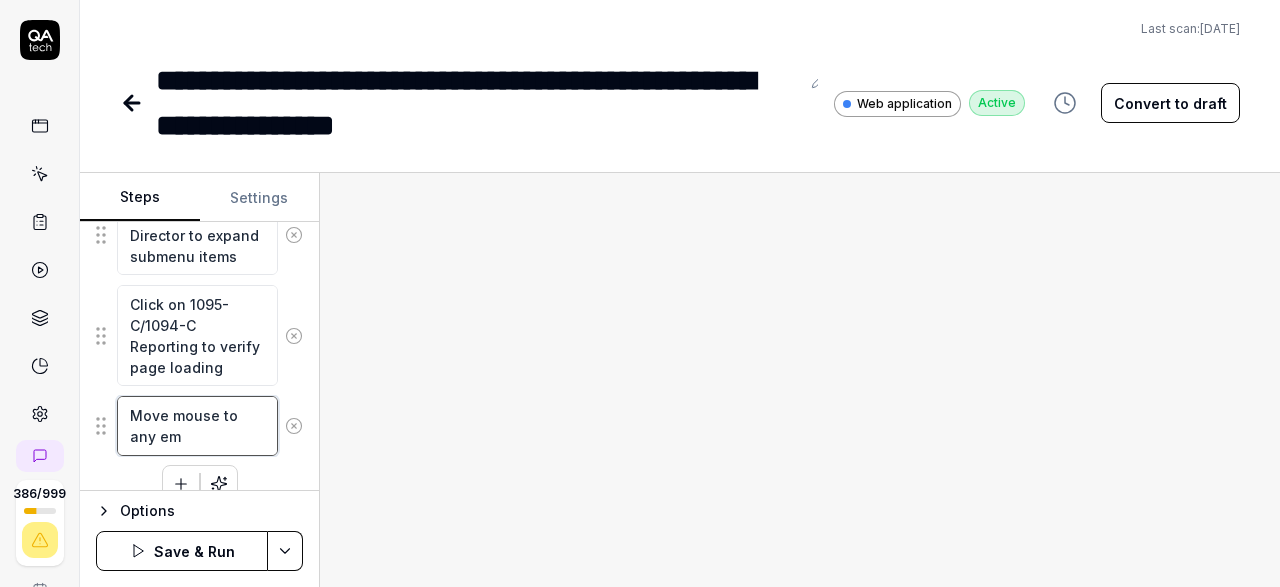 type on "*" 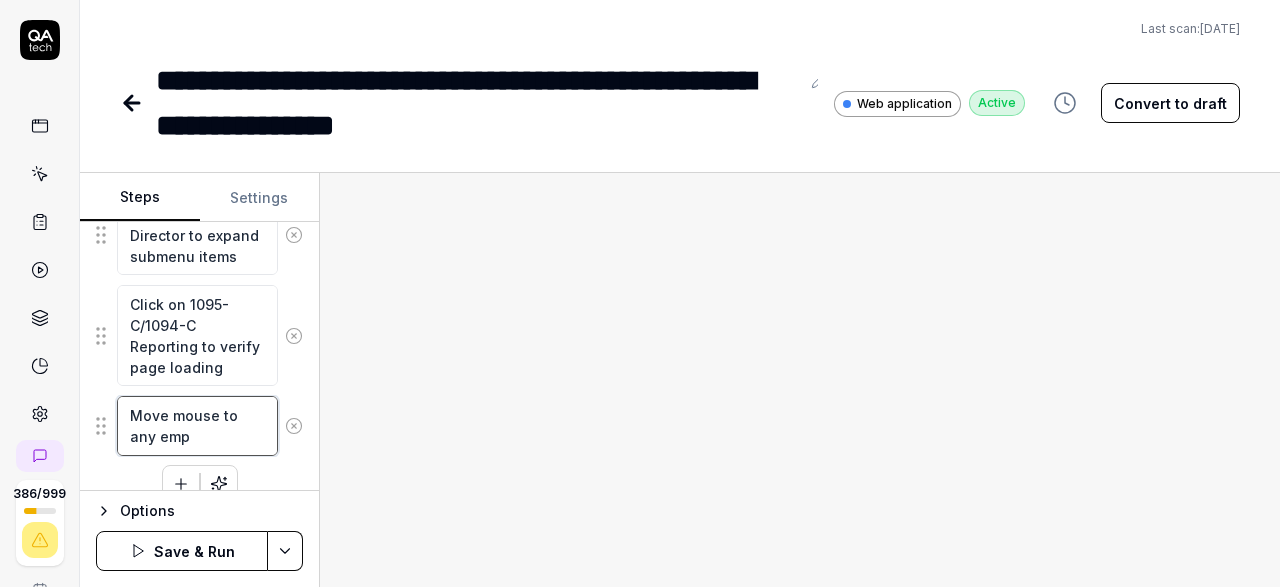 type on "*" 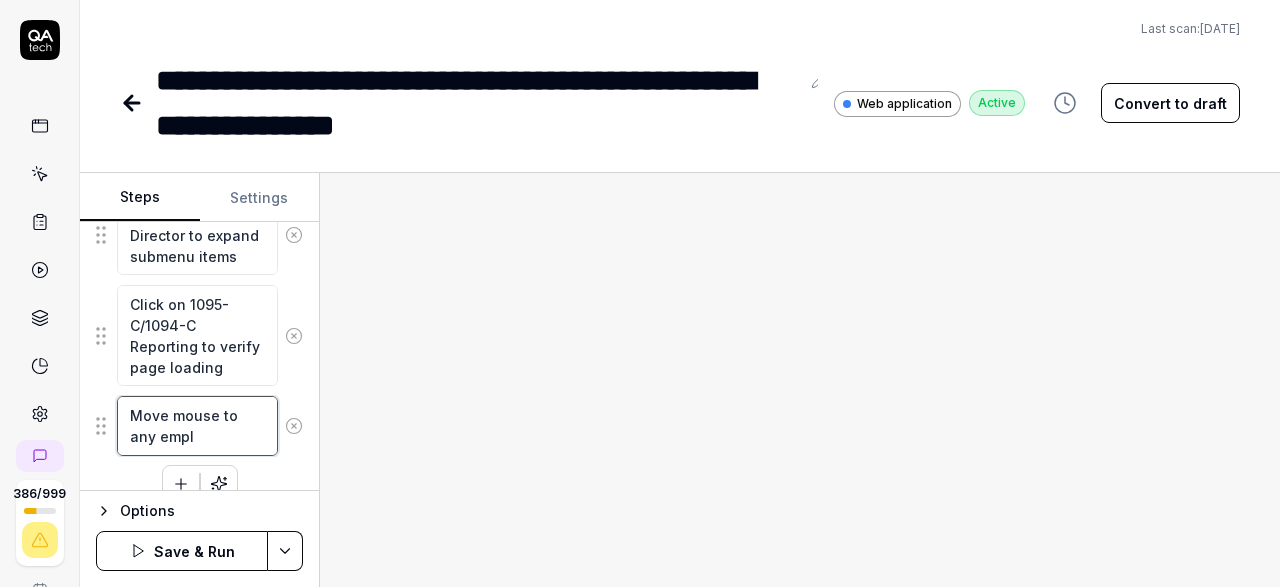 type on "*" 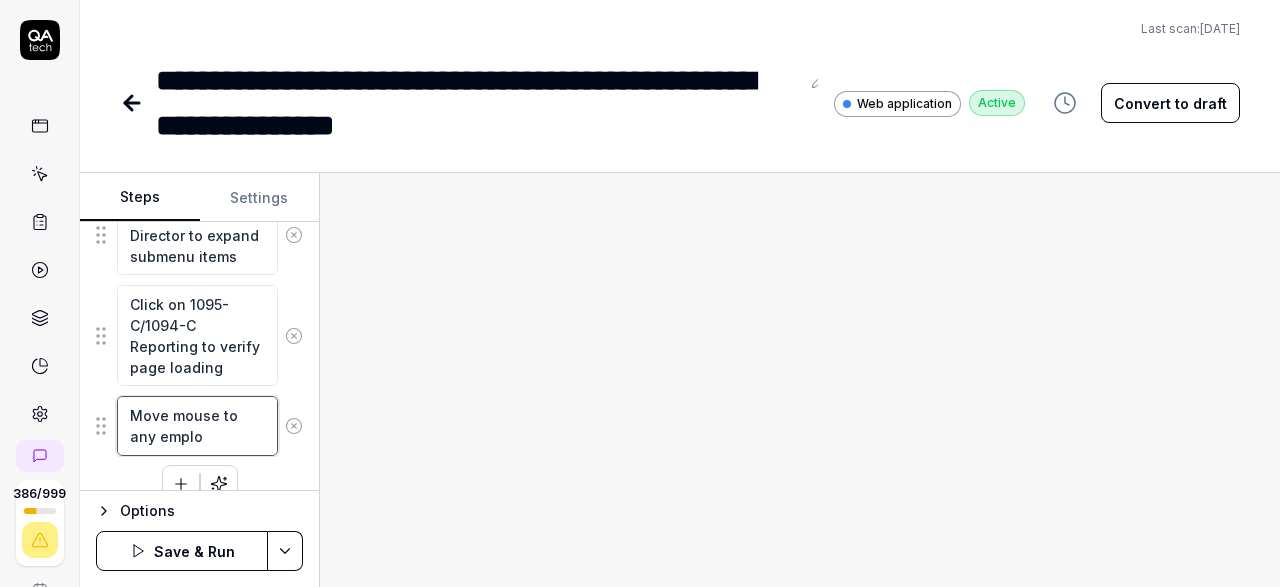 type on "*" 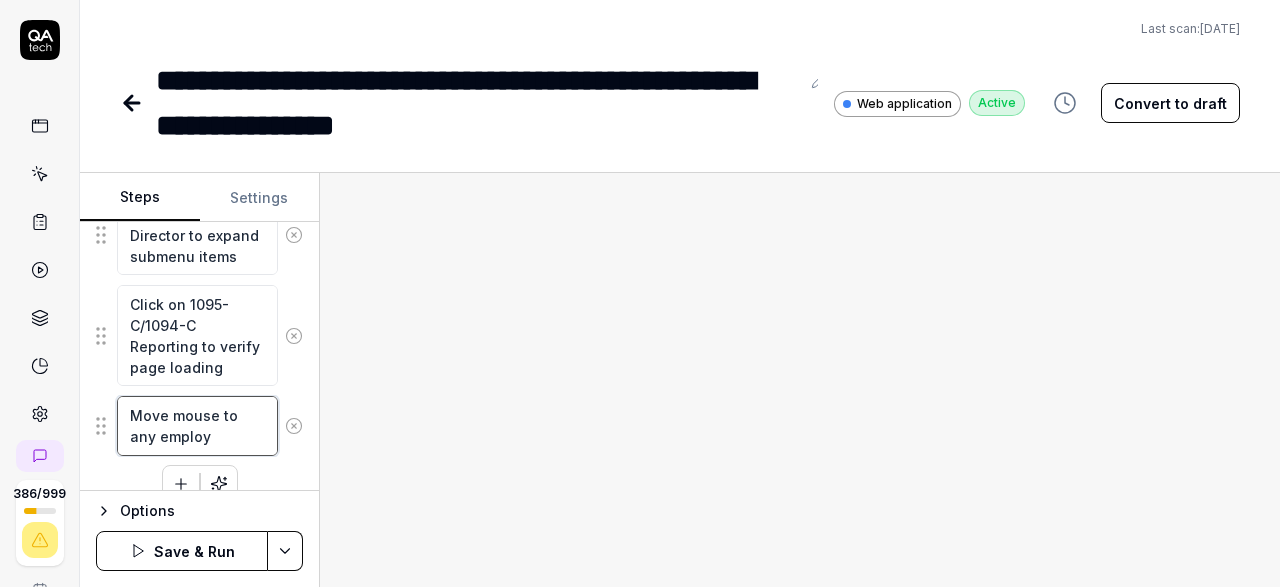 type on "*" 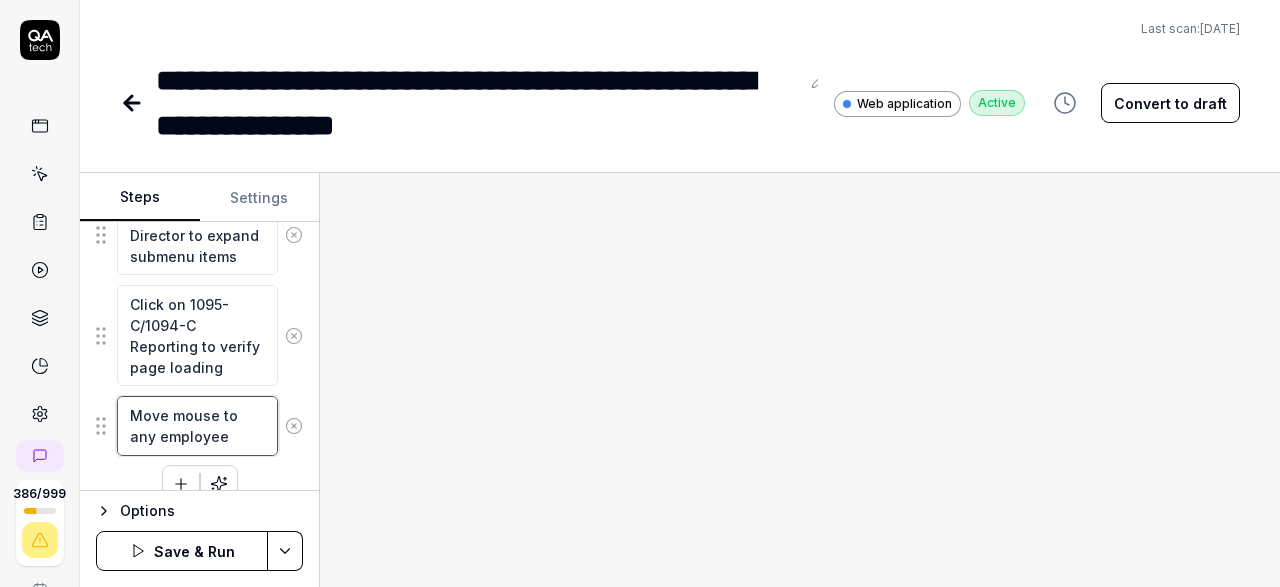 type on "Move mouse to any employee i" 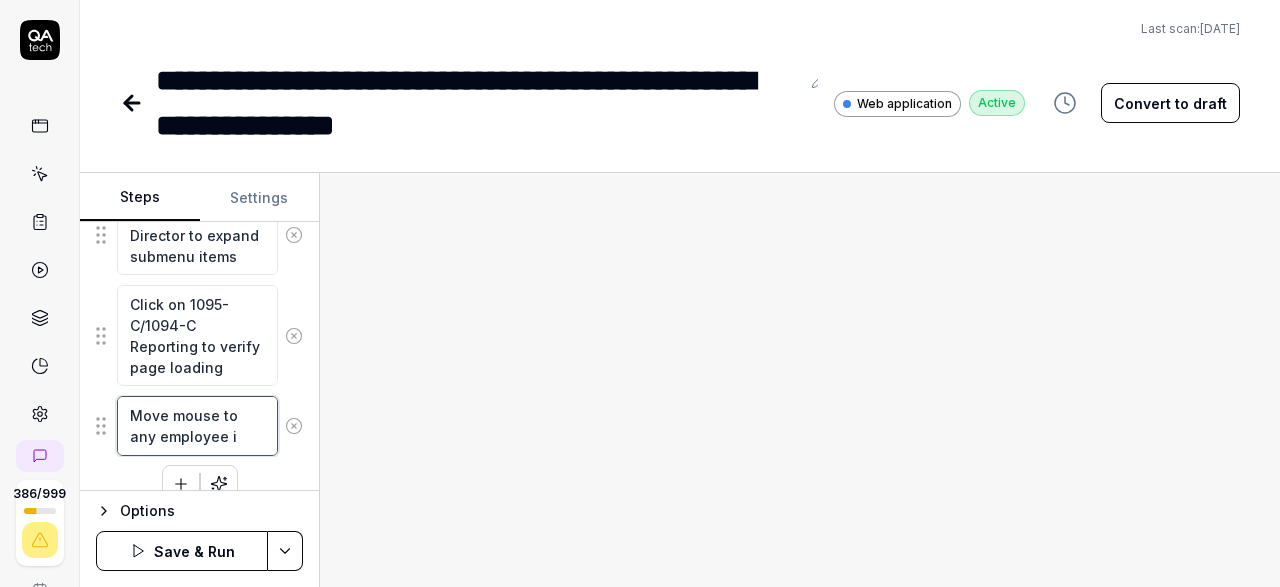type on "*" 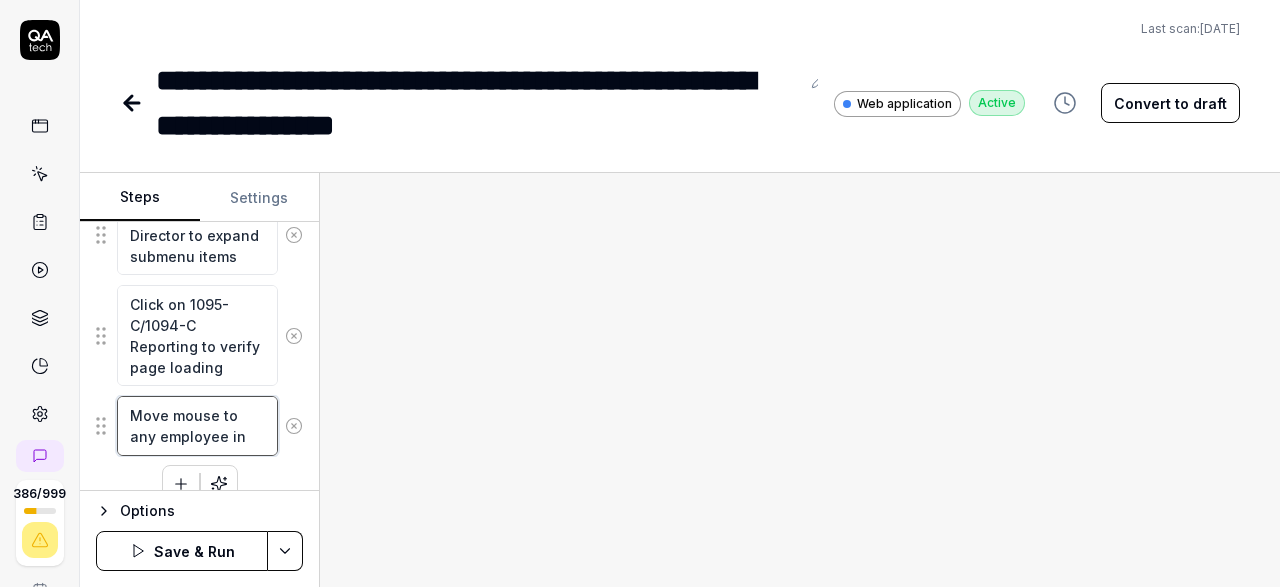 type on "*" 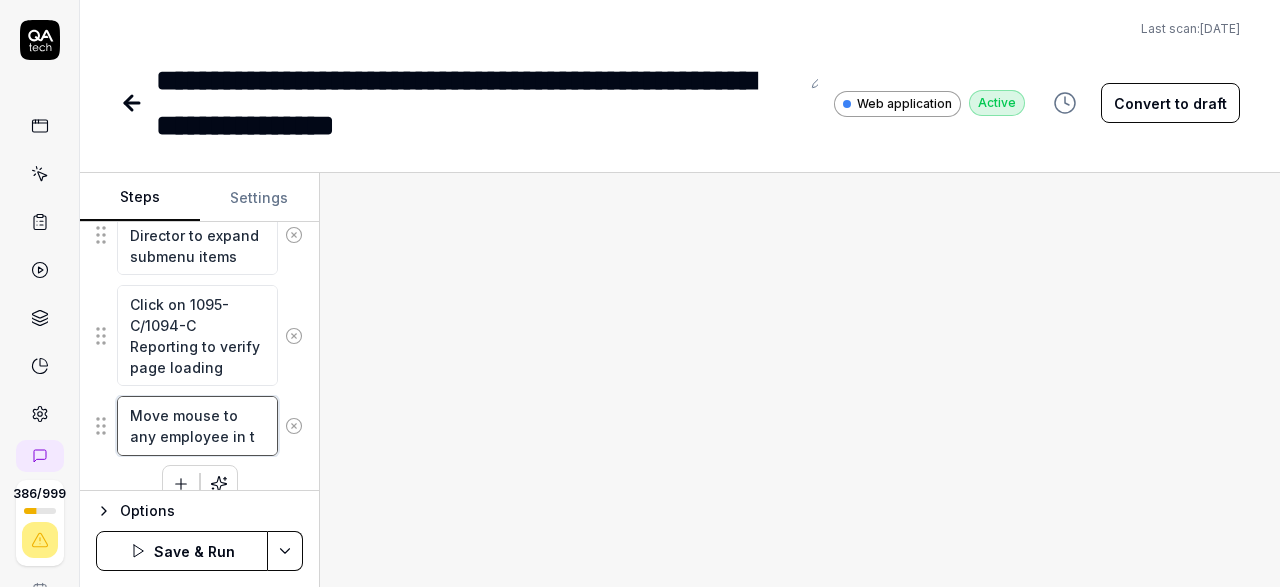 type on "Move mouse to any employee in th" 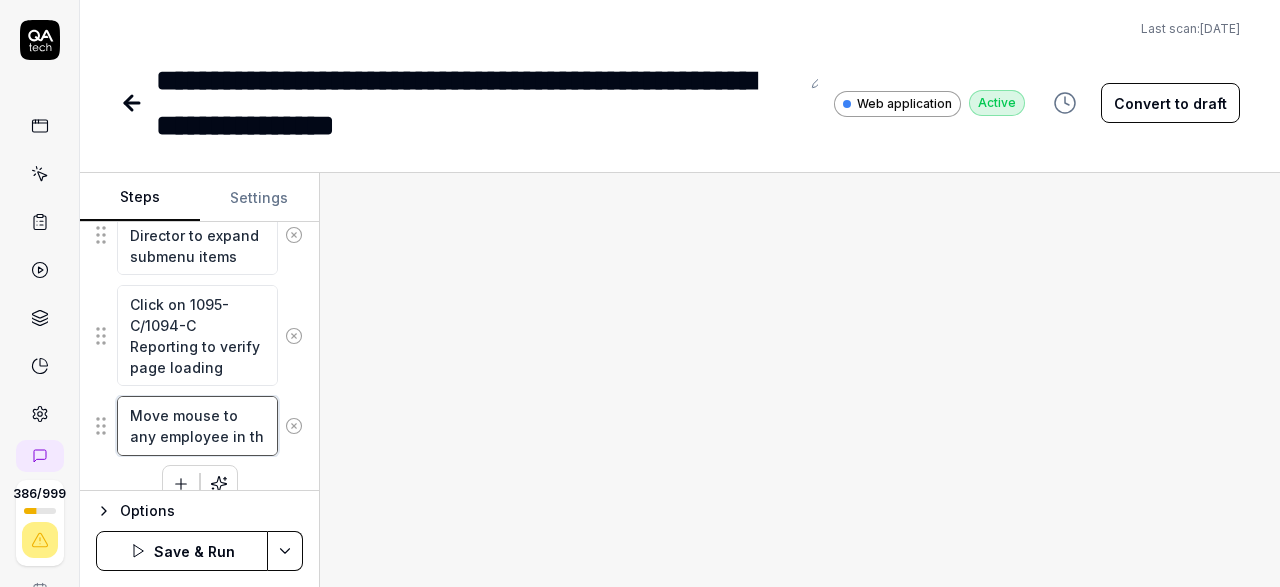 type on "*" 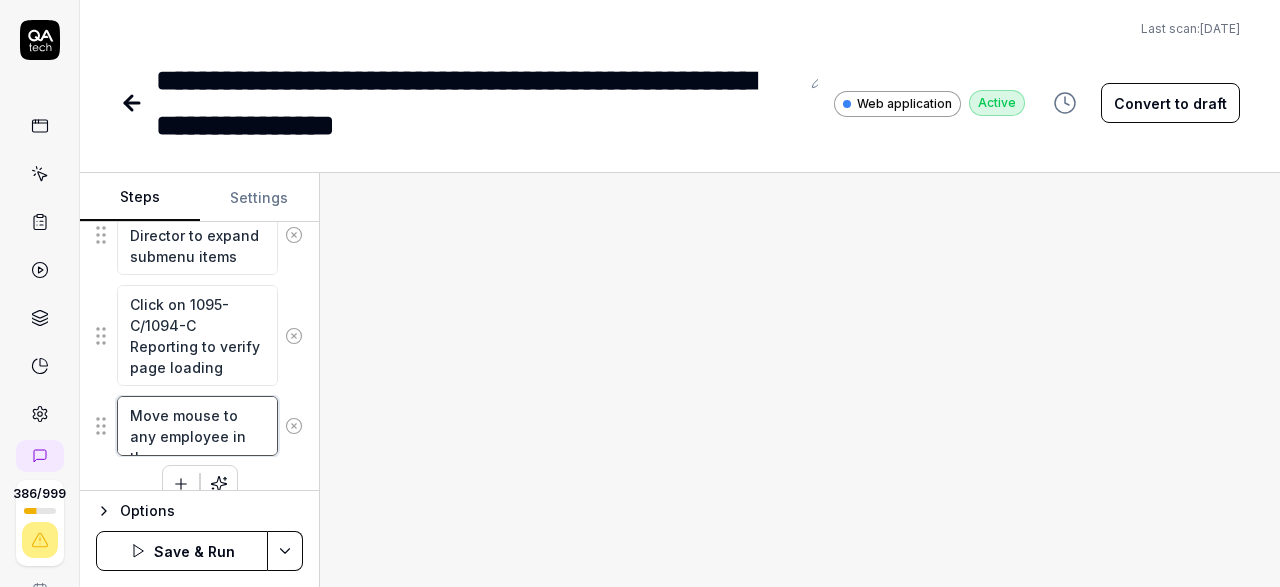 type on "*" 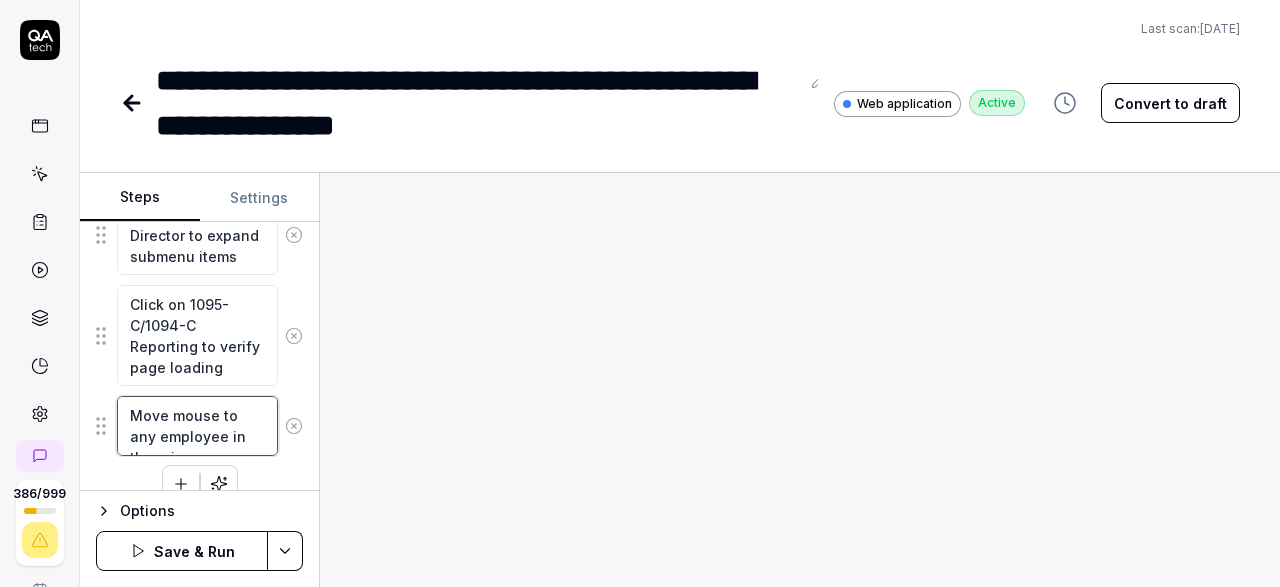 type on "*" 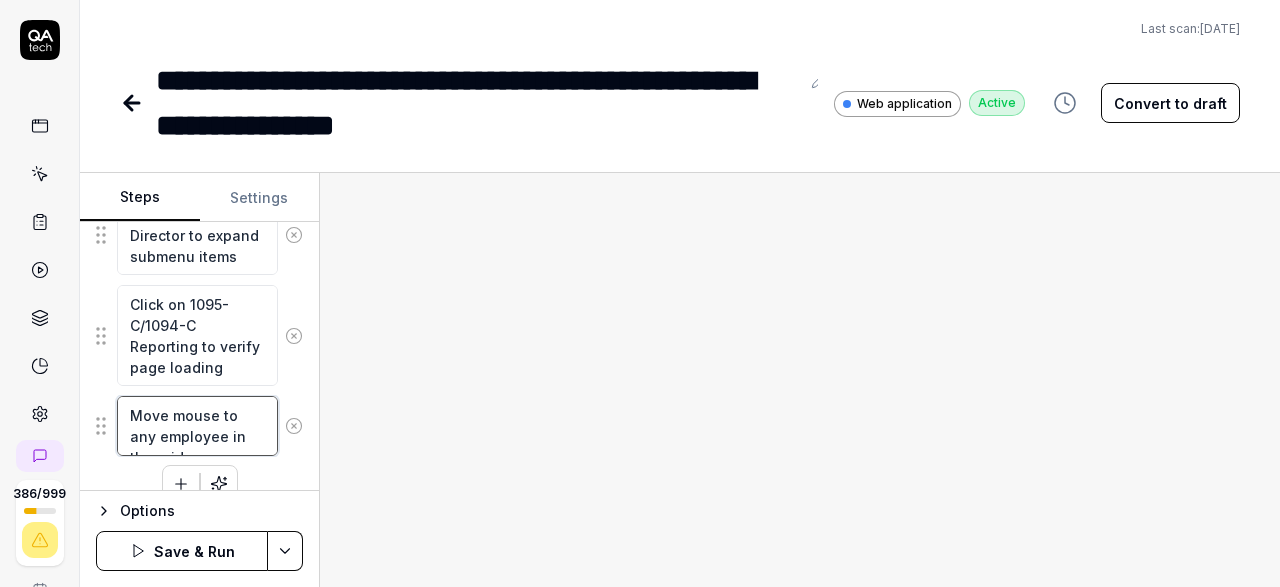 scroll, scrollTop: 1053, scrollLeft: 0, axis: vertical 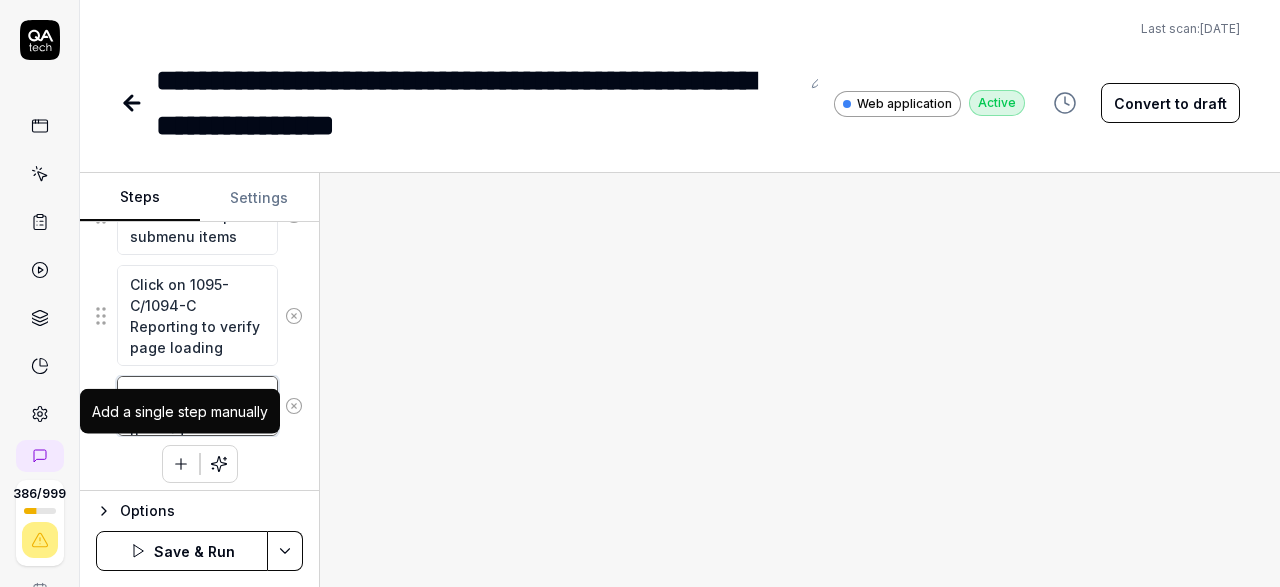 type on "Move mouse to any employee in the grid" 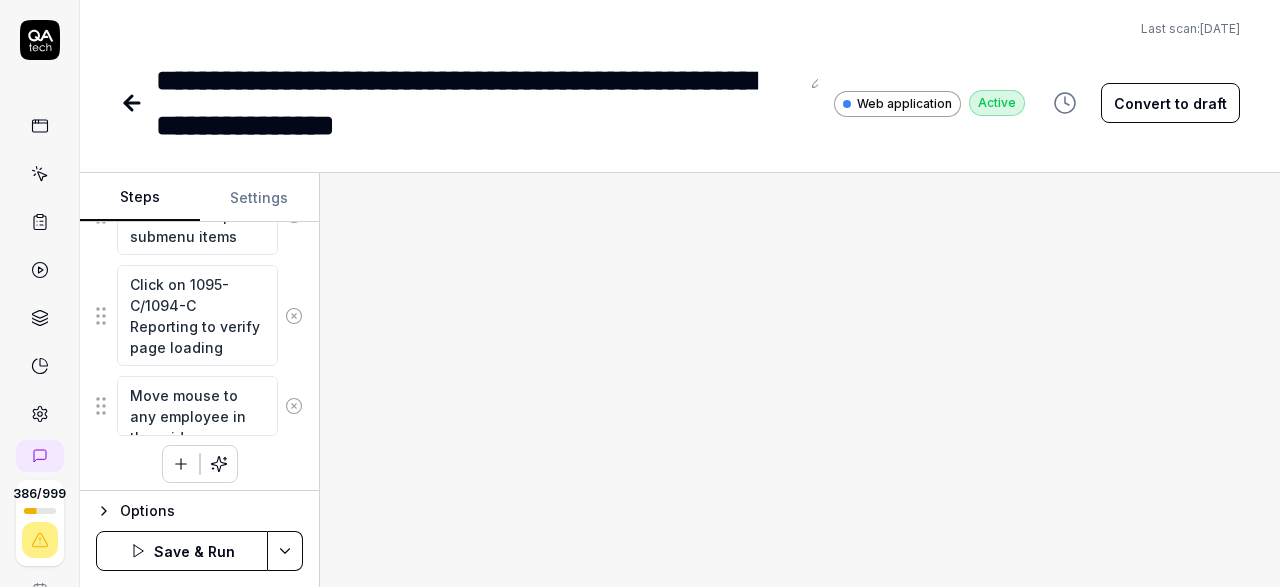 click 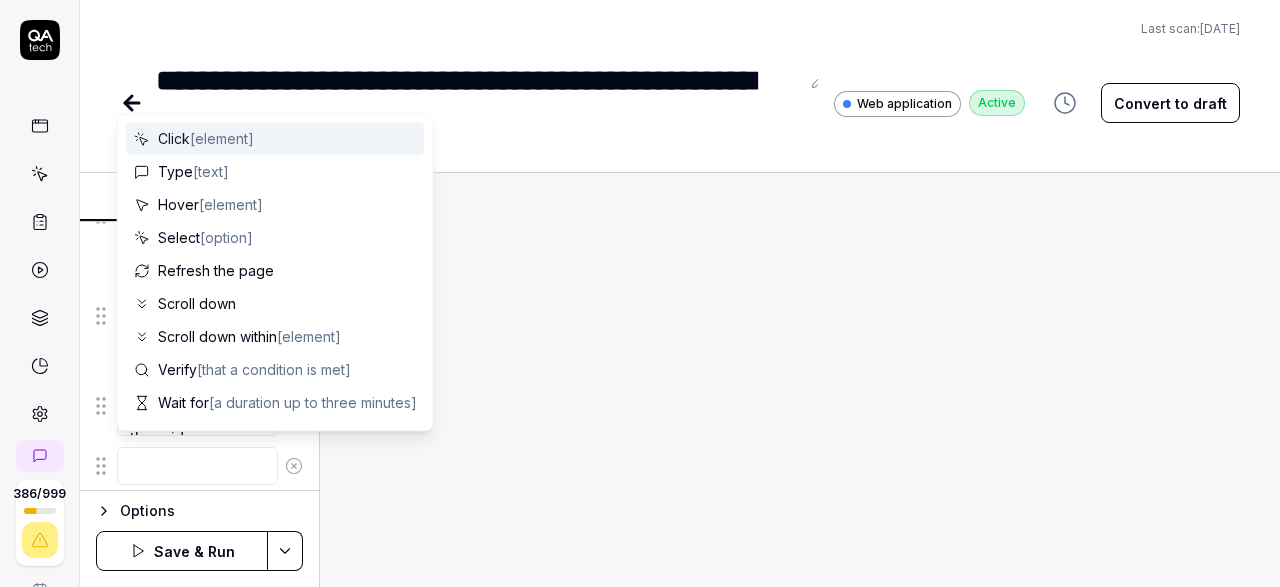 click at bounding box center (197, 466) 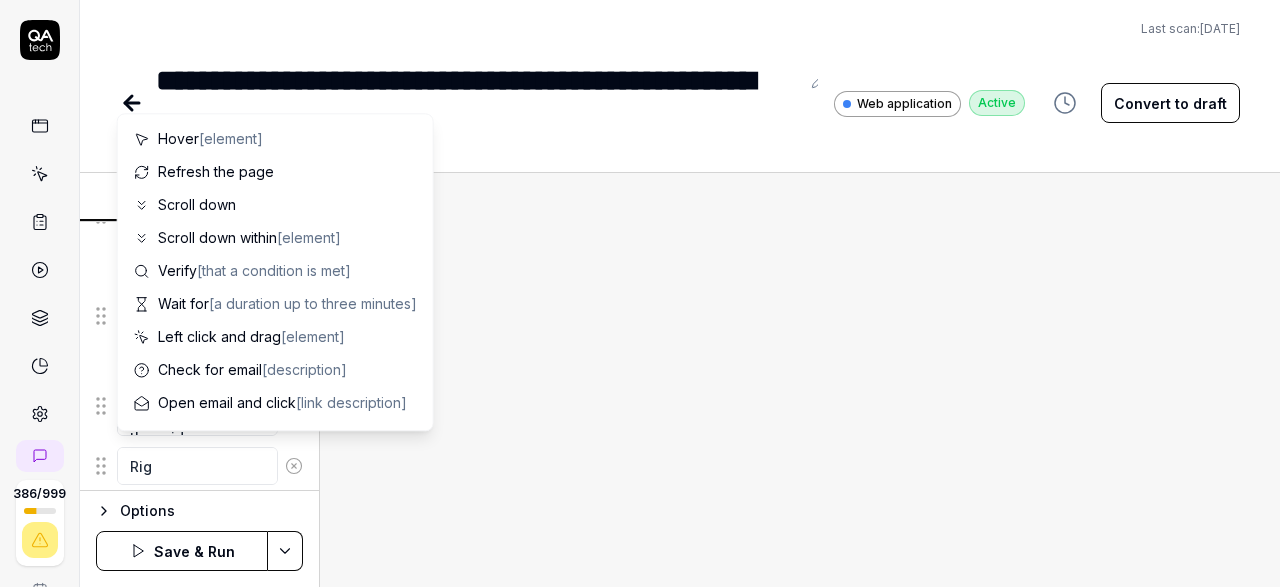type on "Righ" 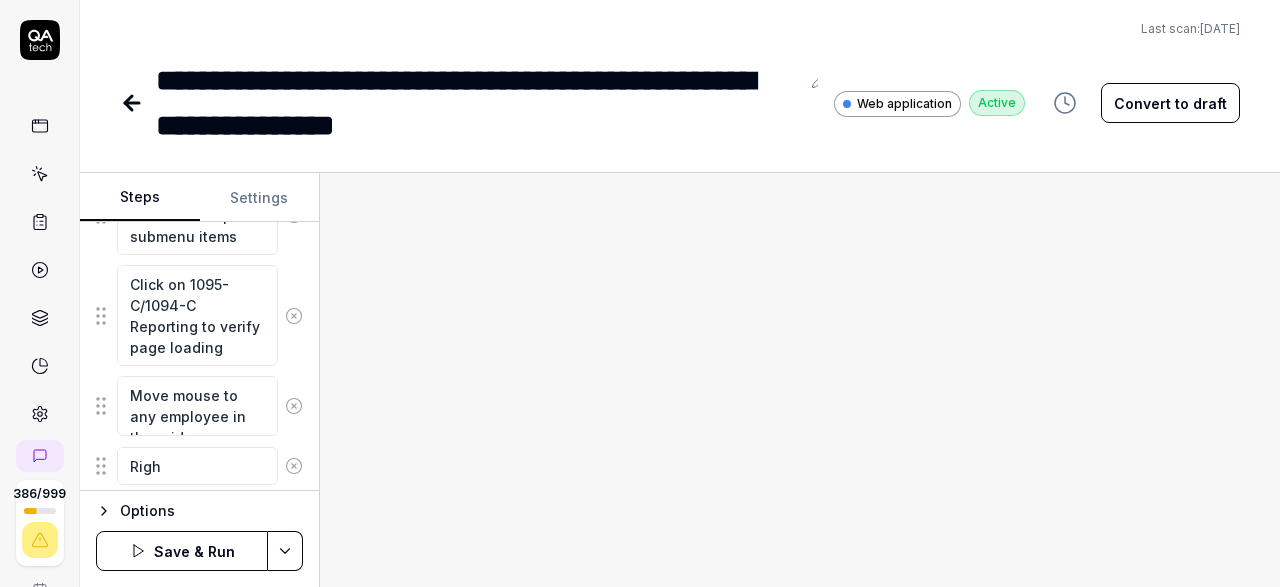 type on "*" 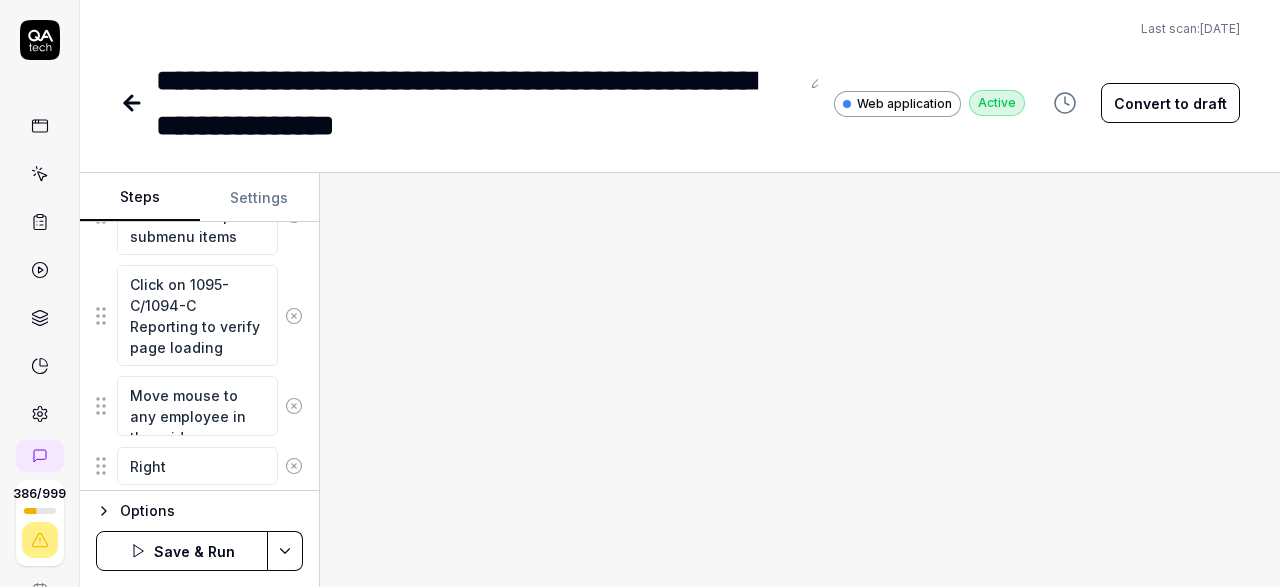 type on "*" 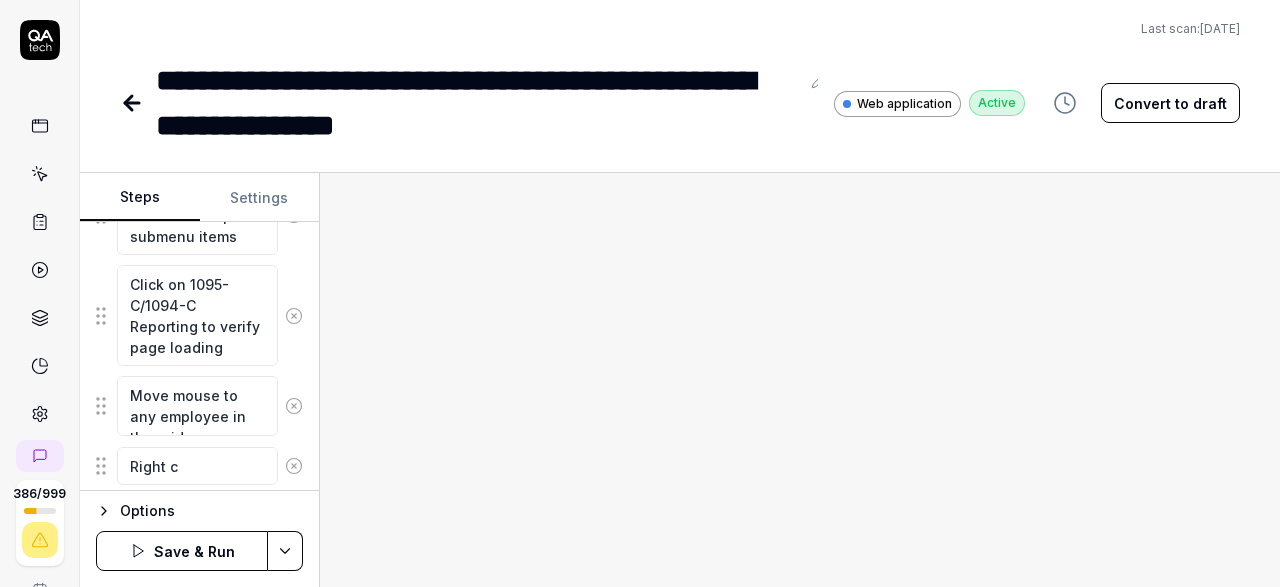 type on "*" 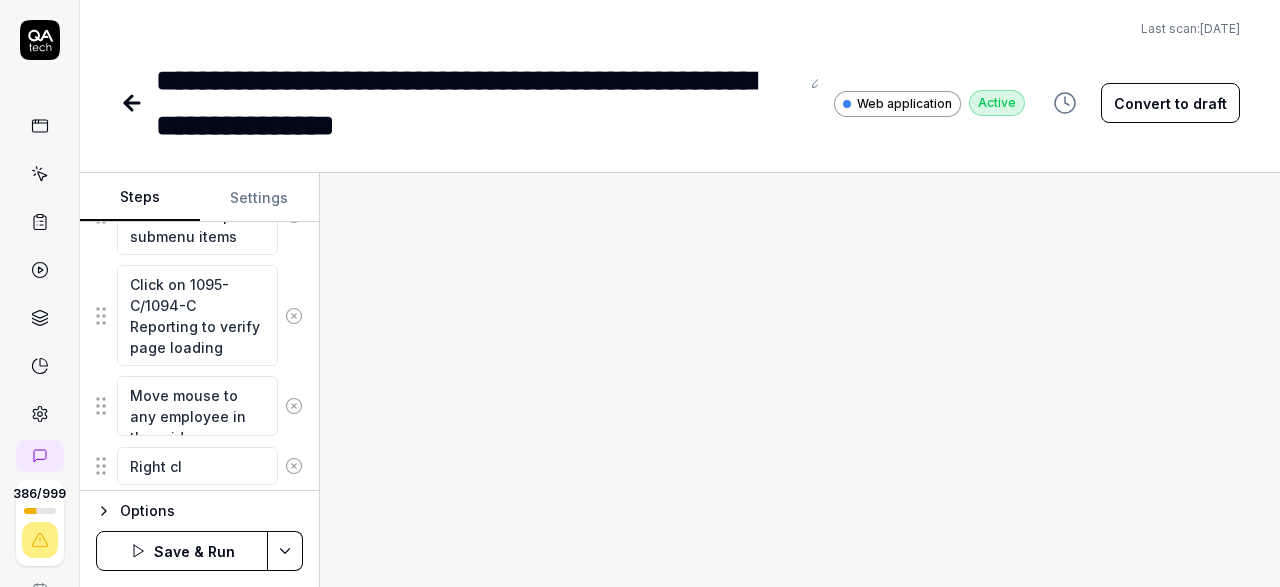 type on "*" 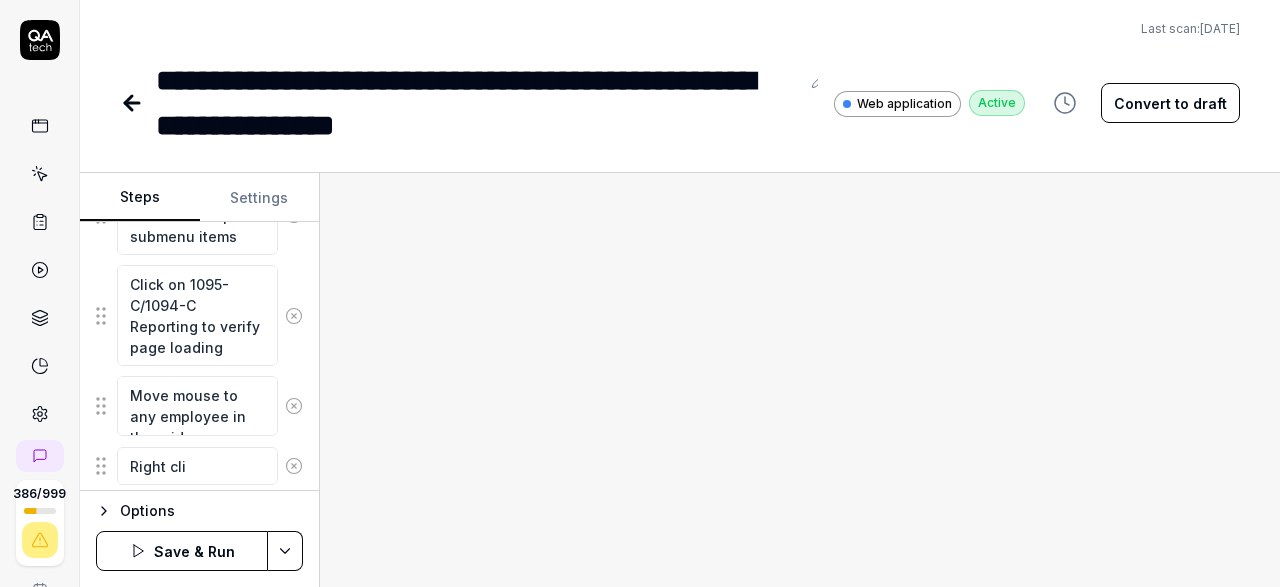 type on "*" 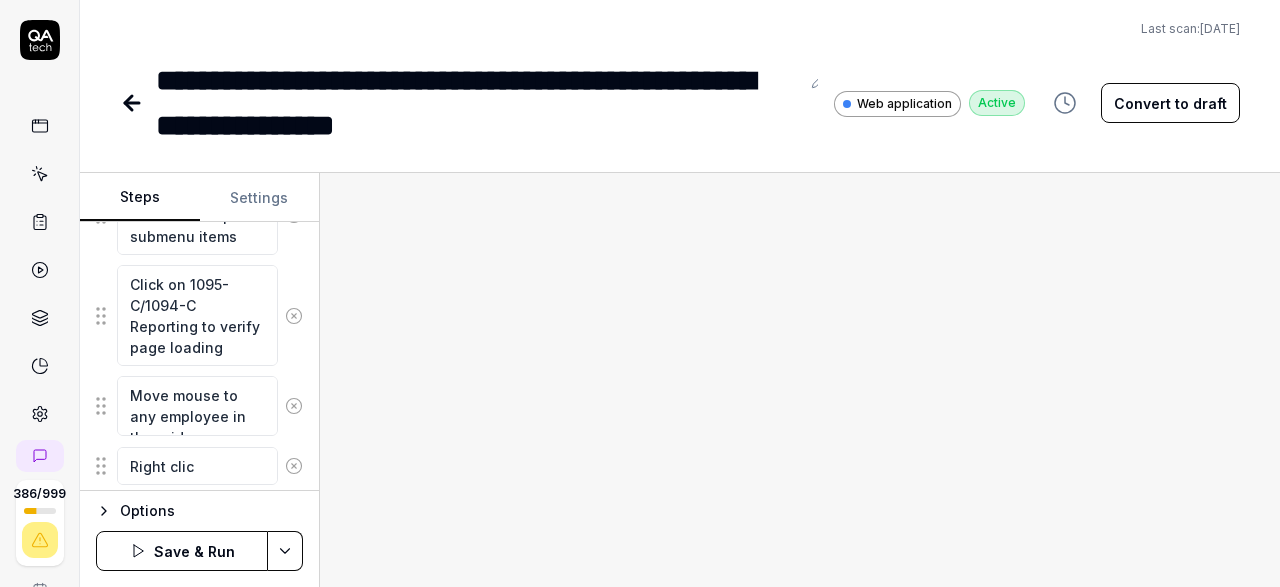 type on "Right click" 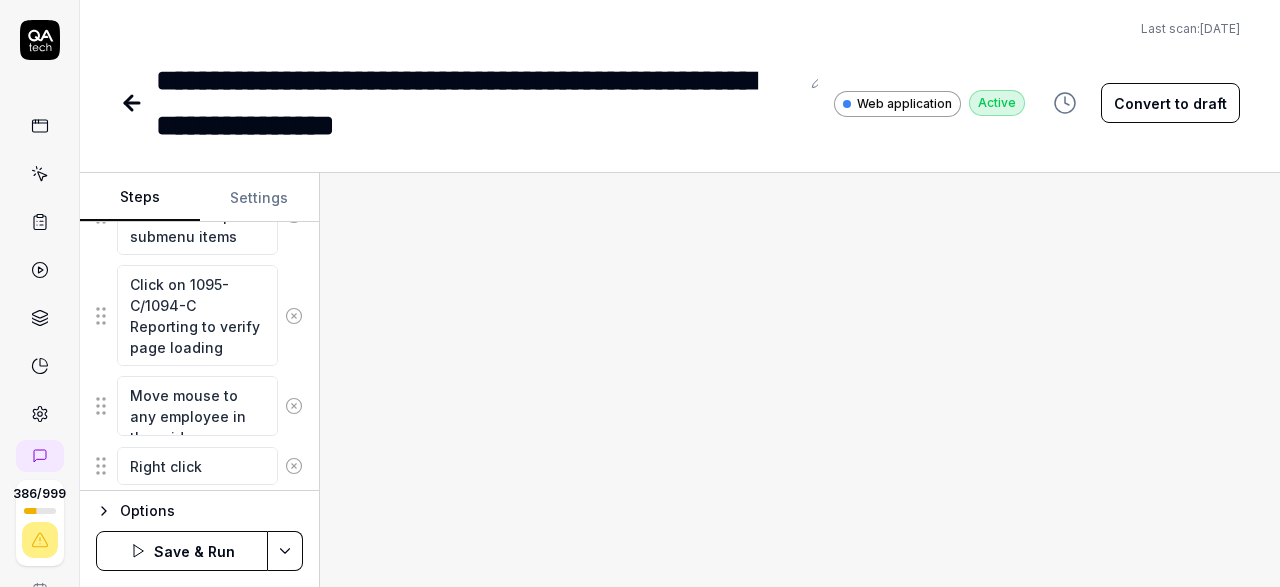 type on "*" 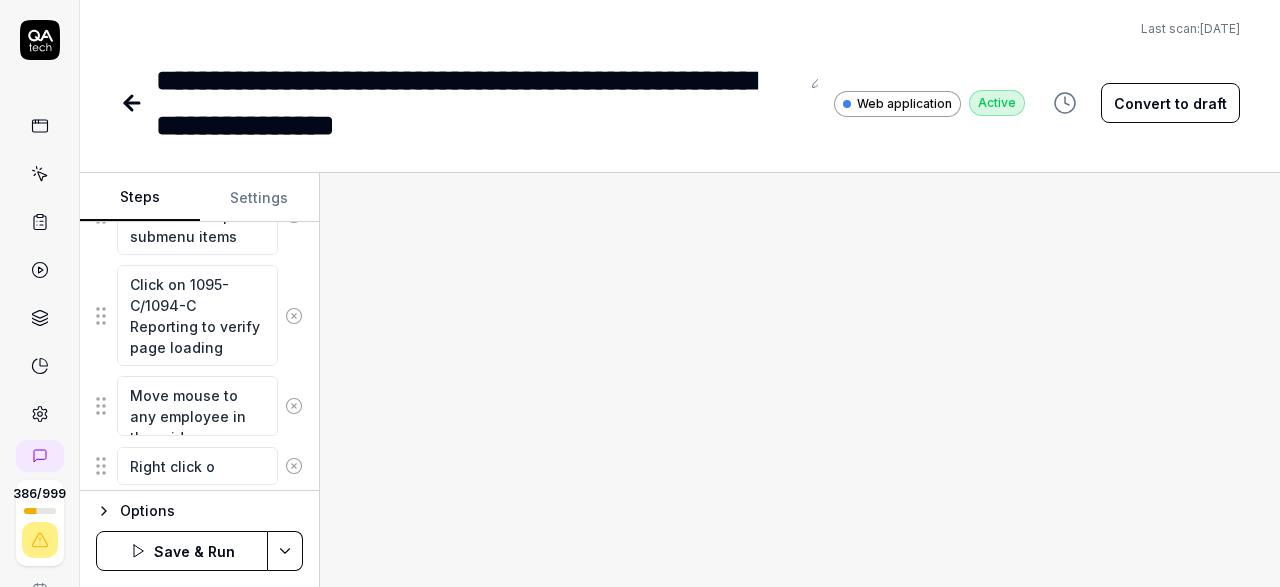 type on "*" 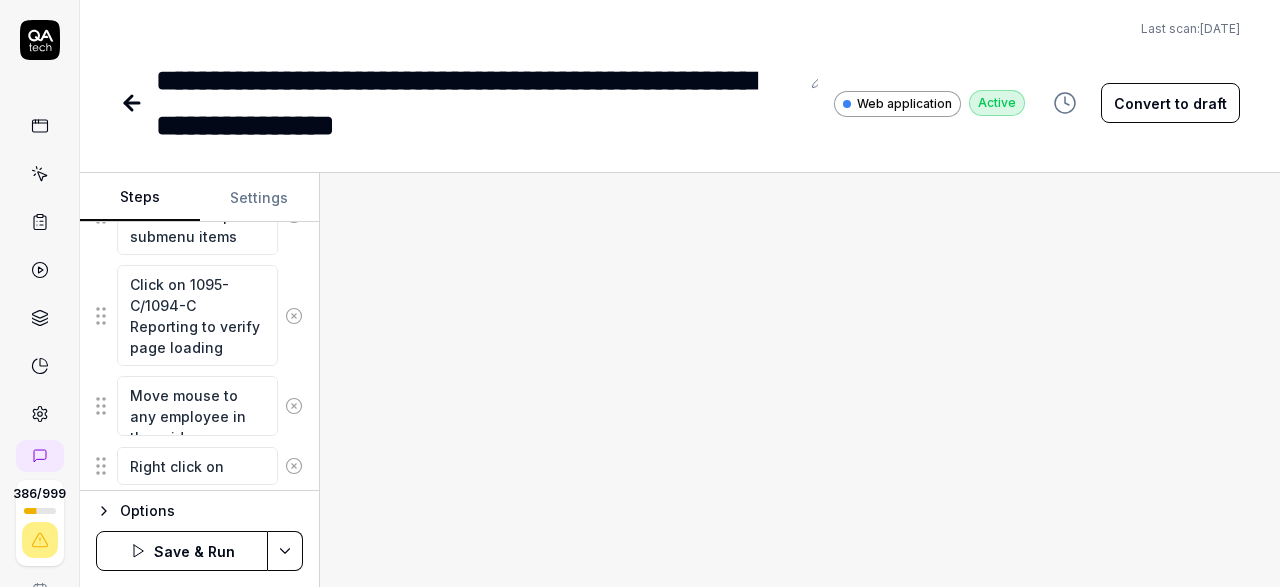 type on "Right click on" 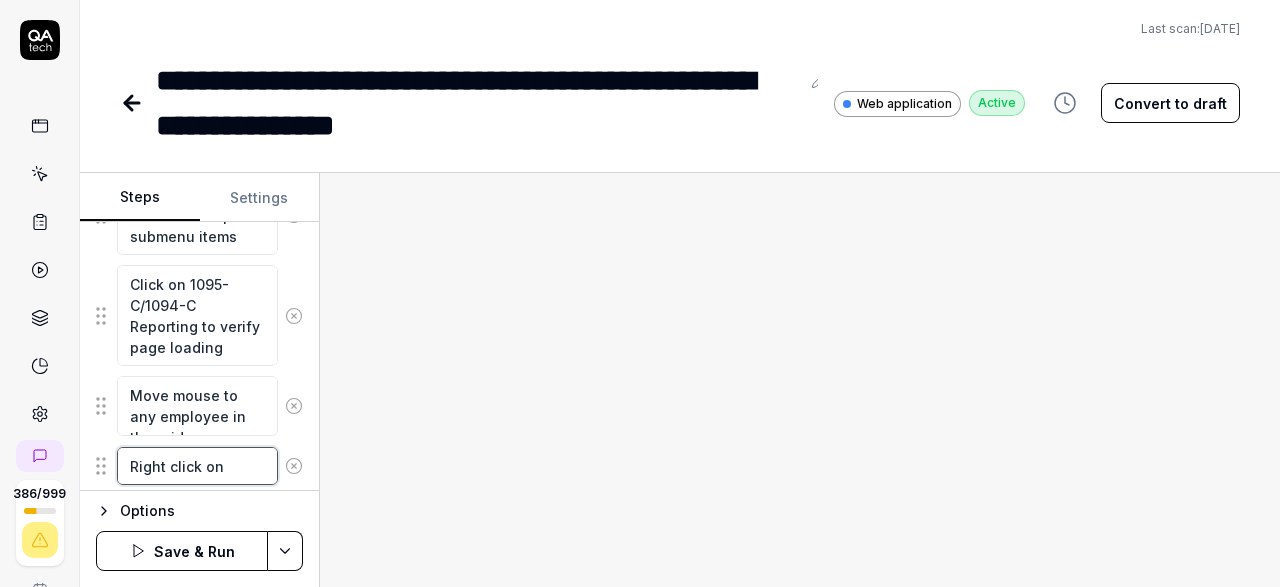 type on "*" 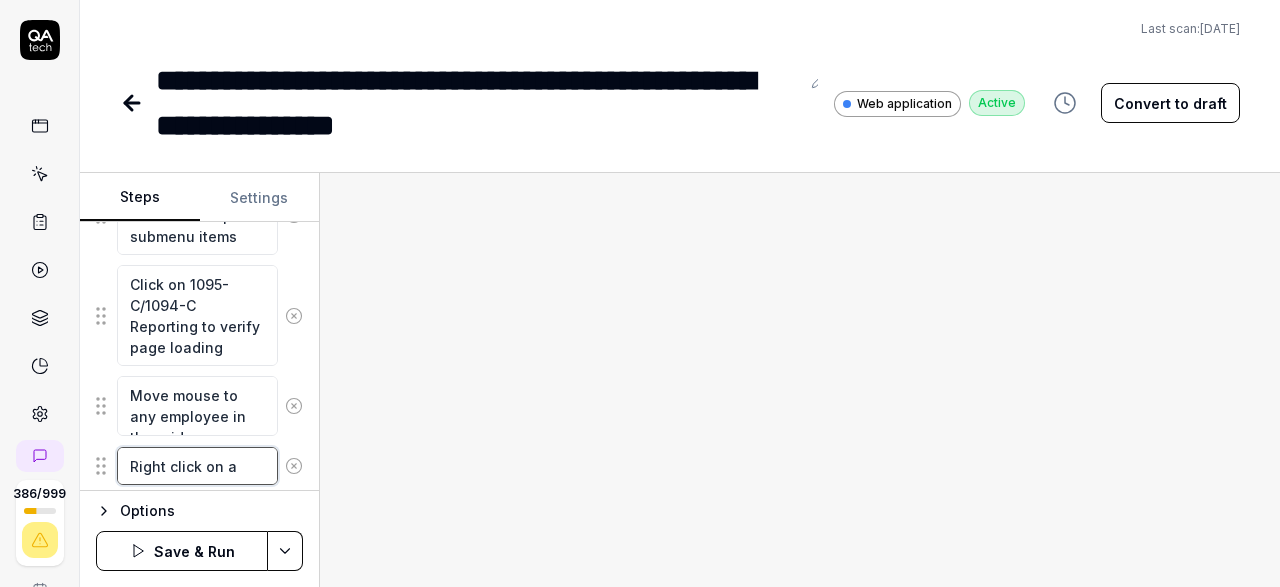 type on "*" 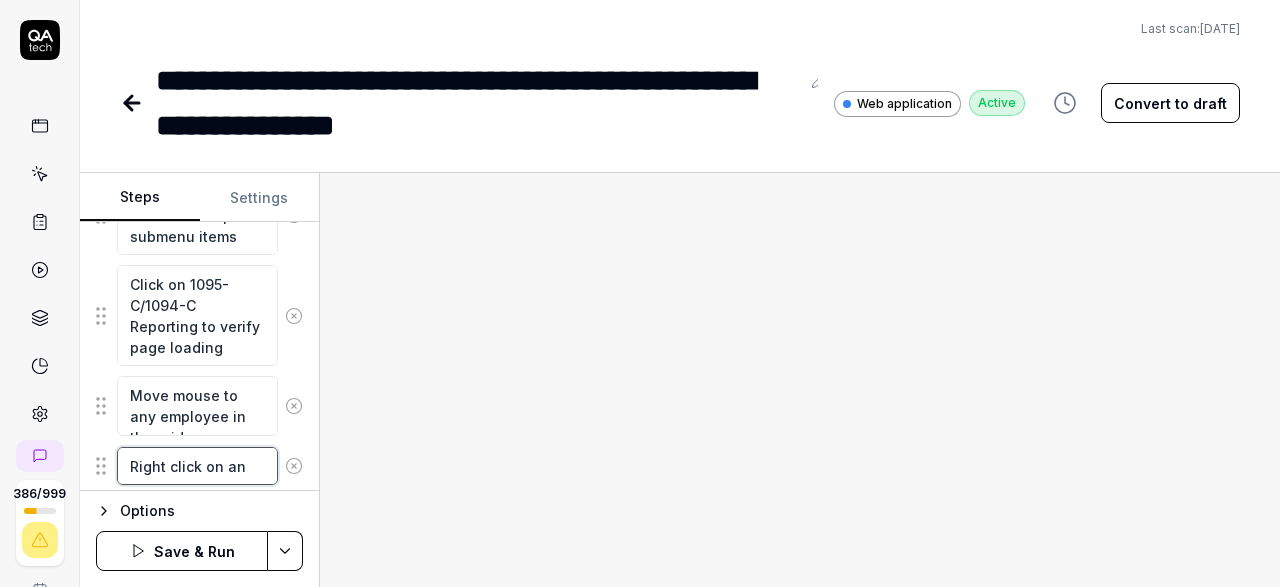 type on "*" 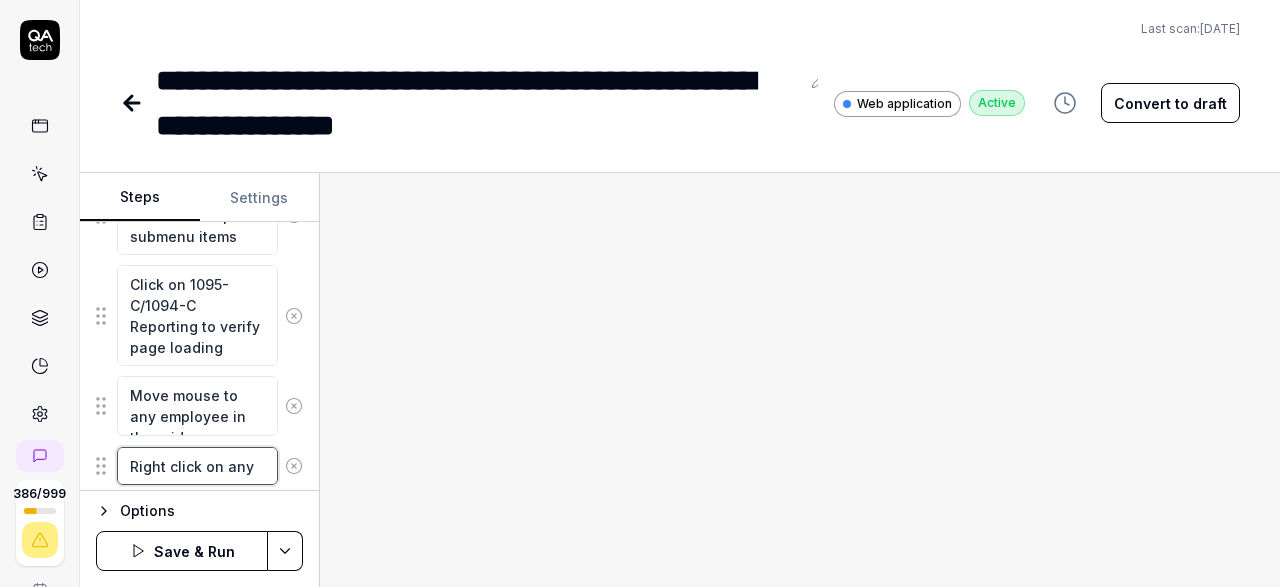 type on "*" 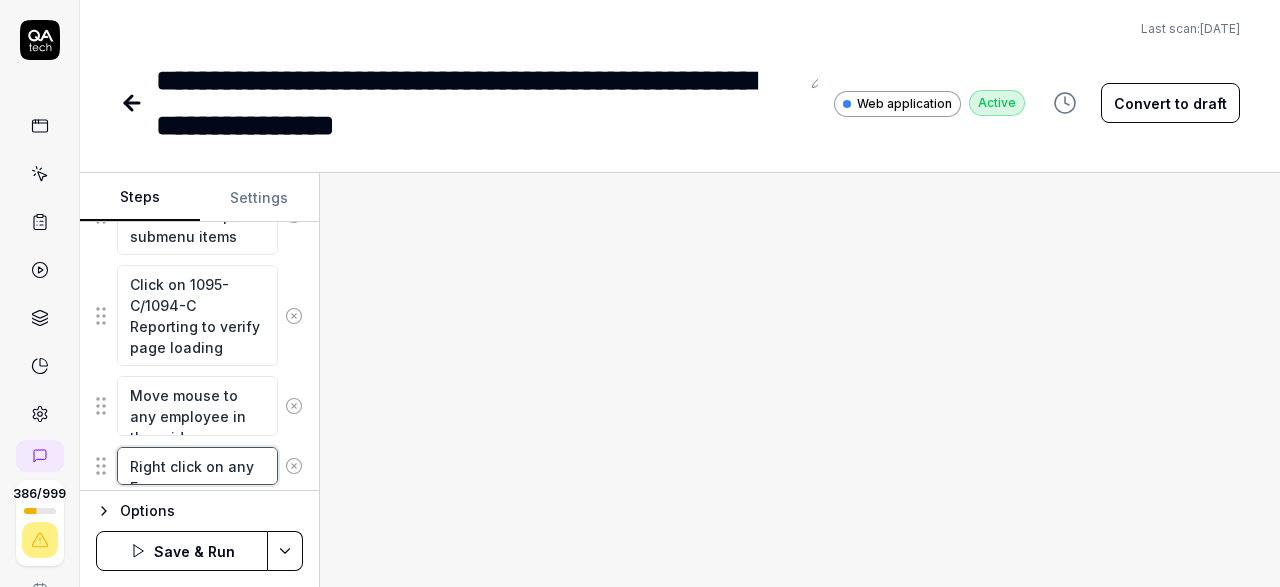 type on "*" 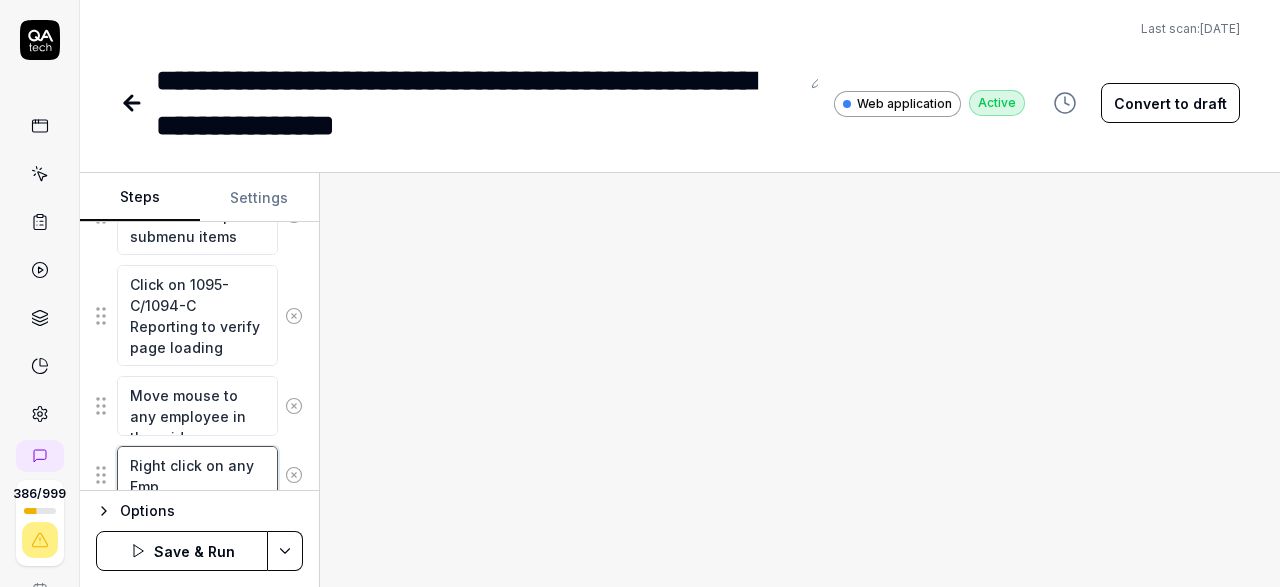 type on "*" 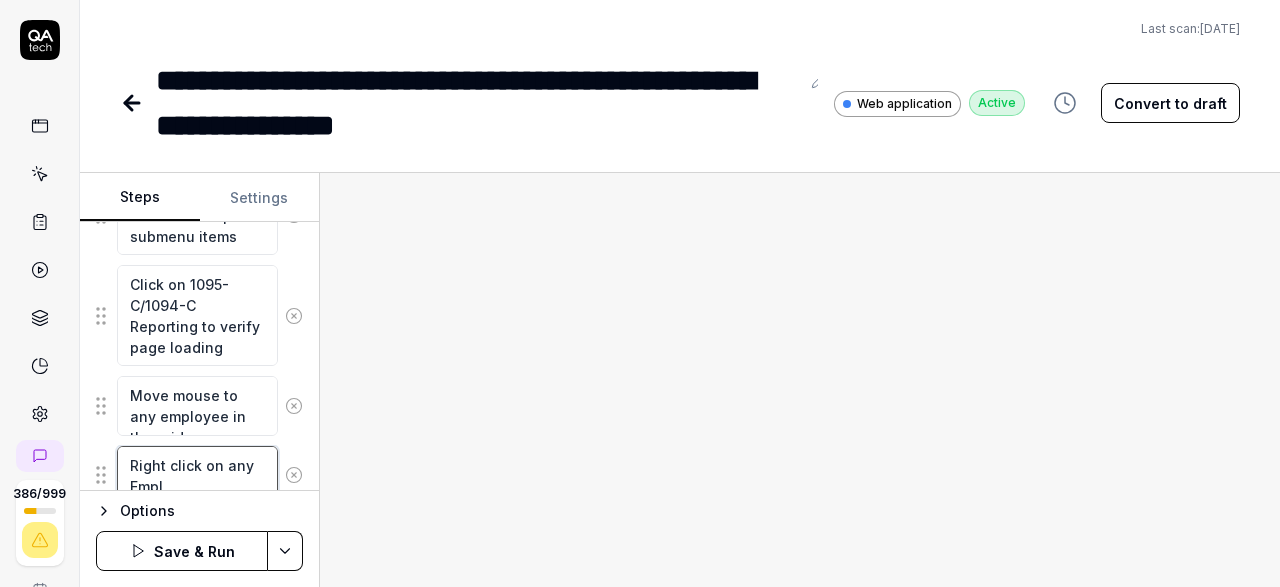 type on "*" 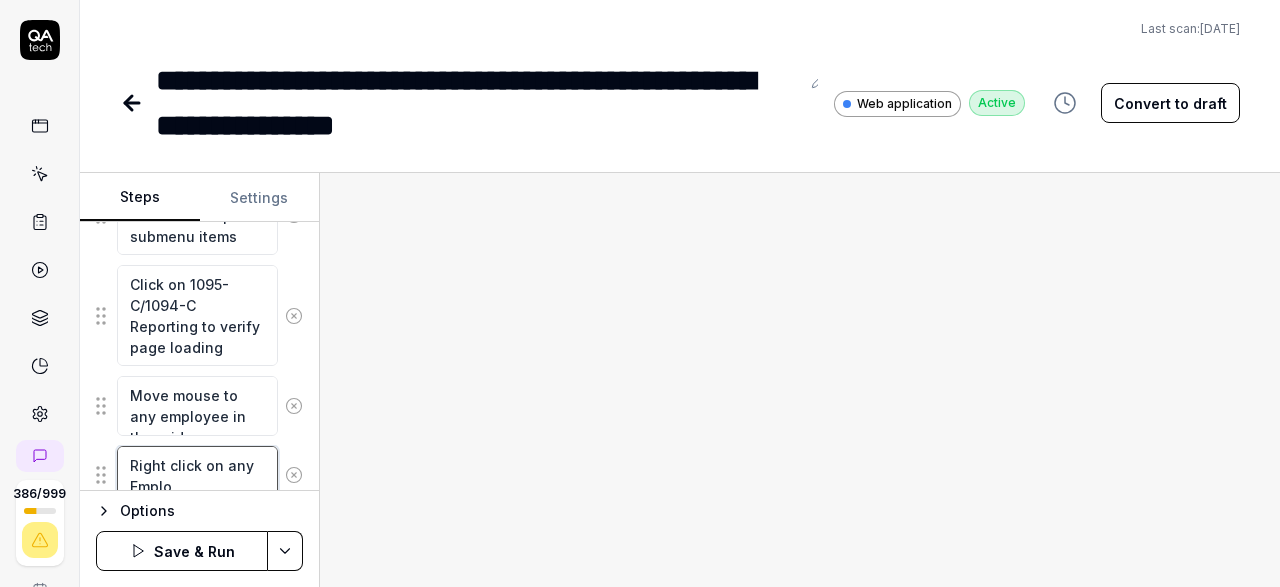 type on "*" 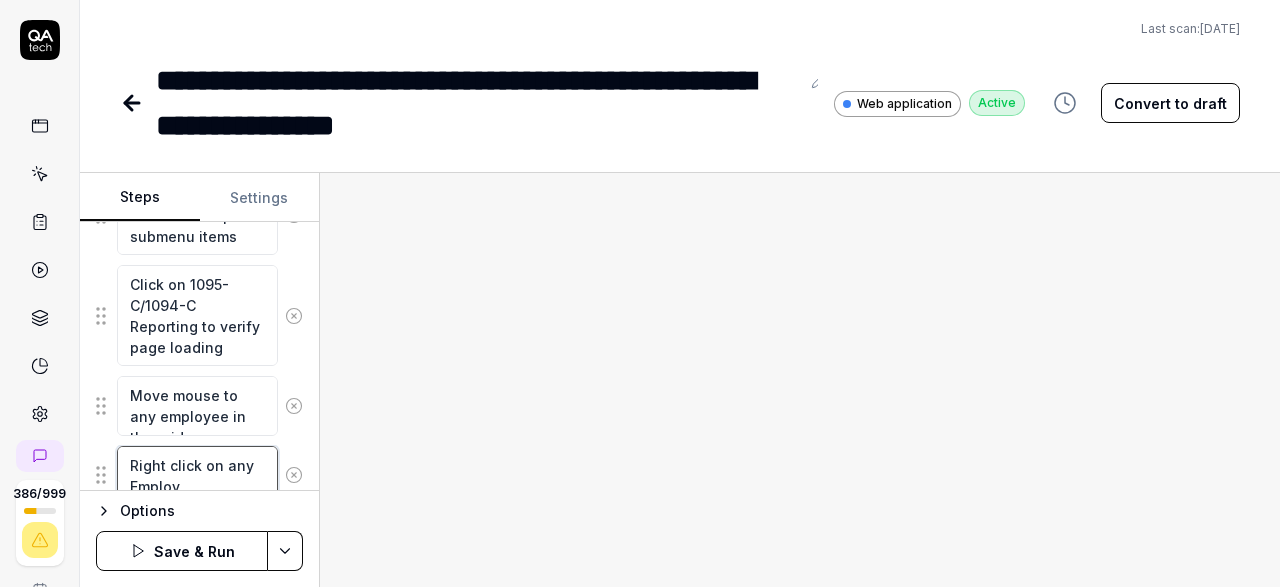 type on "*" 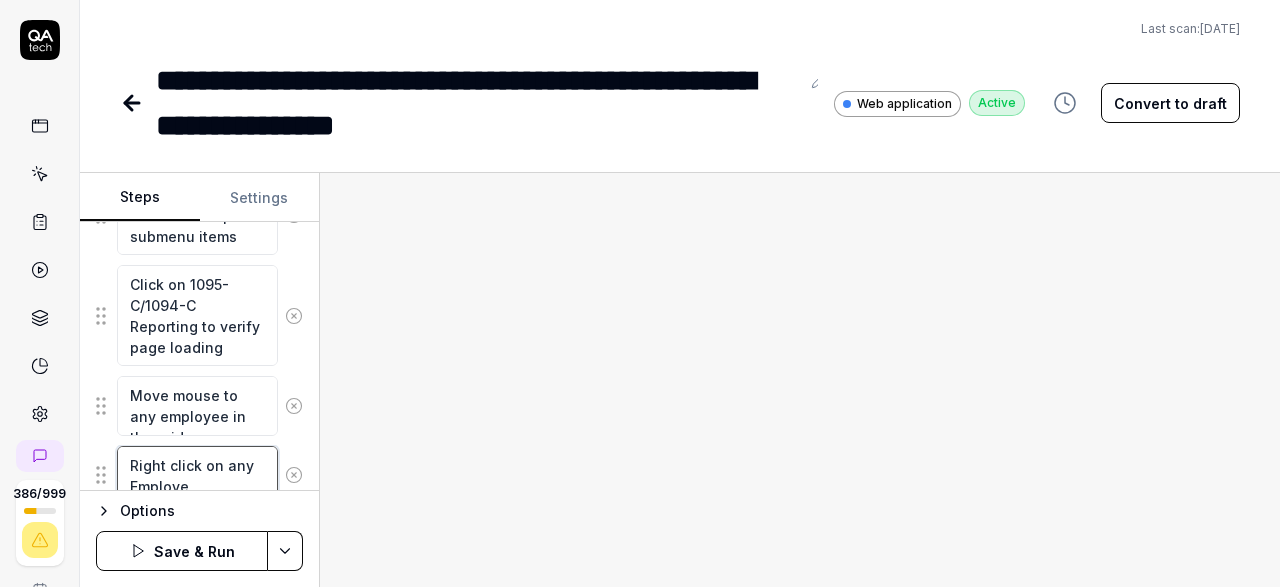 type on "*" 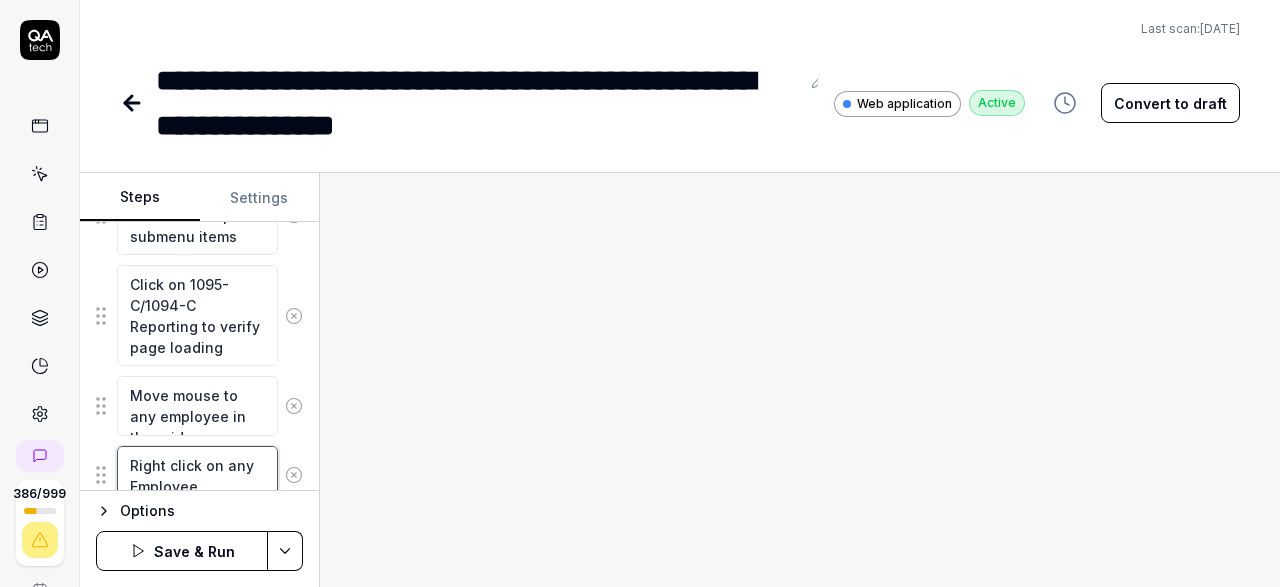 type on "Right click on any Employee" 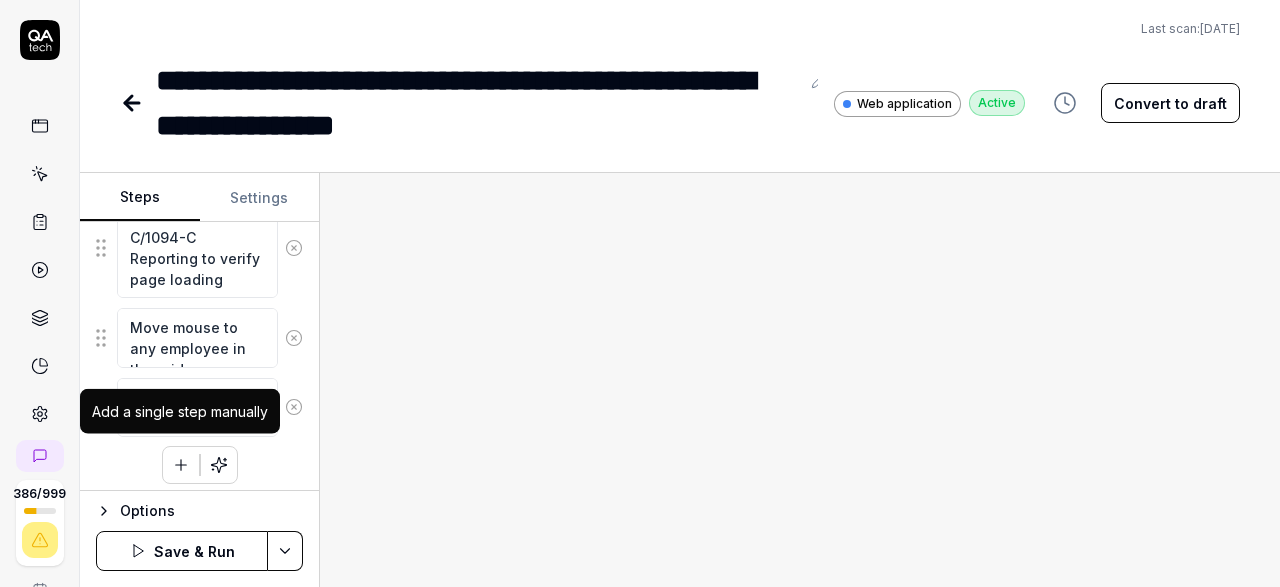 click 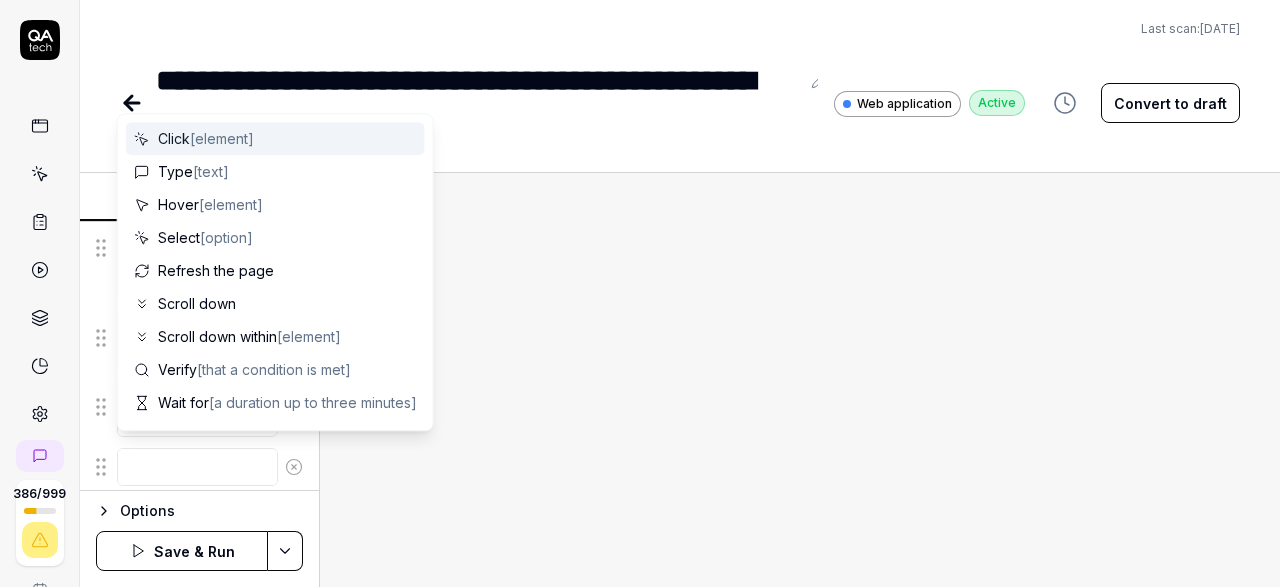 click at bounding box center [197, 467] 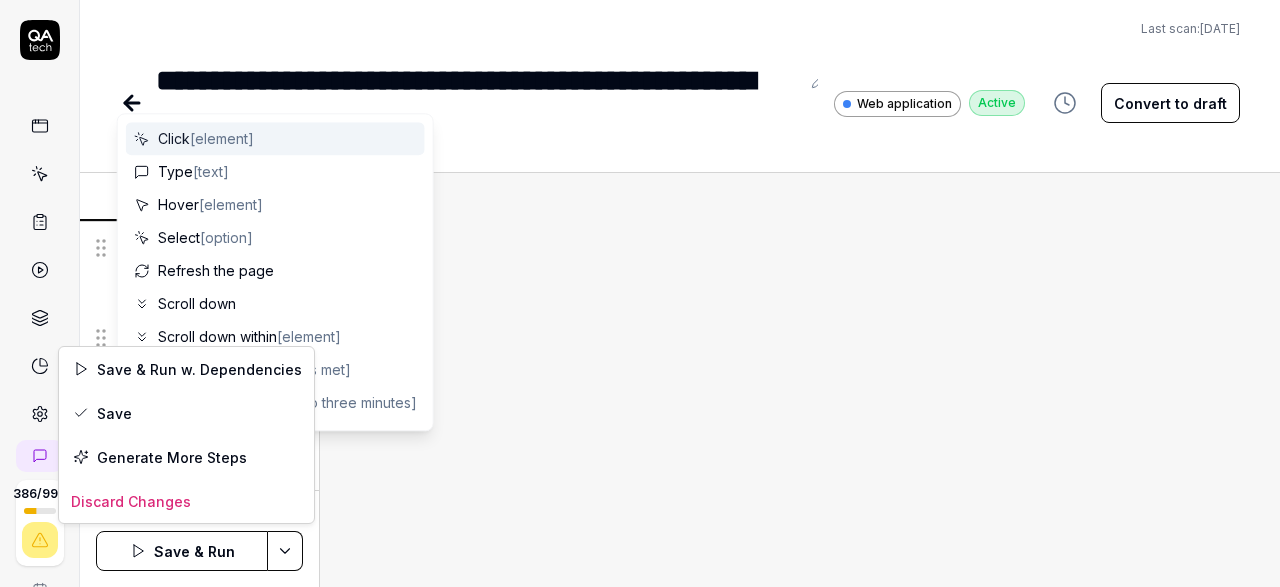 scroll, scrollTop: 1121, scrollLeft: 0, axis: vertical 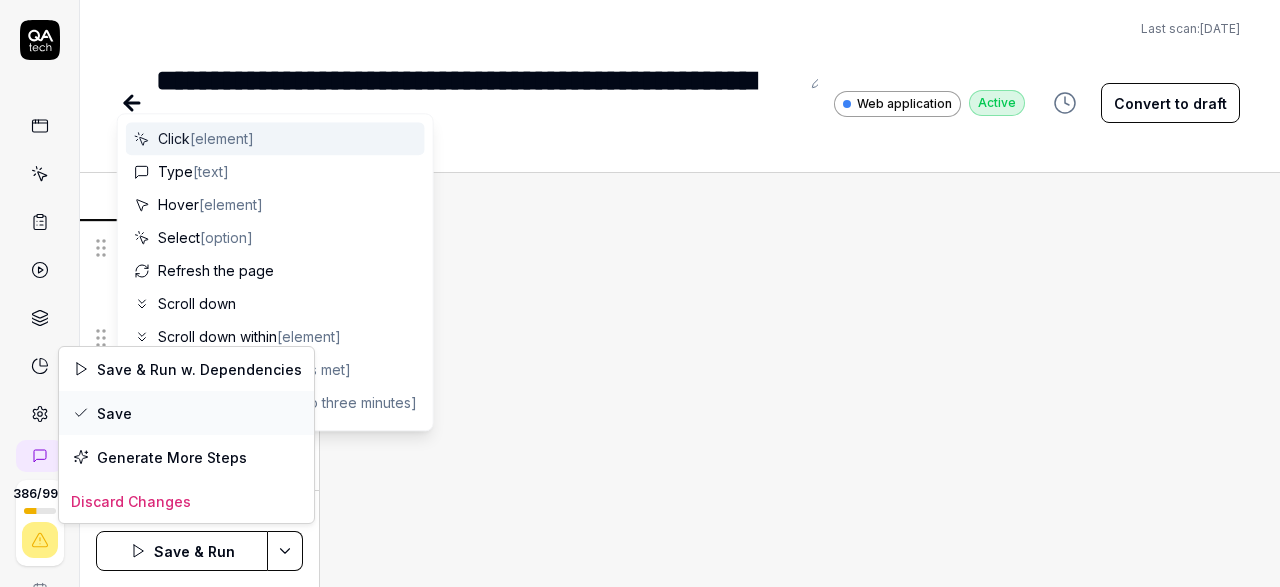 click on "Save" at bounding box center [186, 413] 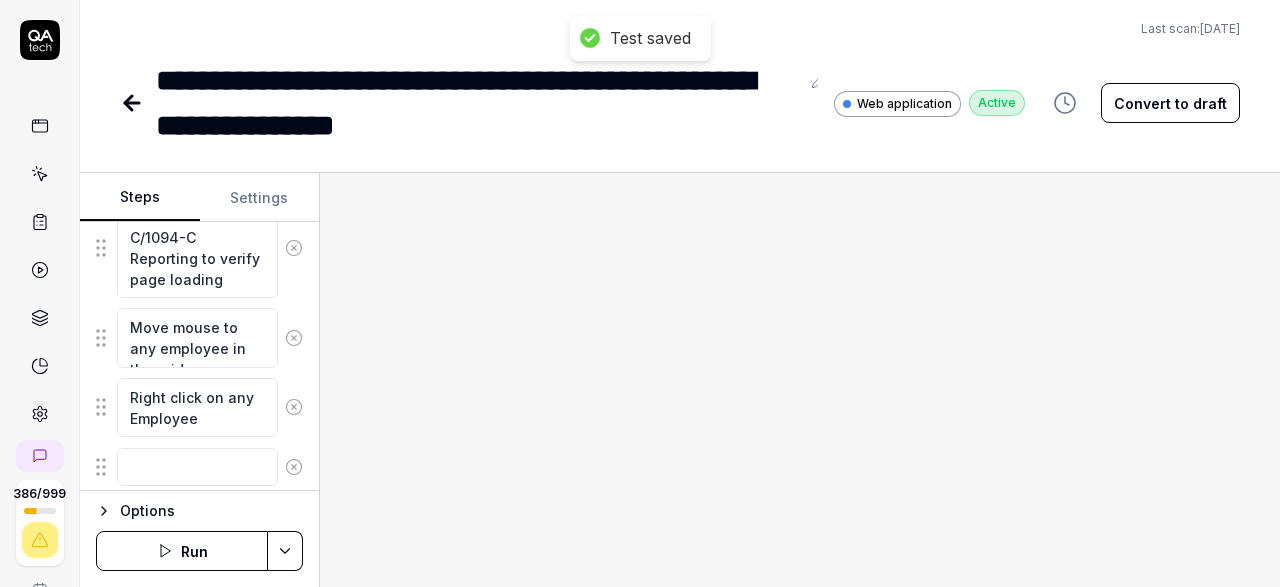 scroll, scrollTop: 938, scrollLeft: 0, axis: vertical 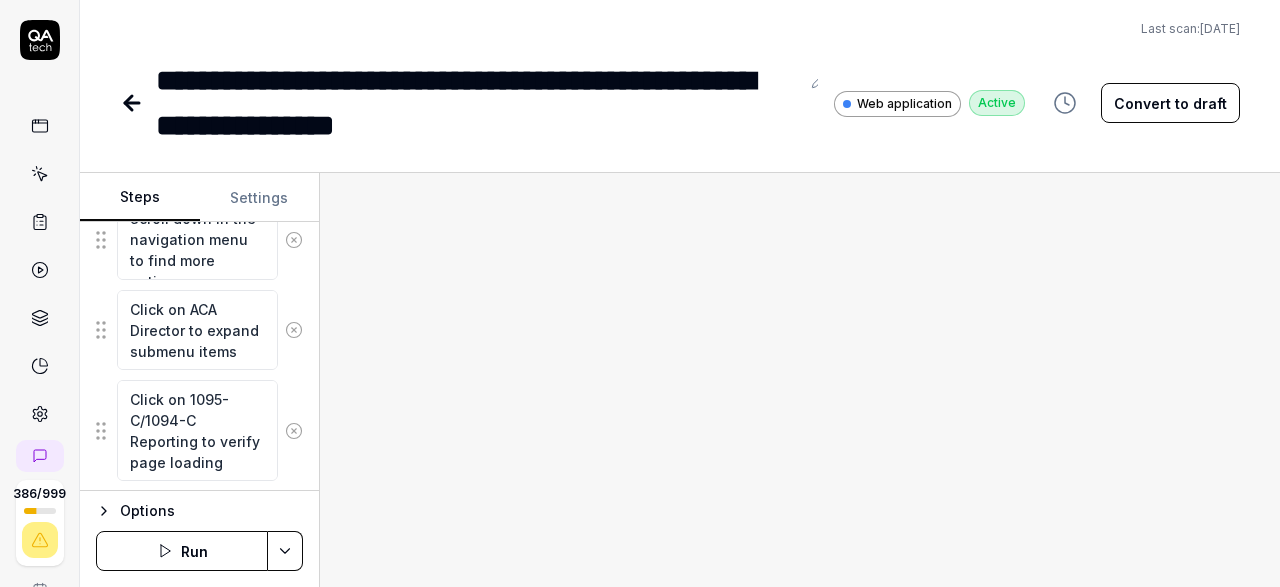 type on "*" 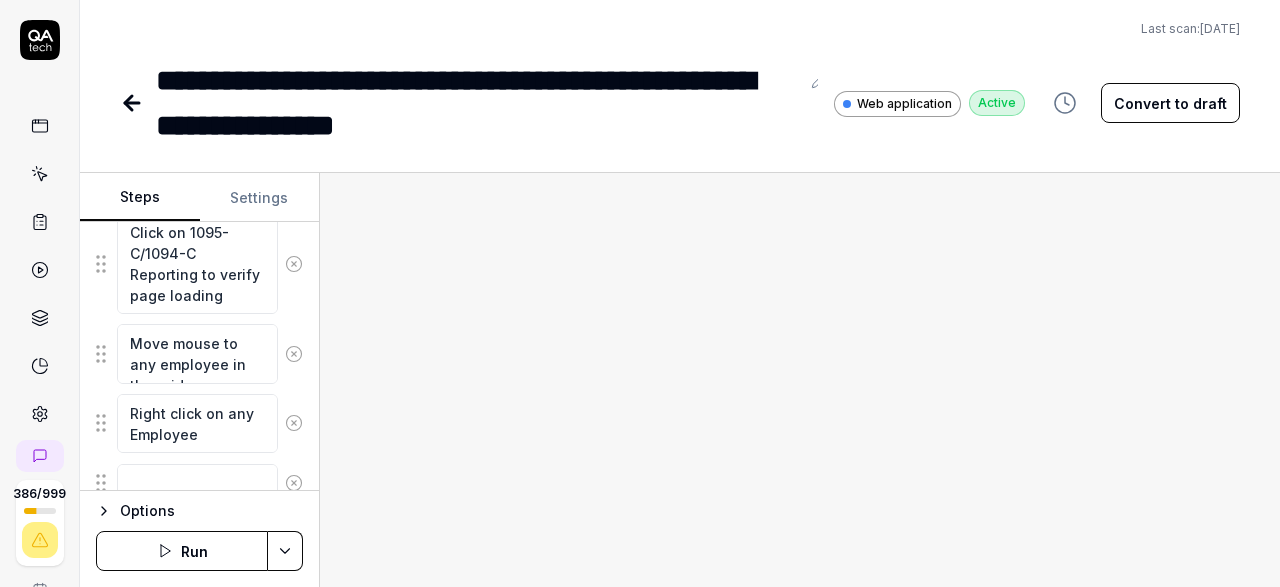 scroll, scrollTop: 1171, scrollLeft: 0, axis: vertical 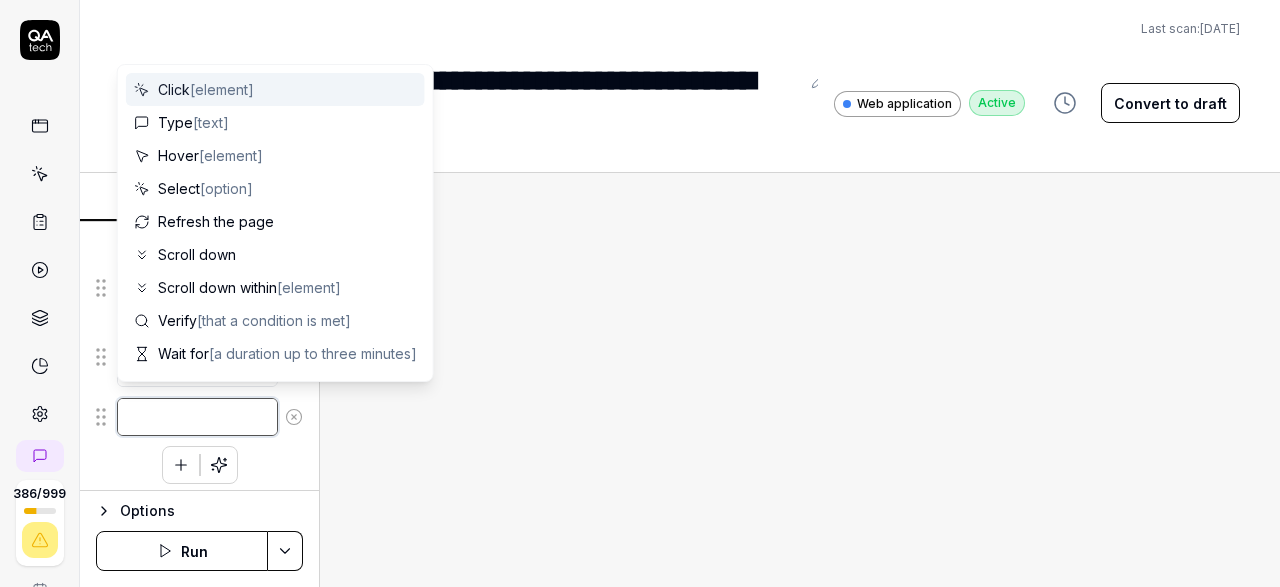 click at bounding box center [197, 417] 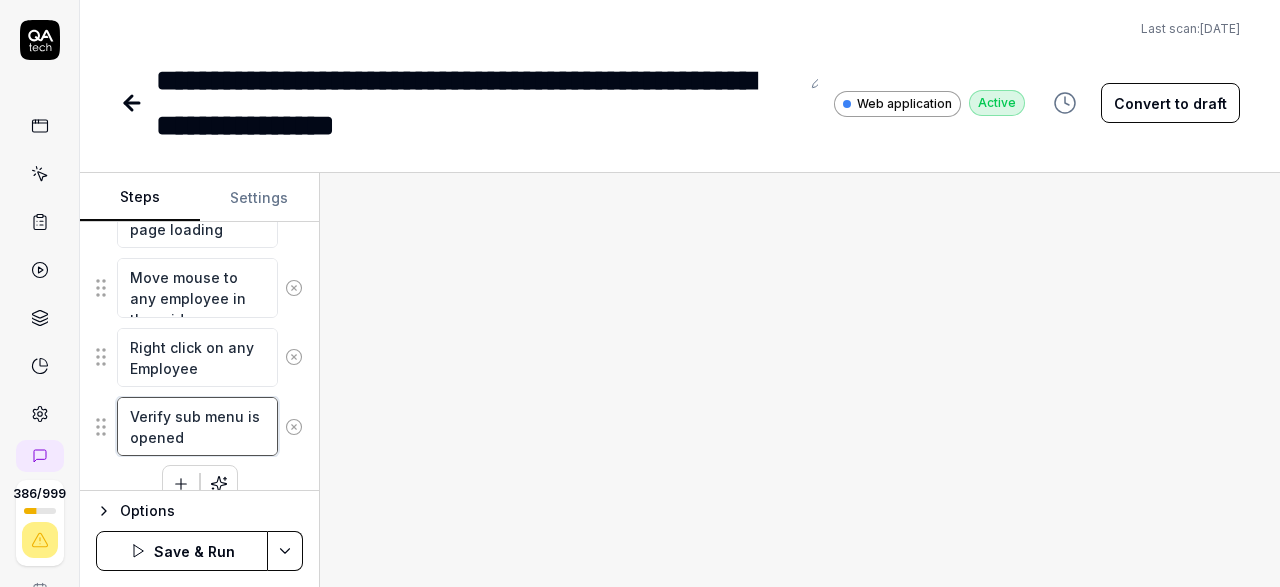 scroll, scrollTop: 1190, scrollLeft: 0, axis: vertical 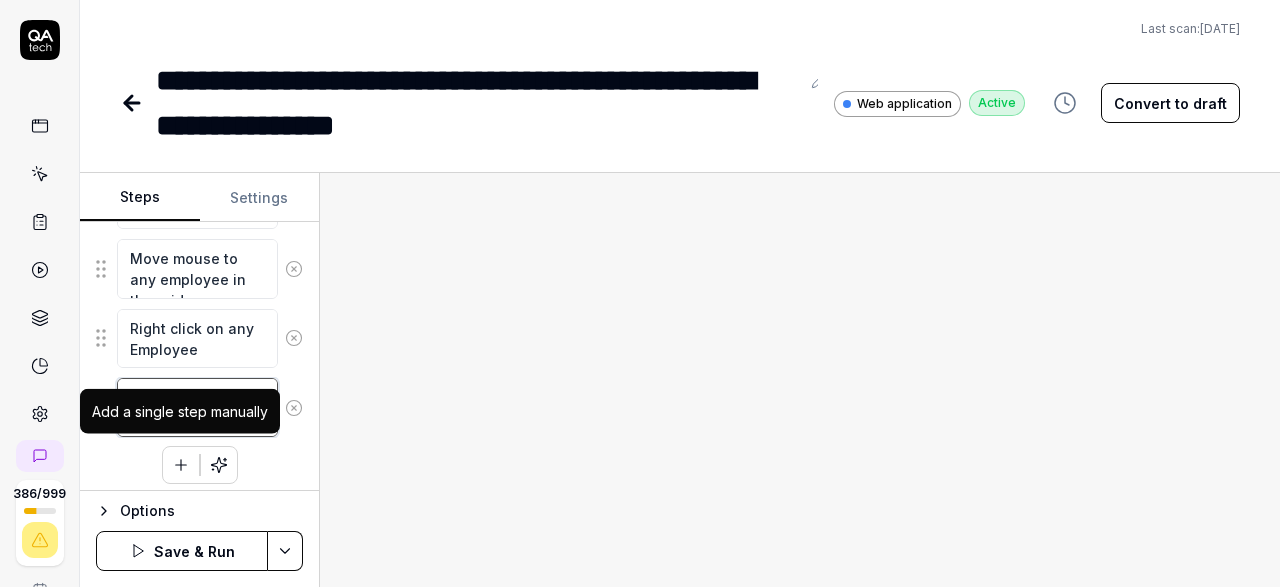 type on "Verify sub menu is opened" 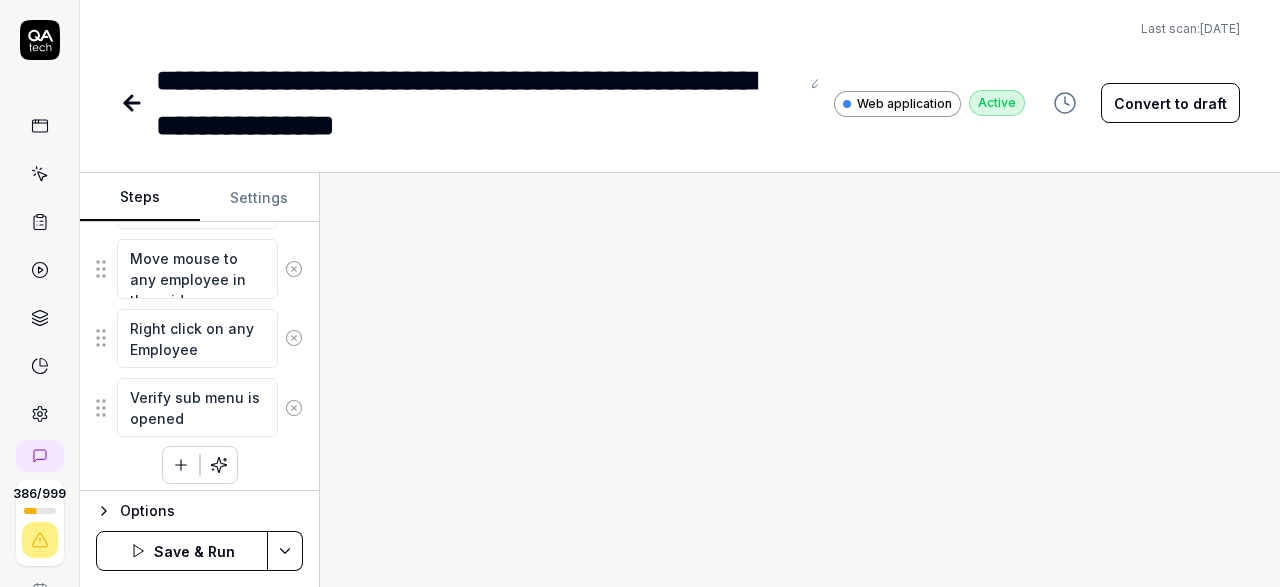 click 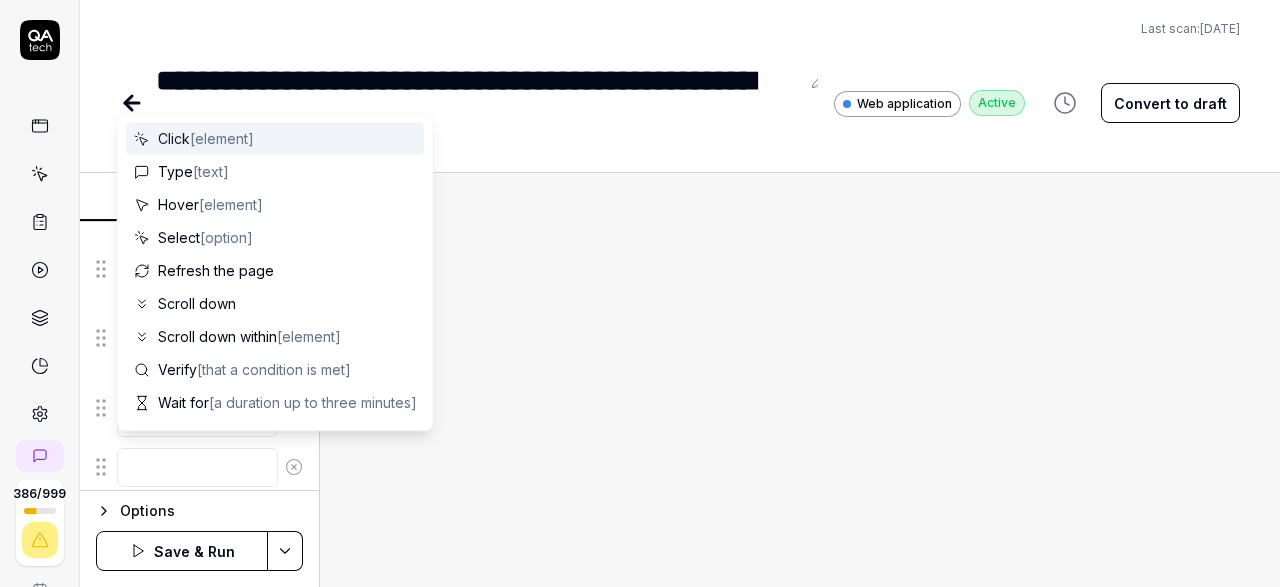 click at bounding box center [197, 467] 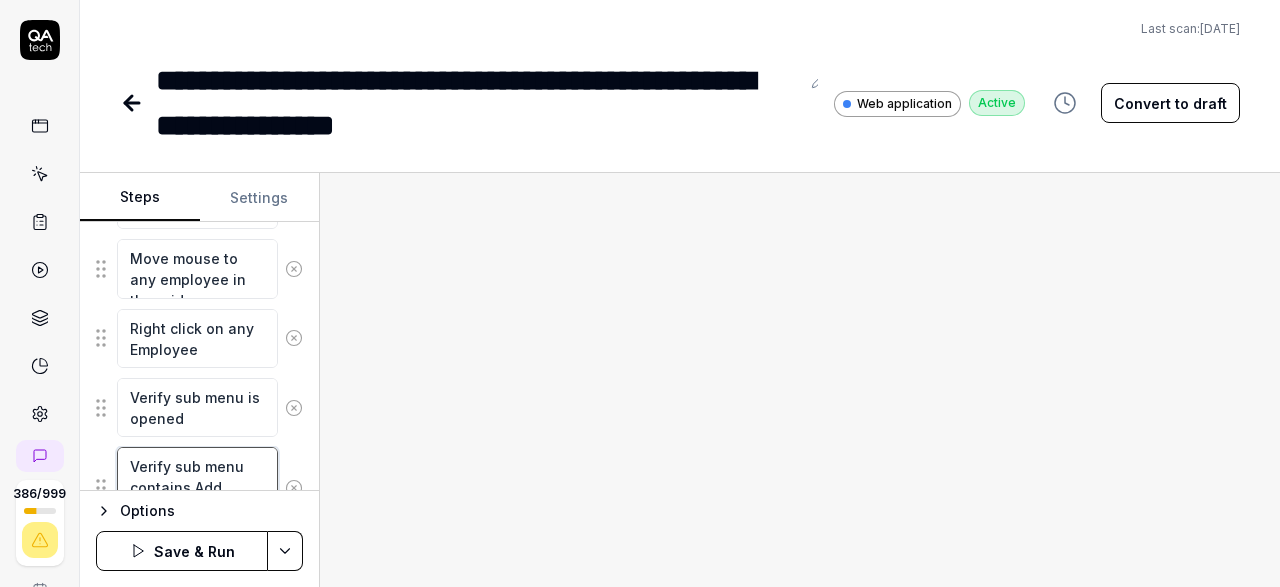scroll, scrollTop: 1207, scrollLeft: 0, axis: vertical 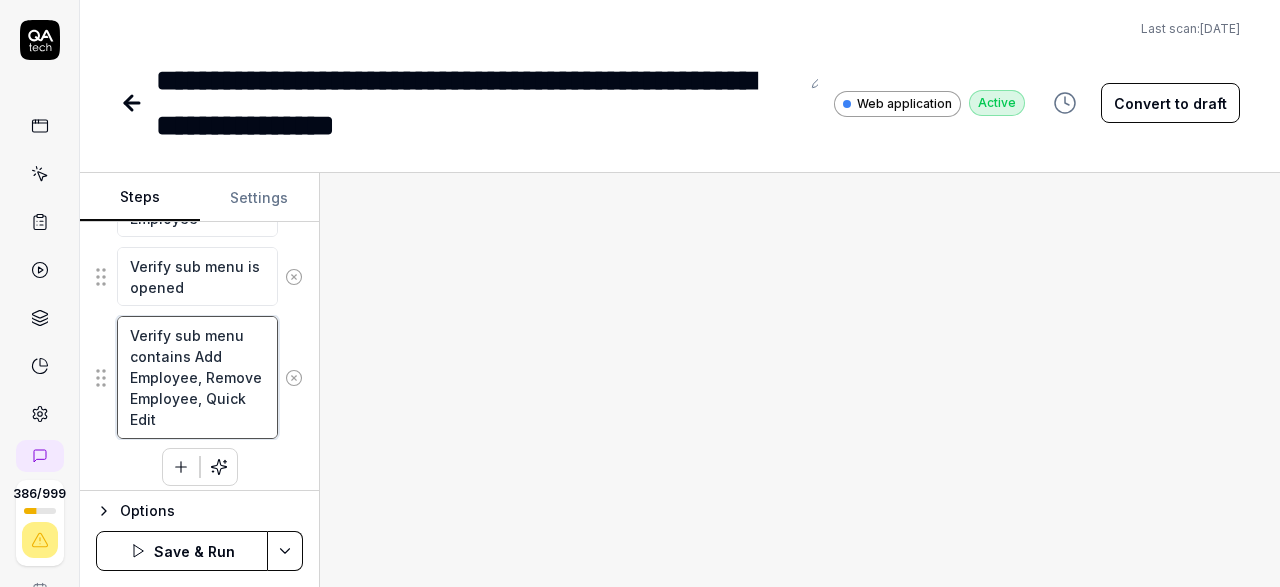 type on "Verify sub menu contains Add Employee, Remove Employee, Quick Edit" 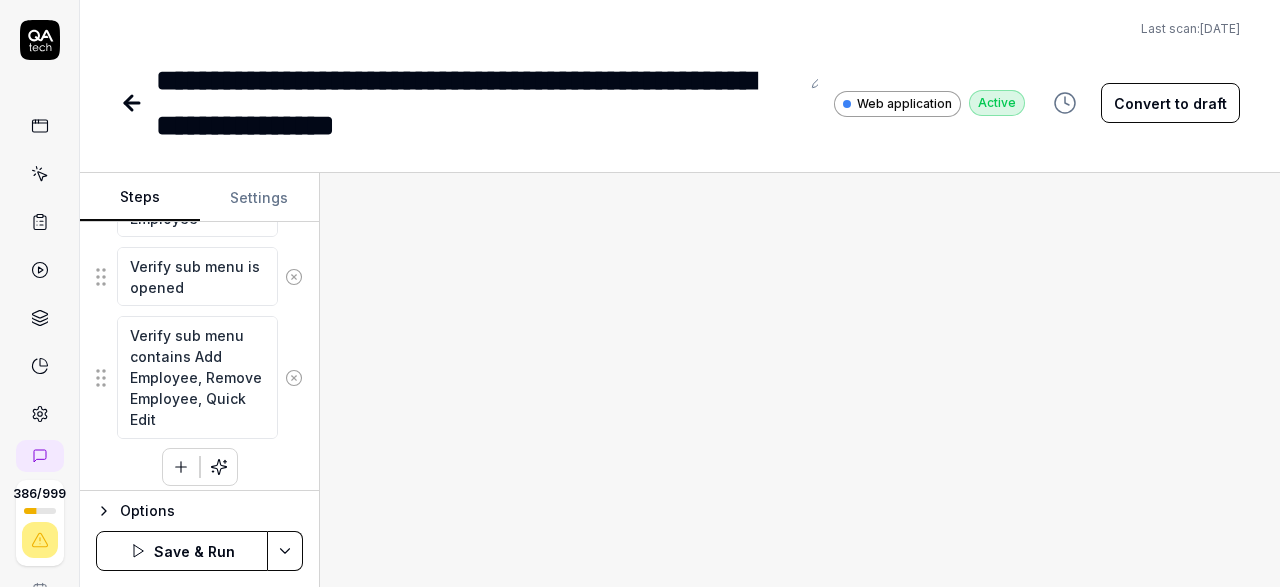 click on "**********" at bounding box center [640, 293] 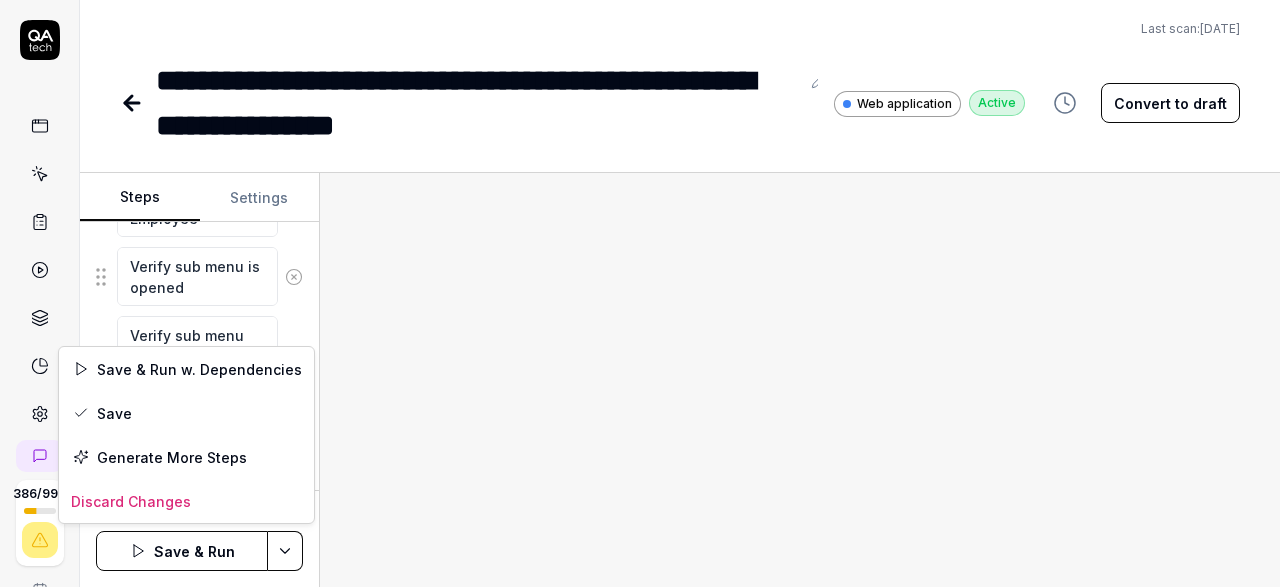 scroll, scrollTop: 1321, scrollLeft: 0, axis: vertical 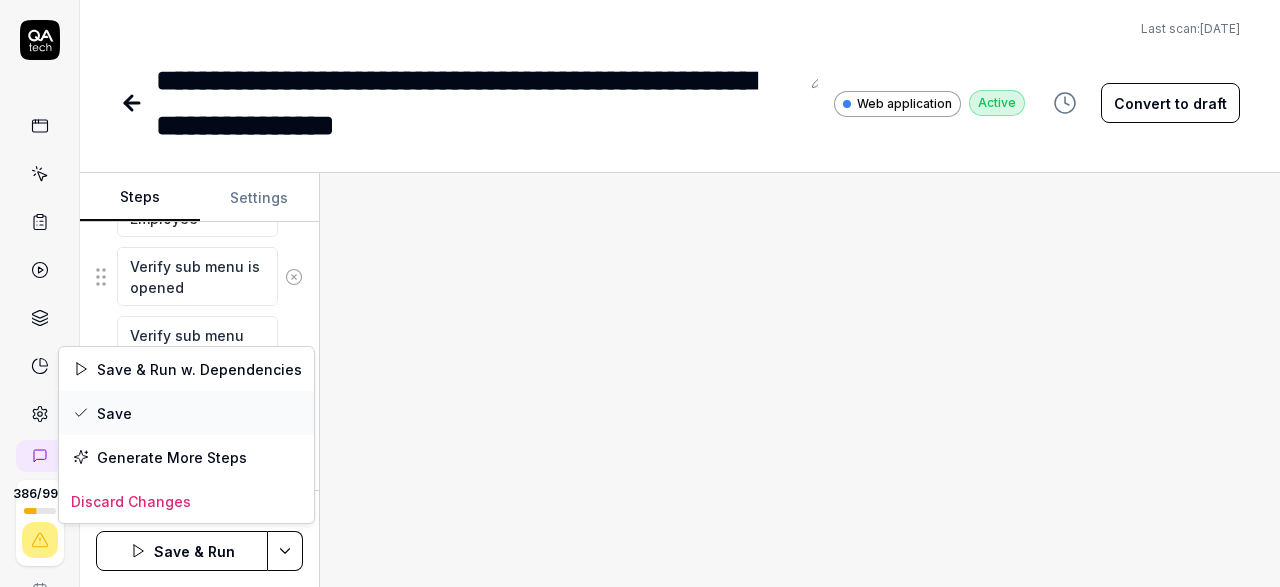 click on "Save" at bounding box center (186, 413) 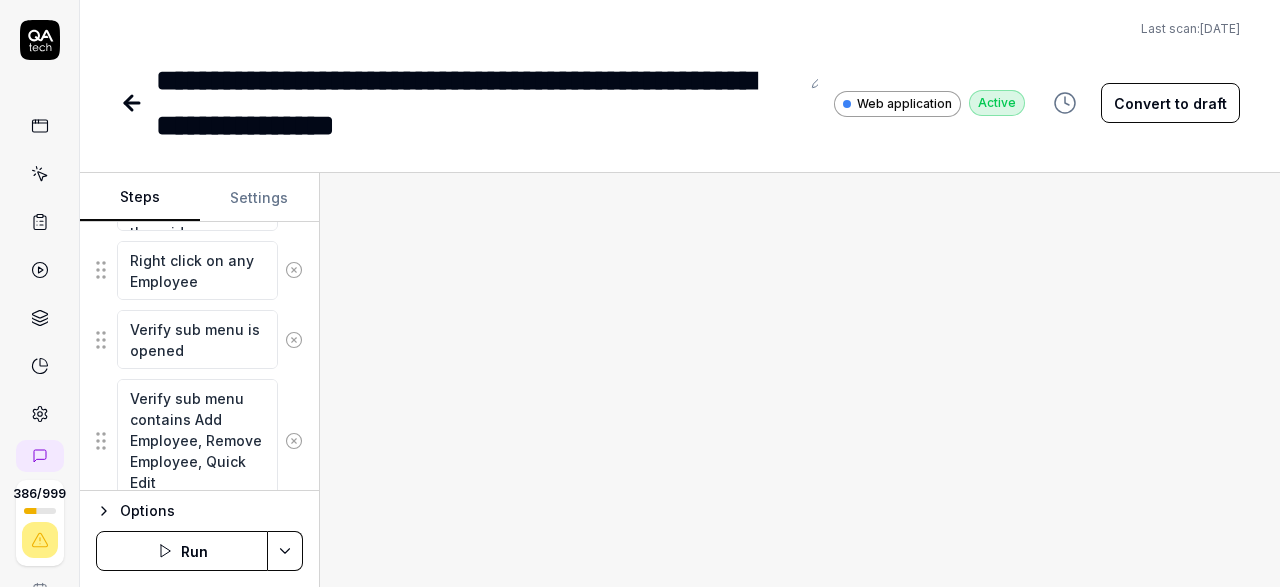 scroll, scrollTop: 1258, scrollLeft: 0, axis: vertical 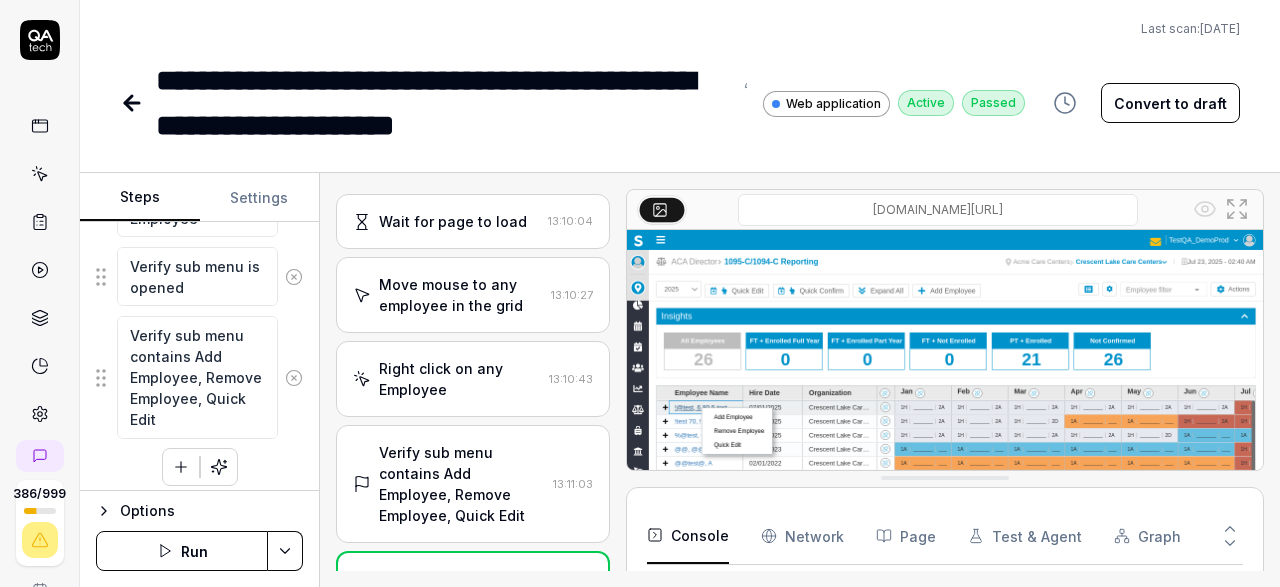 click 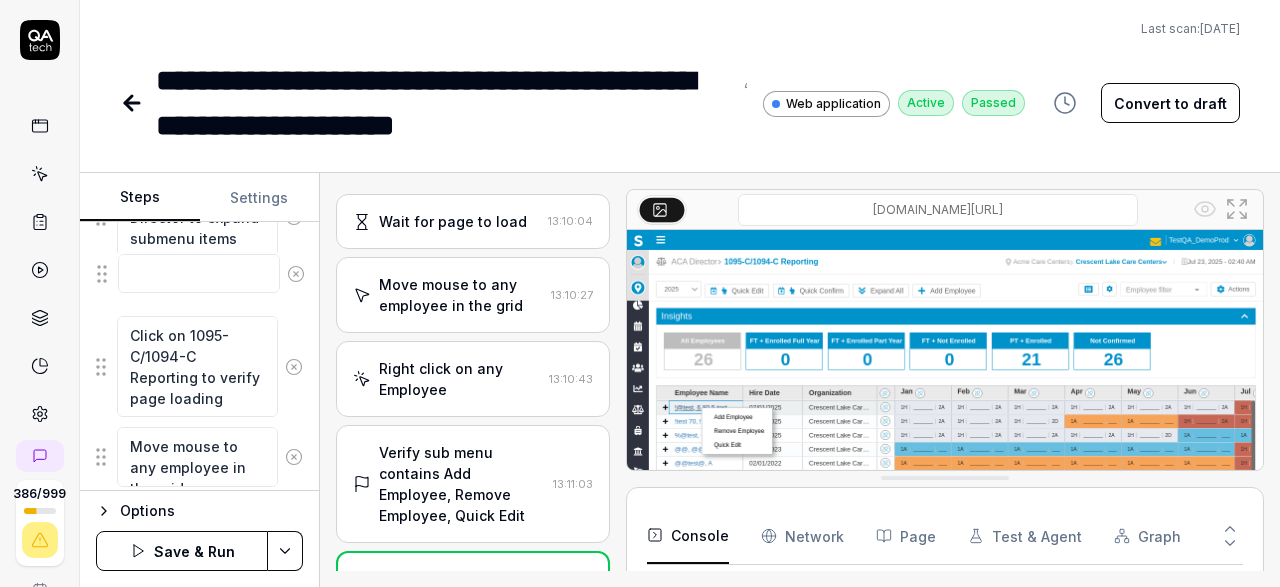 scroll, scrollTop: 1045, scrollLeft: 0, axis: vertical 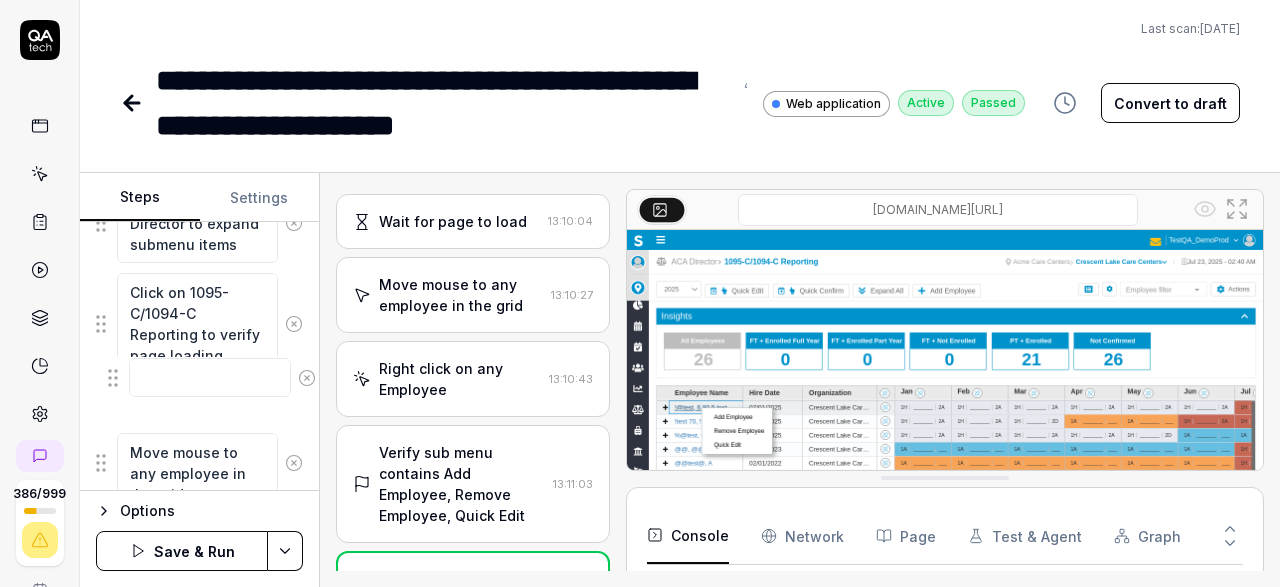 drag, startPoint x: 104, startPoint y: 460, endPoint x: 116, endPoint y: 379, distance: 81.88406 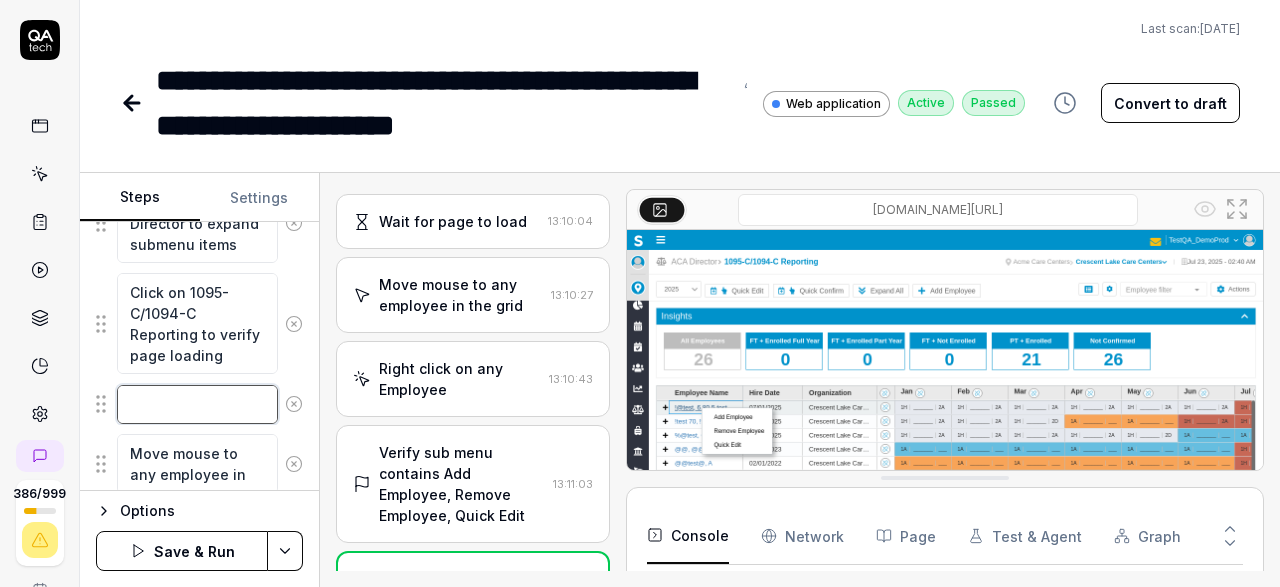 click at bounding box center [197, 404] 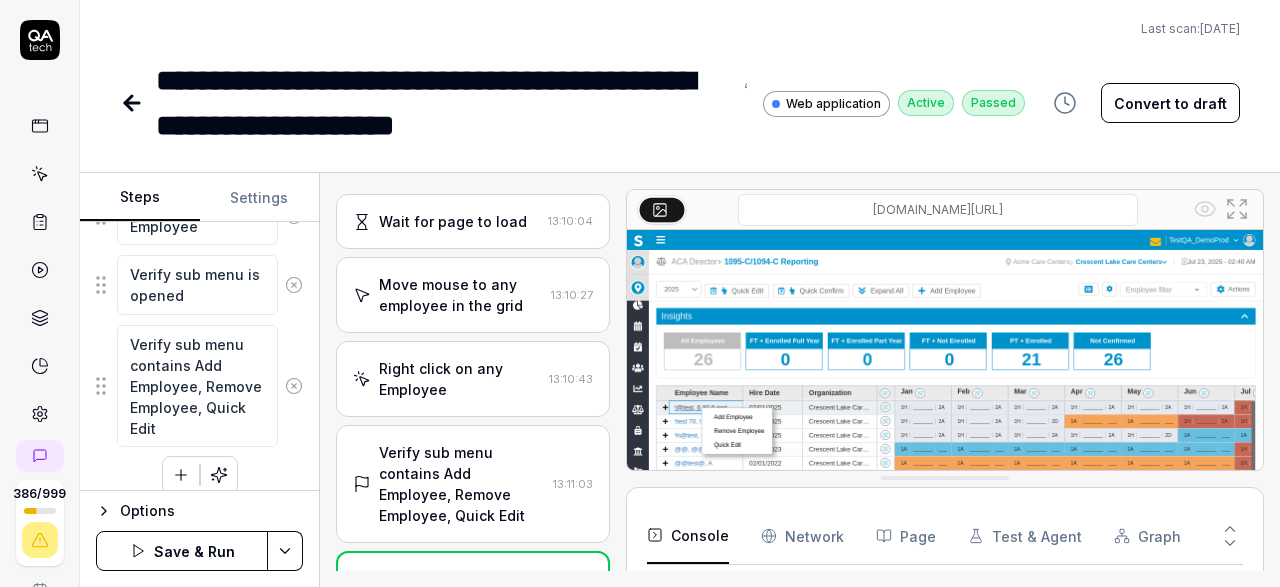 scroll, scrollTop: 1390, scrollLeft: 0, axis: vertical 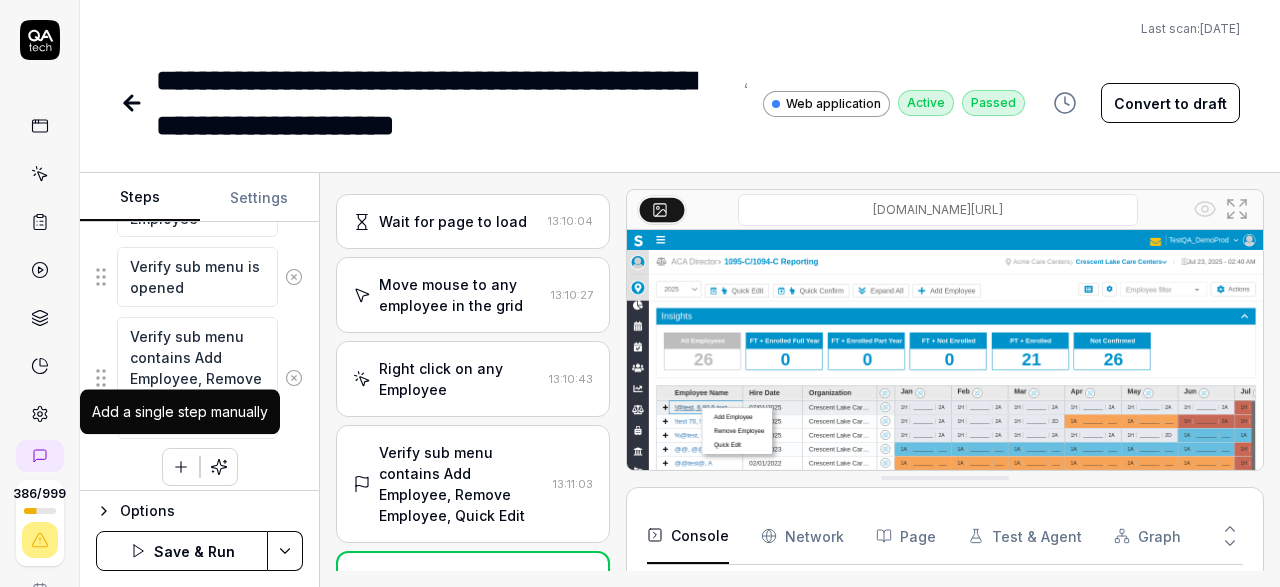 type on "Move mouse to Year field" 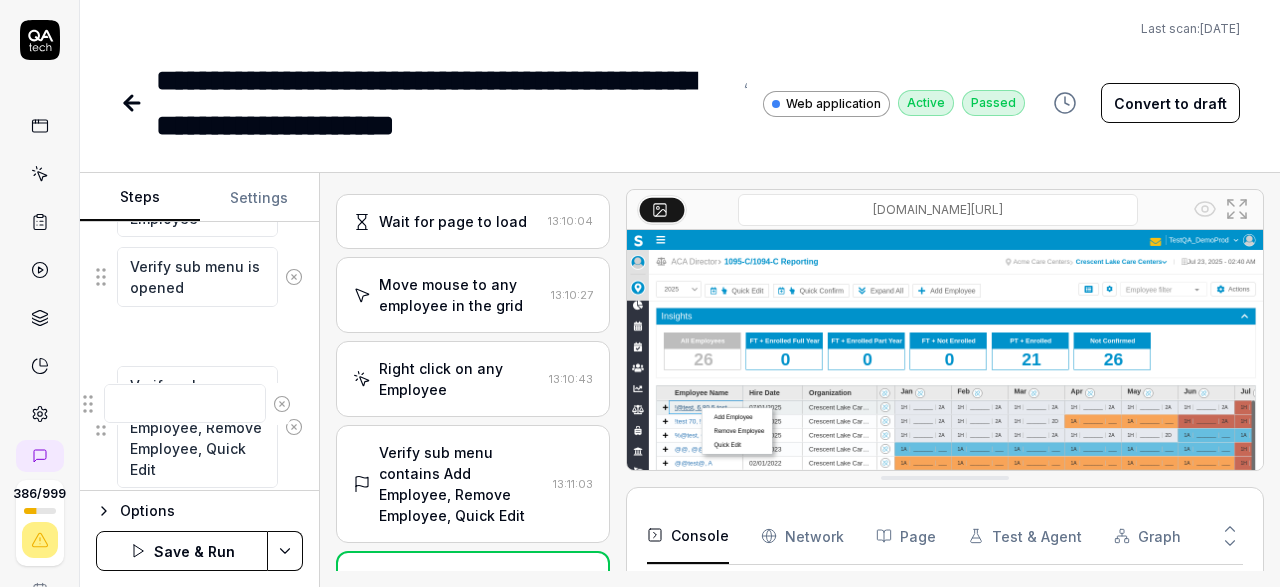 drag, startPoint x: 103, startPoint y: 460, endPoint x: 90, endPoint y: 403, distance: 58.463665 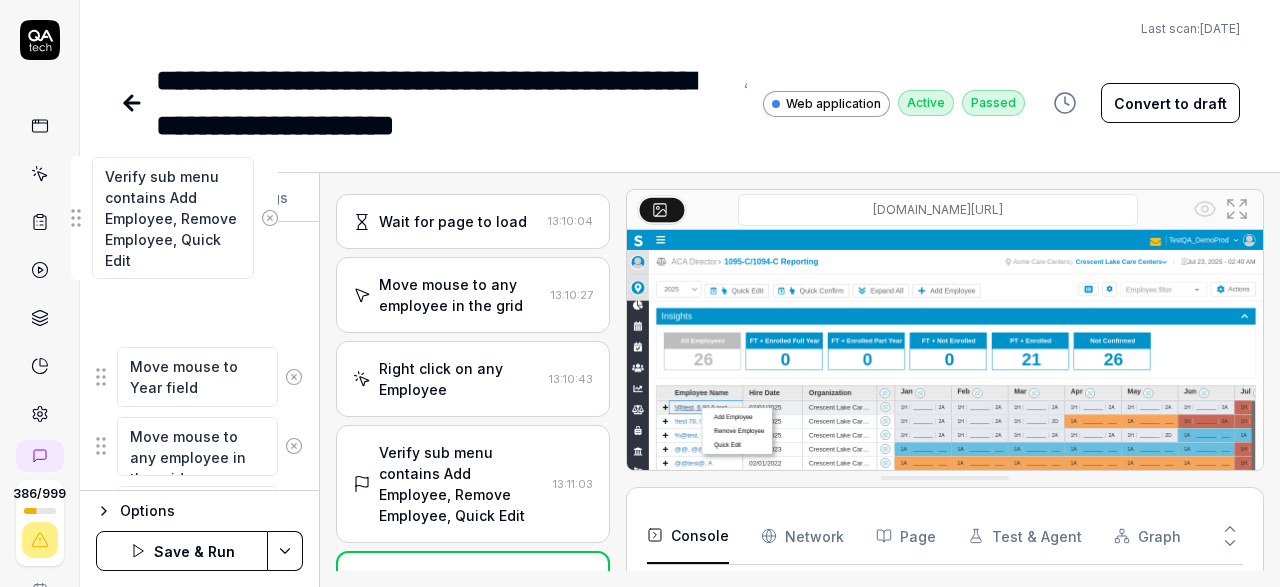 scroll, scrollTop: 1100, scrollLeft: 0, axis: vertical 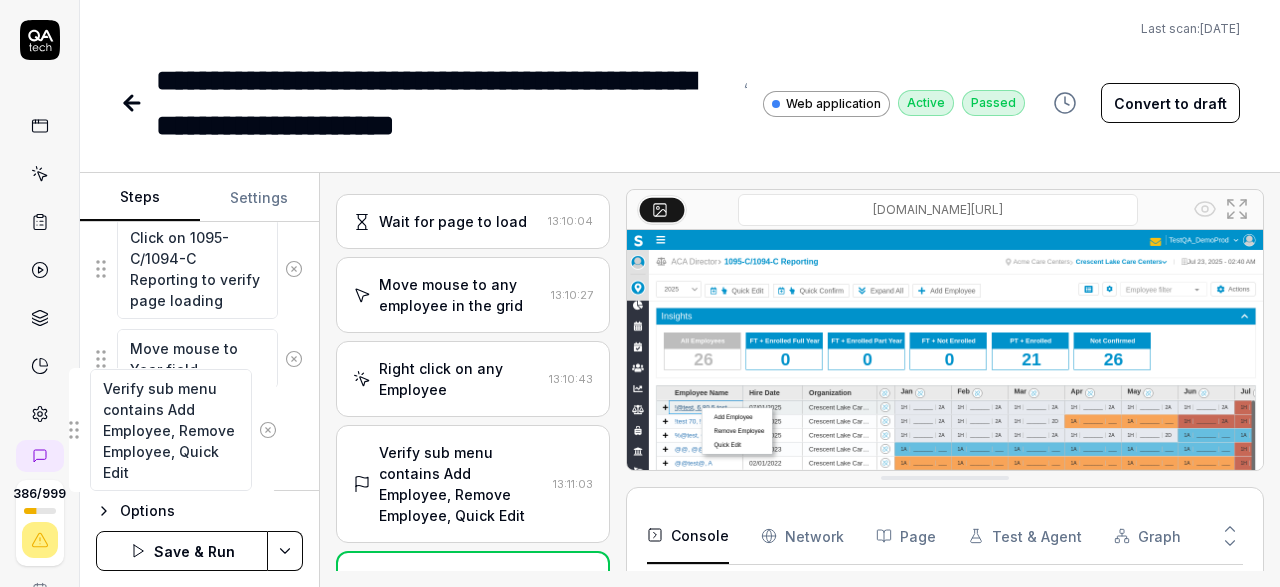 drag, startPoint x: 96, startPoint y: 413, endPoint x: 69, endPoint y: 427, distance: 30.413813 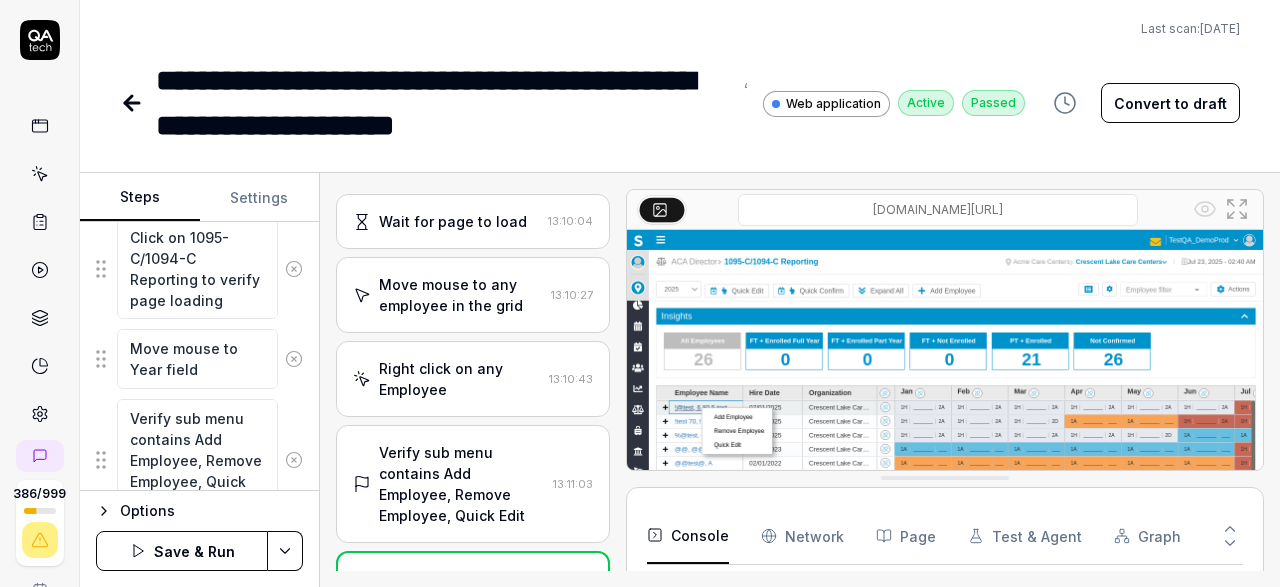 click at bounding box center [39, 226] 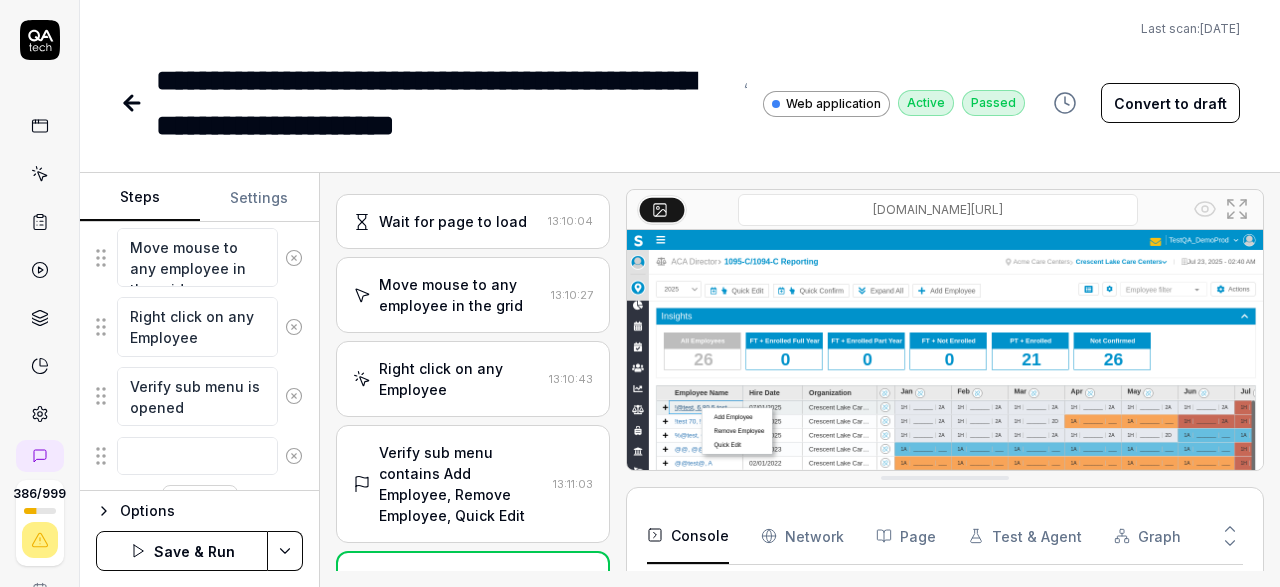 scroll, scrollTop: 1439, scrollLeft: 0, axis: vertical 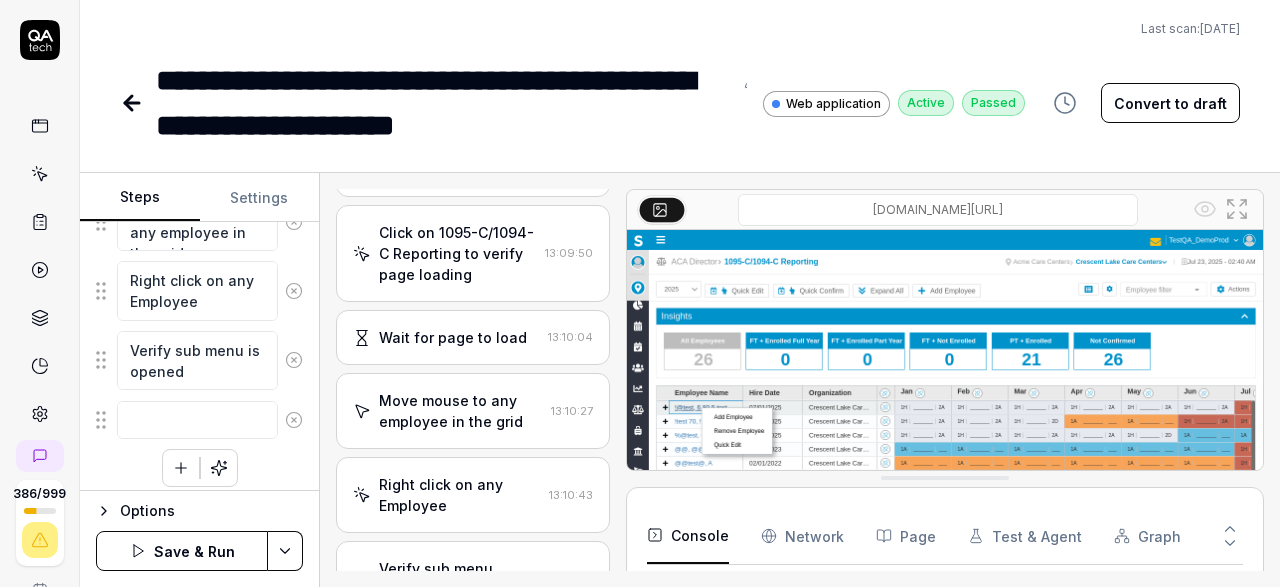 drag, startPoint x: 464, startPoint y: 308, endPoint x: 330, endPoint y: 432, distance: 182.57054 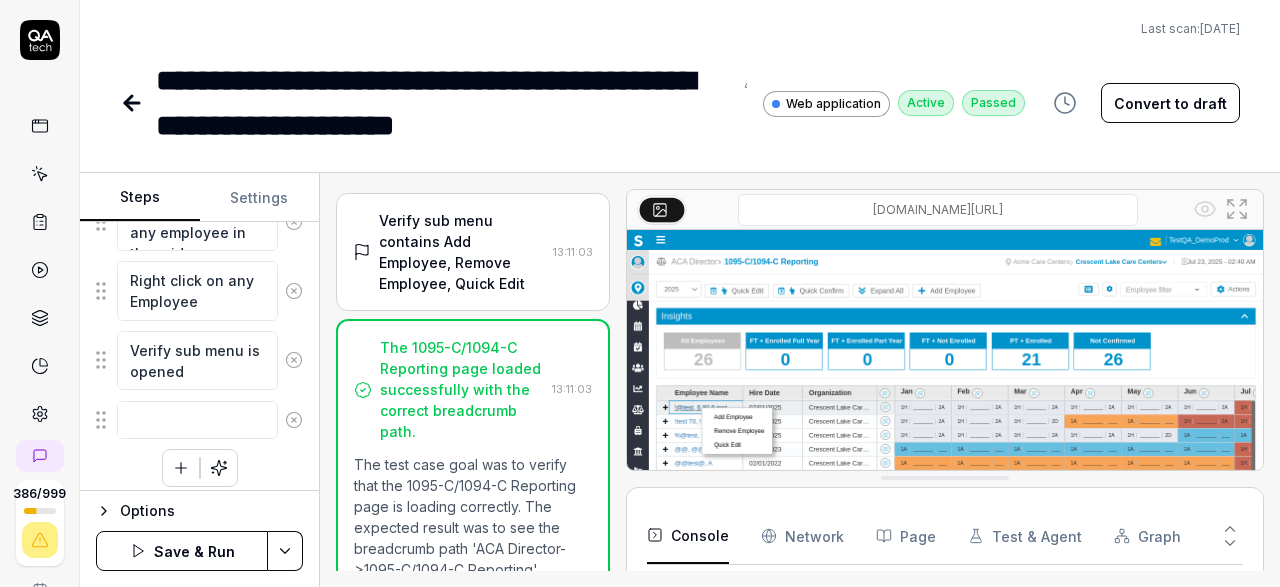 scroll, scrollTop: 441, scrollLeft: 0, axis: vertical 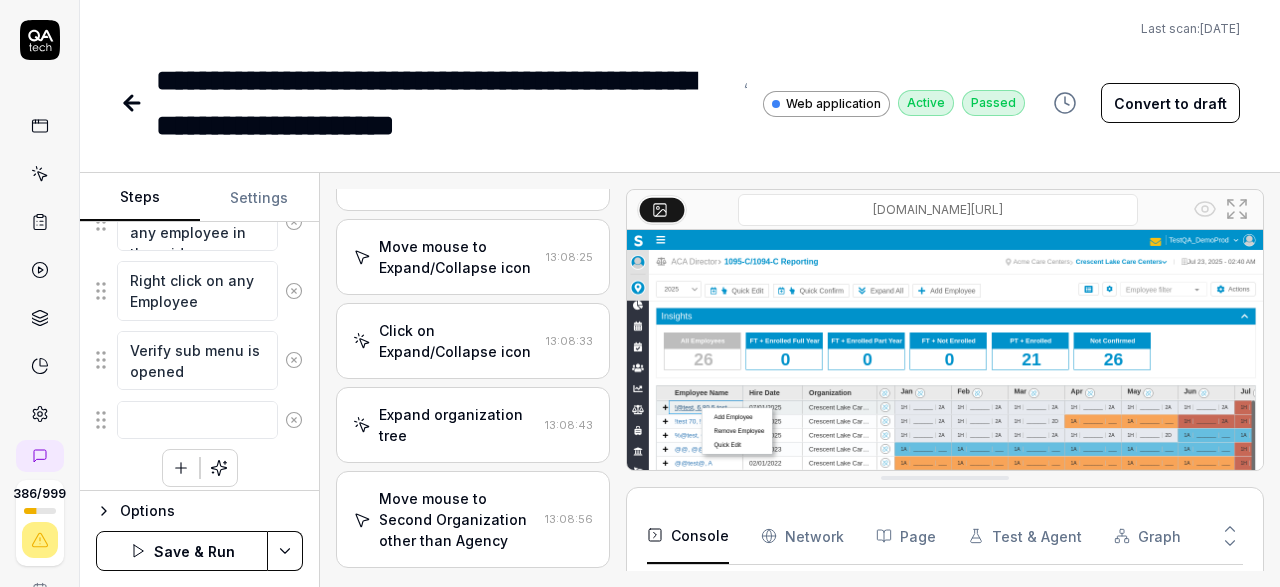 click 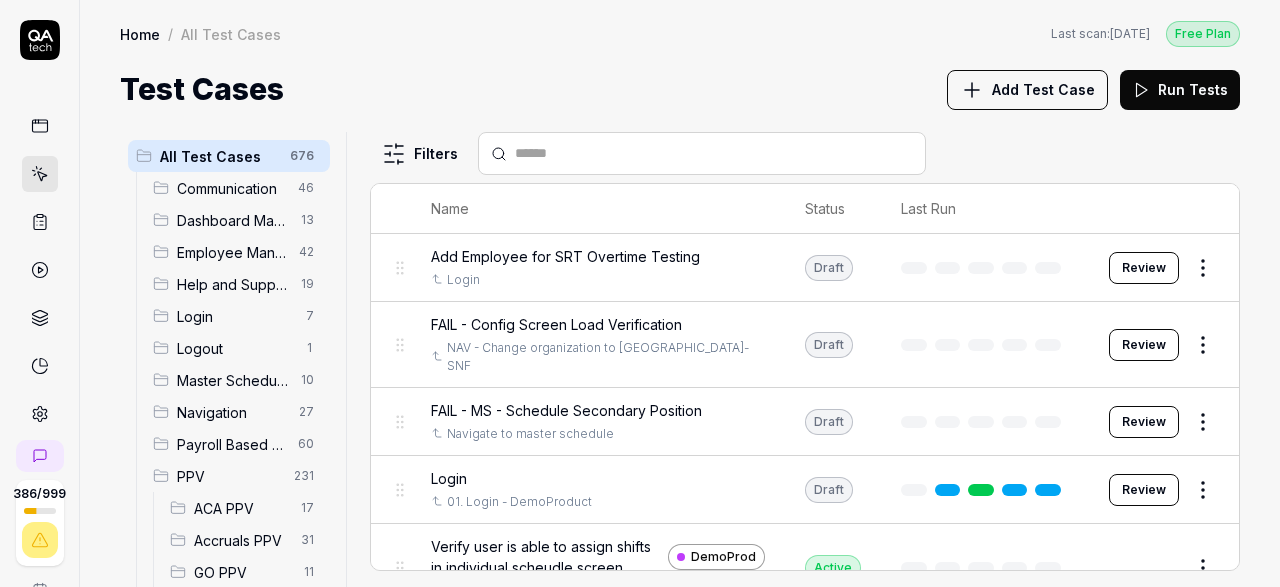 scroll, scrollTop: 232, scrollLeft: 0, axis: vertical 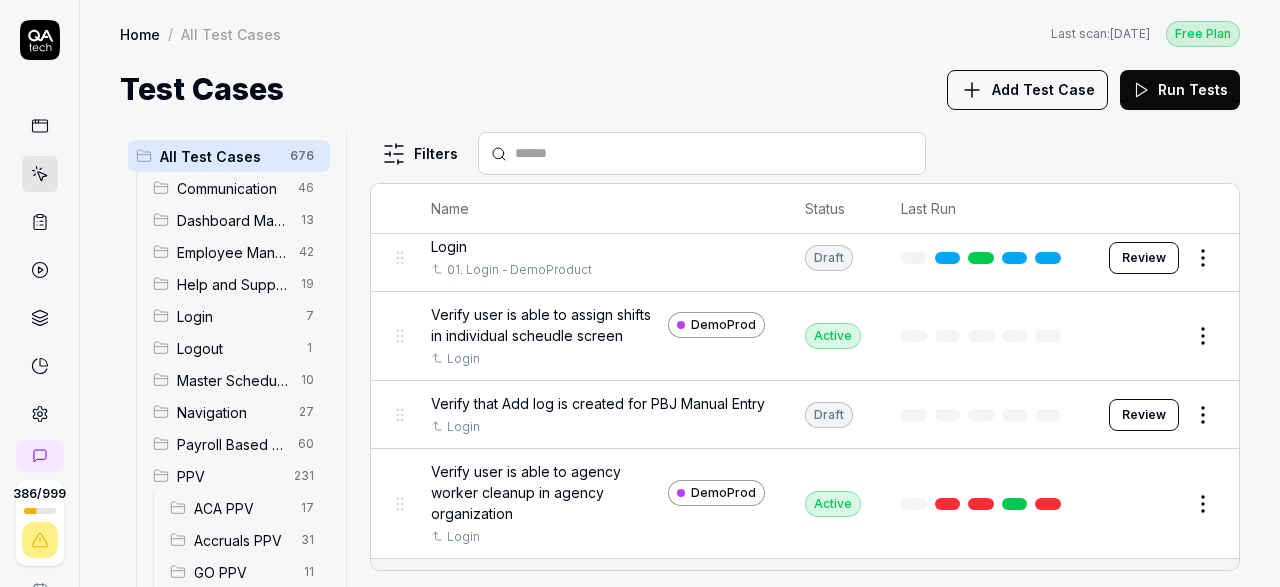 click on "ACA PPV" at bounding box center [241, 508] 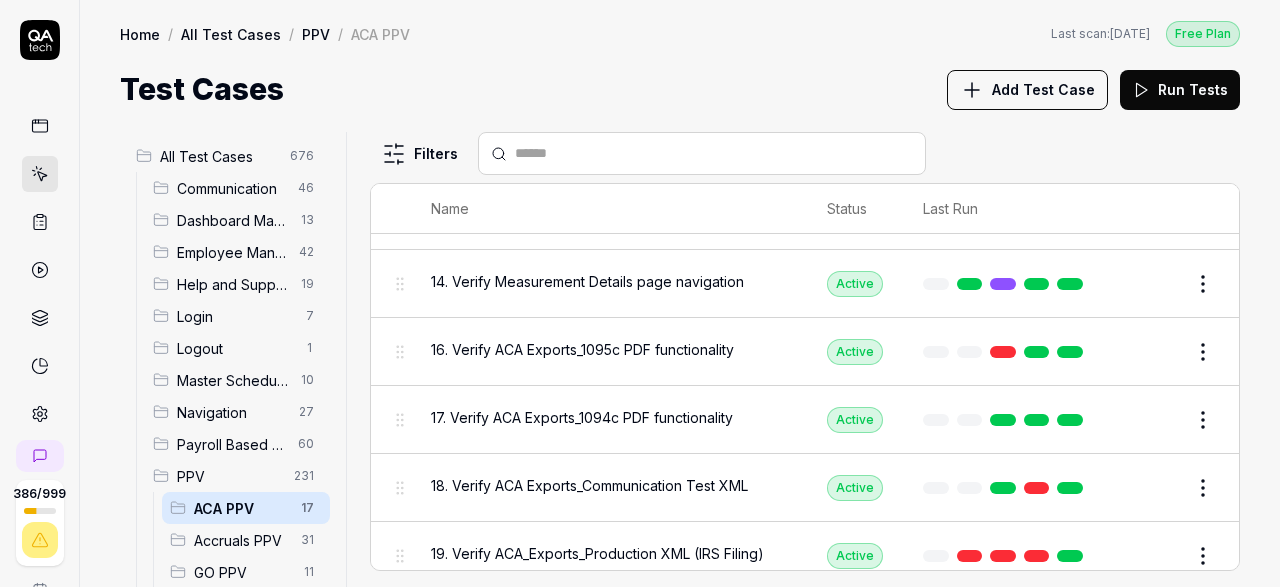 scroll, scrollTop: 851, scrollLeft: 0, axis: vertical 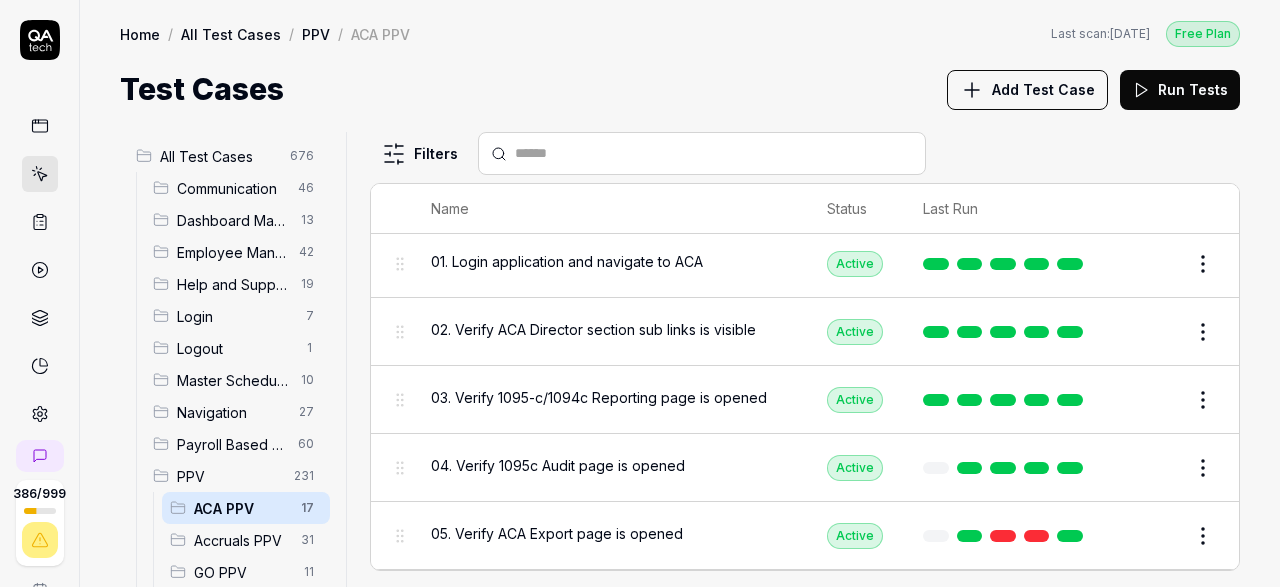 click on "386  /  999 s S Home / All Test Cases / PPV / ACA PPV Free Plan Home / All Test Cases / PPV / ACA PPV Last scan:  Jun 5 2025 Free Plan Test Cases Add Test Case Run Tests All Test Cases 676 Communication 46 Dashboard Management 13 Employee Management 42 Help and Support 19 Login 7 Logout 1 Master Schedule 10 Navigation 27 Payroll Based Journal 60 PPV 231 ACA PPV 17 Accruals PPV 31 GO PPV 11 HR PPV 31 LM PPV 7 MC PPV 8 PBJ PPV 19 SO PPV 57 Spotlight PPV 4 TA PPV 46 Reporting 6 Schedule Optimizer 7 Screen Loads 7 TestPPV 0 Time & Attendance 192 User Profile 1 Filters Name Status Last Run PPV ACA PPV 01. Login application and navigate to  ACA Active Edit 02. Verify ACA Director section sub links is visible Active Edit 03. Verify 1095-c/1094c Reporting page is opened Active Edit 04. Verify 1095c Audit  page is opened Active Edit 05. Verify ACA Export page is opened Active Edit 06. Verify Quick Edit Active Edit 07. Verify Quick Confirm Active Edit 08. Verify Add Employee Active Edit Active Edit Active Edit Active" at bounding box center (640, 293) 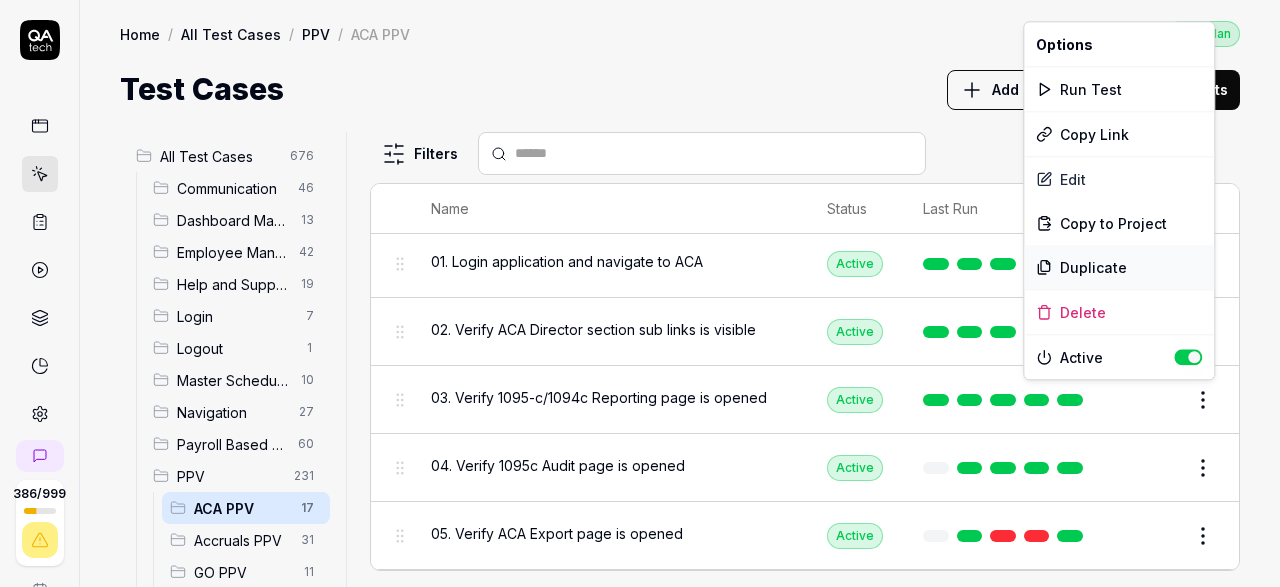 click on "Duplicate" at bounding box center [1119, 267] 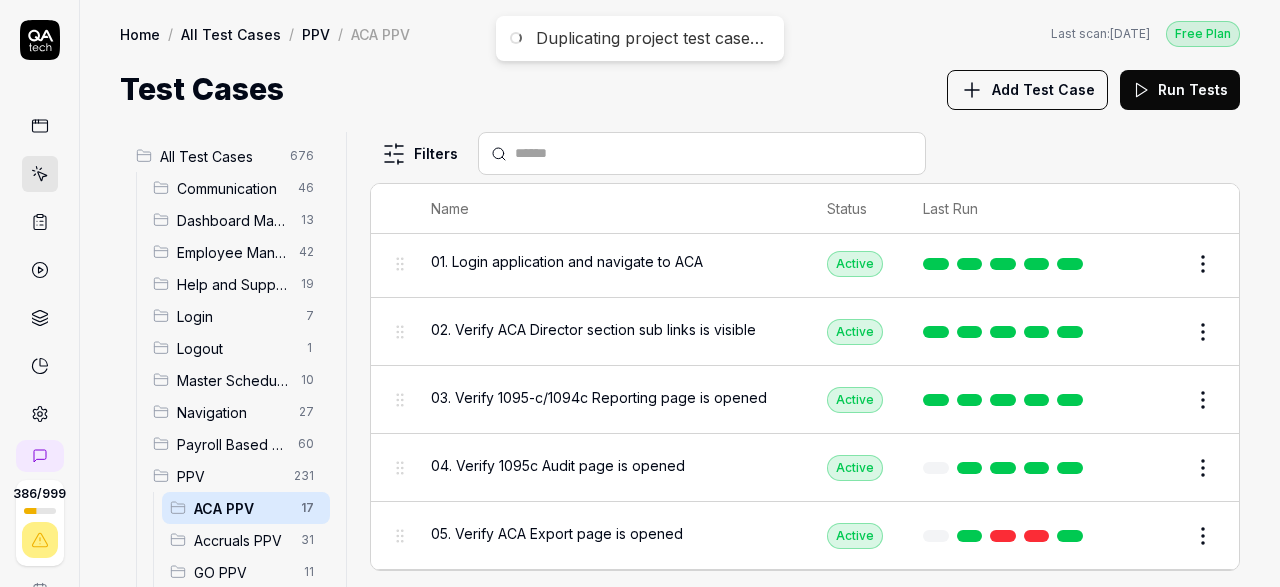 scroll, scrollTop: 39, scrollLeft: 0, axis: vertical 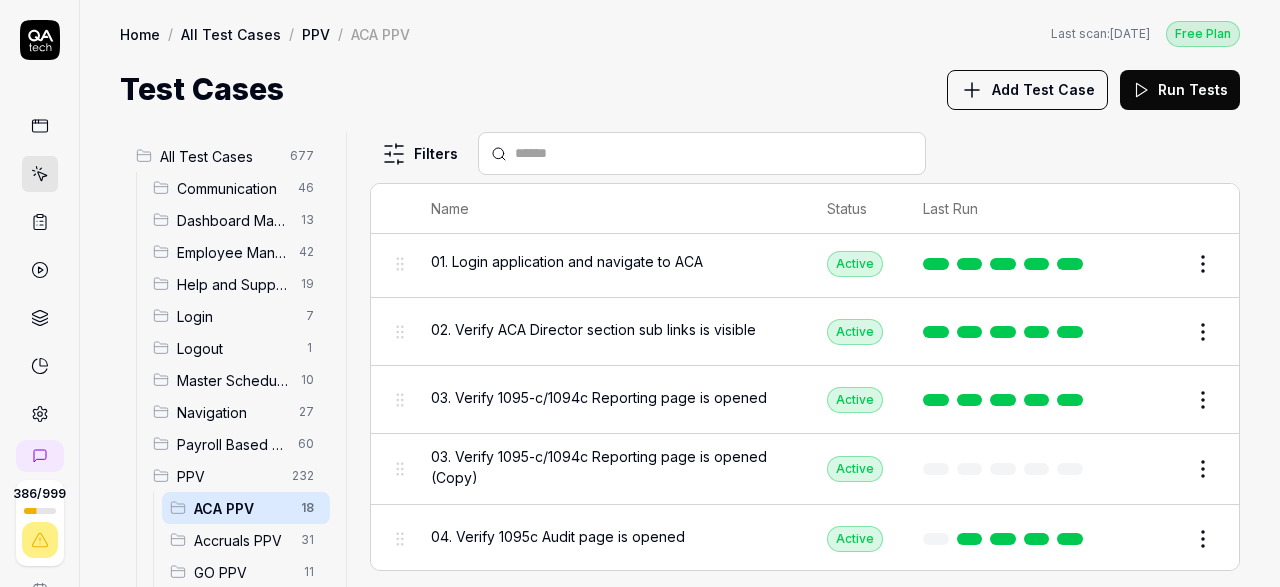 click on "Edit" at bounding box center [1155, 469] 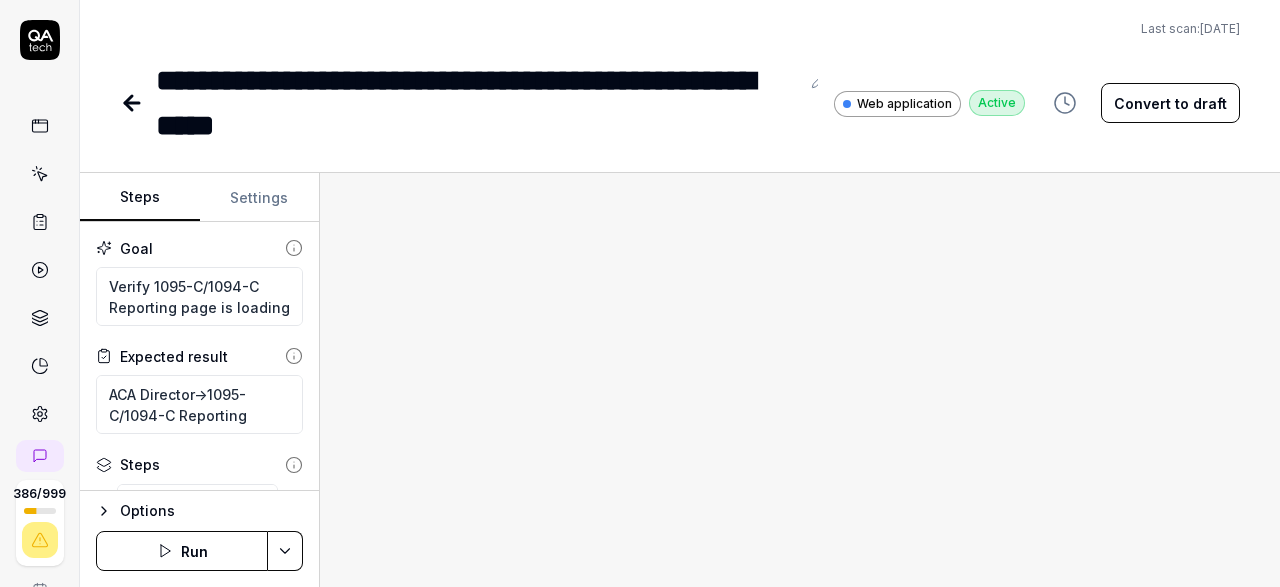 click on "**********" at bounding box center [680, 74] 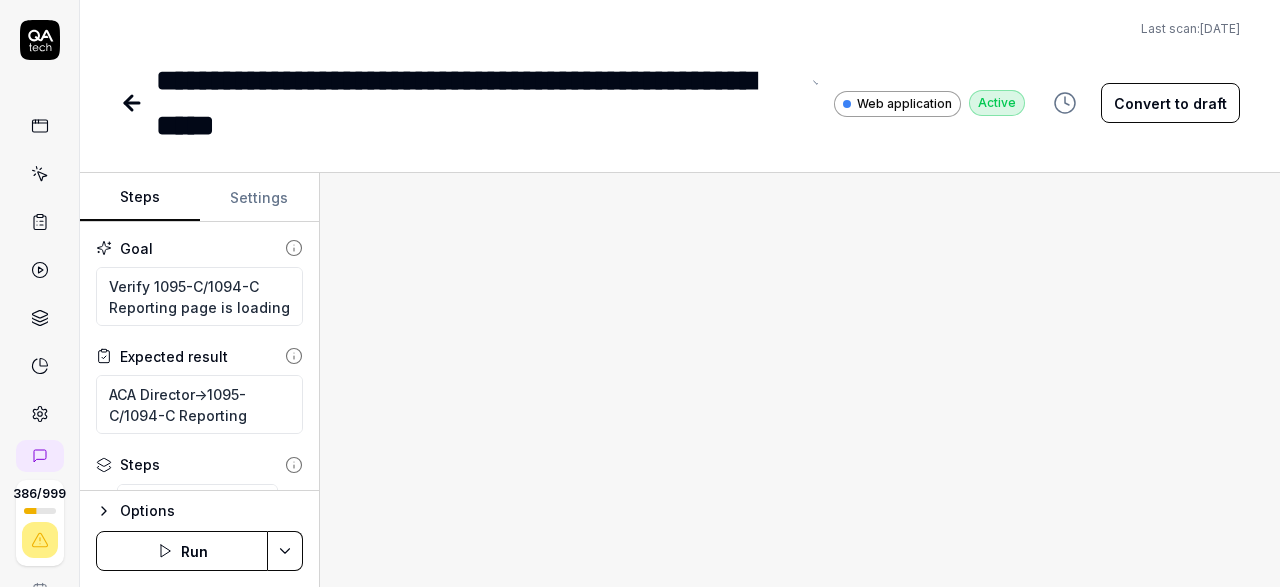 click on "**********" at bounding box center [477, 103] 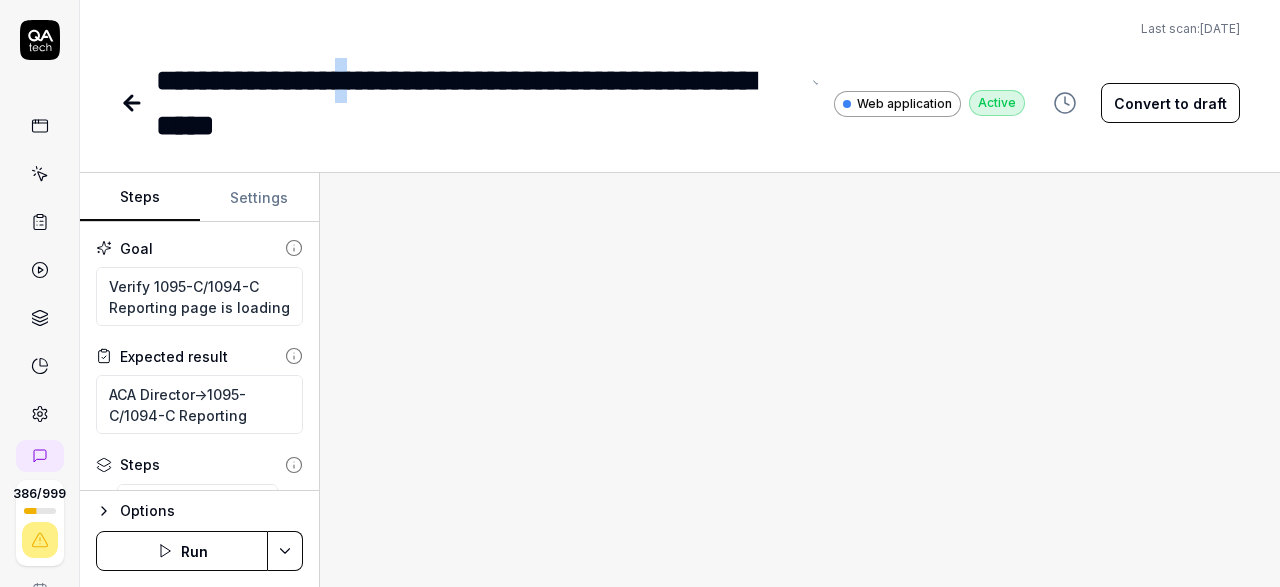 click on "**********" at bounding box center [477, 103] 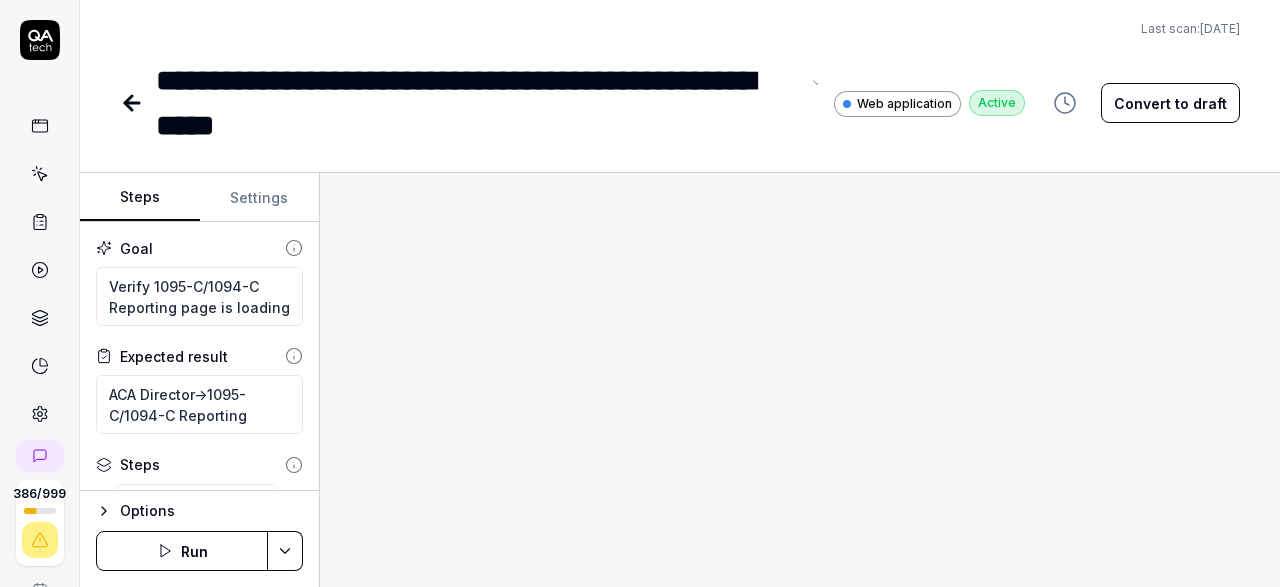 click on "**********" at bounding box center (477, 103) 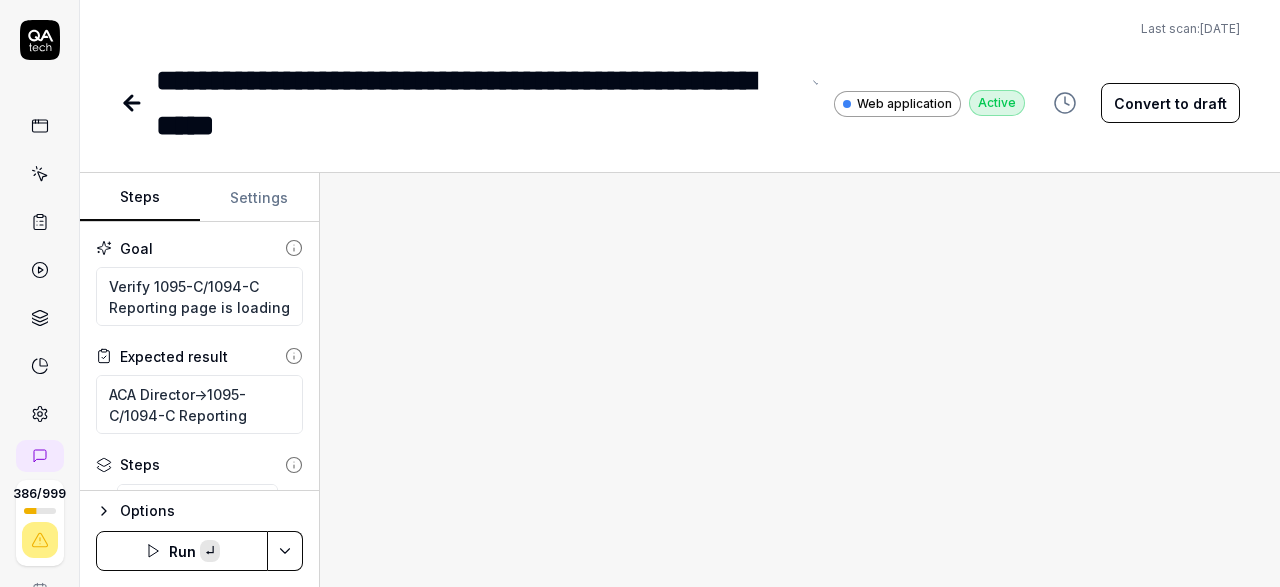 paste 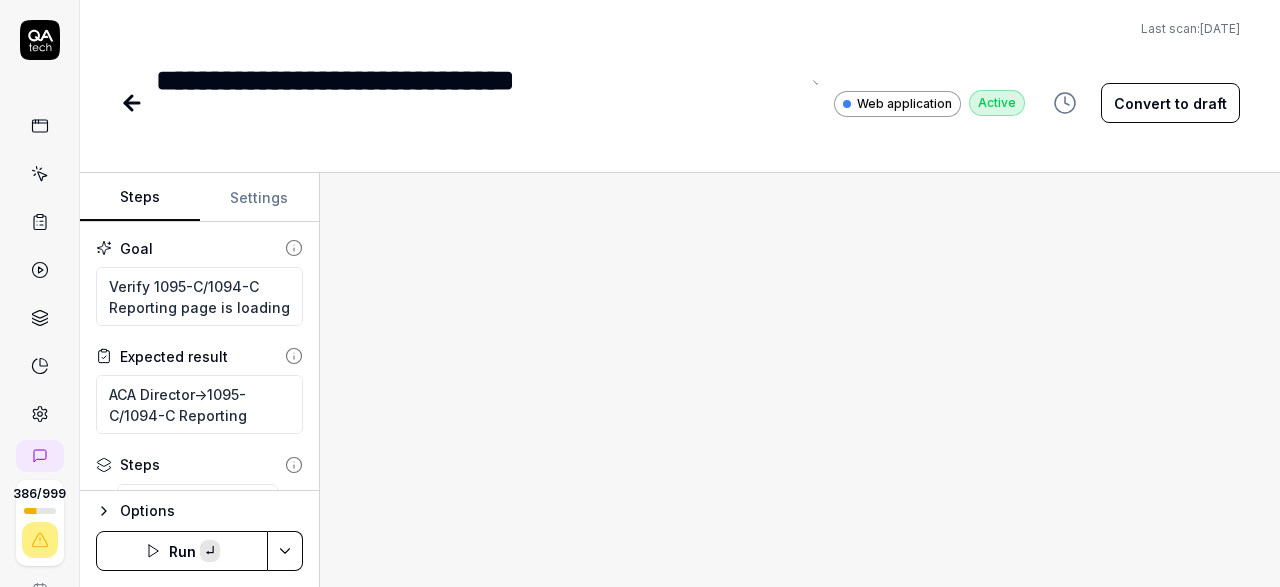 type 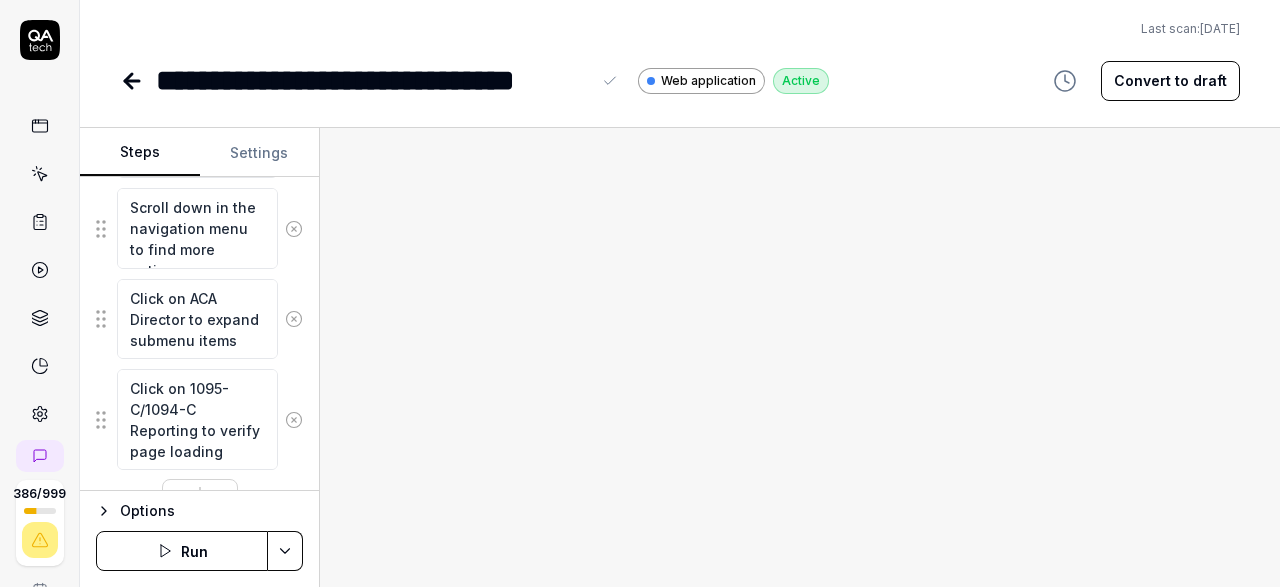 scroll, scrollTop: 939, scrollLeft: 0, axis: vertical 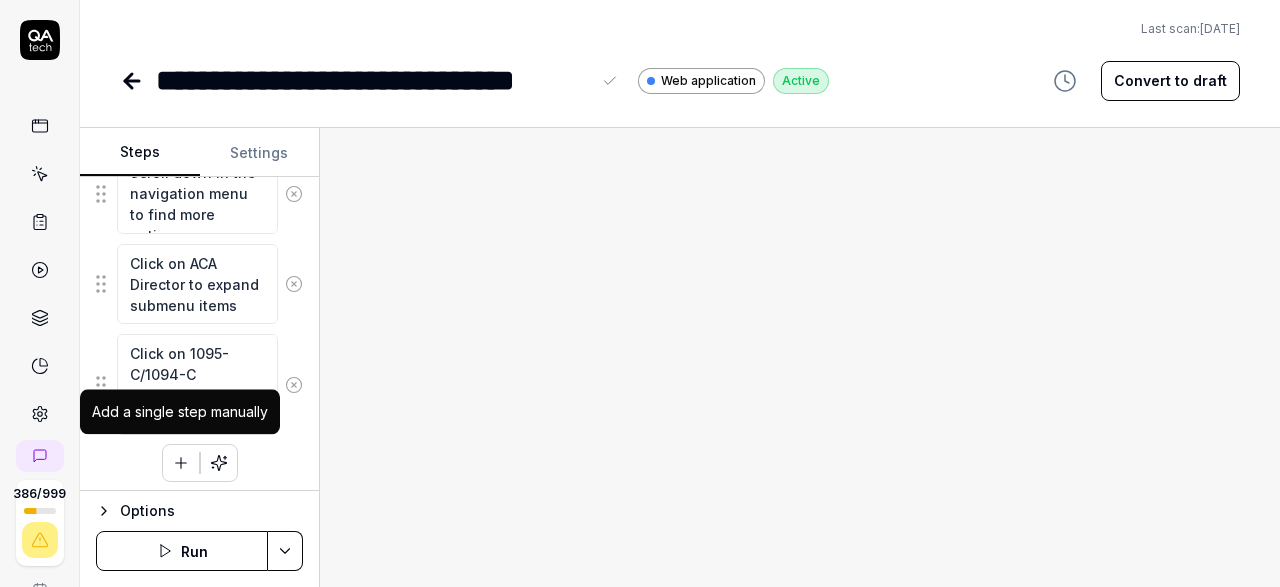 click 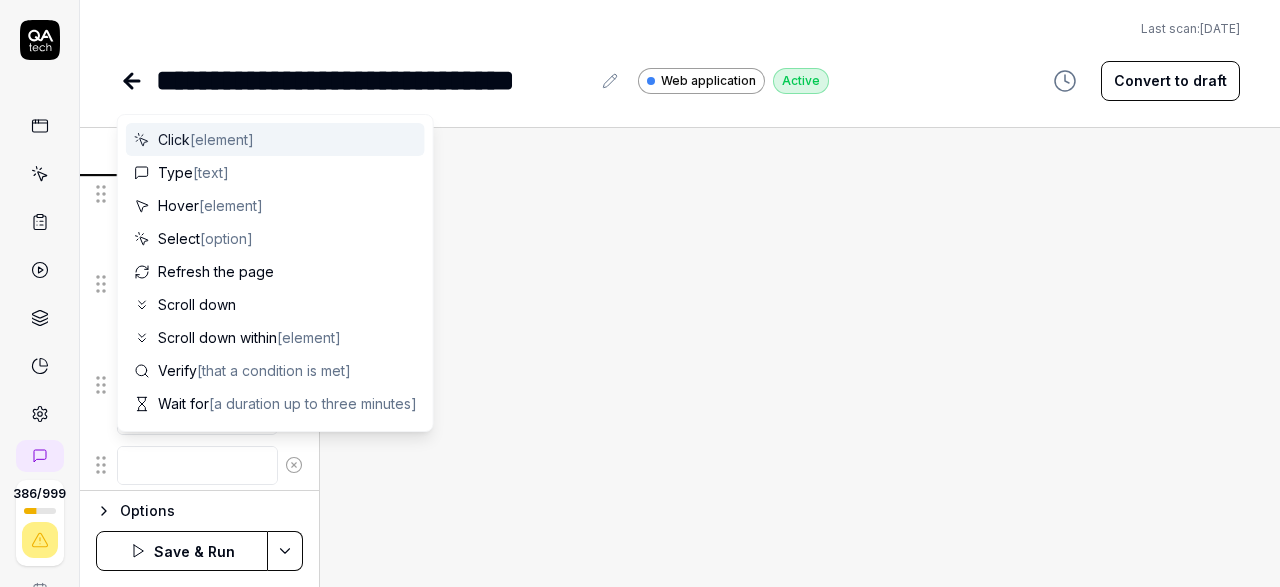 click at bounding box center (197, 465) 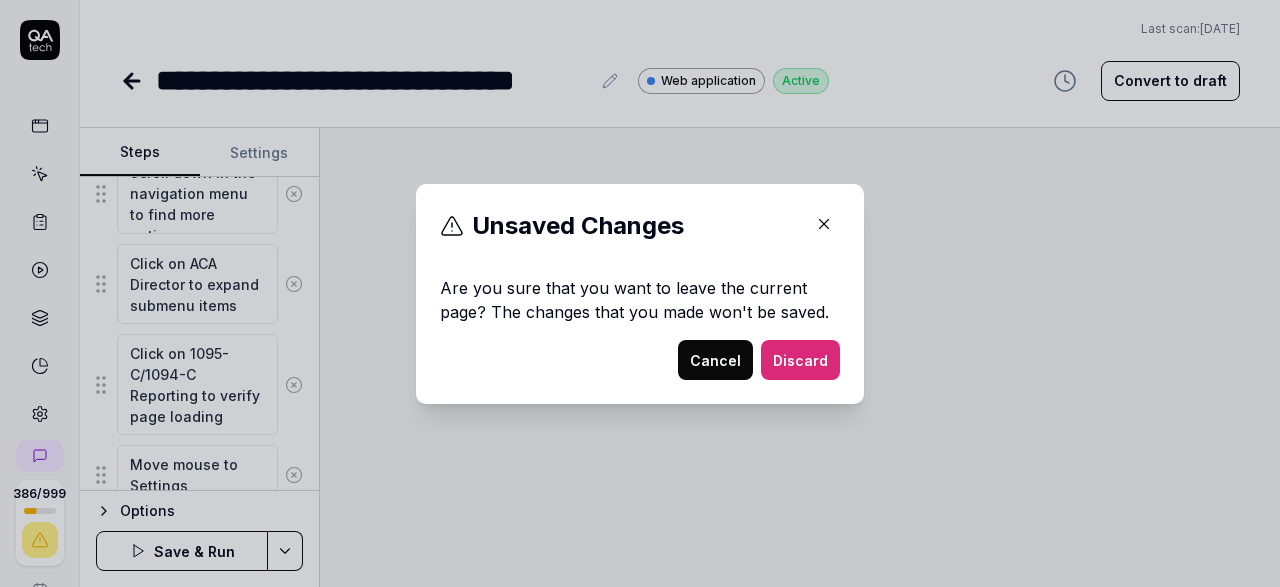 scroll, scrollTop: 939, scrollLeft: 0, axis: vertical 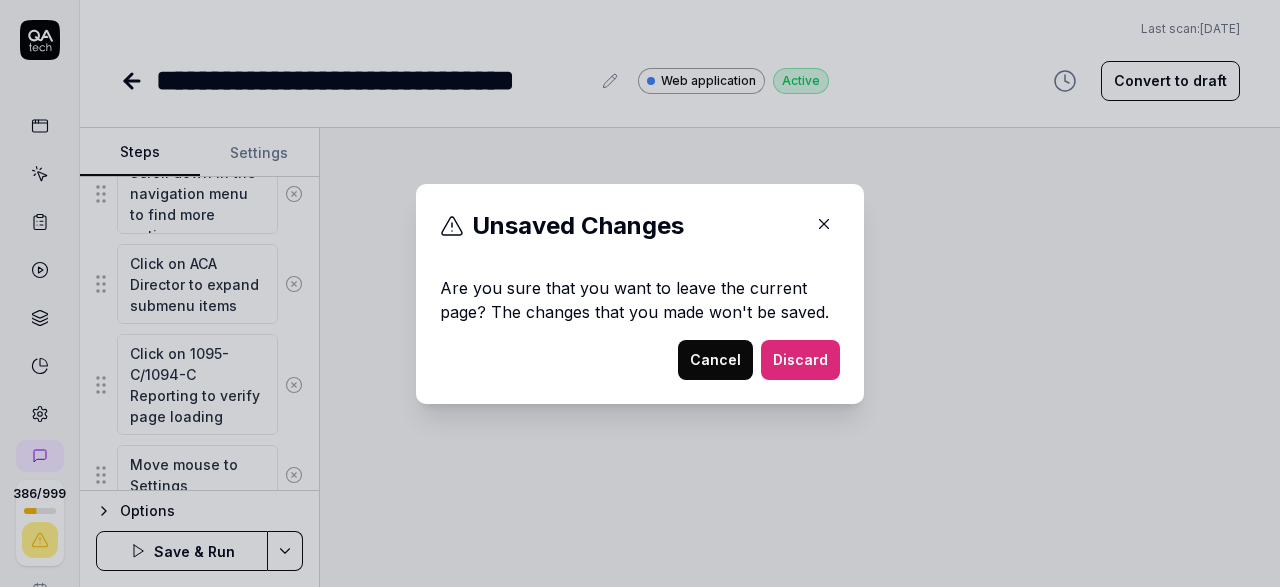 click on "Cancel" at bounding box center (715, 360) 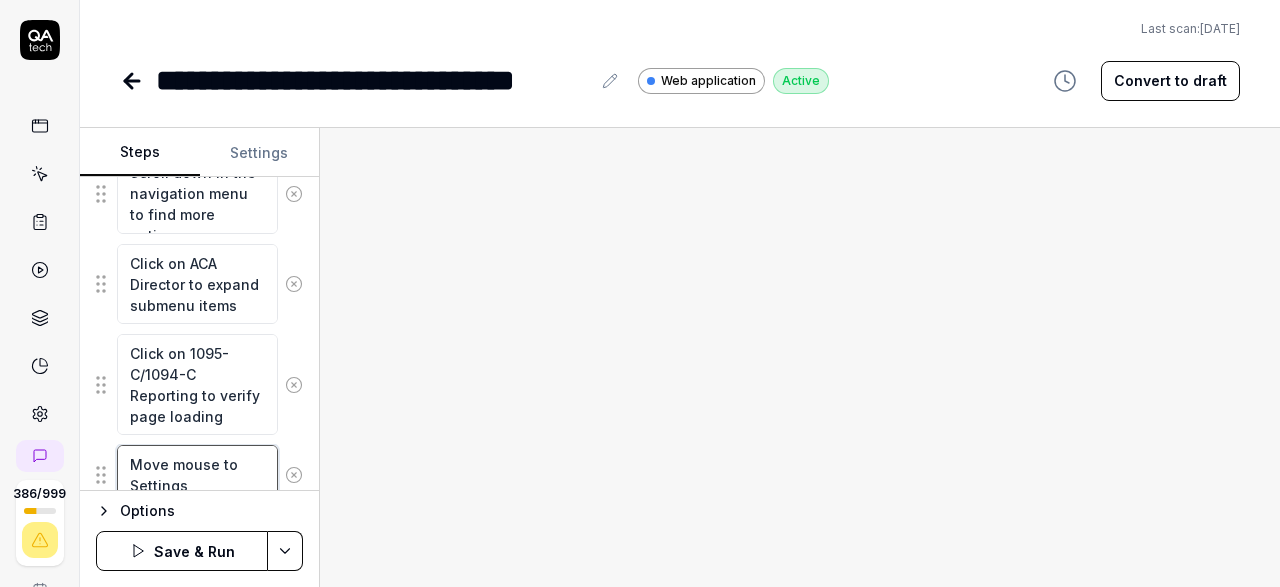 click on "Move mouse to Settings" at bounding box center [197, 474] 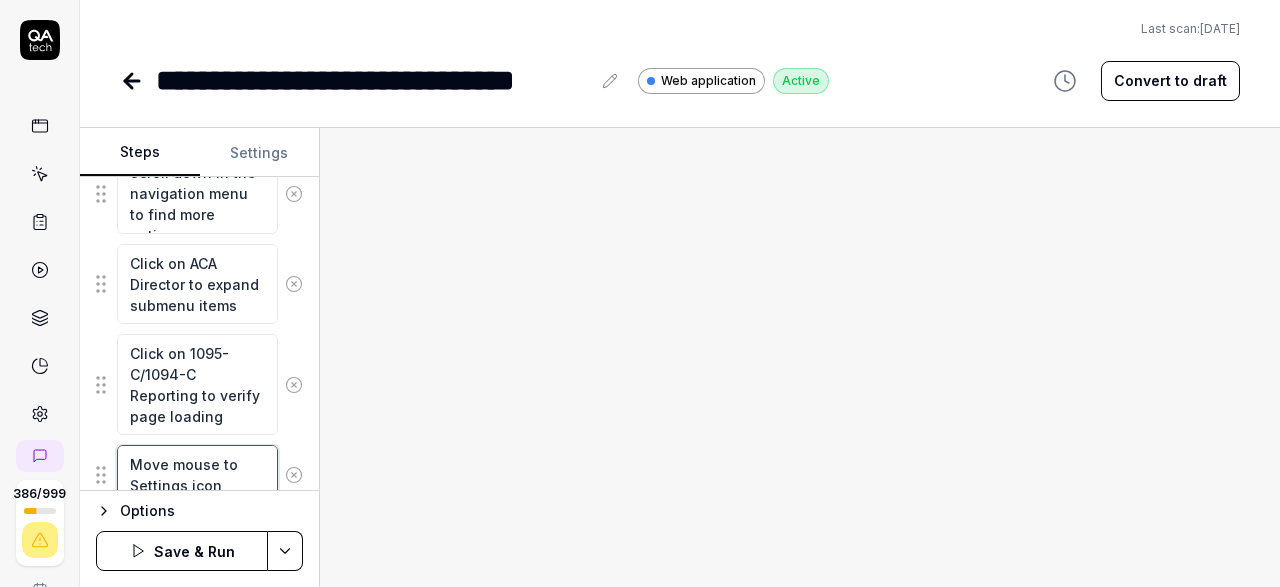 type on "Move mouse to Settings icon" 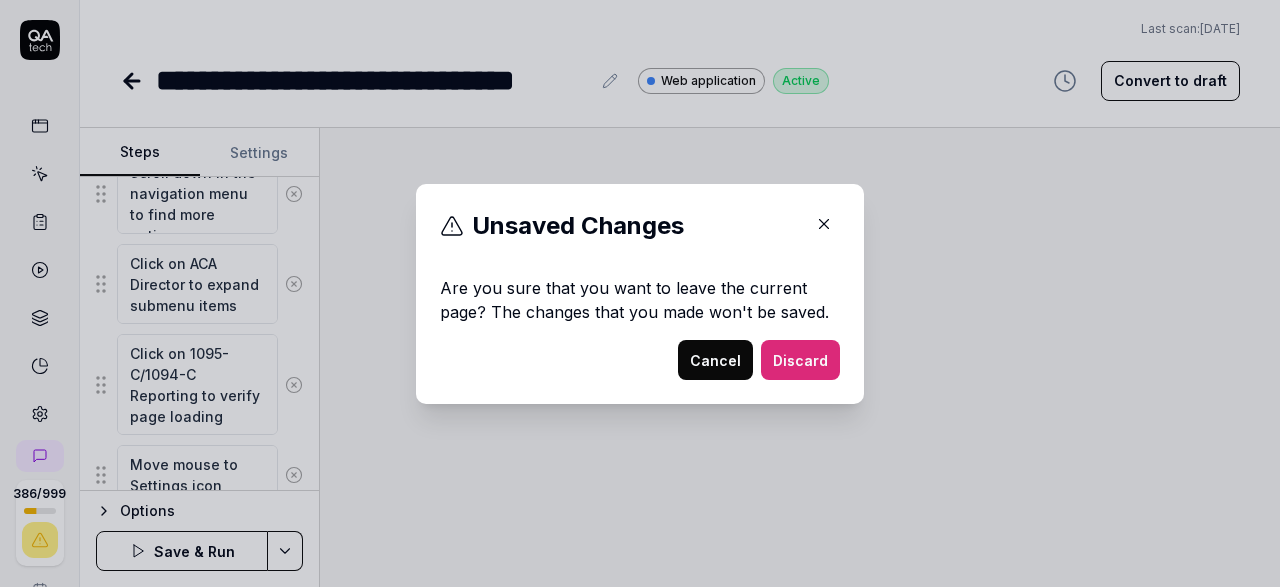 scroll, scrollTop: 939, scrollLeft: 0, axis: vertical 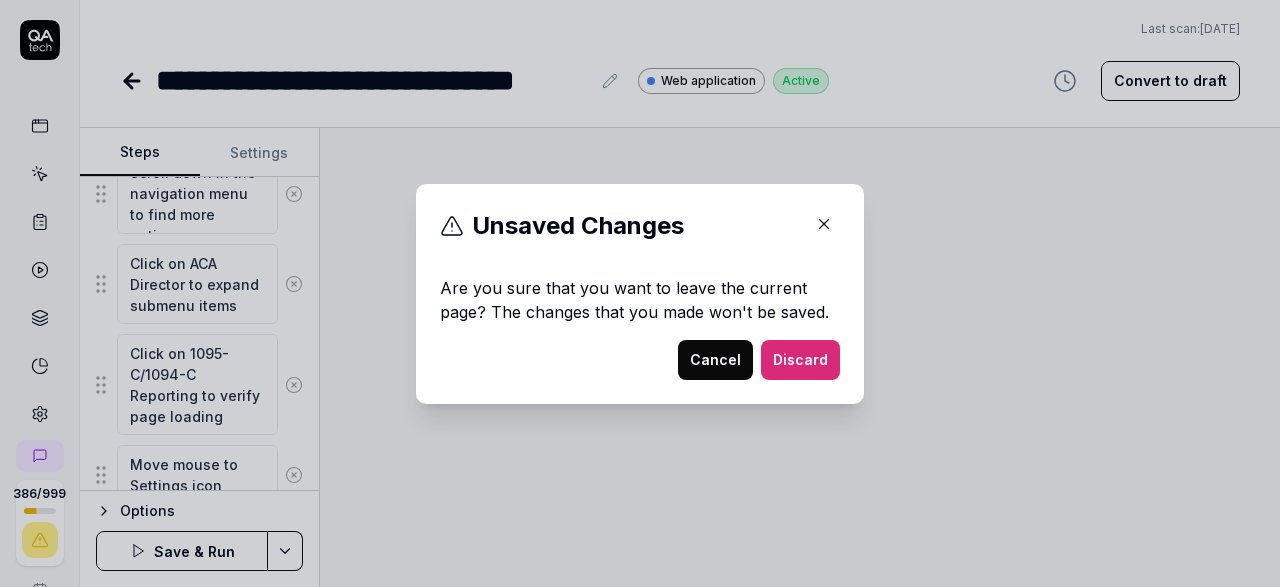 click on "Cancel" at bounding box center (715, 360) 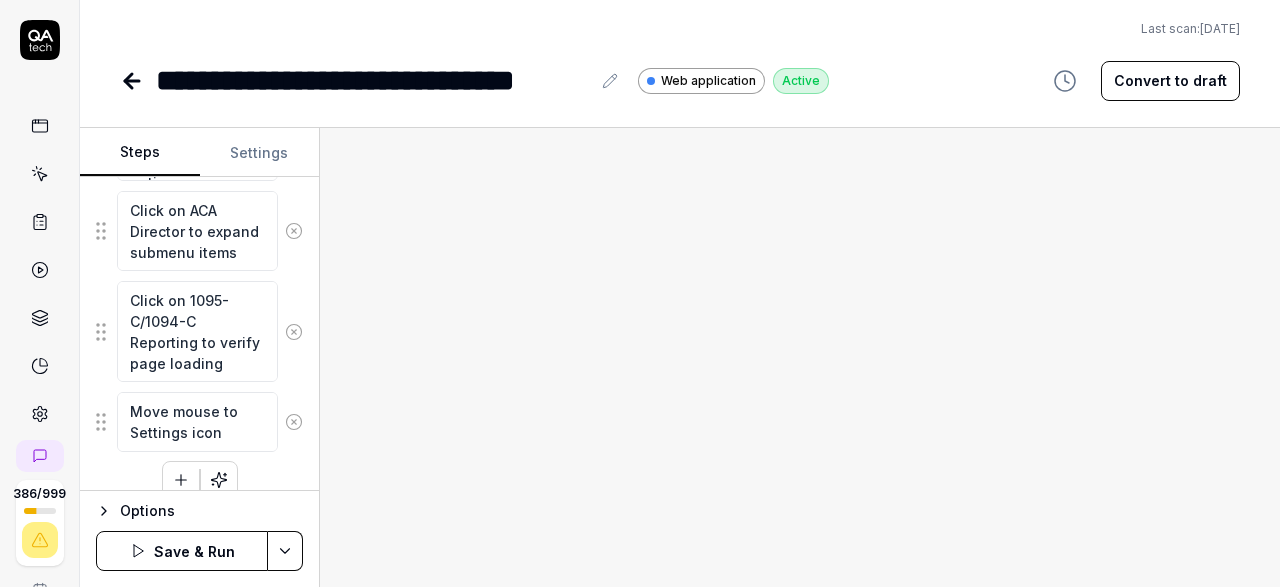 scroll, scrollTop: 1007, scrollLeft: 0, axis: vertical 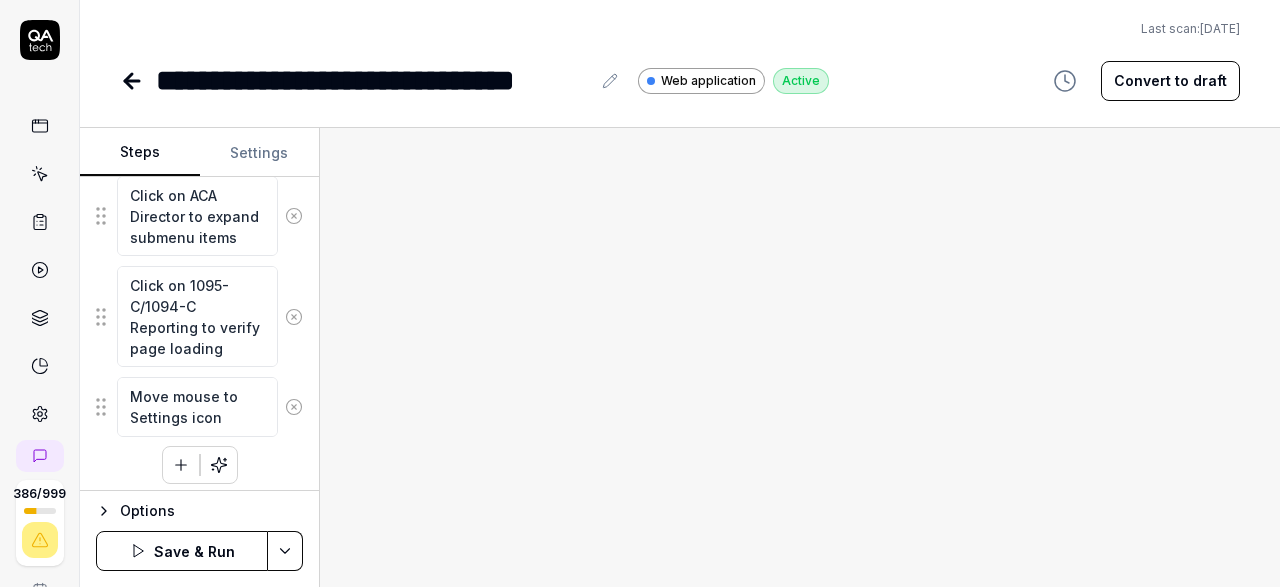 click on "Move mouse to Corporation level breadcrumb icon Click on Corporation level breadcrumb icon Move mouse to Expand/Collapse icon Click on Expand/Collapse icon Move mouse to Second Organization other than Agency Click on Second Organization other than Agency Click the menu icon (hamburger menu) to open navigation options Scroll down in the navigation menu to find more options Click on ACA Director to expand submenu items Click on 1095-C/1094-C Reporting to verify page loading Move mouse to Settings icon
To pick up a draggable item, press the space bar.
While dragging, use the arrow keys to move the item.
Press space again to drop the item in its new position, or press escape to cancel." at bounding box center [199, -43] 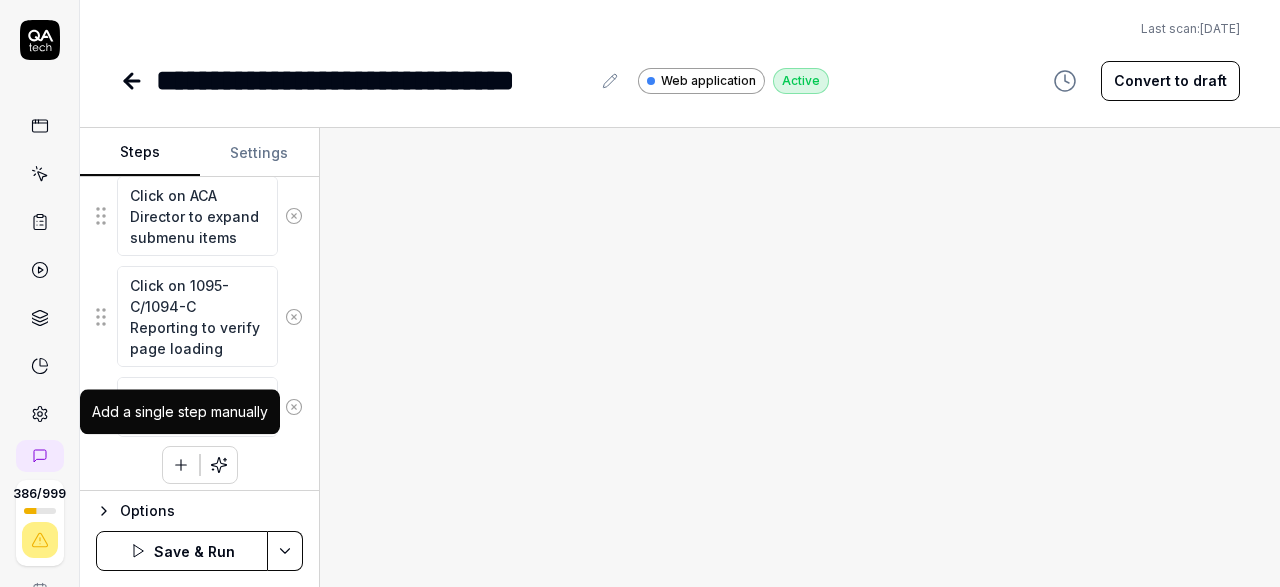 click 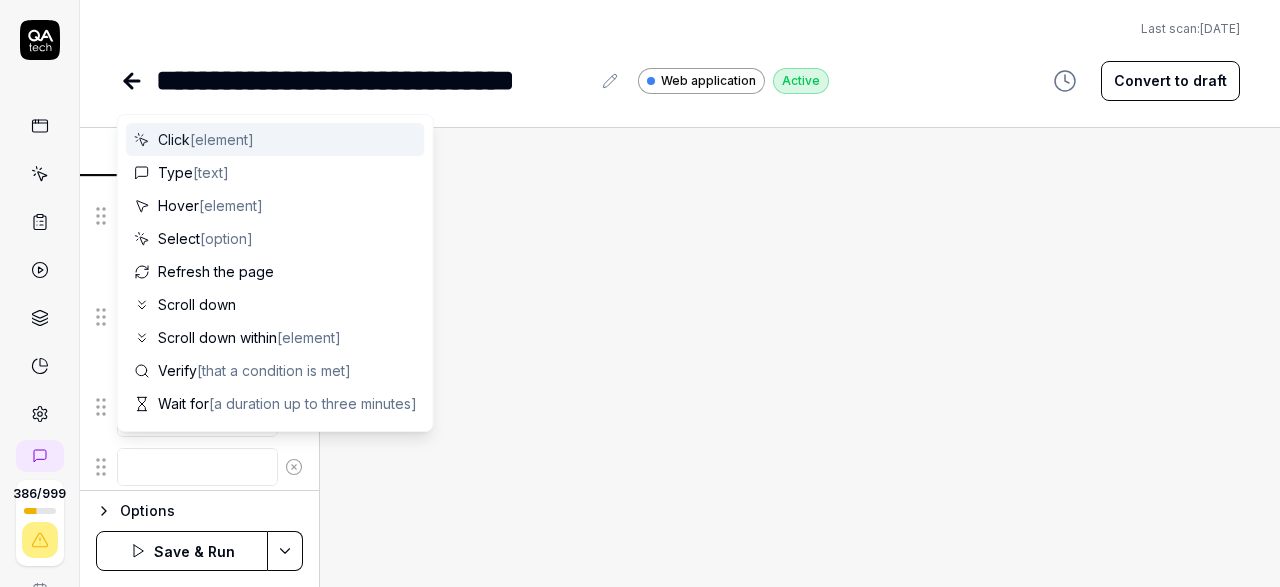 click at bounding box center [197, 467] 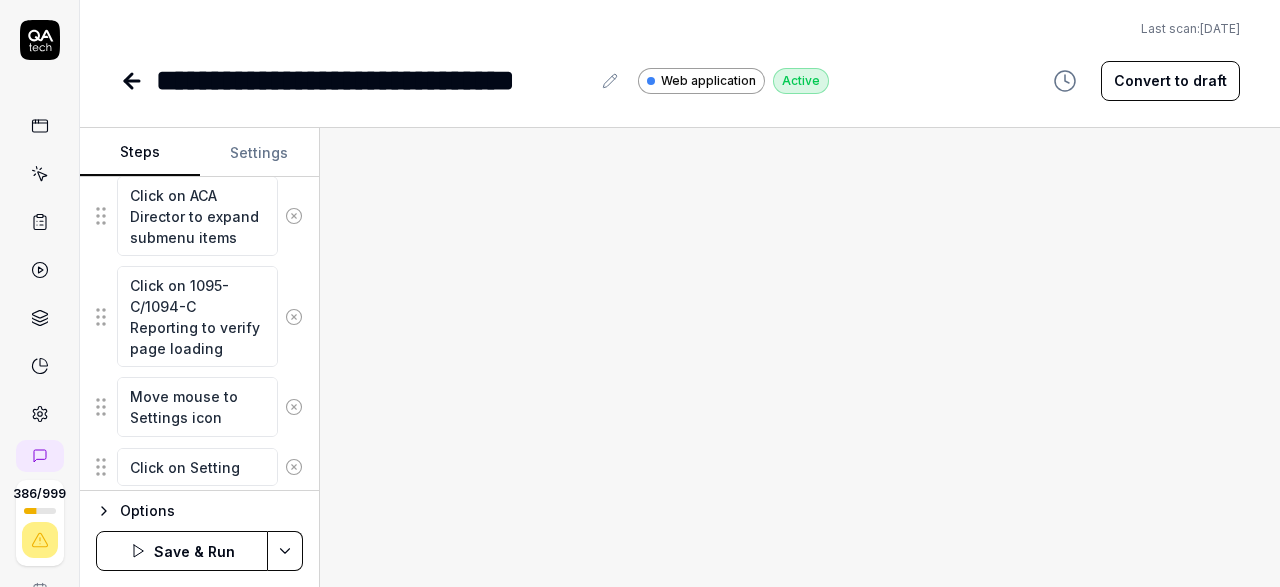 scroll, scrollTop: 1007, scrollLeft: 0, axis: vertical 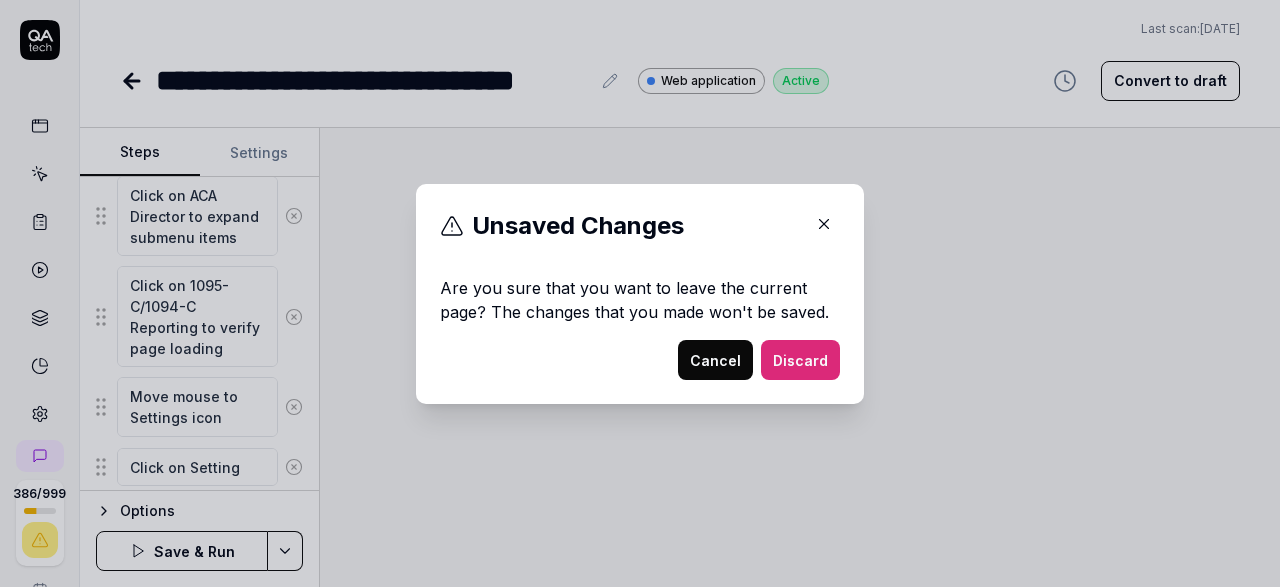 click on "Cancel" at bounding box center (715, 360) 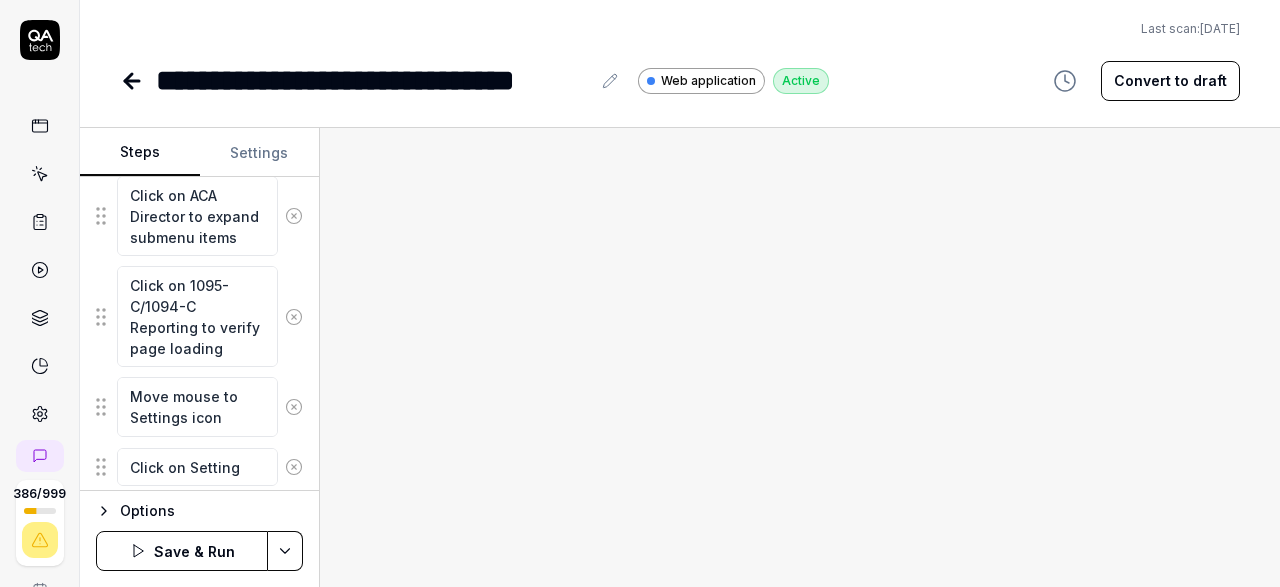 scroll, scrollTop: 1007, scrollLeft: 0, axis: vertical 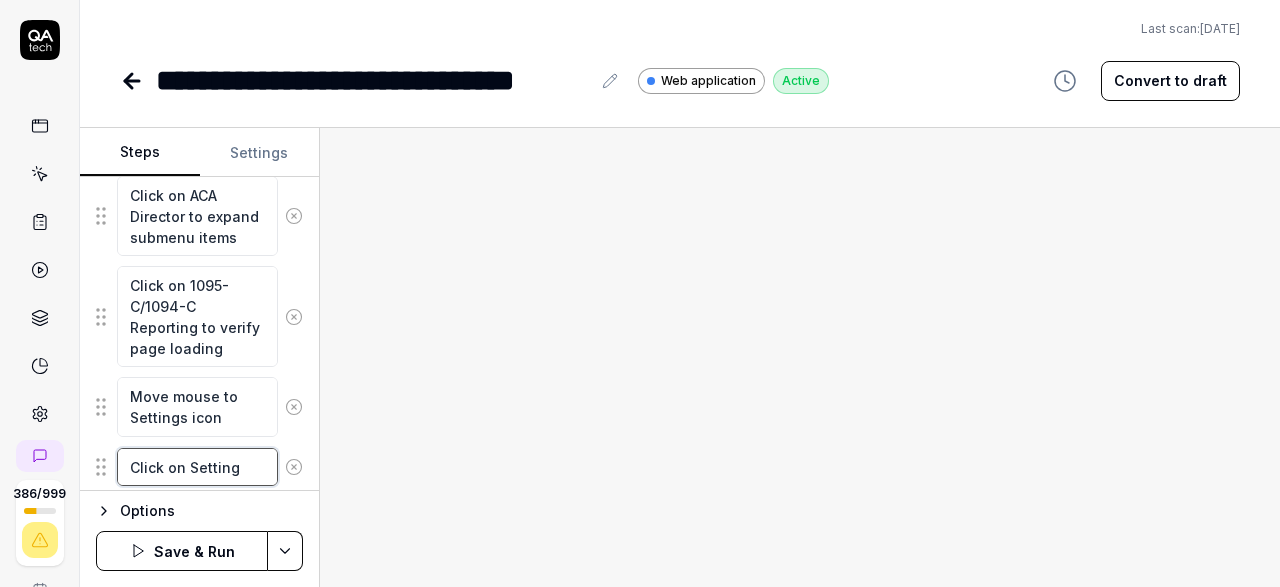 click on "Click on Setting" at bounding box center [197, 467] 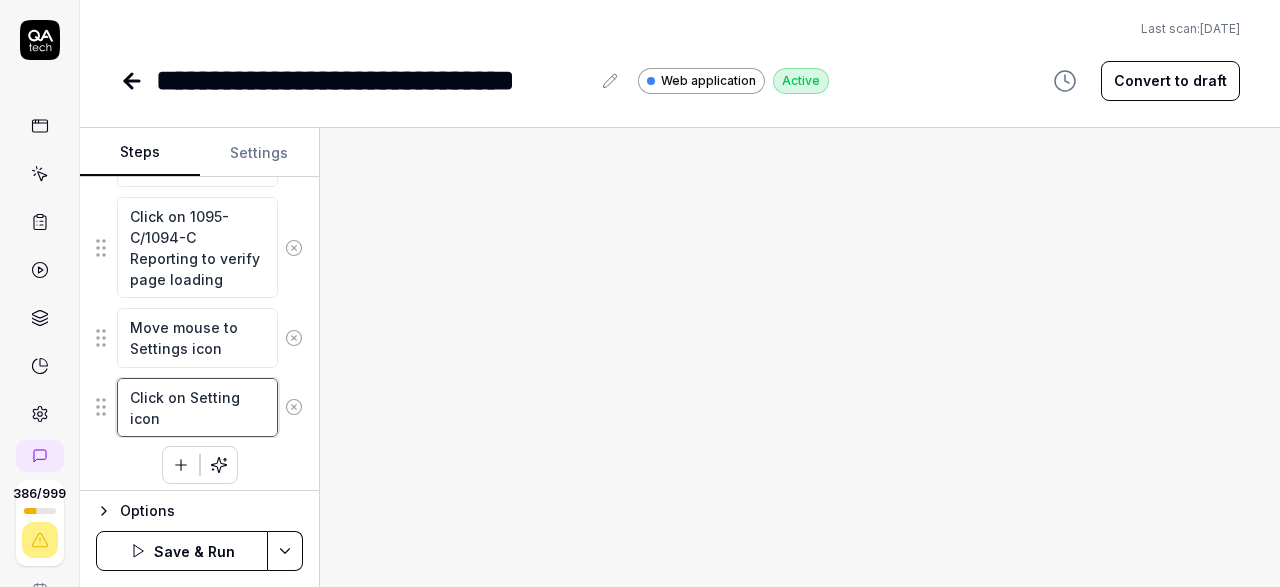 type on "Click on Setting icon" 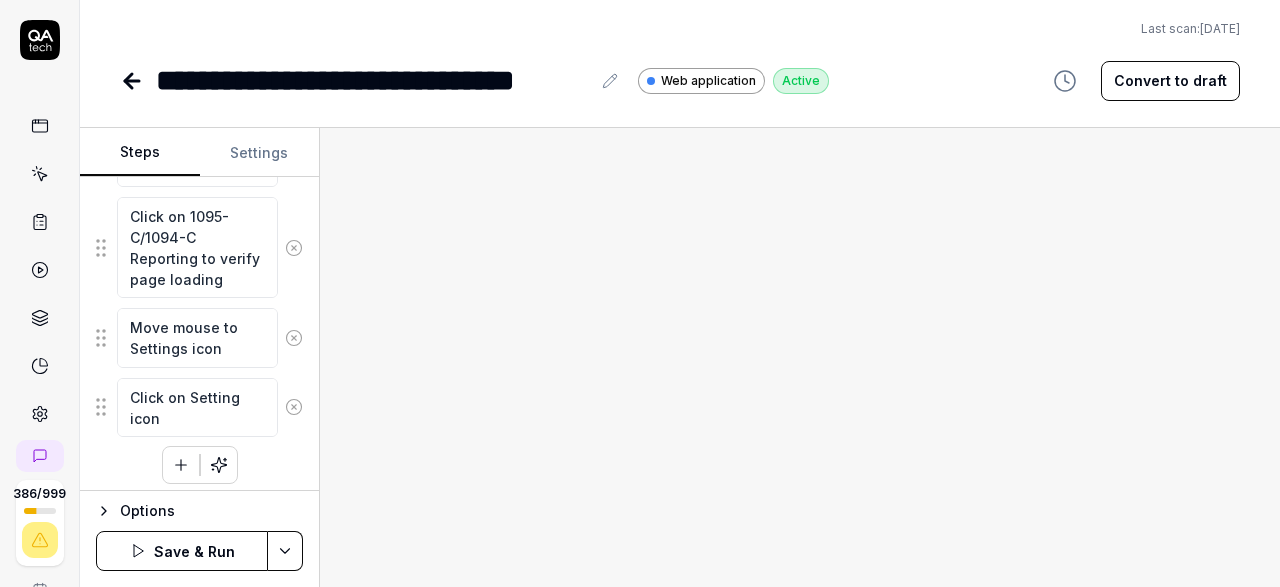 click on "**********" at bounding box center [640, 293] 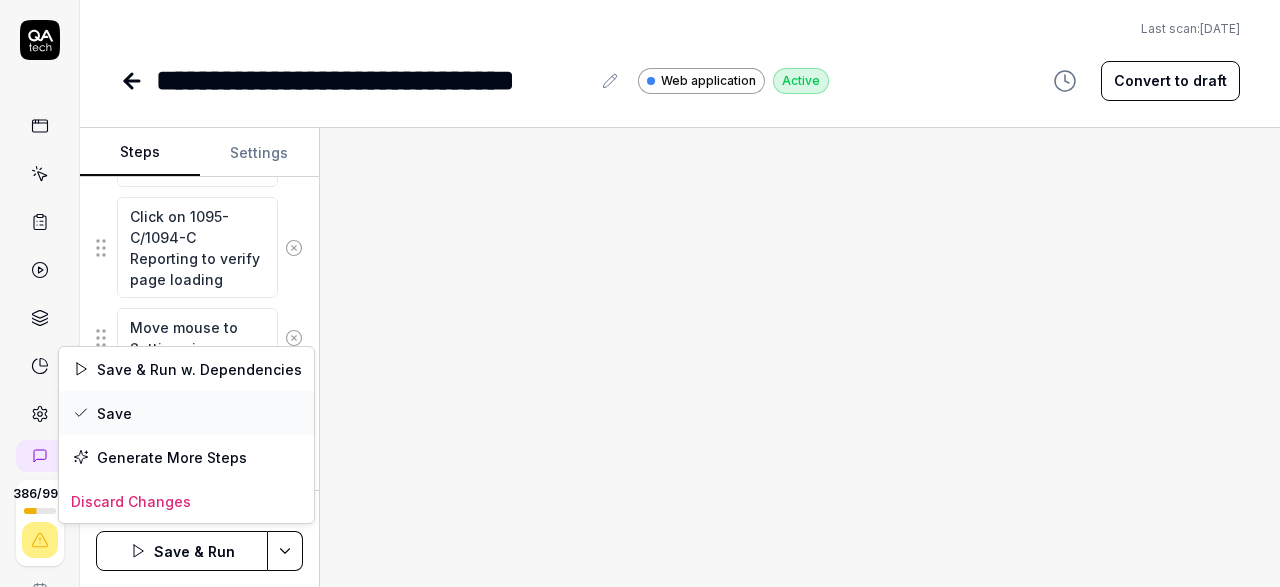 click on "Save" at bounding box center (186, 413) 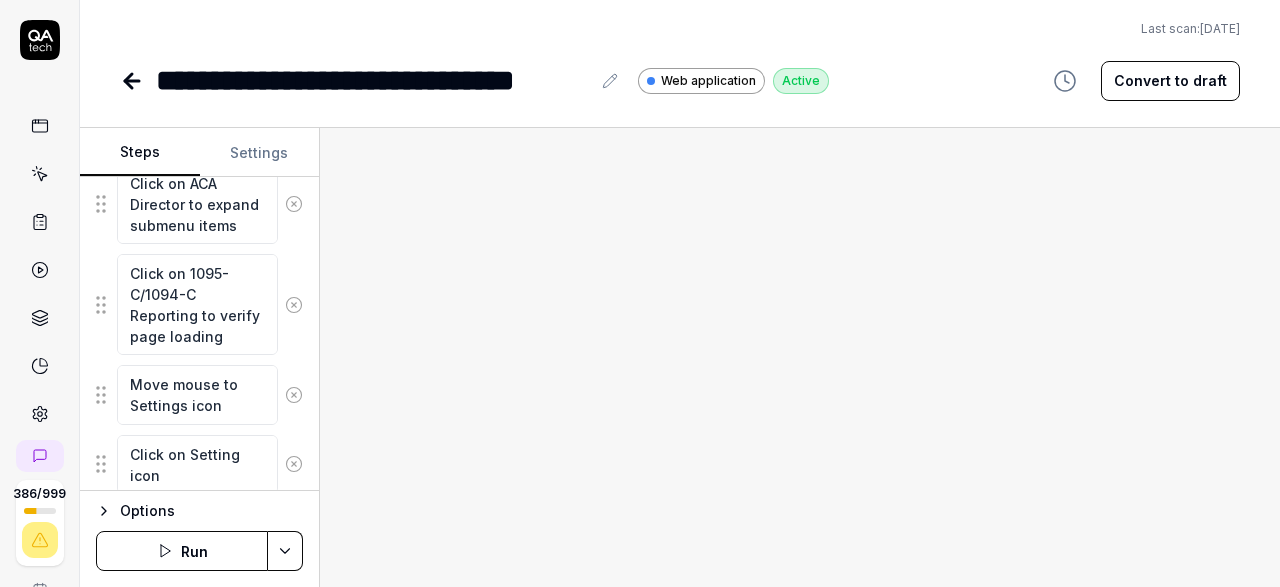 scroll, scrollTop: 1076, scrollLeft: 0, axis: vertical 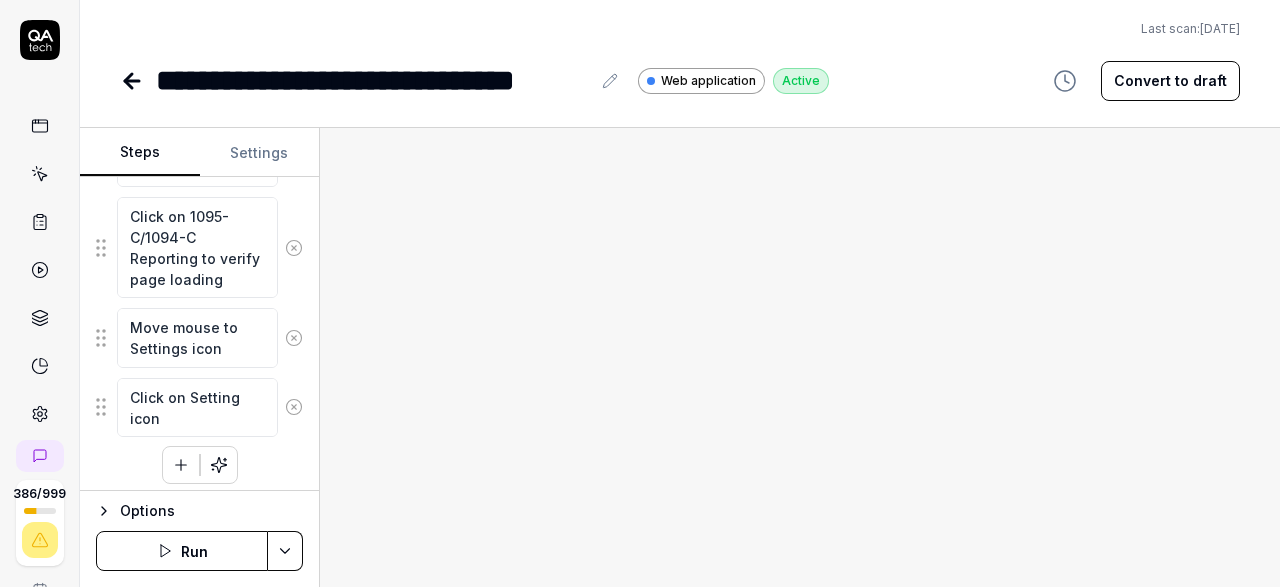 click 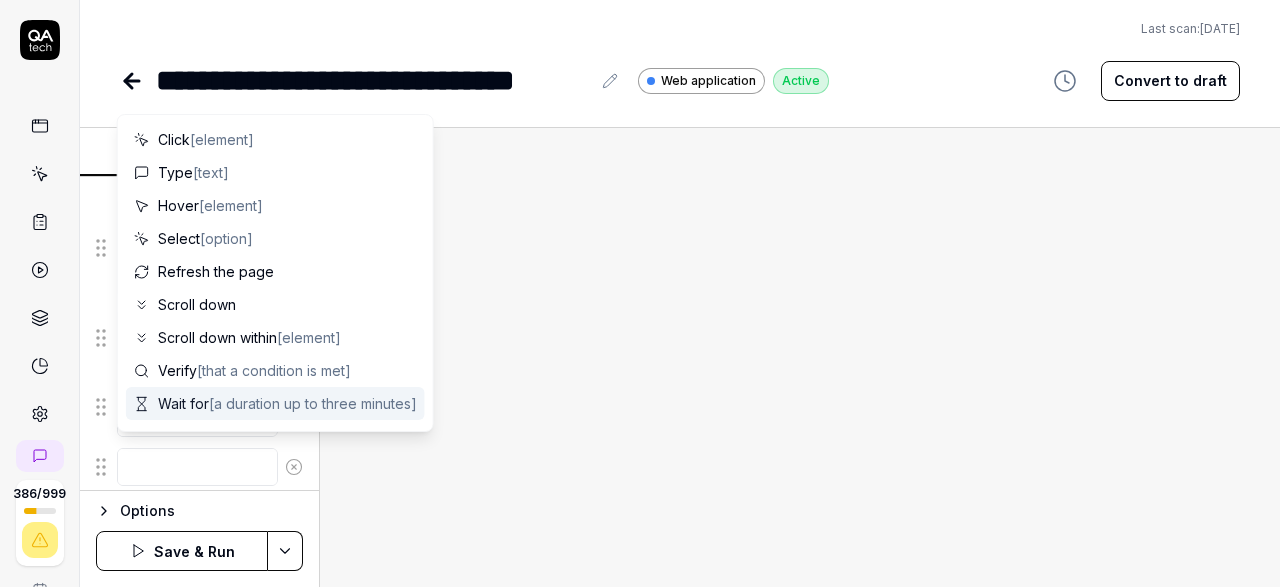 click at bounding box center (197, 467) 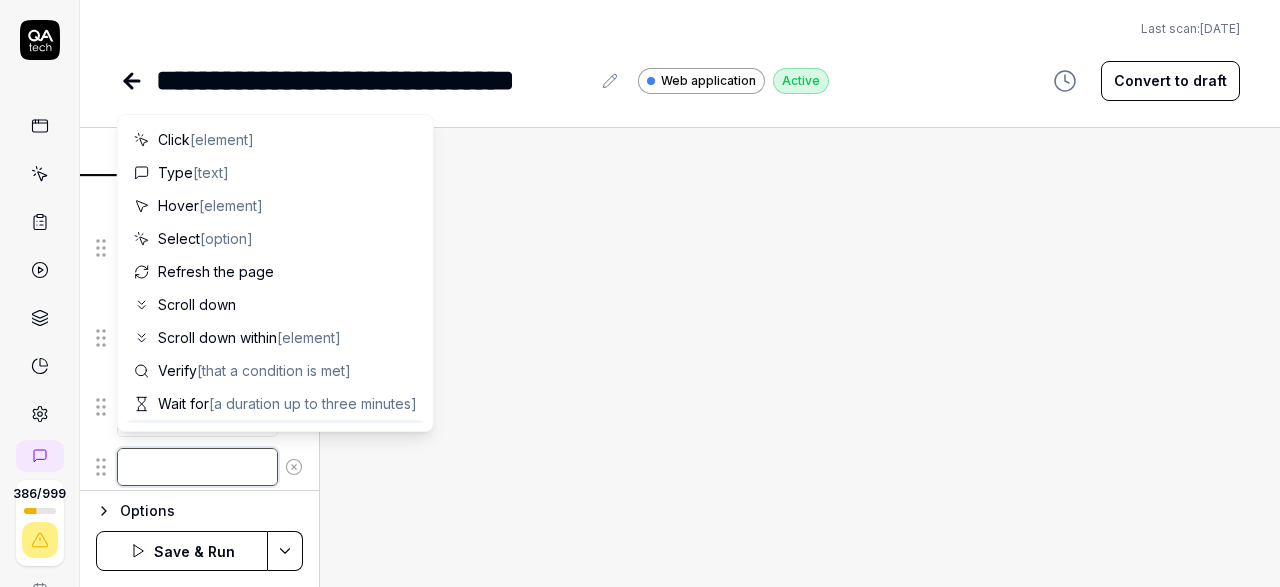 click at bounding box center (197, 467) 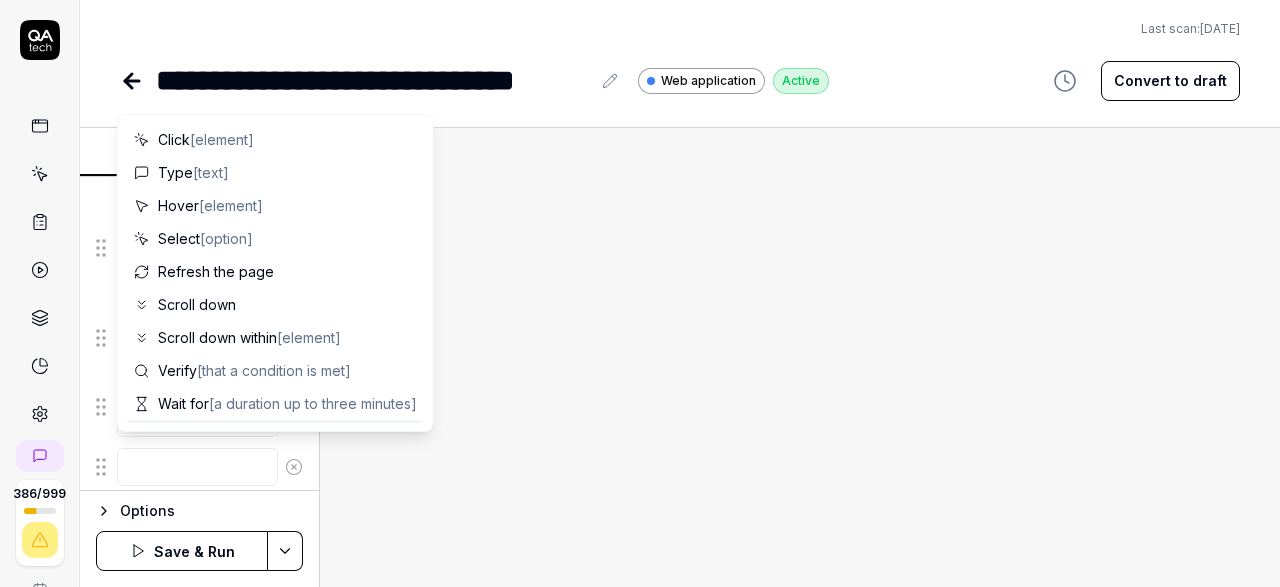 click at bounding box center [800, 357] 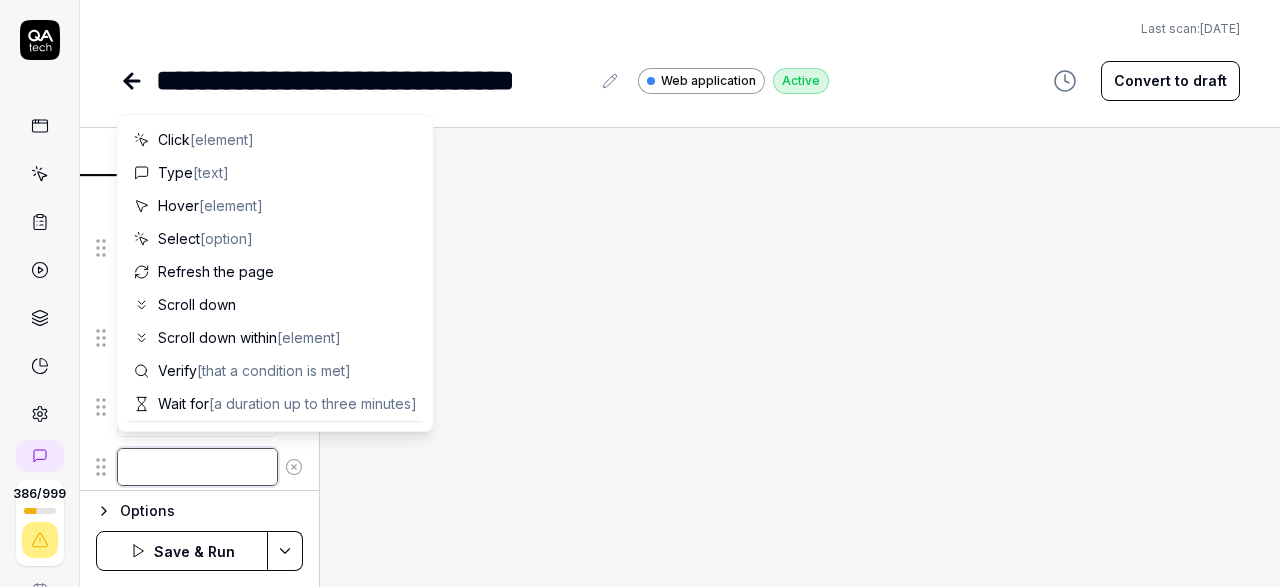 click at bounding box center (197, 467) 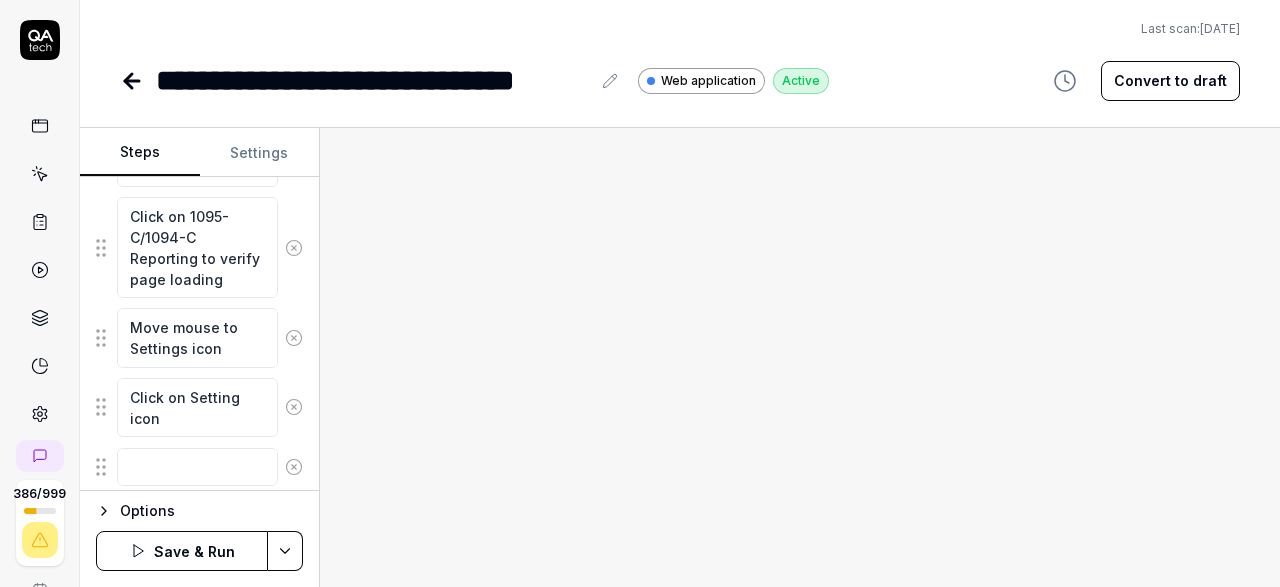 click at bounding box center [800, 357] 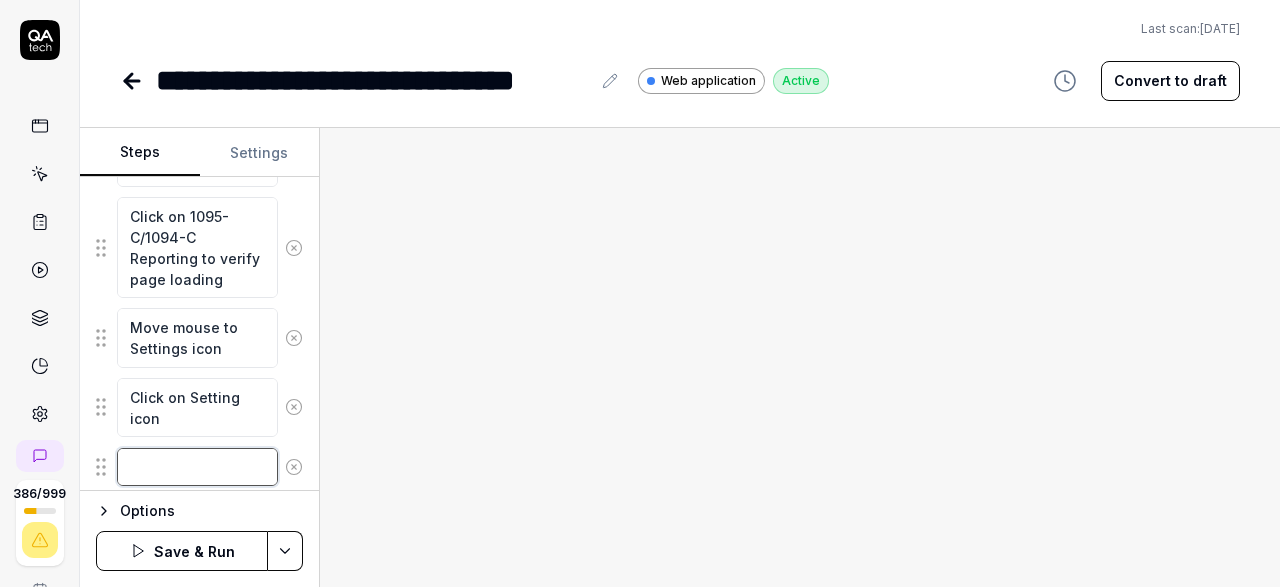 click at bounding box center [197, 467] 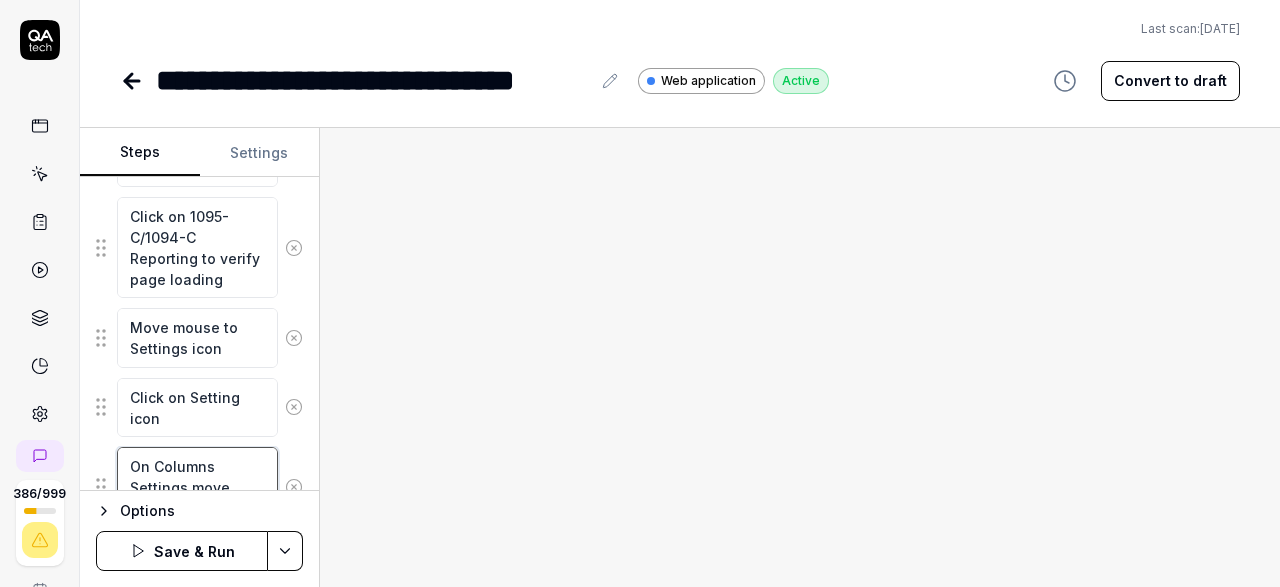 scroll, scrollTop: 1093, scrollLeft: 0, axis: vertical 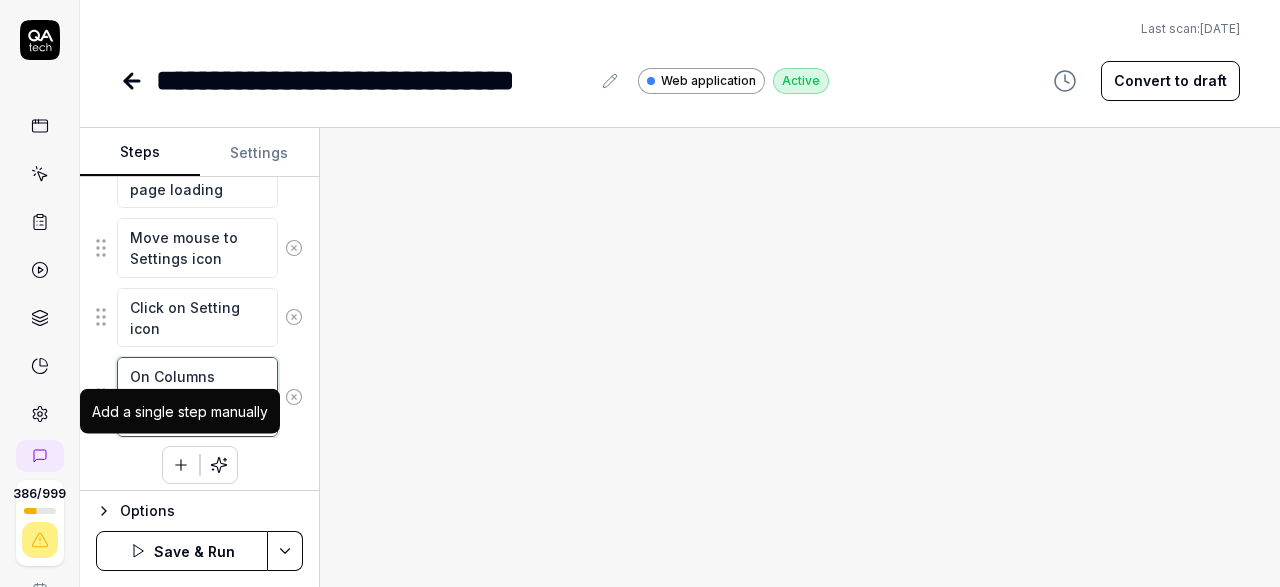 type on "On Columns Settings move mouse on Clear All" 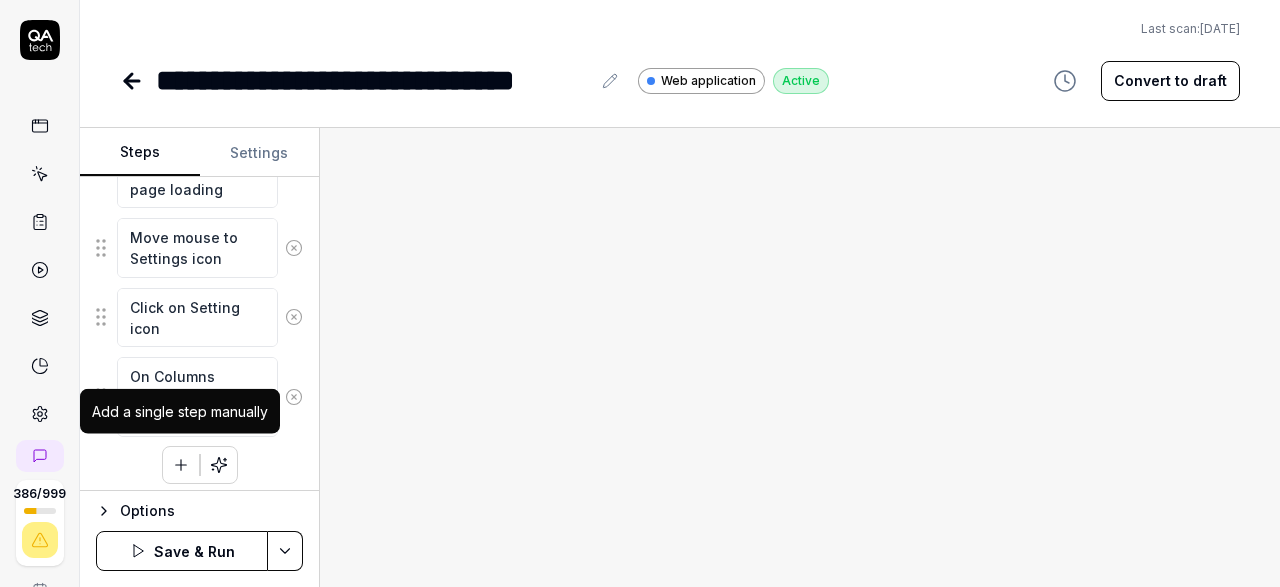 click 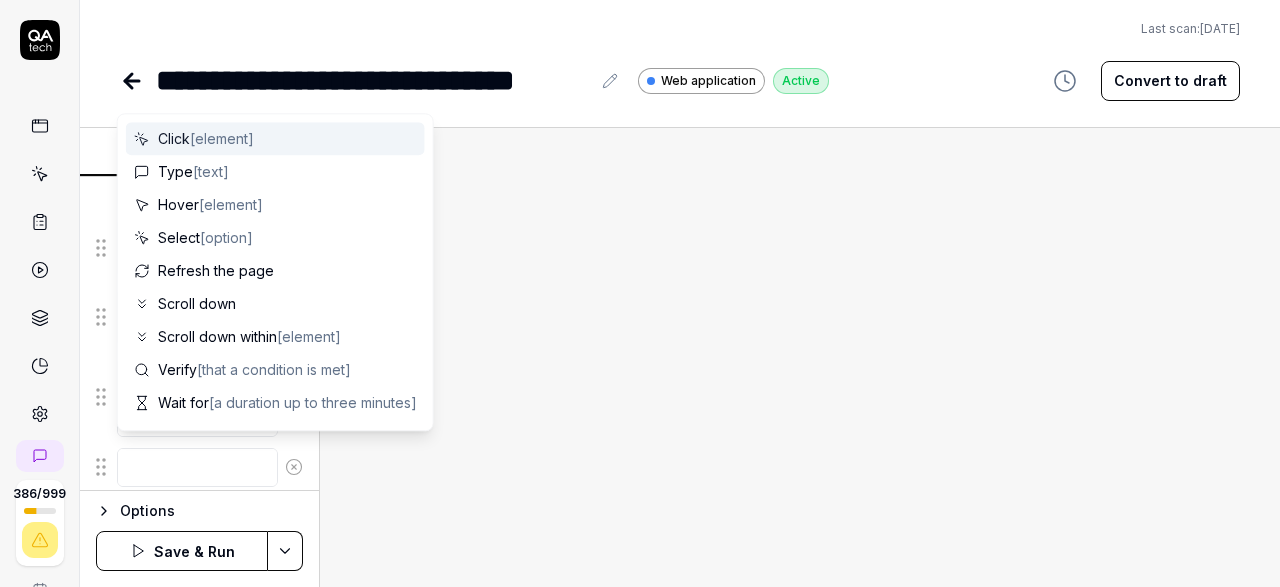 click at bounding box center (197, 467) 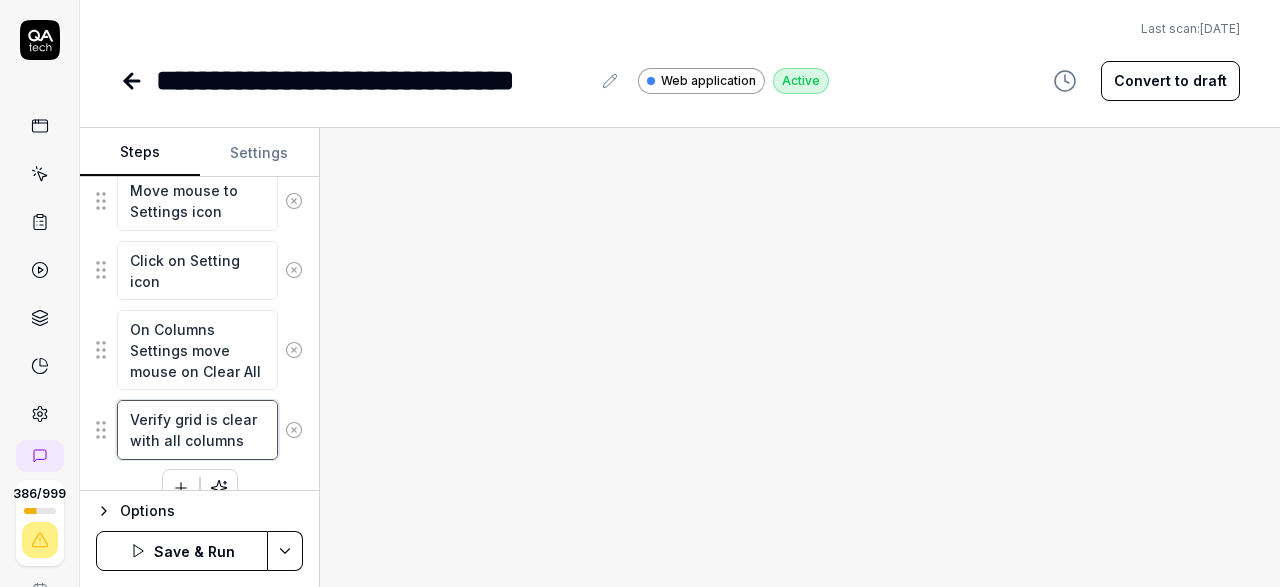 scroll, scrollTop: 1235, scrollLeft: 0, axis: vertical 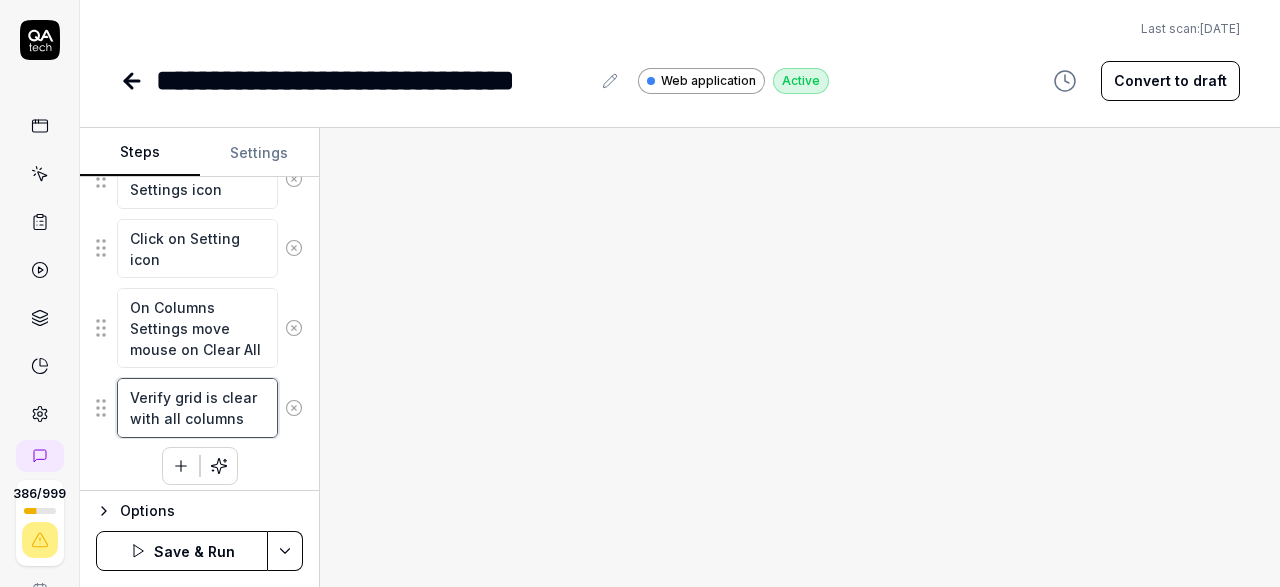 click on "Verify grid is clear with all columns" at bounding box center (197, 407) 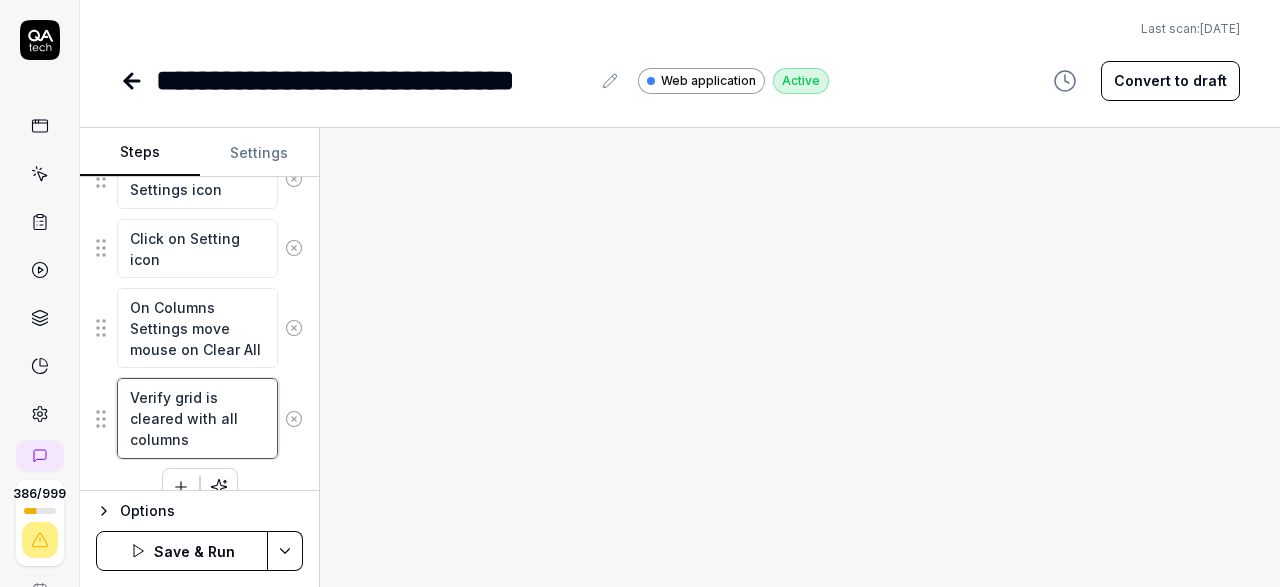 scroll, scrollTop: 1255, scrollLeft: 0, axis: vertical 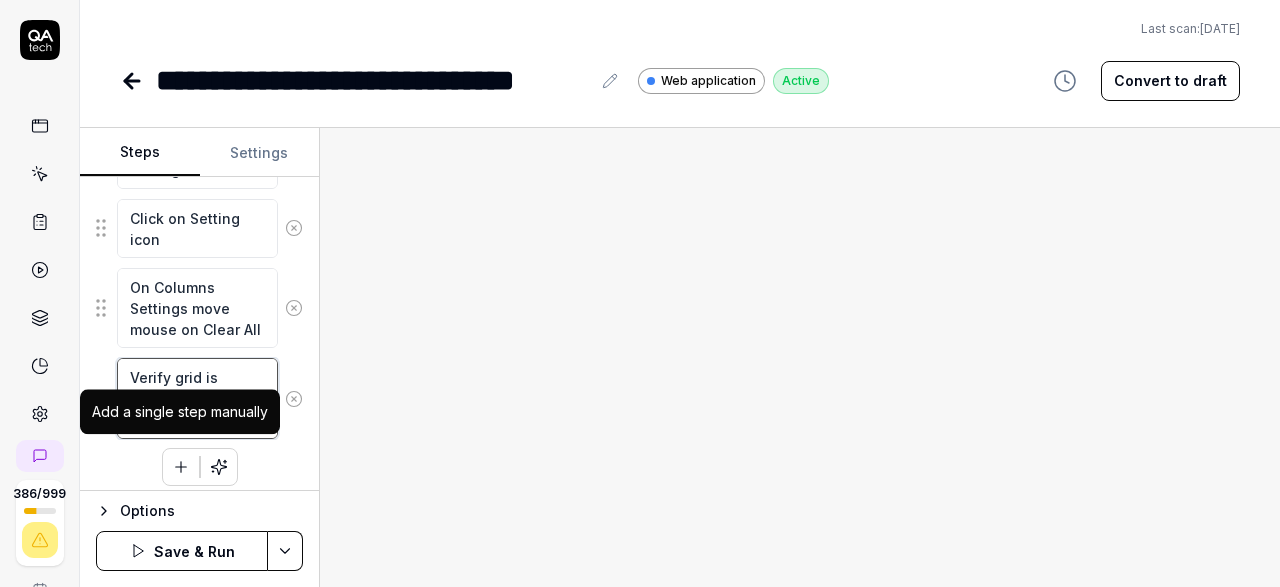 type on "Verify grid is cleared with all columns" 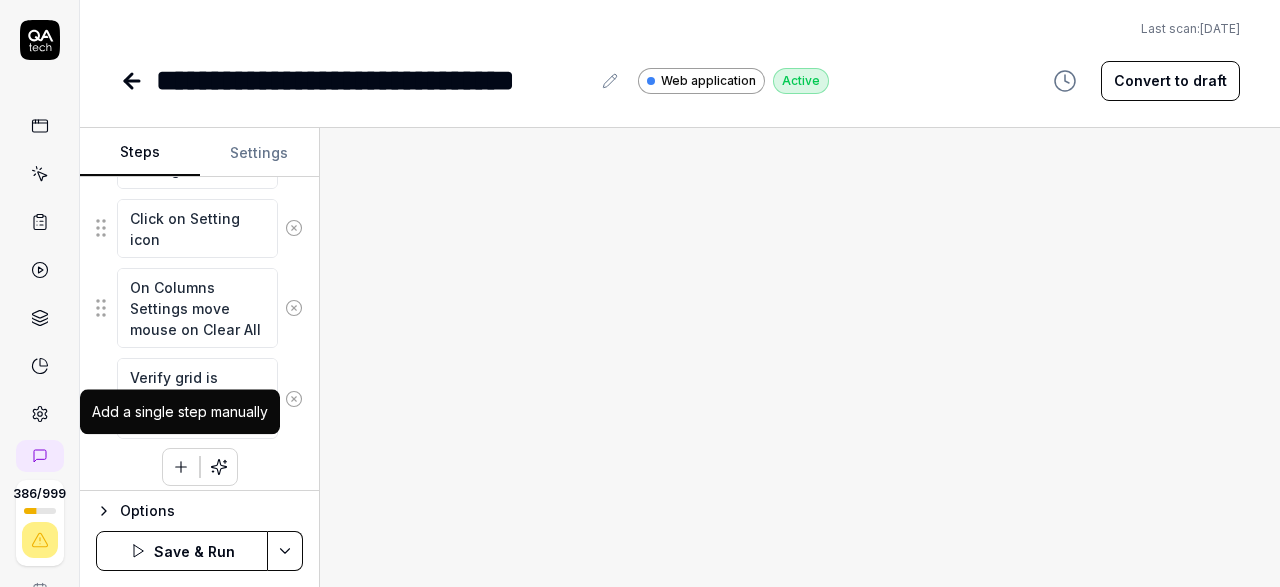 click at bounding box center (181, 467) 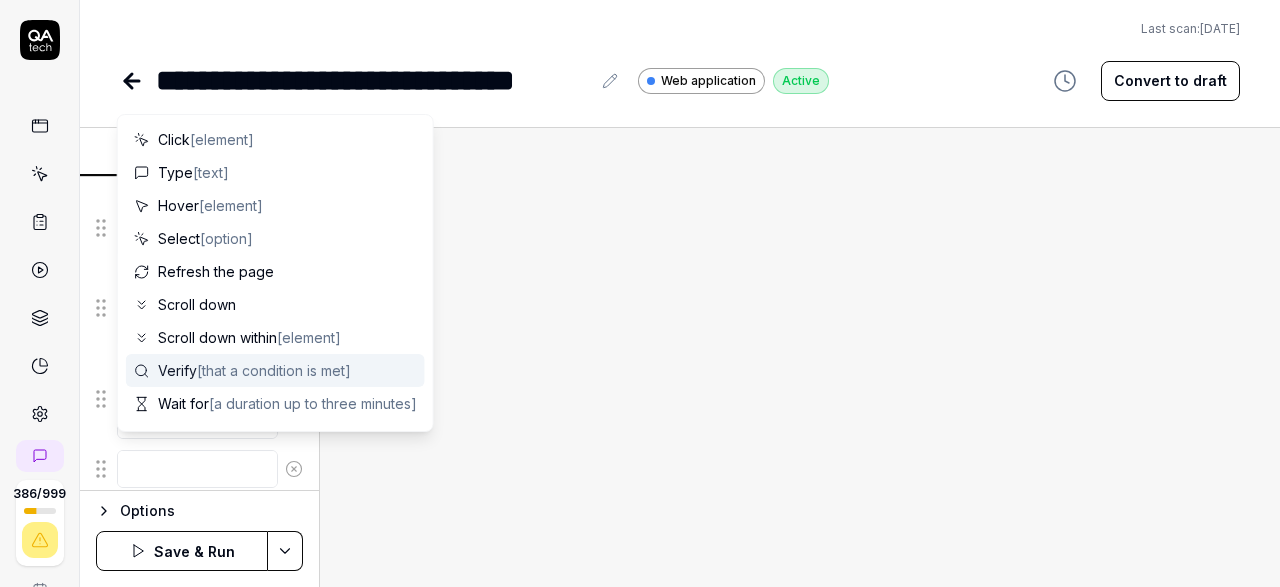 click at bounding box center [197, 469] 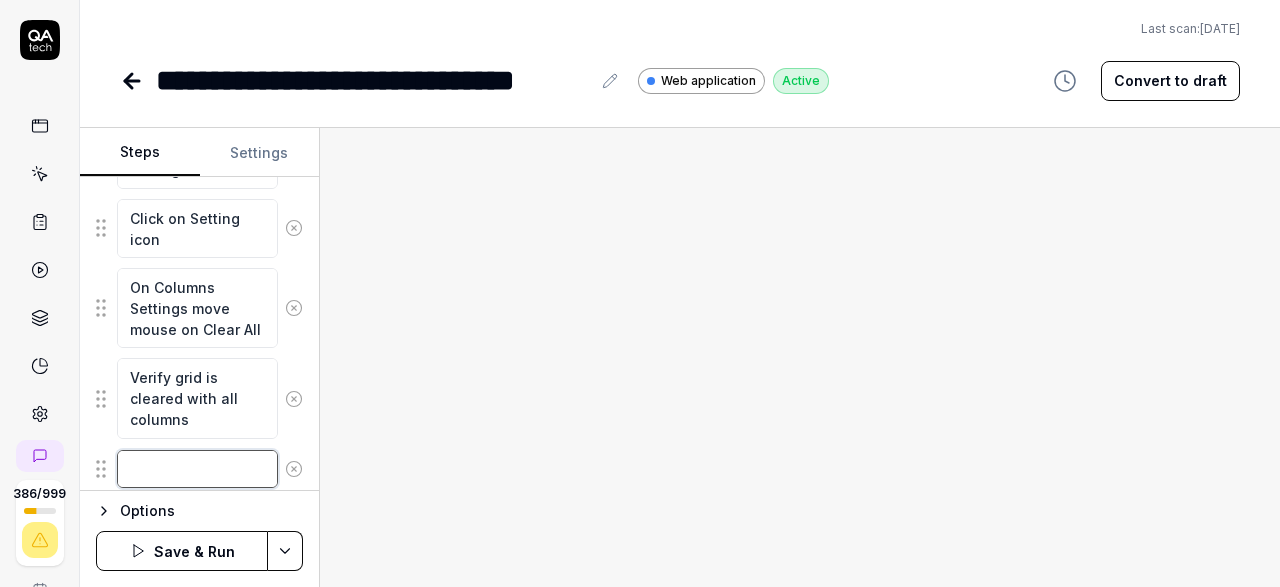 click at bounding box center [197, 469] 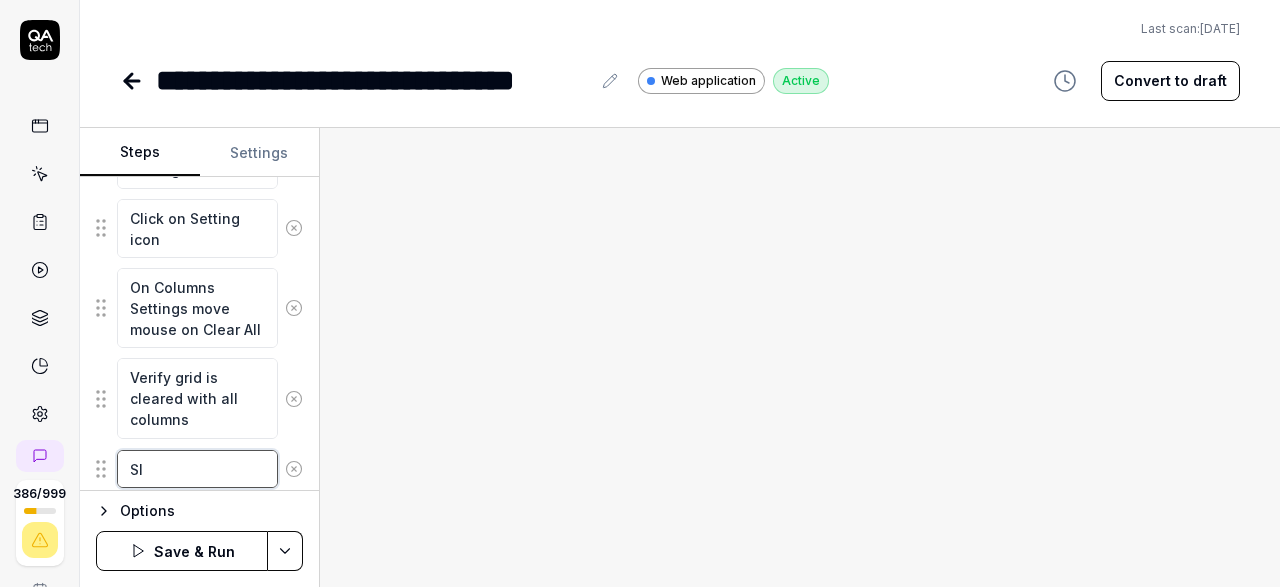 type on "S" 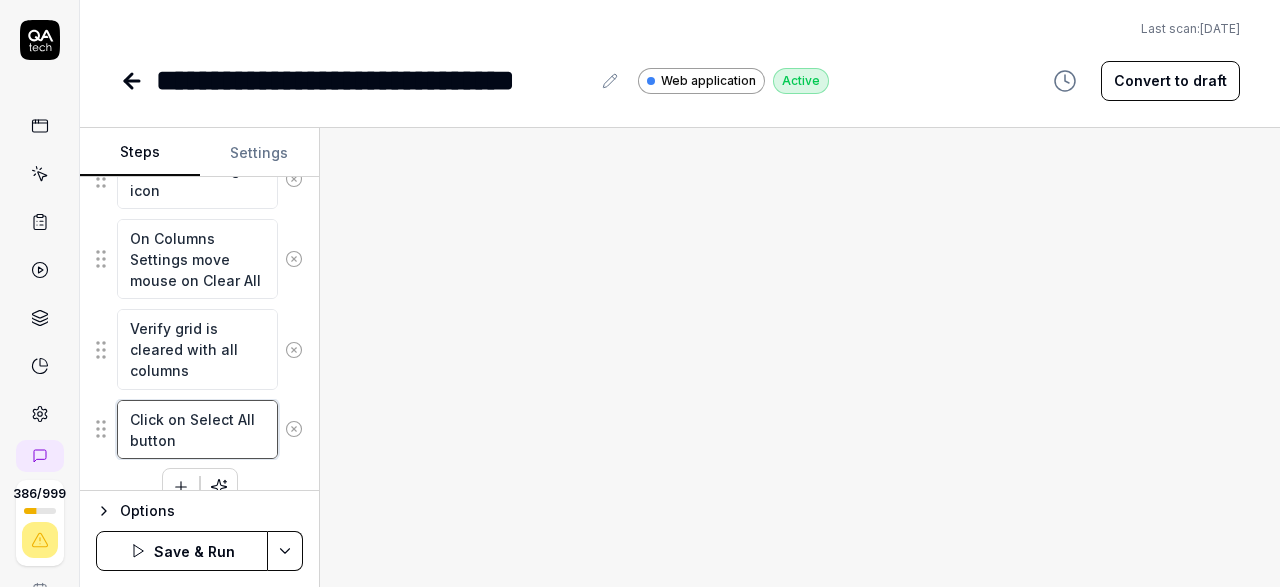 scroll, scrollTop: 1324, scrollLeft: 0, axis: vertical 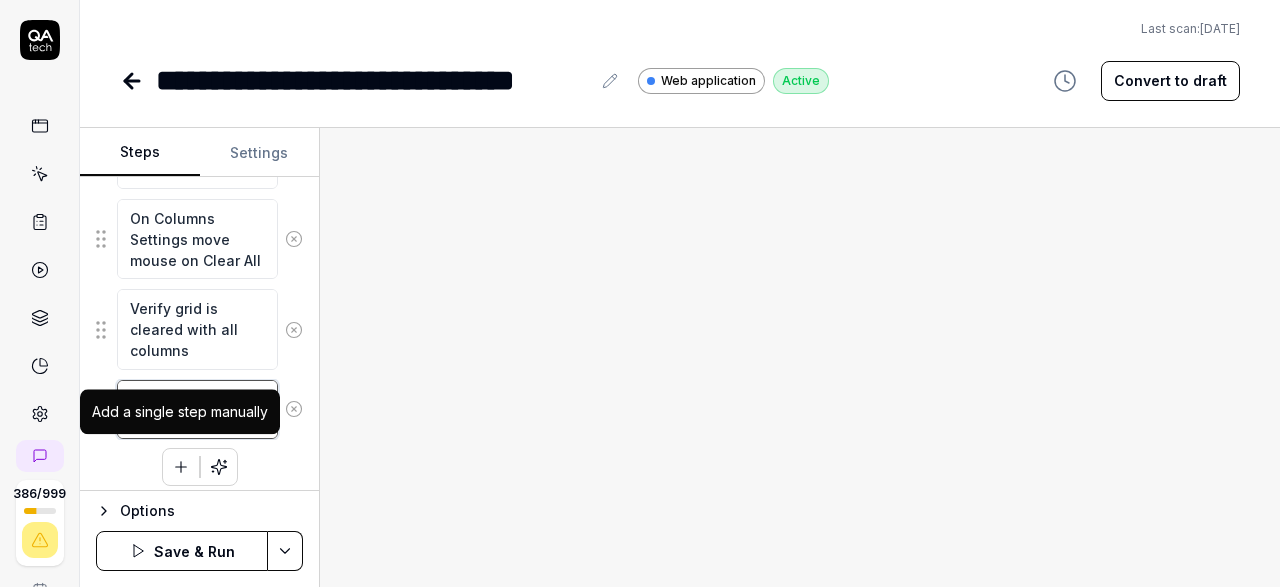 type on "Click on Select All button" 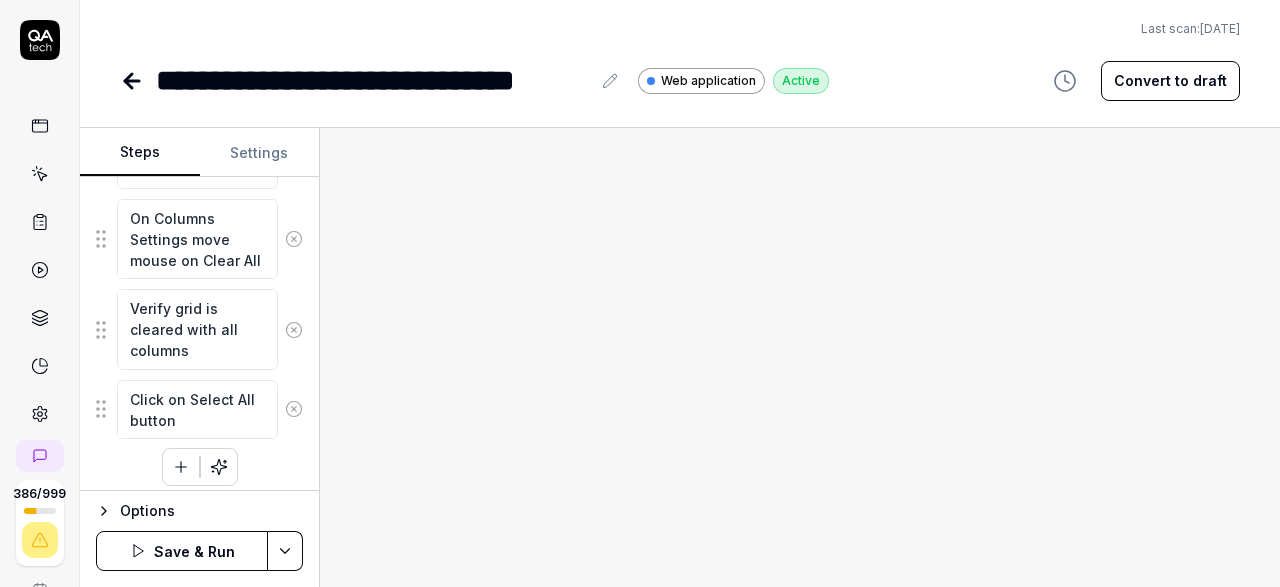click 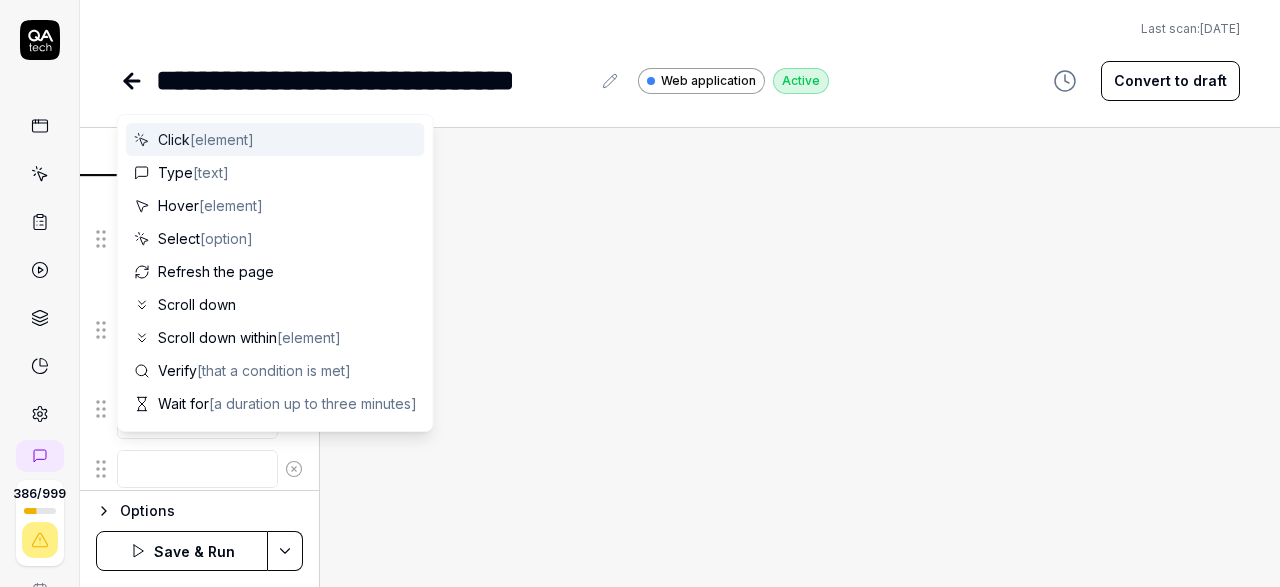 click at bounding box center (197, 469) 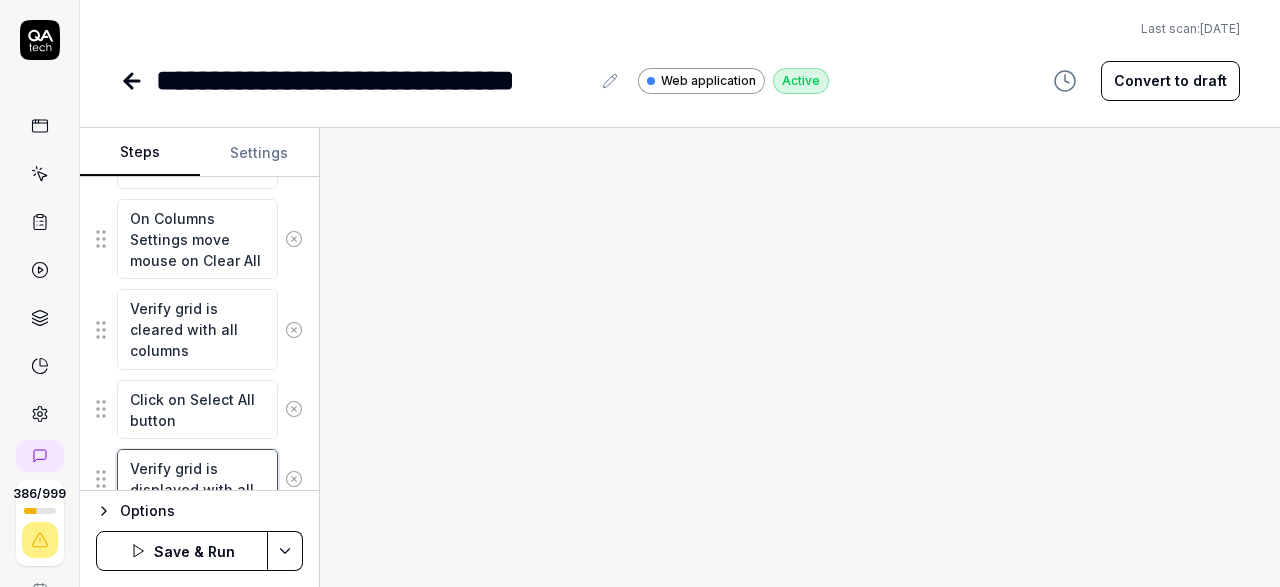 scroll, scrollTop: 1341, scrollLeft: 0, axis: vertical 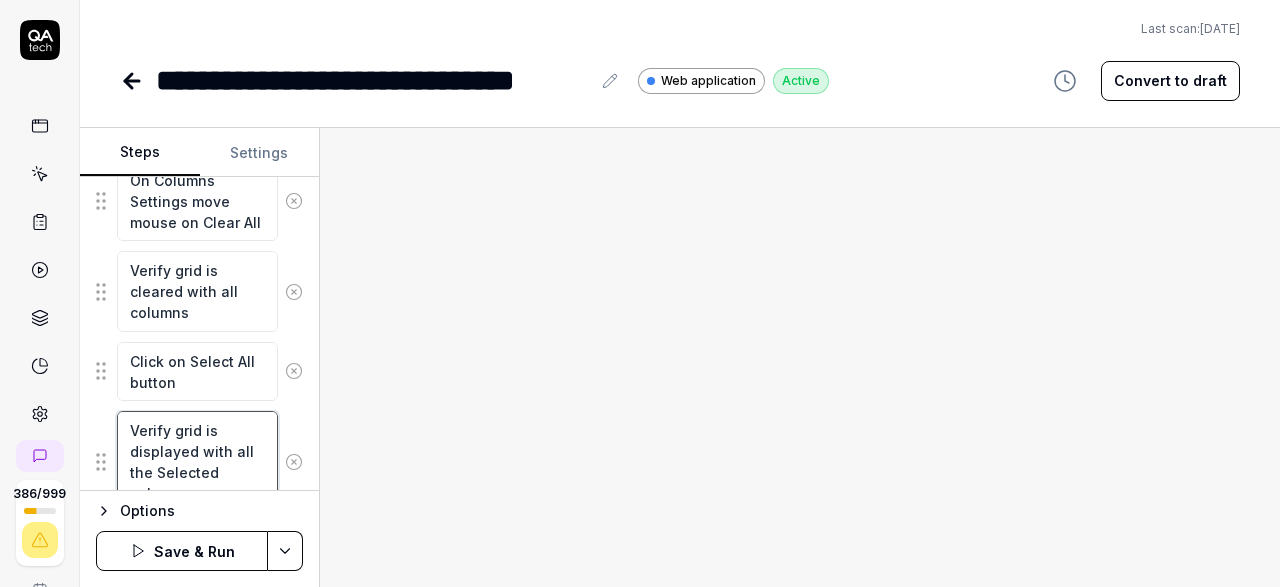 type on "Verify grid is displayed with all the Selected columns" 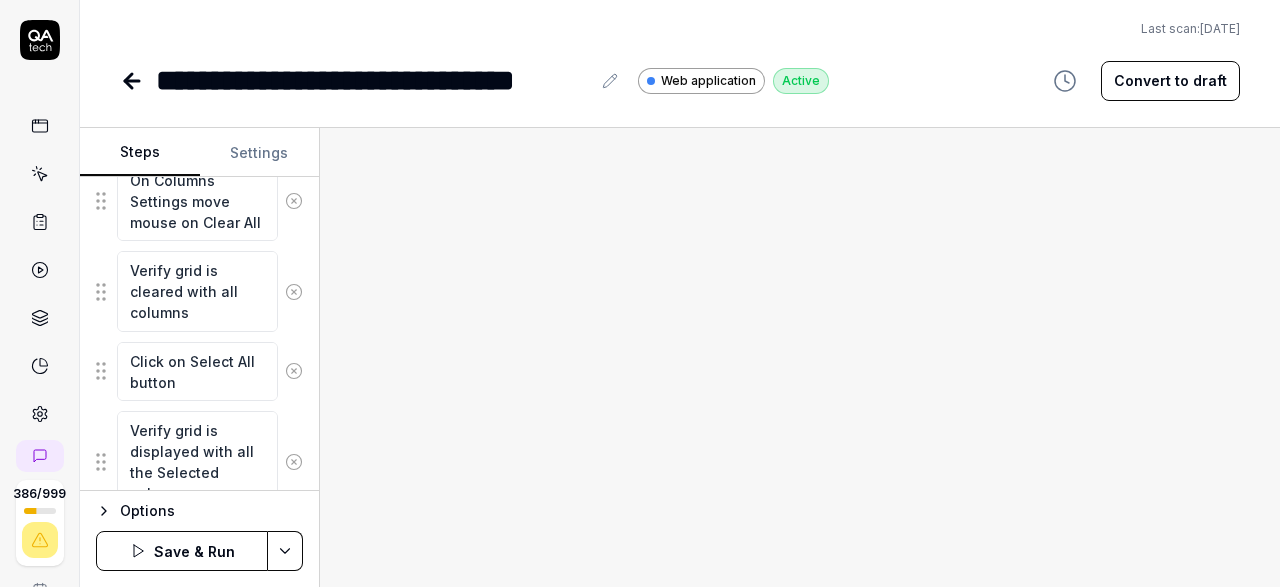 click on "**********" at bounding box center [640, 293] 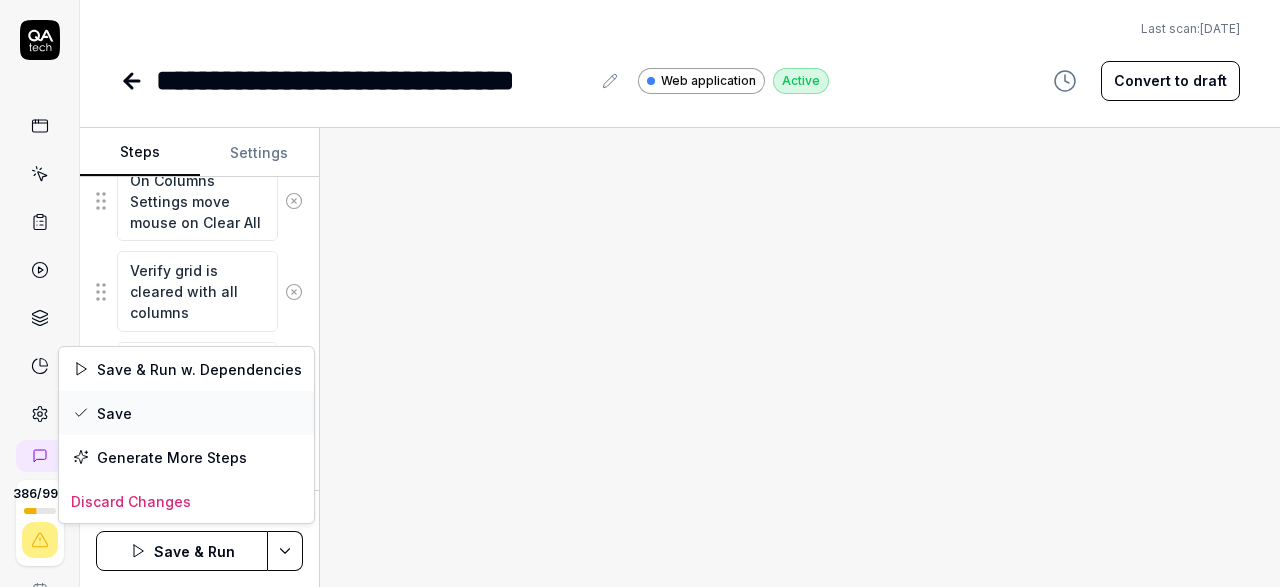 click on "Save" at bounding box center (186, 413) 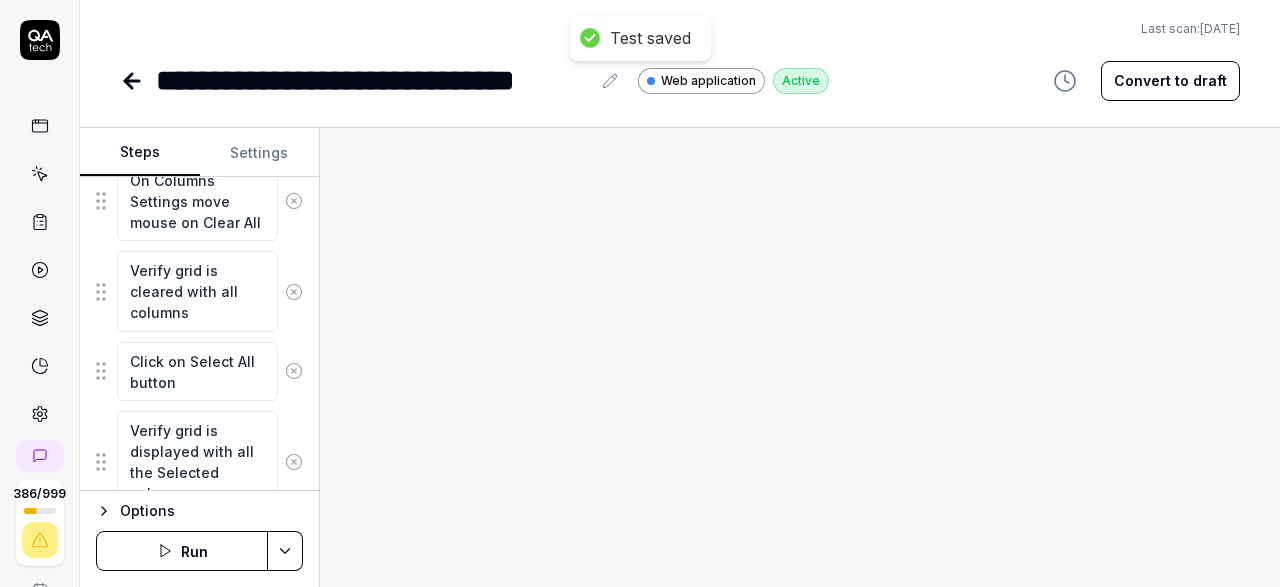 scroll, scrollTop: 1099, scrollLeft: 0, axis: vertical 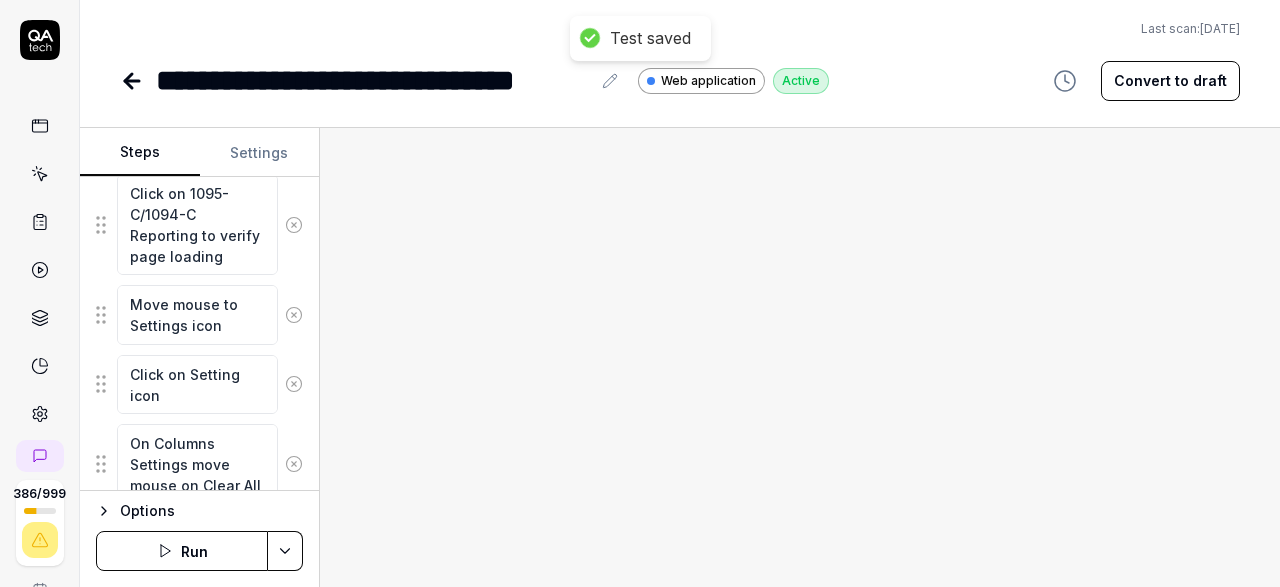 click on "Run" at bounding box center (182, 551) 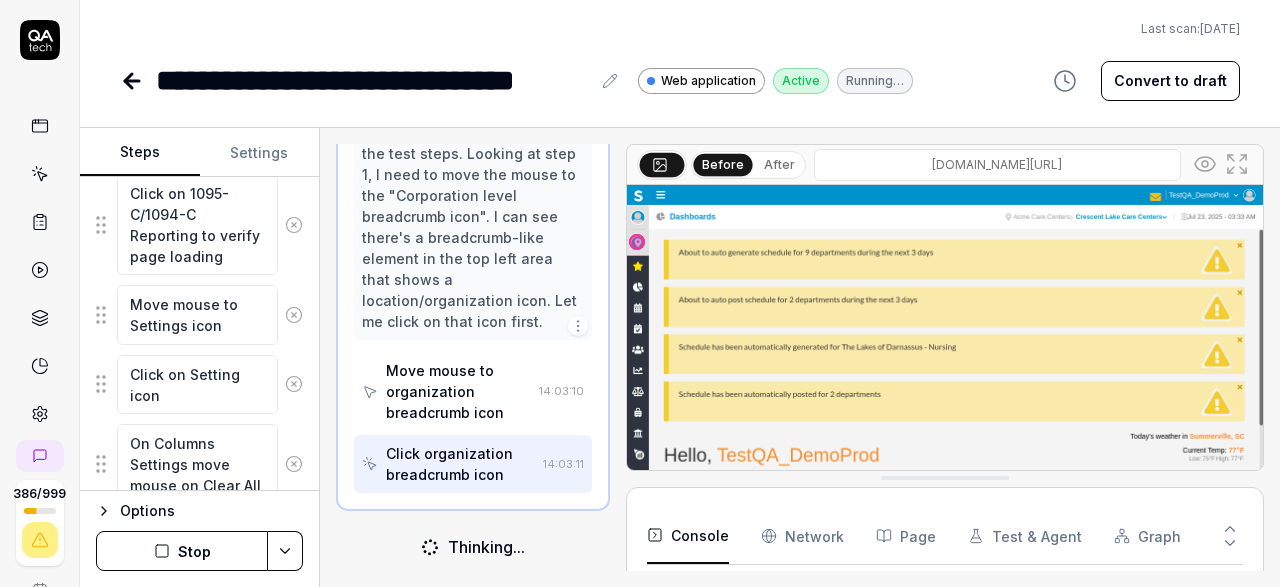 scroll, scrollTop: 571, scrollLeft: 0, axis: vertical 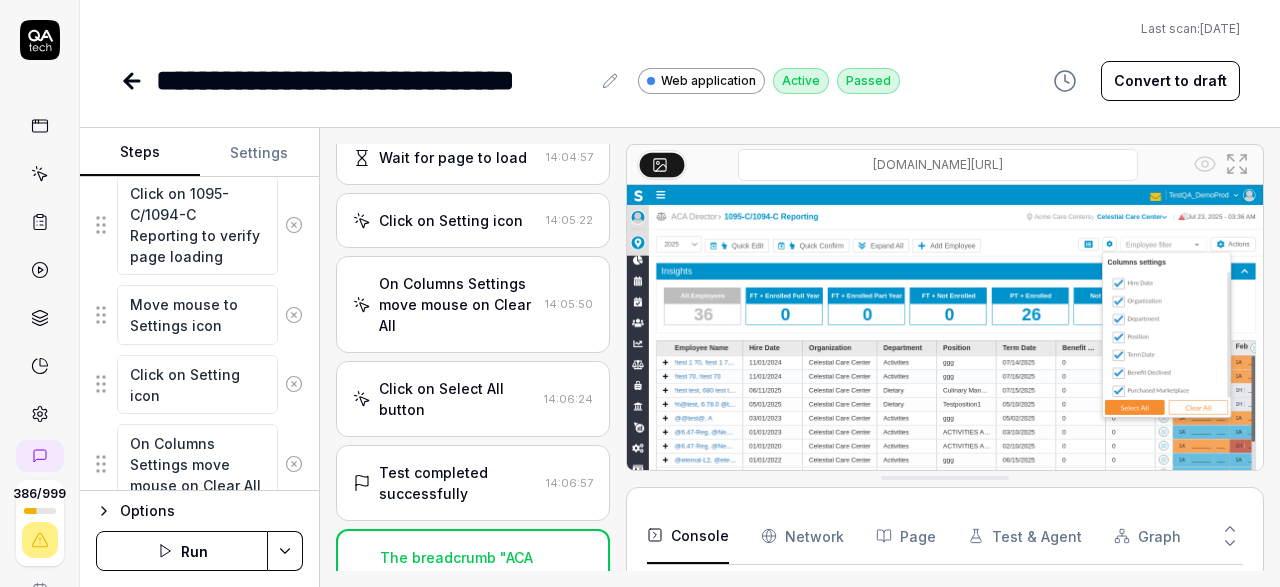 click 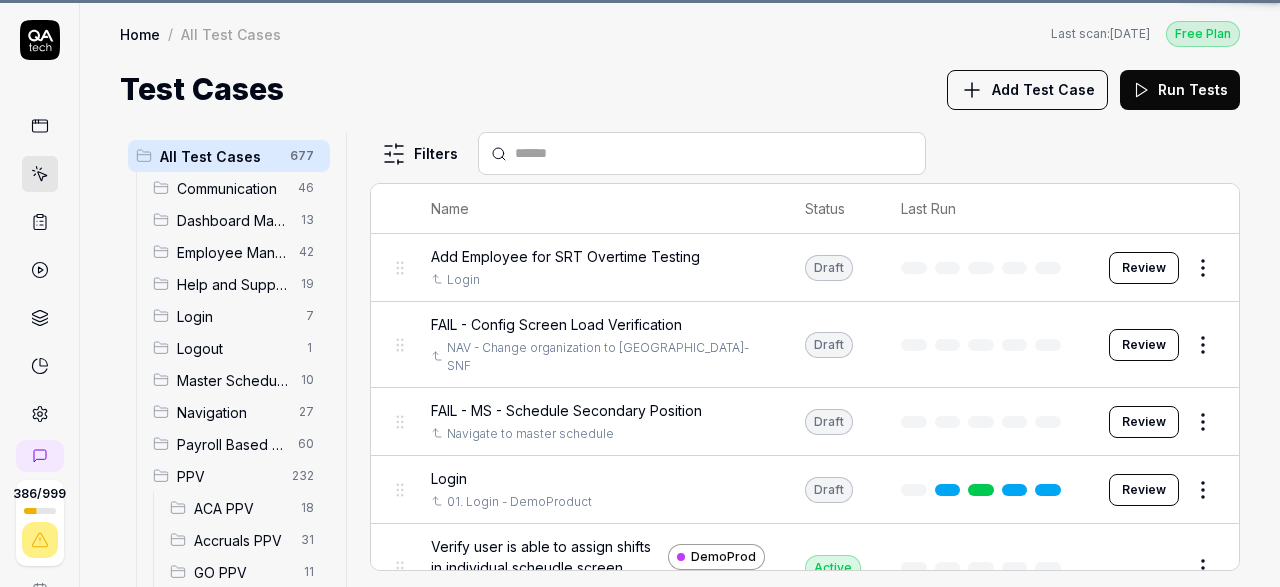 click on "ACA PPV" at bounding box center [241, 508] 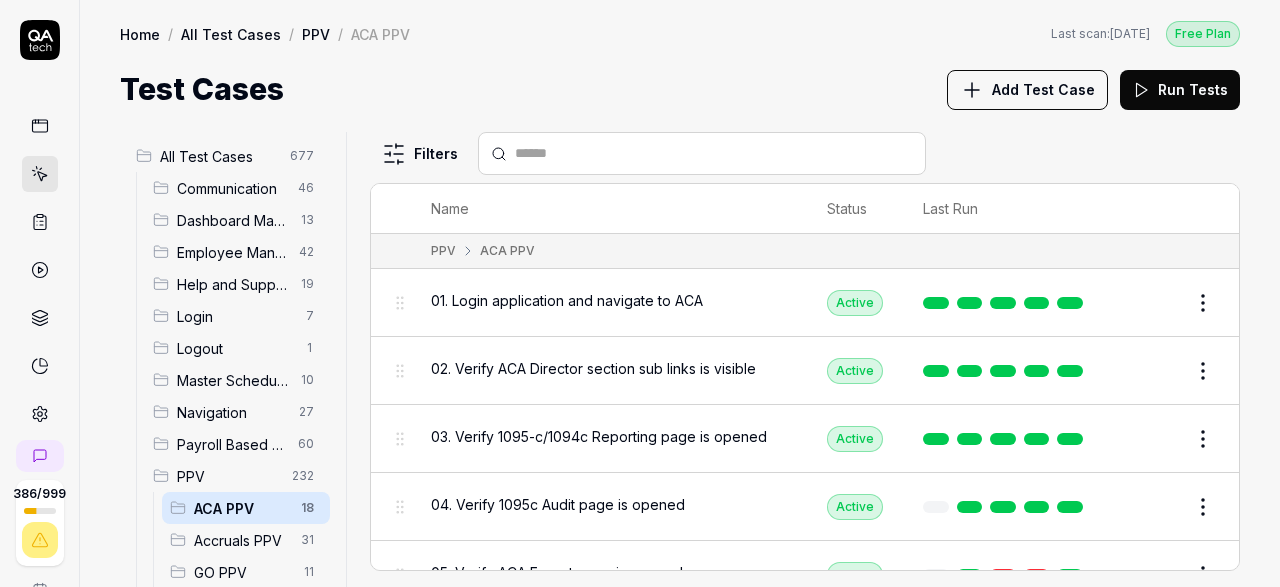 click on "ACA PPV" at bounding box center (241, 508) 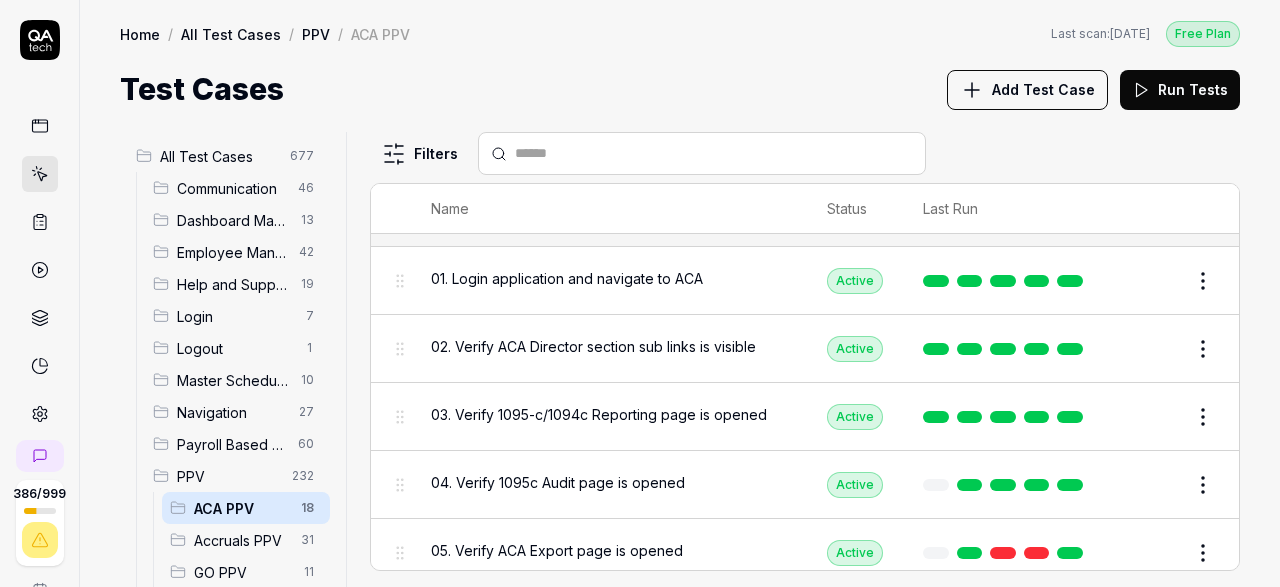 scroll, scrollTop: 0, scrollLeft: 0, axis: both 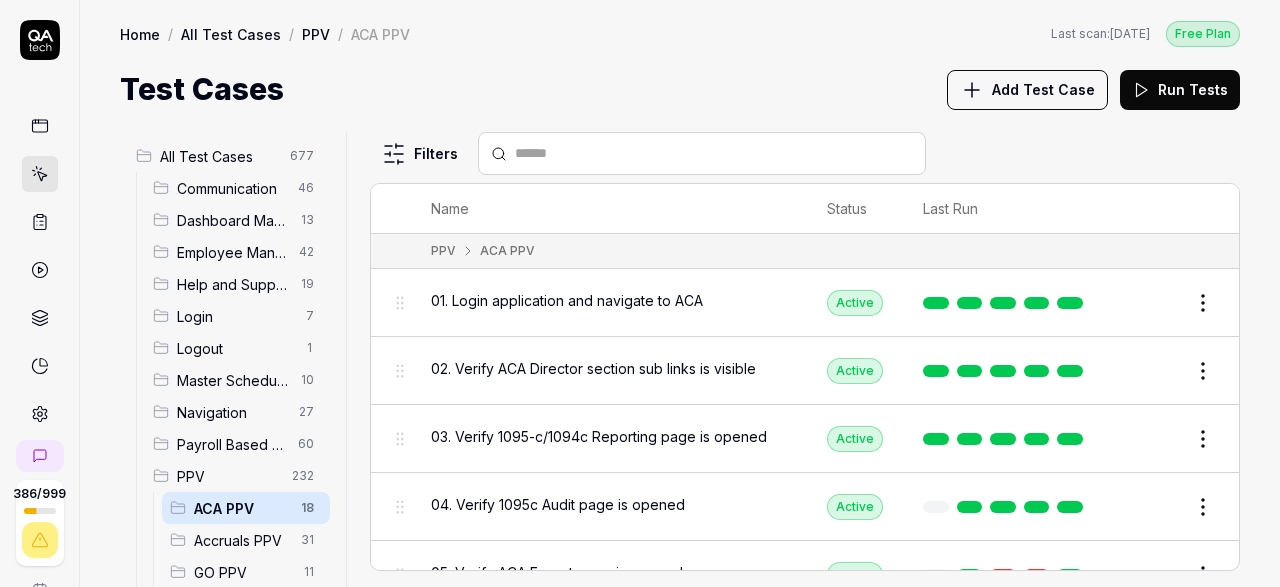 click on "386  /  999 s S Home / All Test Cases / PPV / ACA PPV Free Plan Home / All Test Cases / PPV / ACA PPV Last scan:  Jun 5 2025 Free Plan Test Cases Add Test Case Run Tests All Test Cases 677 Communication 46 Dashboard Management 13 Employee Management 42 Help and Support 19 Login 7 Logout 1 Master Schedule 10 Navigation 27 Payroll Based Journal 60 PPV 232 ACA PPV 18 Accruals PPV 31 GO PPV 11 HR PPV 31 LM PPV 7 MC PPV 8 PBJ PPV 19 SO PPV 57 Spotlight PPV 4 TA PPV 46 Reporting 6 Schedule Optimizer 7 Screen Loads 7 TestPPV 0 Time & Attendance 192 User Profile 1 Filters Name Status Last Run PPV ACA PPV 01. Login application and navigate to  ACA Active Edit 02. Verify ACA Director section sub links is visible Active Edit 03. Verify 1095-c/1094c Reporting page is opened Active Edit 04. Verify 1095c Audit  page is opened Active Edit 05. Verify ACA Export page is opened Active Edit 06. Verify Quick Edit Active Edit 07. Verify Quick Confirm Active Edit 08. Verify Add Employee Active Edit Active Edit Active Edit Active" at bounding box center [640, 293] 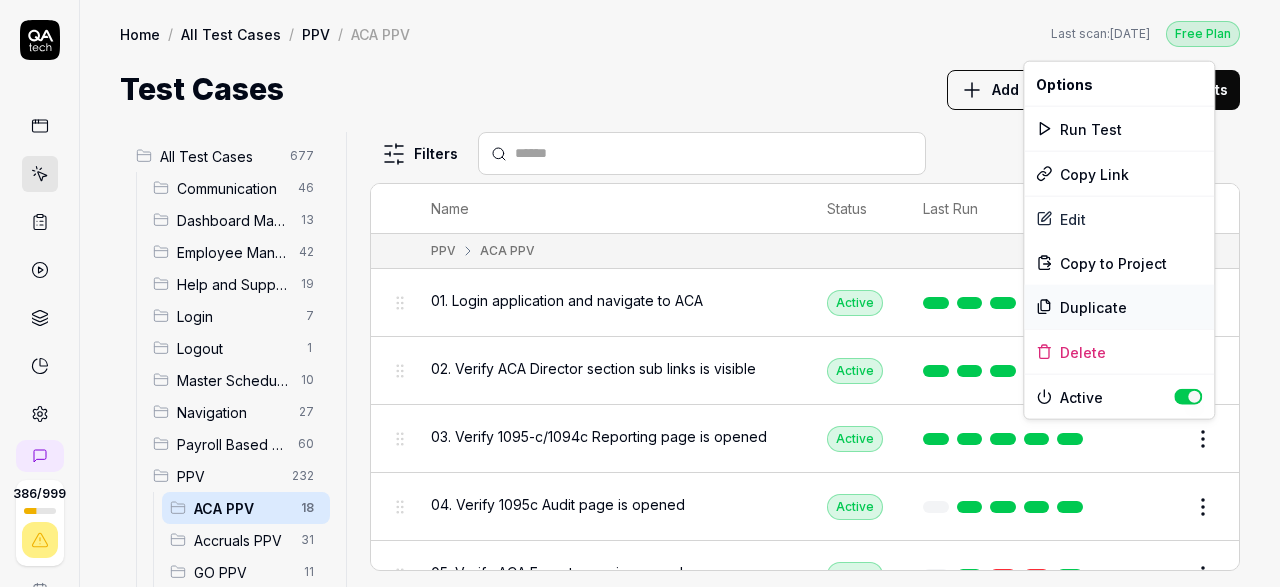 click on "Duplicate" at bounding box center [1119, 307] 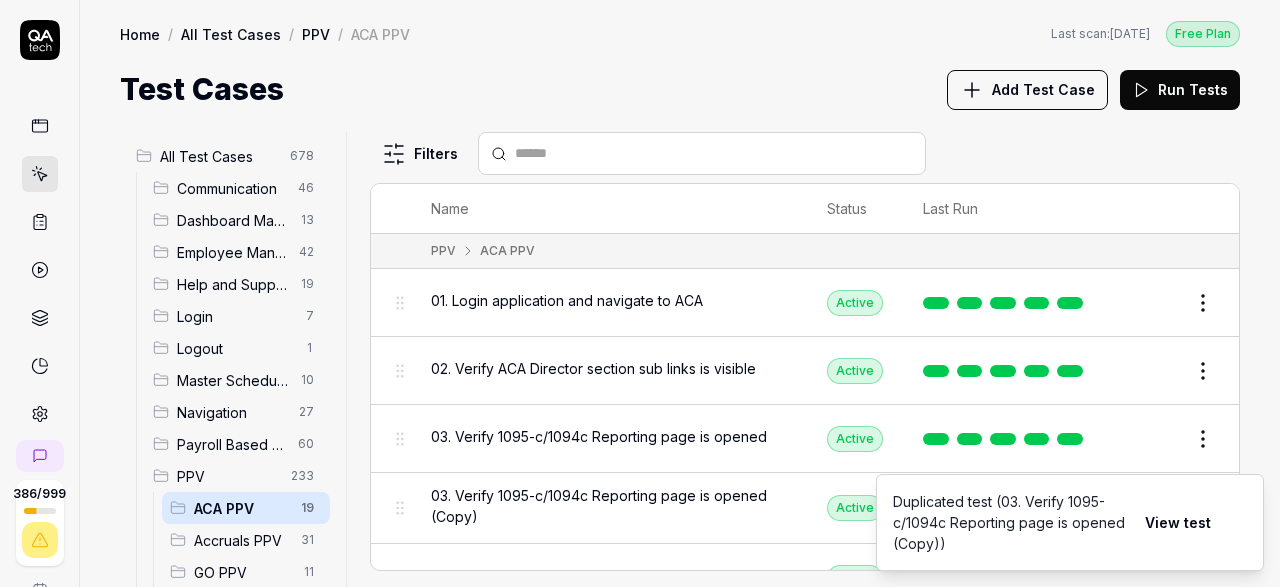 scroll, scrollTop: 116, scrollLeft: 0, axis: vertical 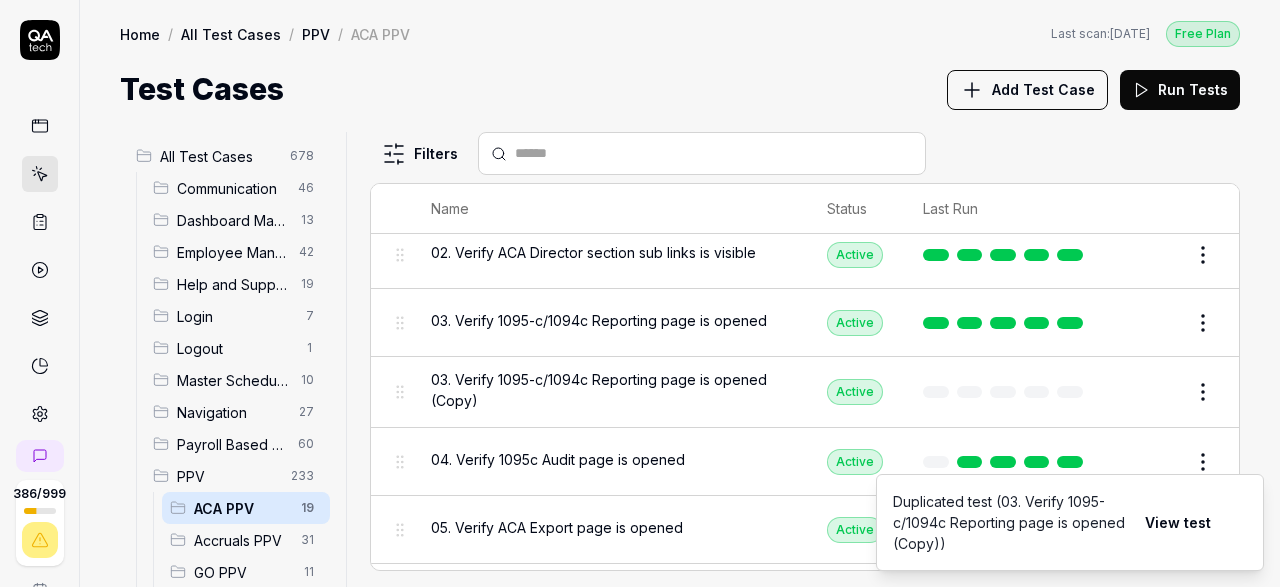 click on "03. Verify 1095-c/1094c Reporting page is opened (Copy)" at bounding box center (609, 390) 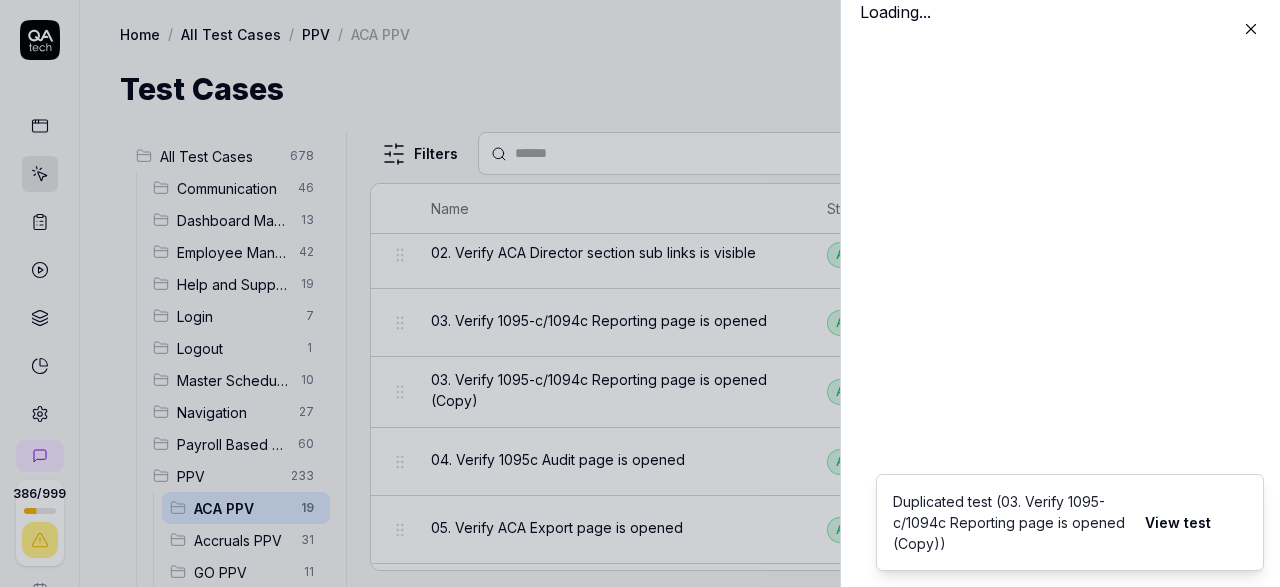 scroll, scrollTop: 116, scrollLeft: 0, axis: vertical 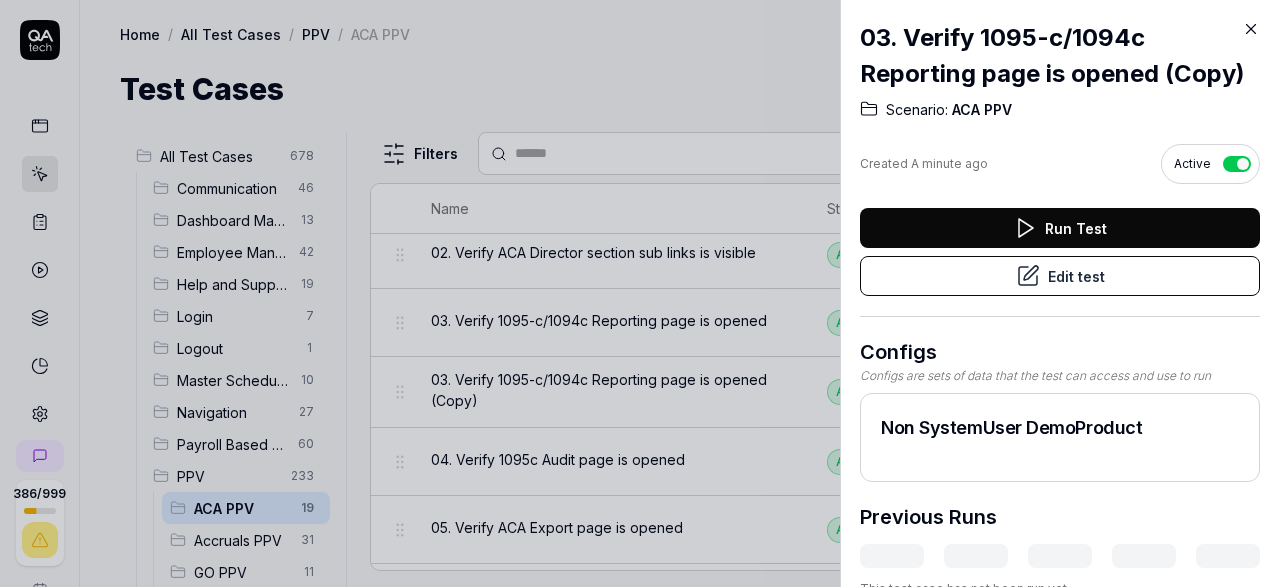 click on "Edit test" at bounding box center [1060, 276] 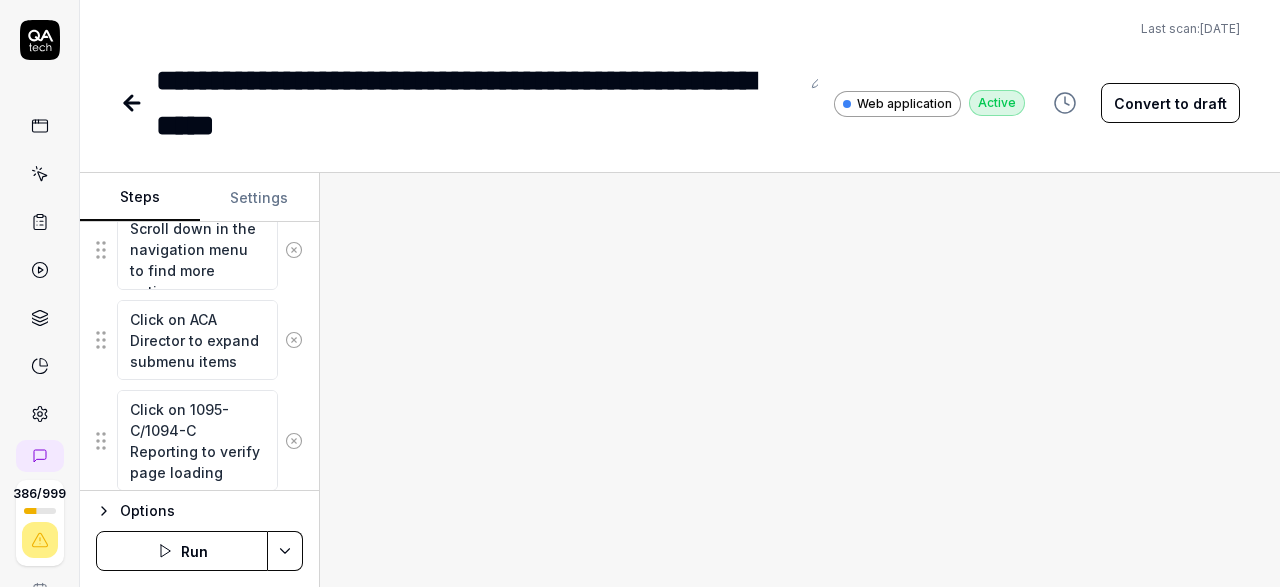scroll, scrollTop: 984, scrollLeft: 0, axis: vertical 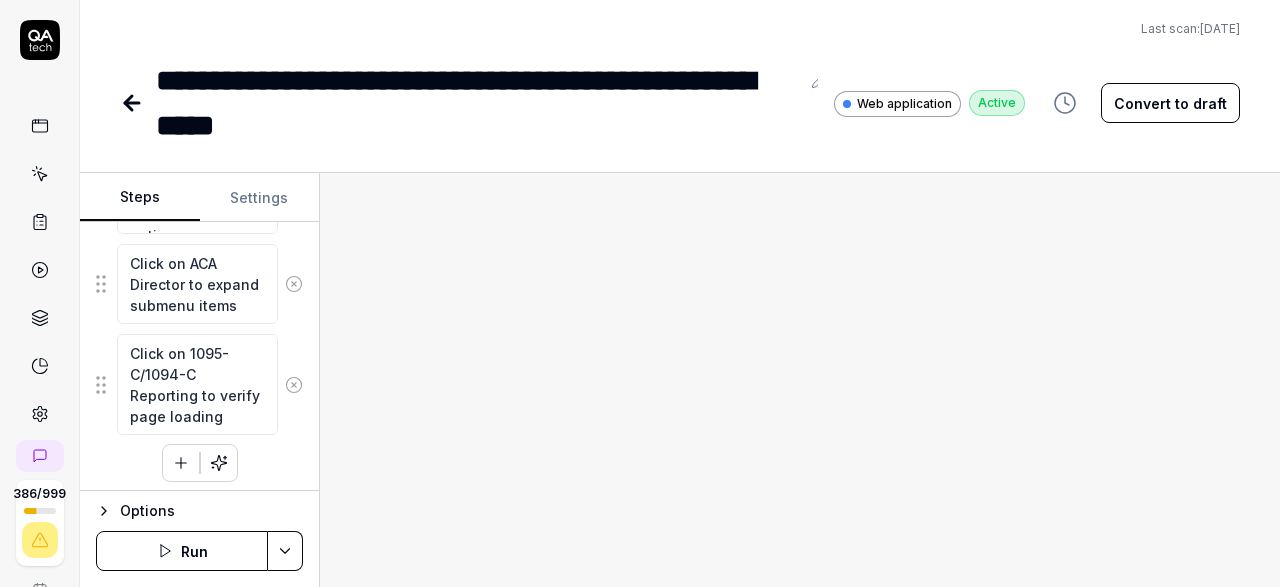 click 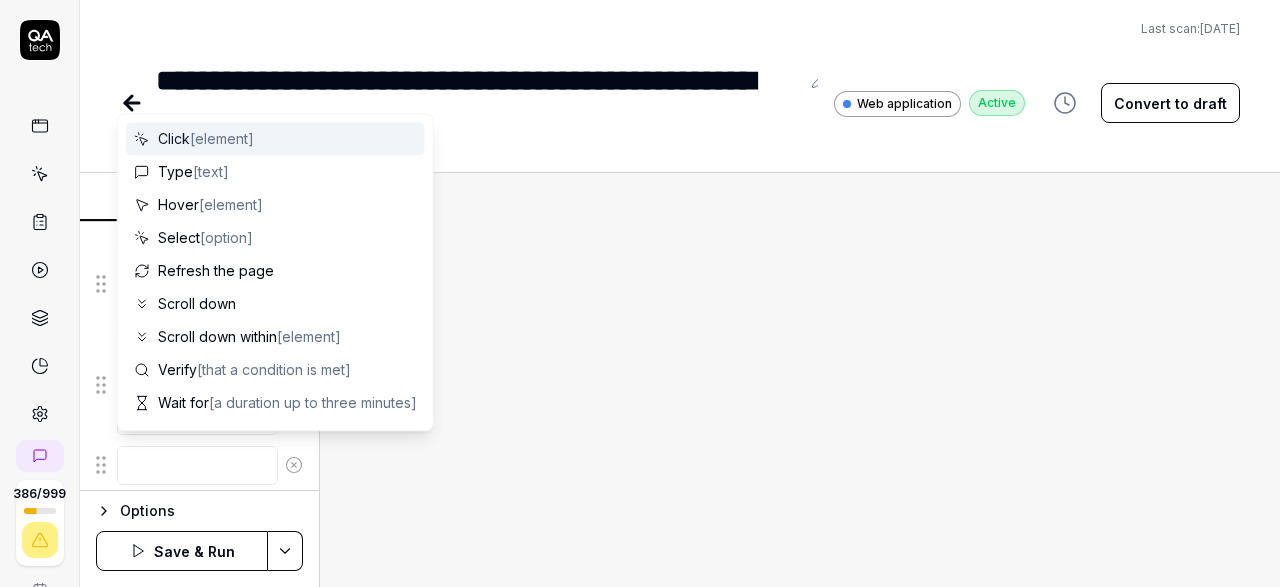 click at bounding box center (197, 465) 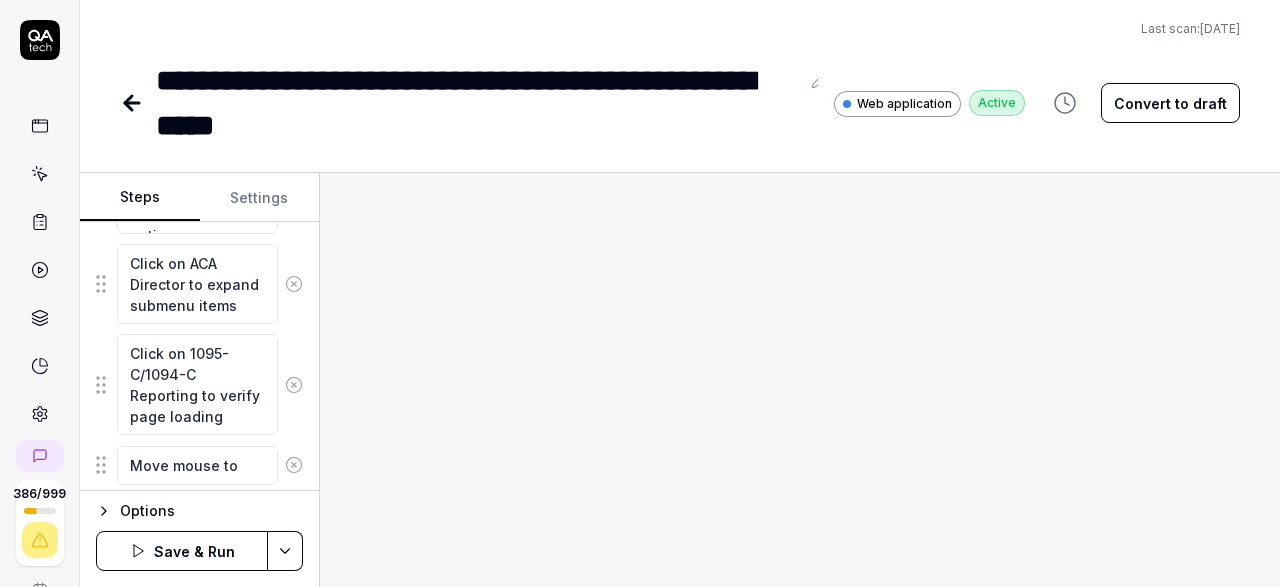 type on "Move mouse to" 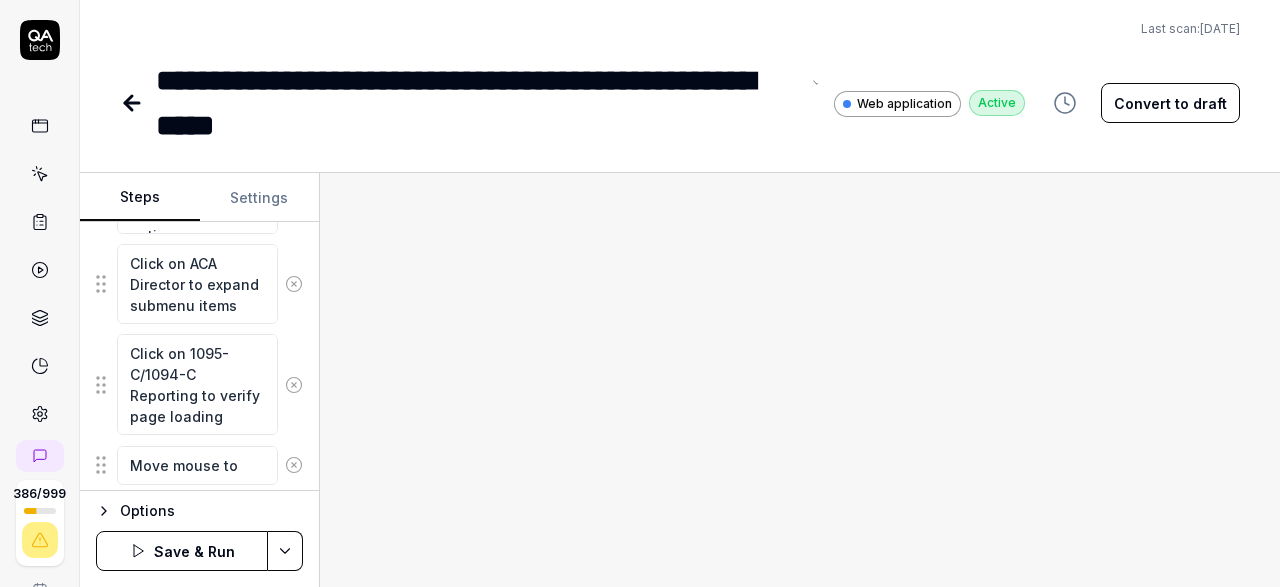click on "**********" at bounding box center [477, 103] 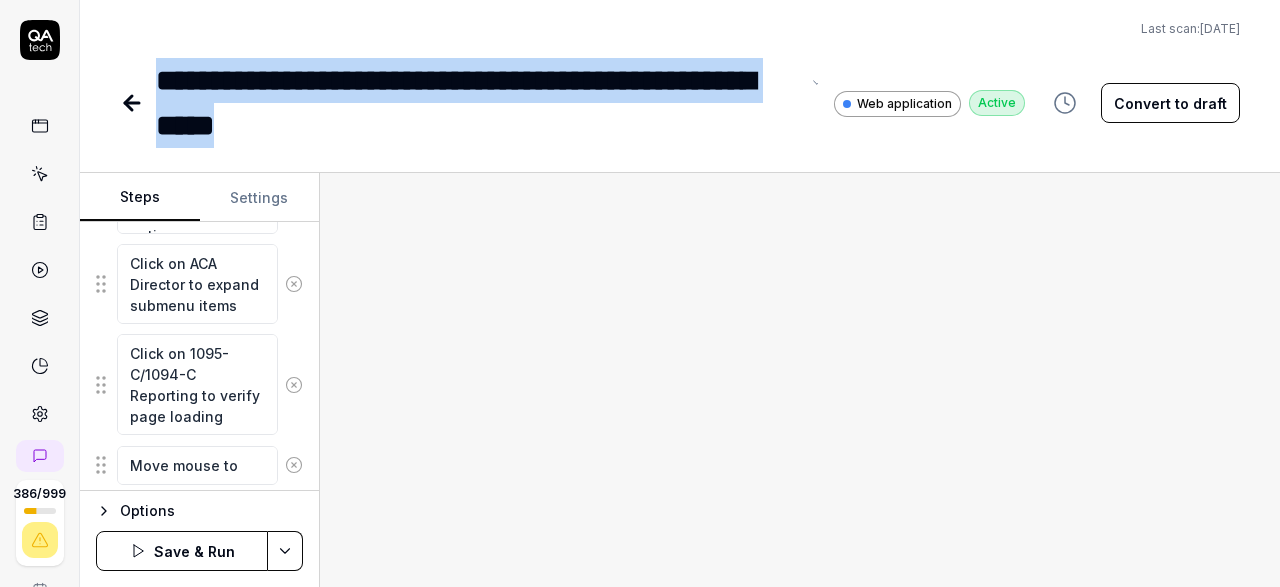drag, startPoint x: 377, startPoint y: 135, endPoint x: 151, endPoint y: 86, distance: 231.25095 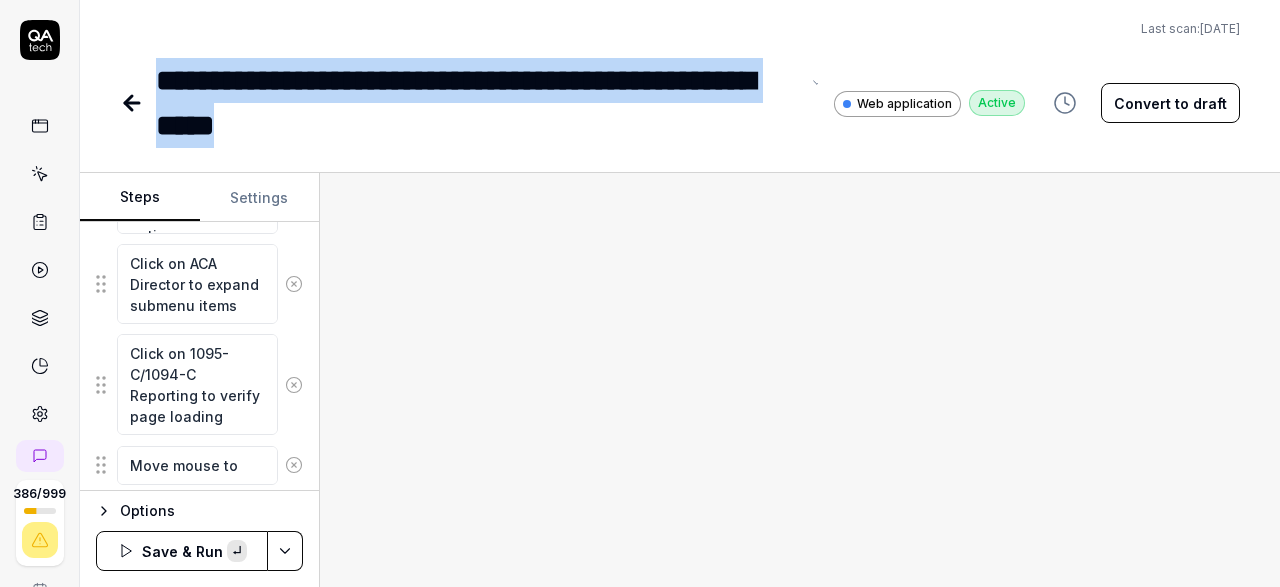 paste 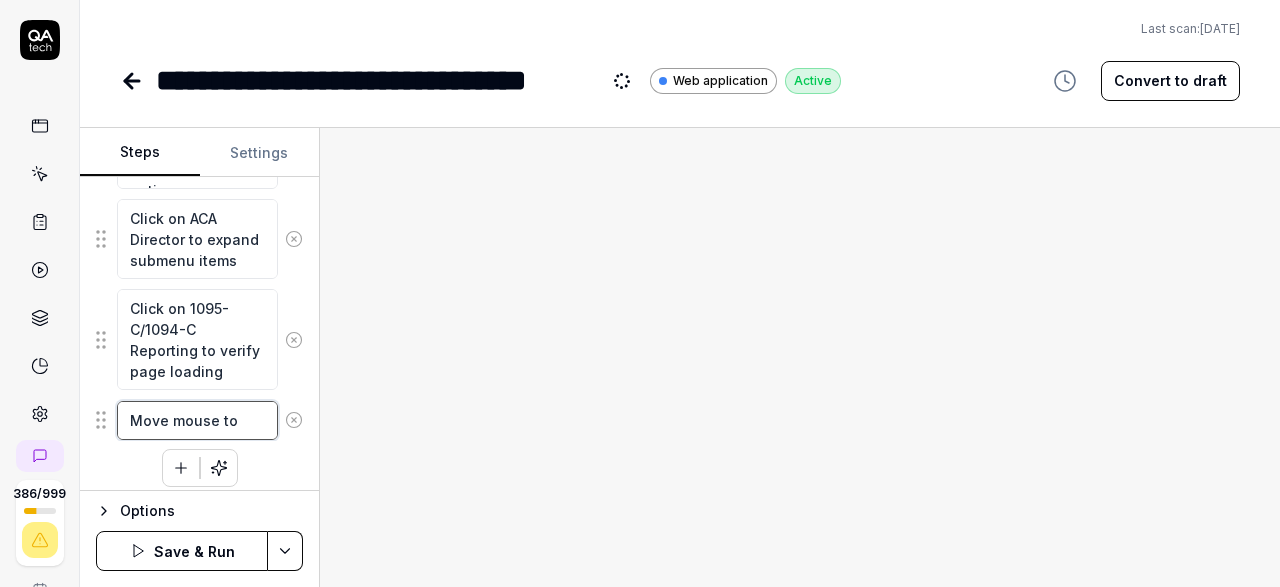click on "Move mouse to" at bounding box center (197, 420) 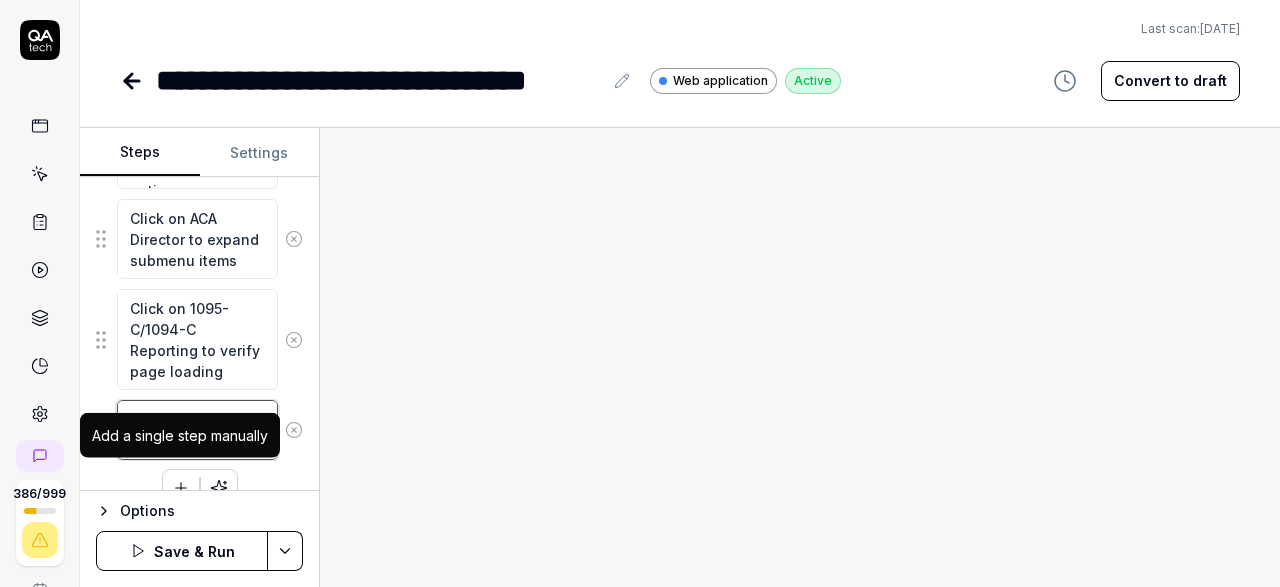 type on "Move mouse to Slx-action-list menu" 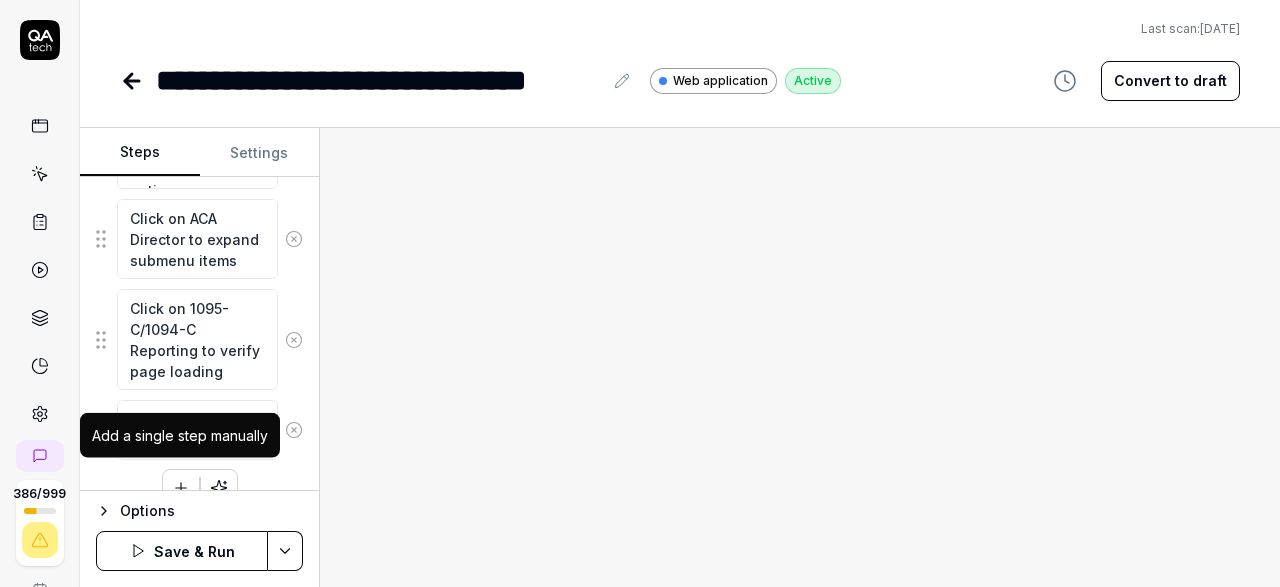 click at bounding box center [181, 488] 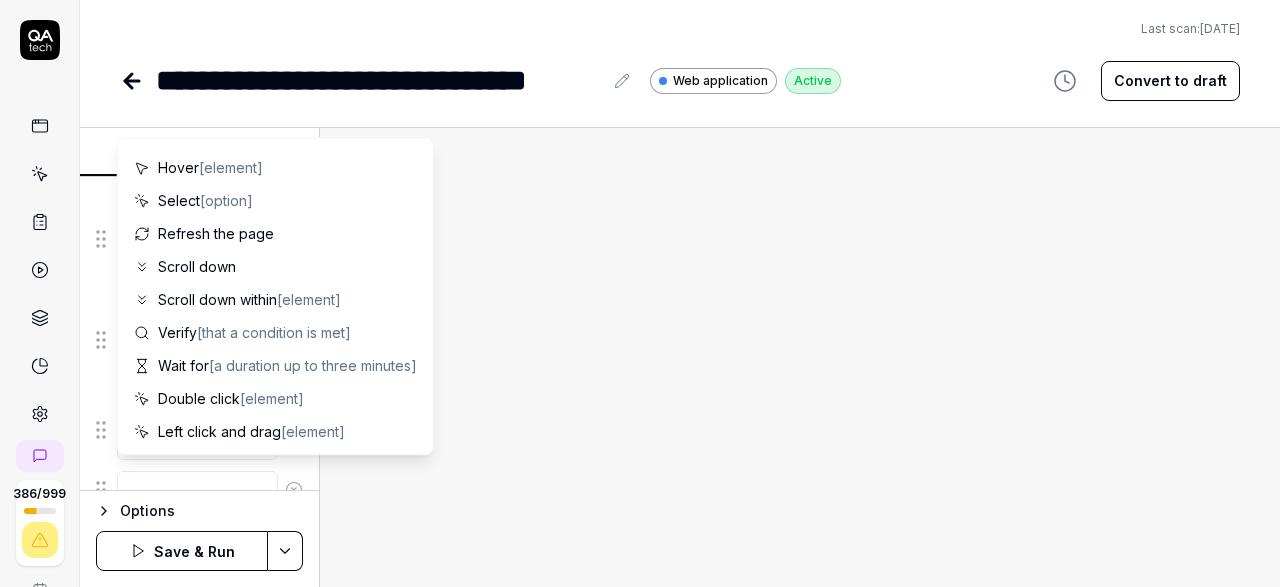 scroll, scrollTop: 116, scrollLeft: 0, axis: vertical 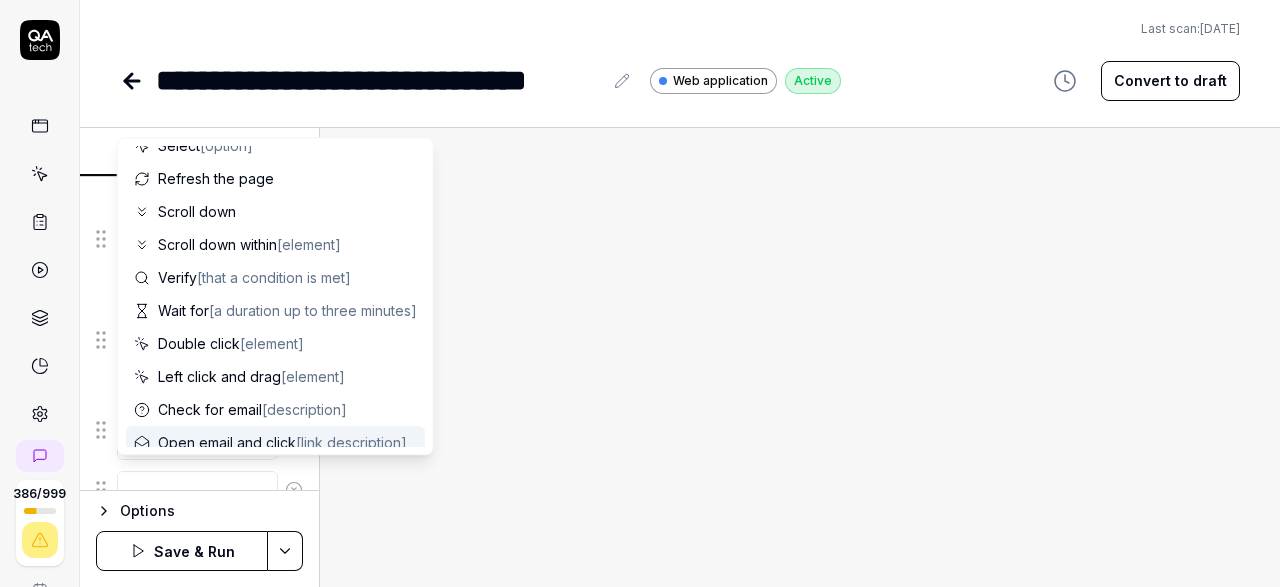 click at bounding box center [197, 490] 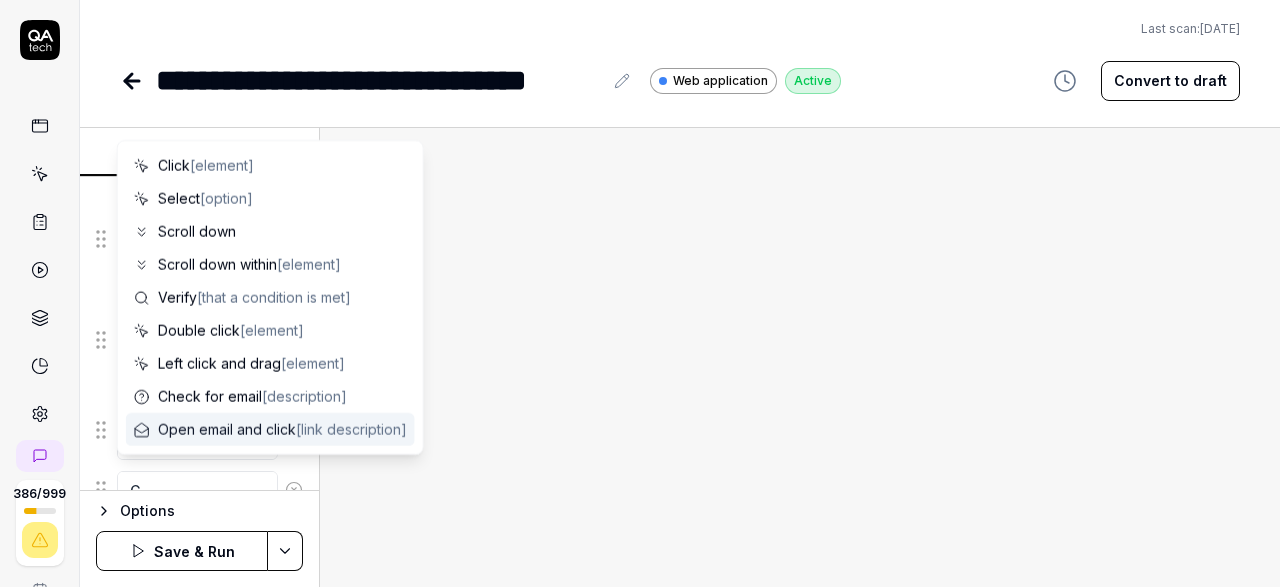 scroll, scrollTop: 0, scrollLeft: 0, axis: both 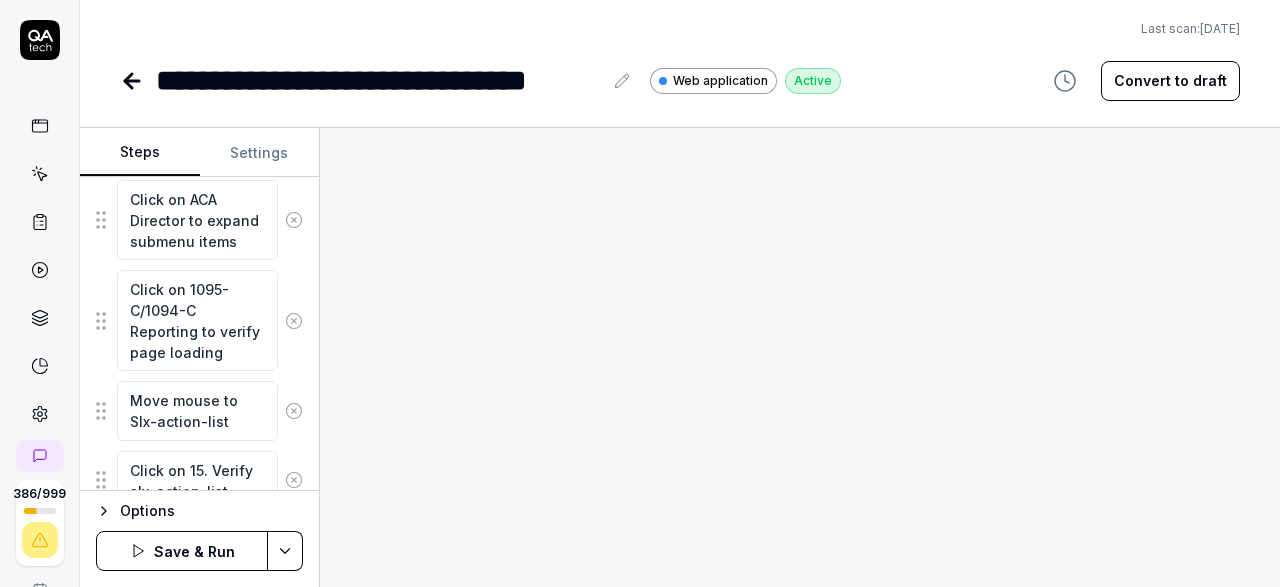 type on "Click on 15. Verify slx-action-list menu" 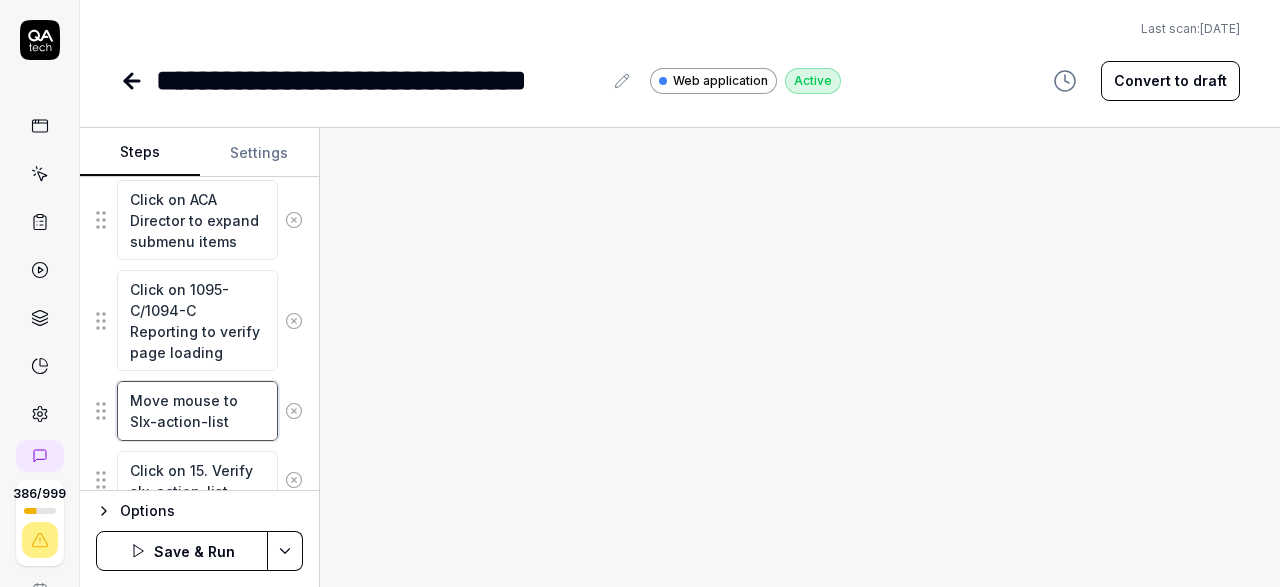 click on "Move mouse to Slx-action-list menu" at bounding box center [197, 410] 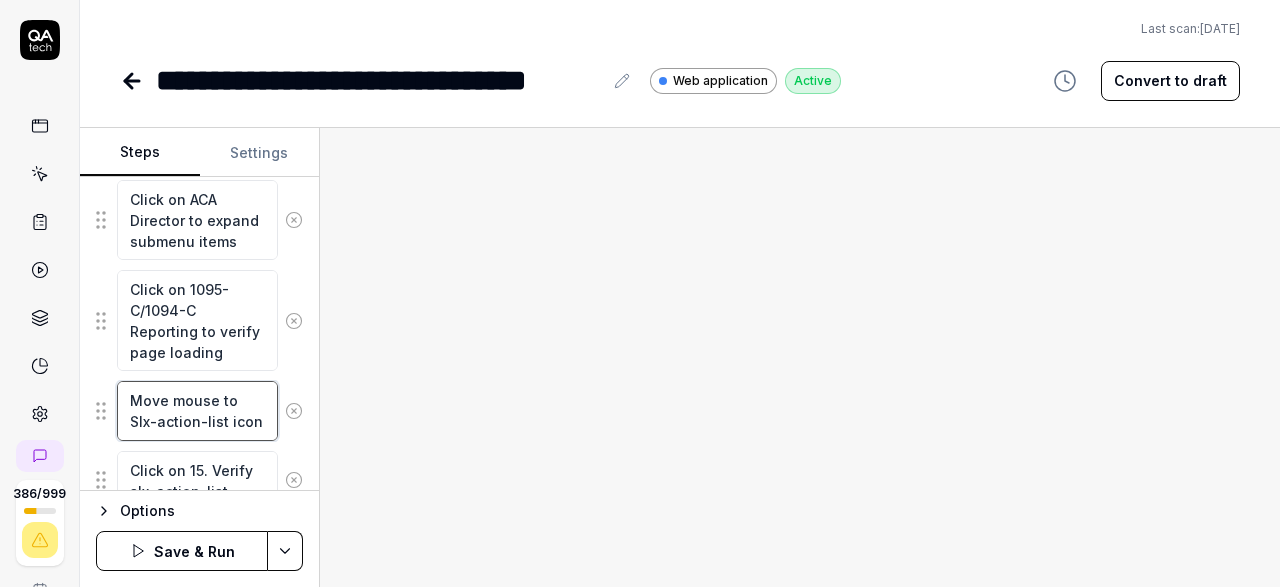 scroll, scrollTop: 1076, scrollLeft: 0, axis: vertical 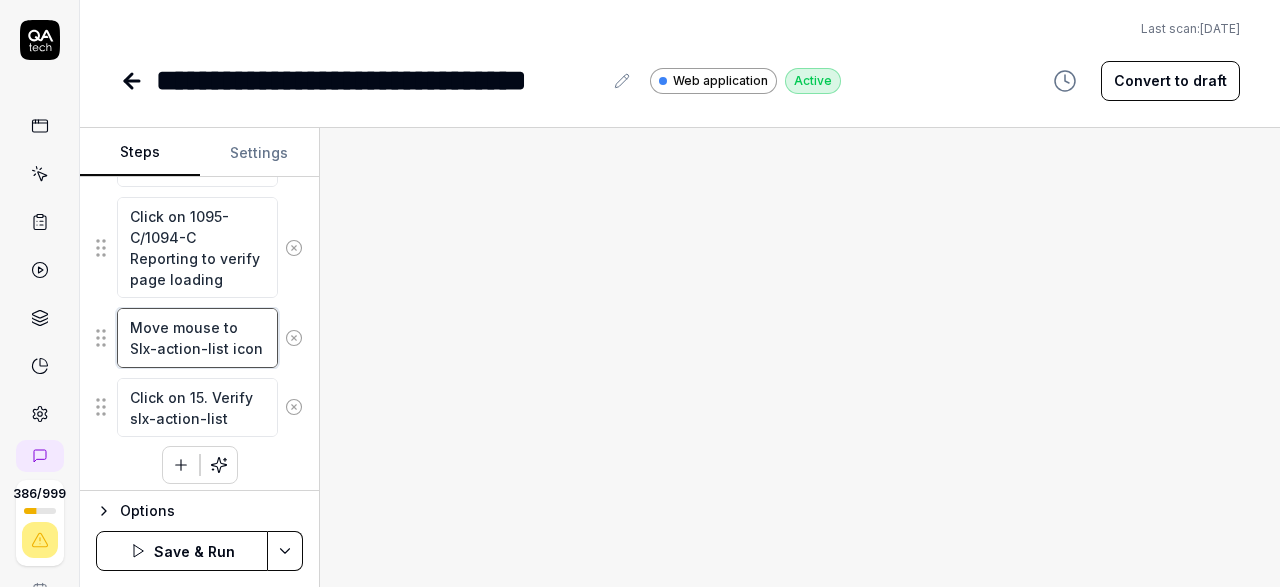 type on "Move mouse to Slx-action-list icon" 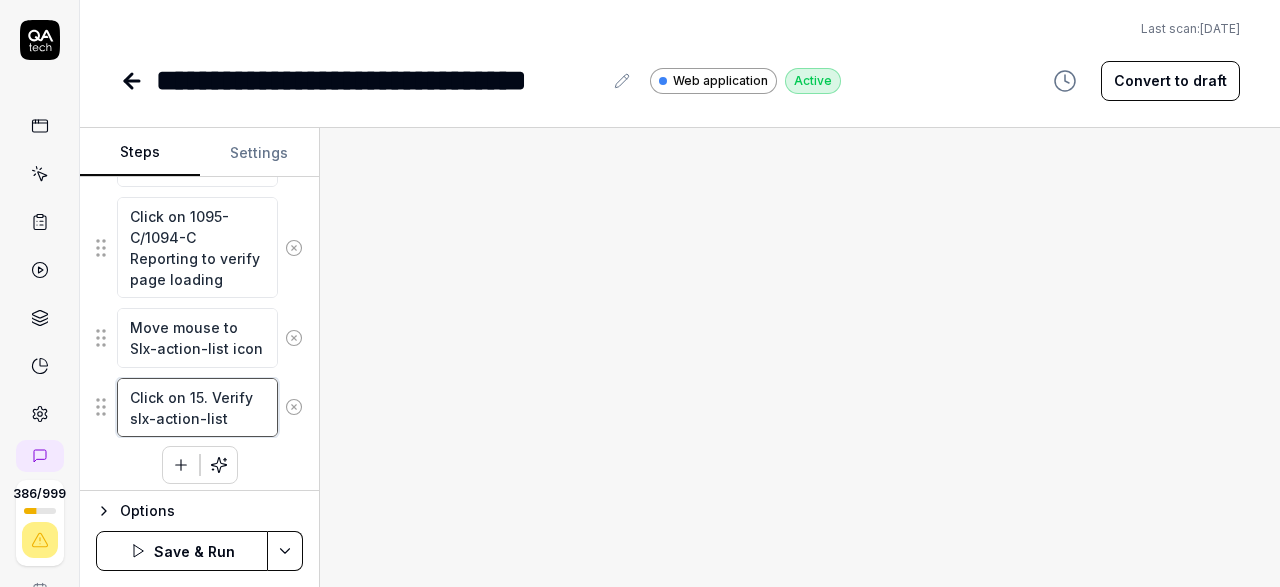 click on "Click on 15. Verify slx-action-list menu" at bounding box center [197, 407] 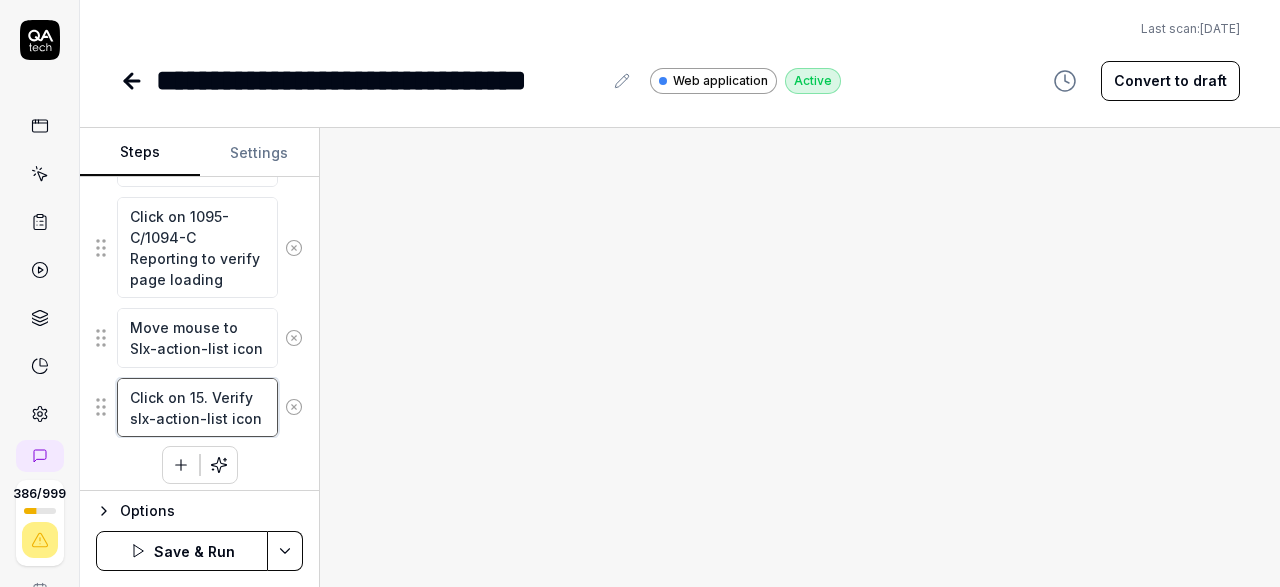 type on "Click on 15. Verify slx-action-list icon" 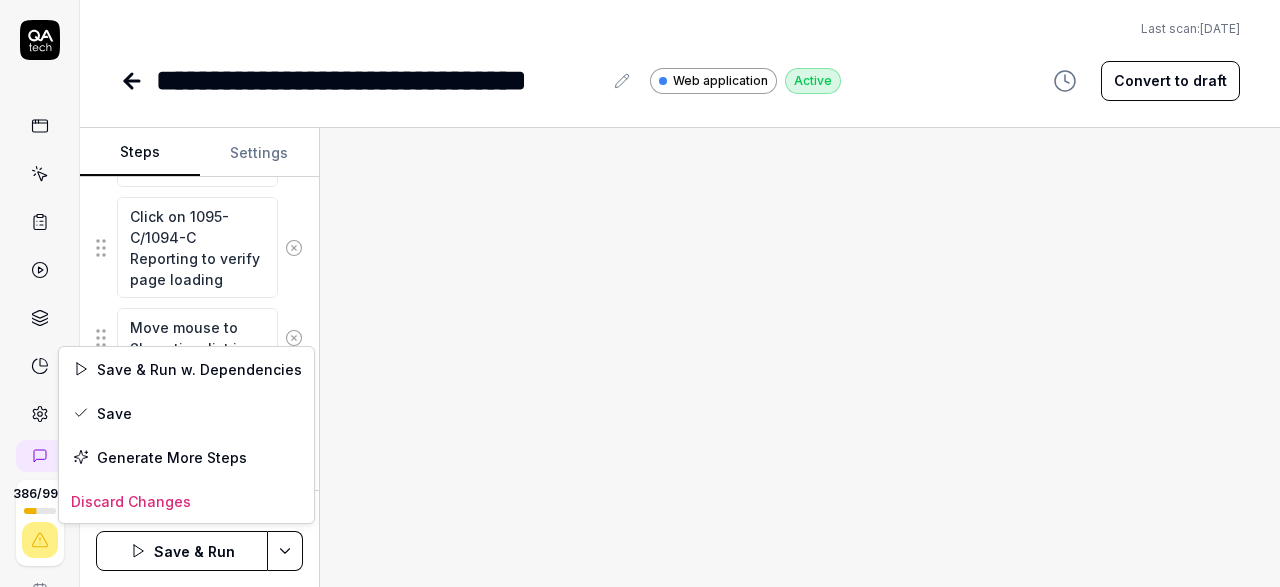 click on "**********" at bounding box center [640, 293] 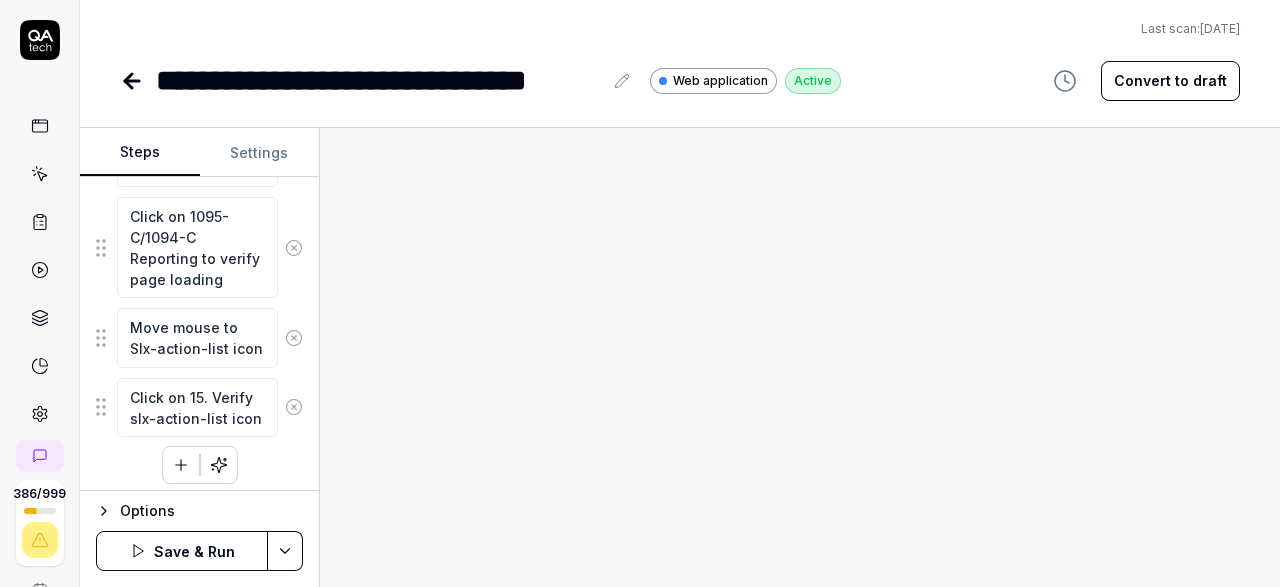 click on "**********" at bounding box center (640, 293) 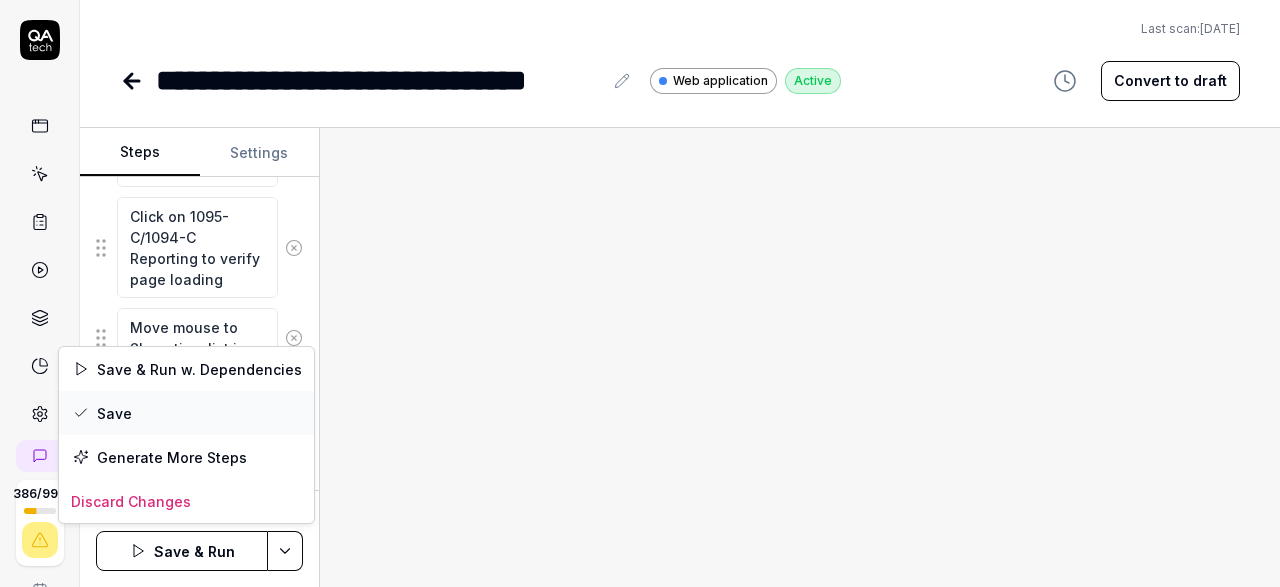 click on "Save" at bounding box center [186, 413] 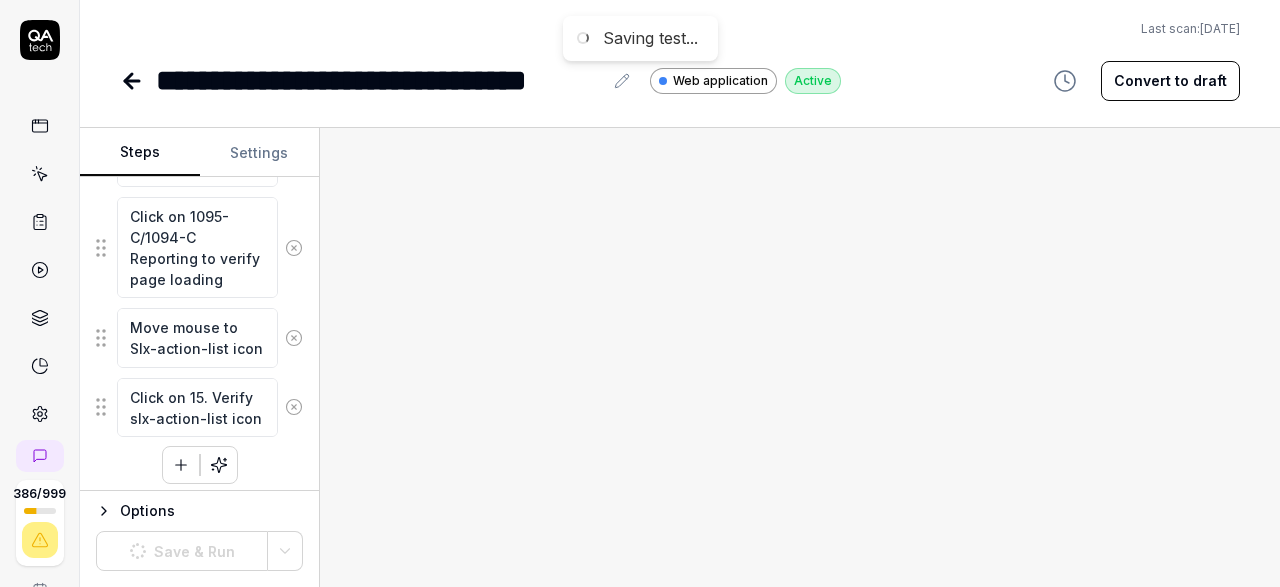 scroll, scrollTop: 824, scrollLeft: 0, axis: vertical 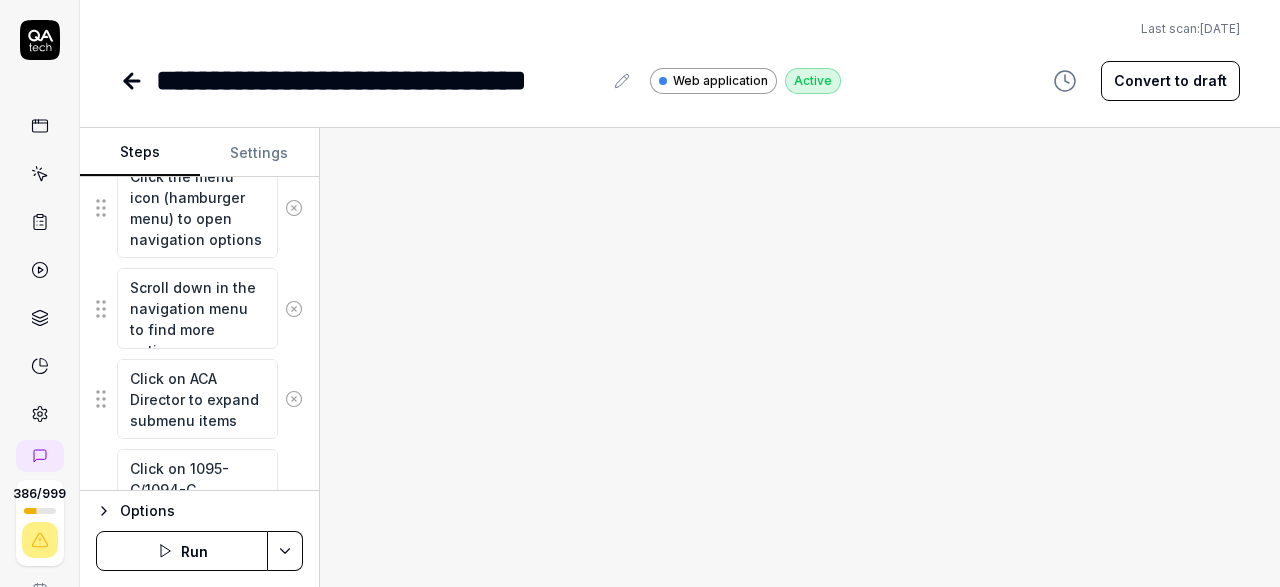 click on "Run" at bounding box center [182, 551] 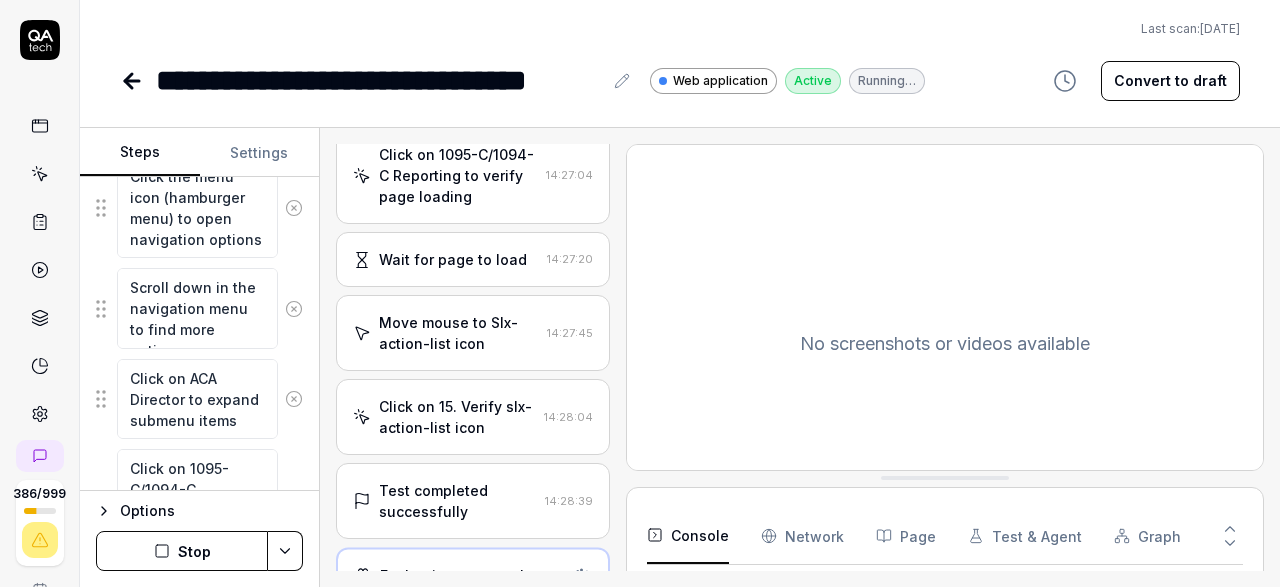 scroll, scrollTop: 1282, scrollLeft: 0, axis: vertical 